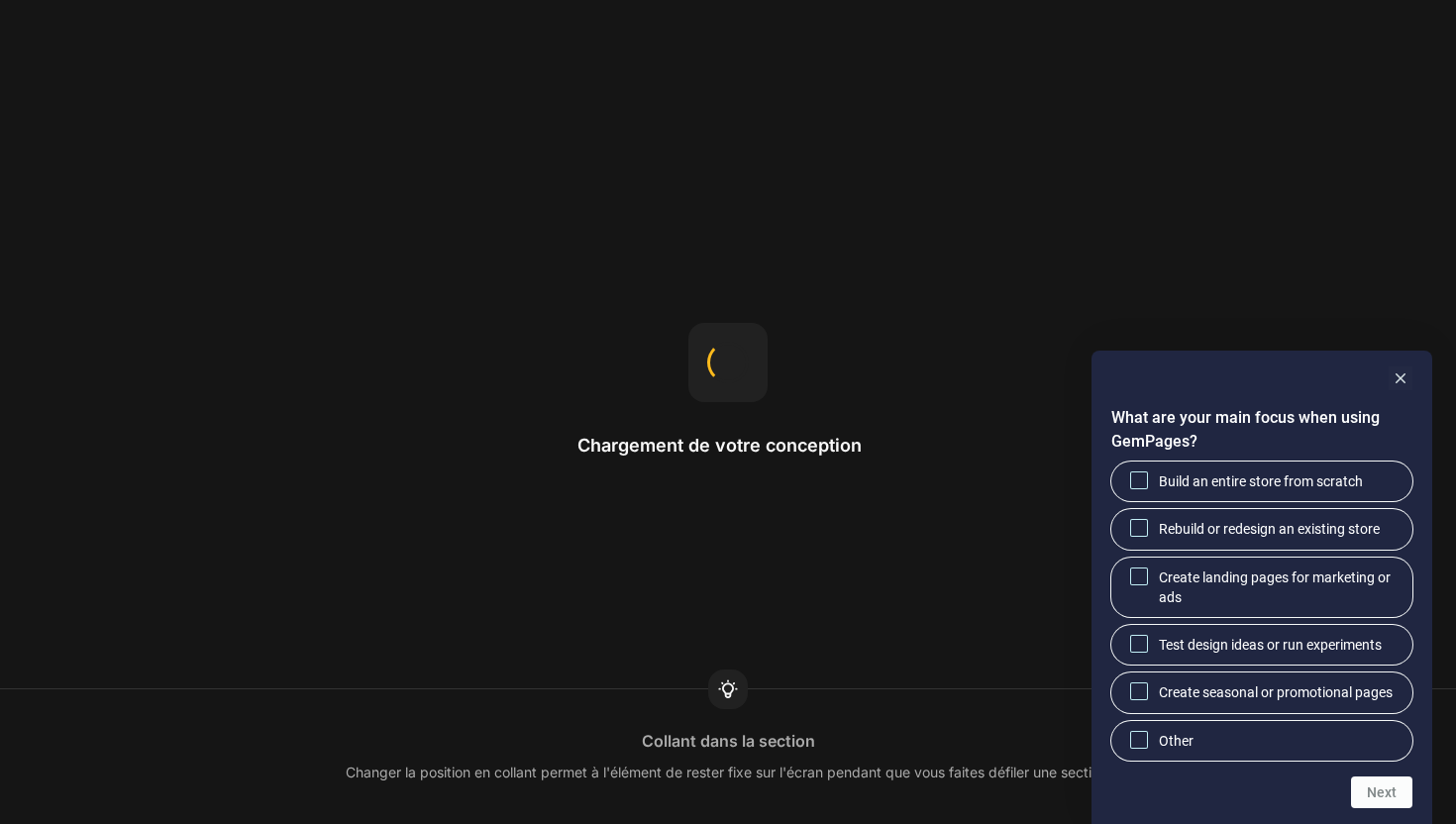 scroll, scrollTop: 0, scrollLeft: 0, axis: both 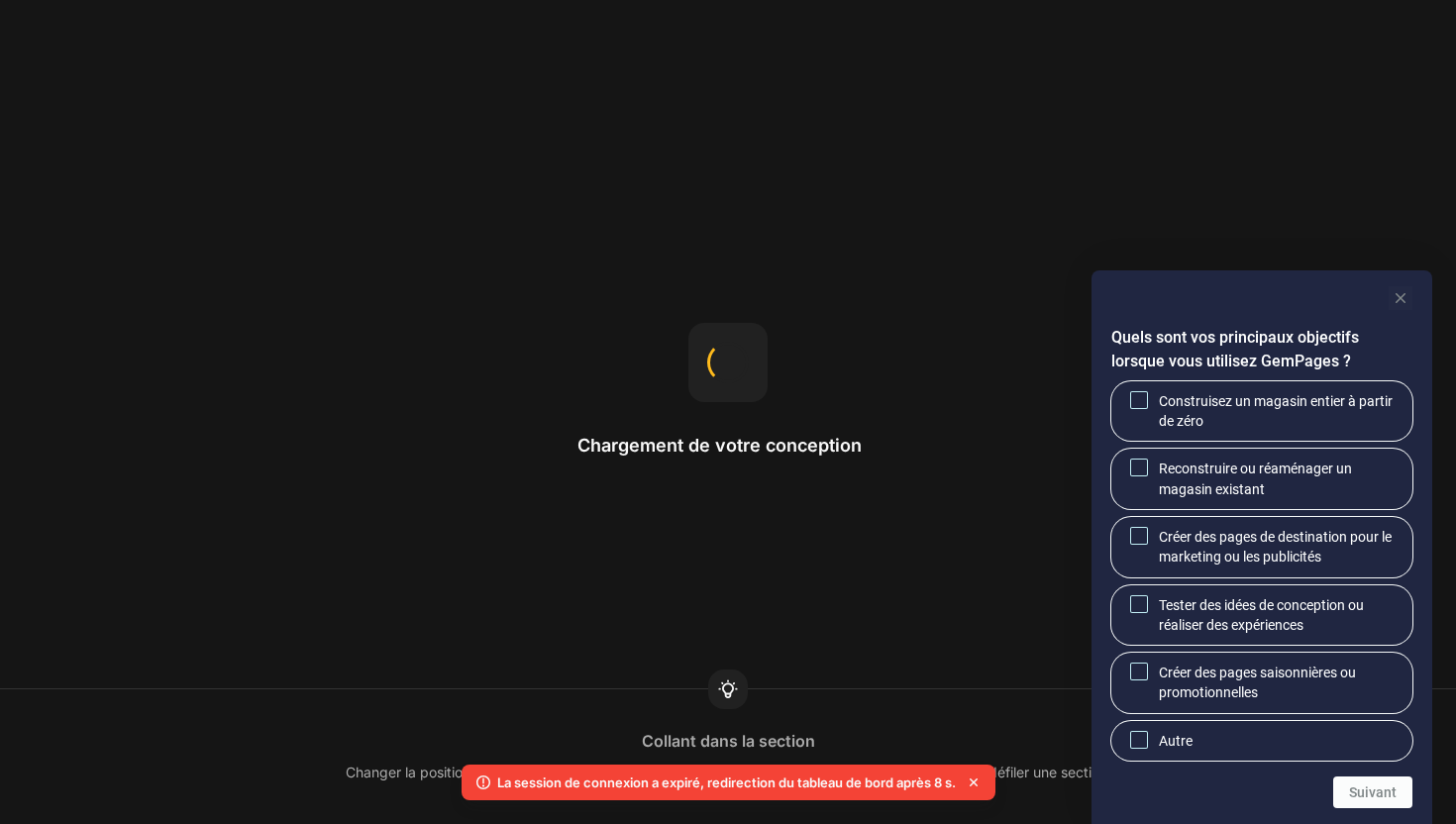 click 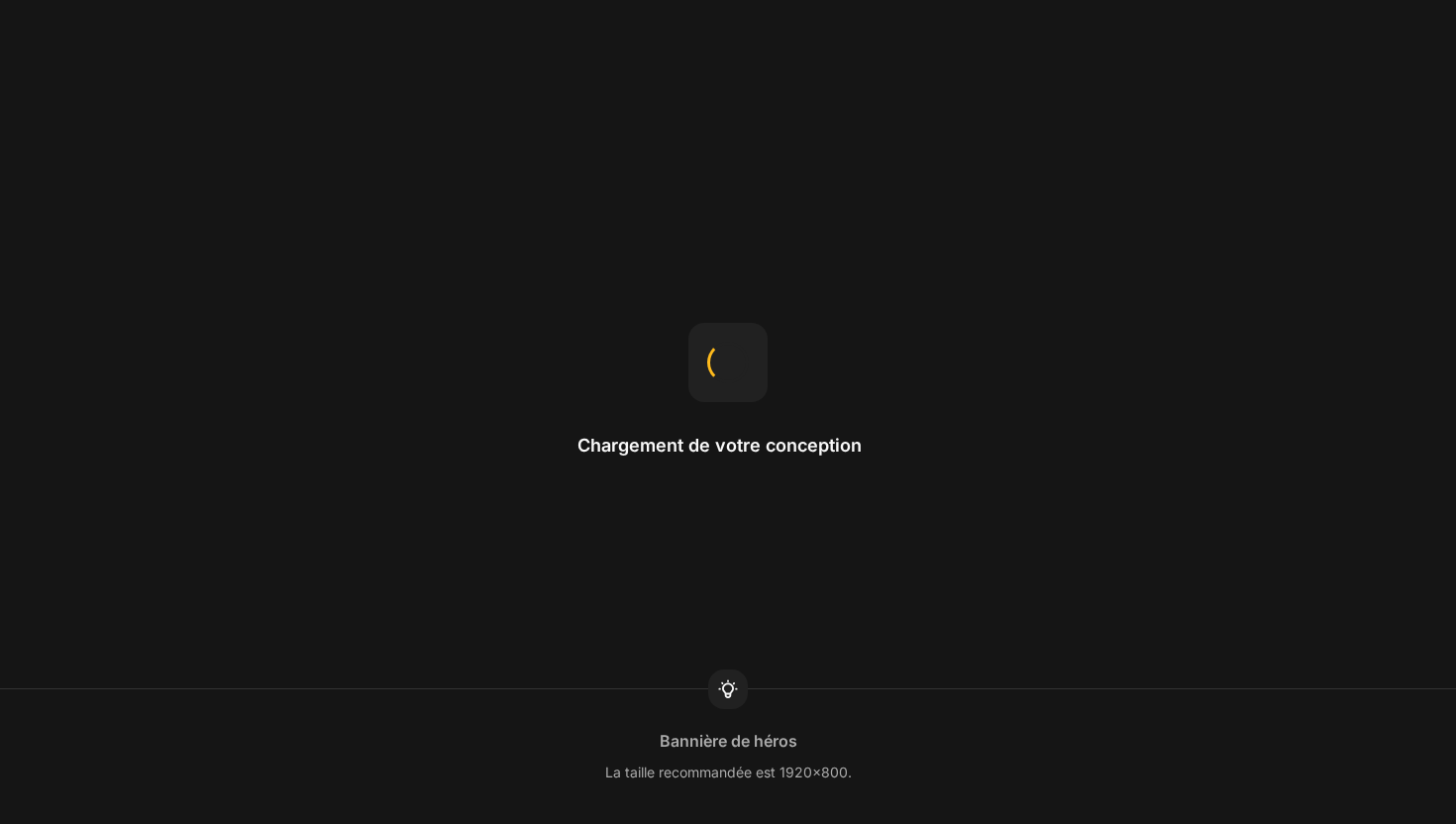 scroll, scrollTop: 0, scrollLeft: 0, axis: both 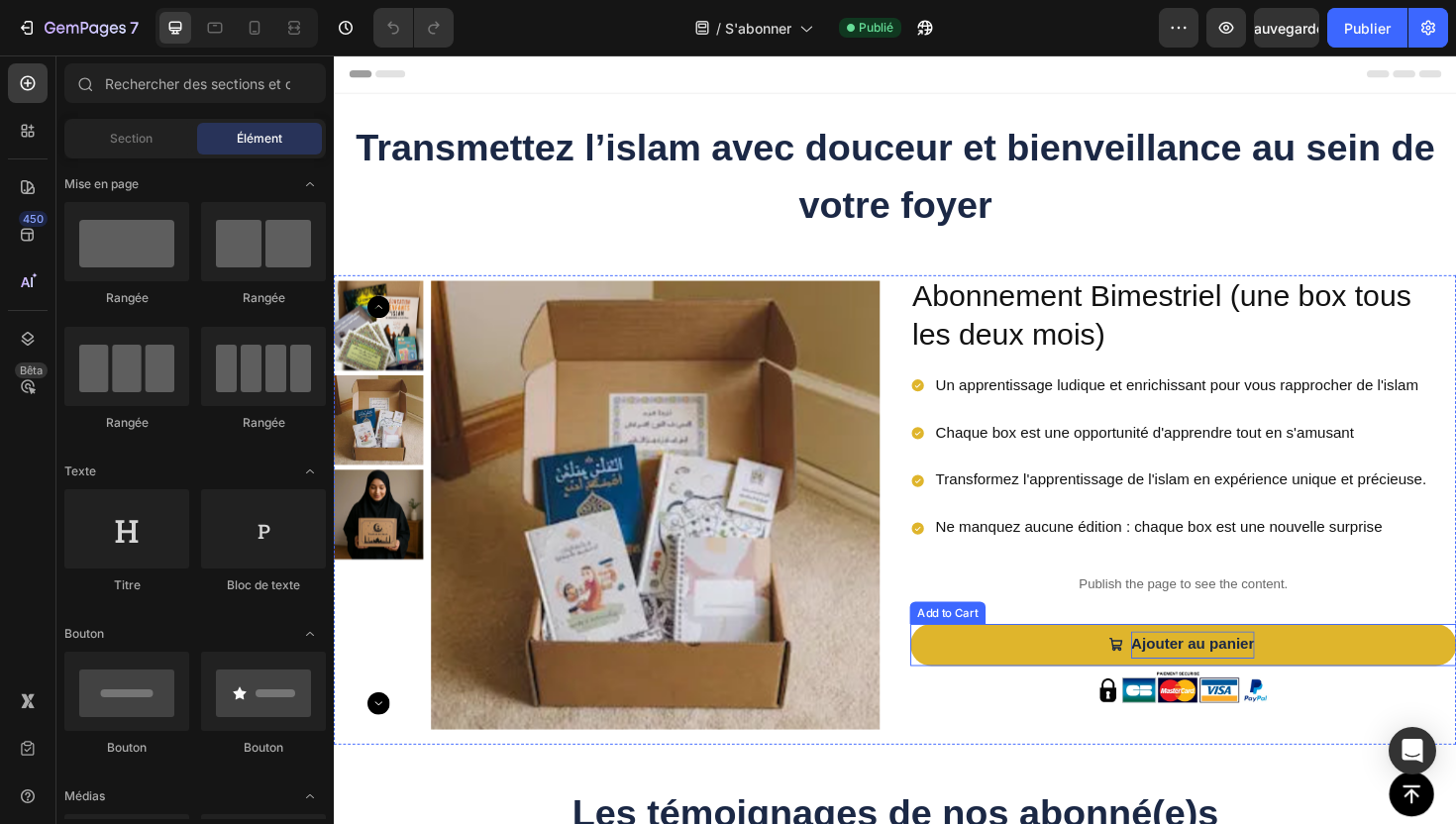 click on "Ajouter au panier" at bounding box center [1243, 679] 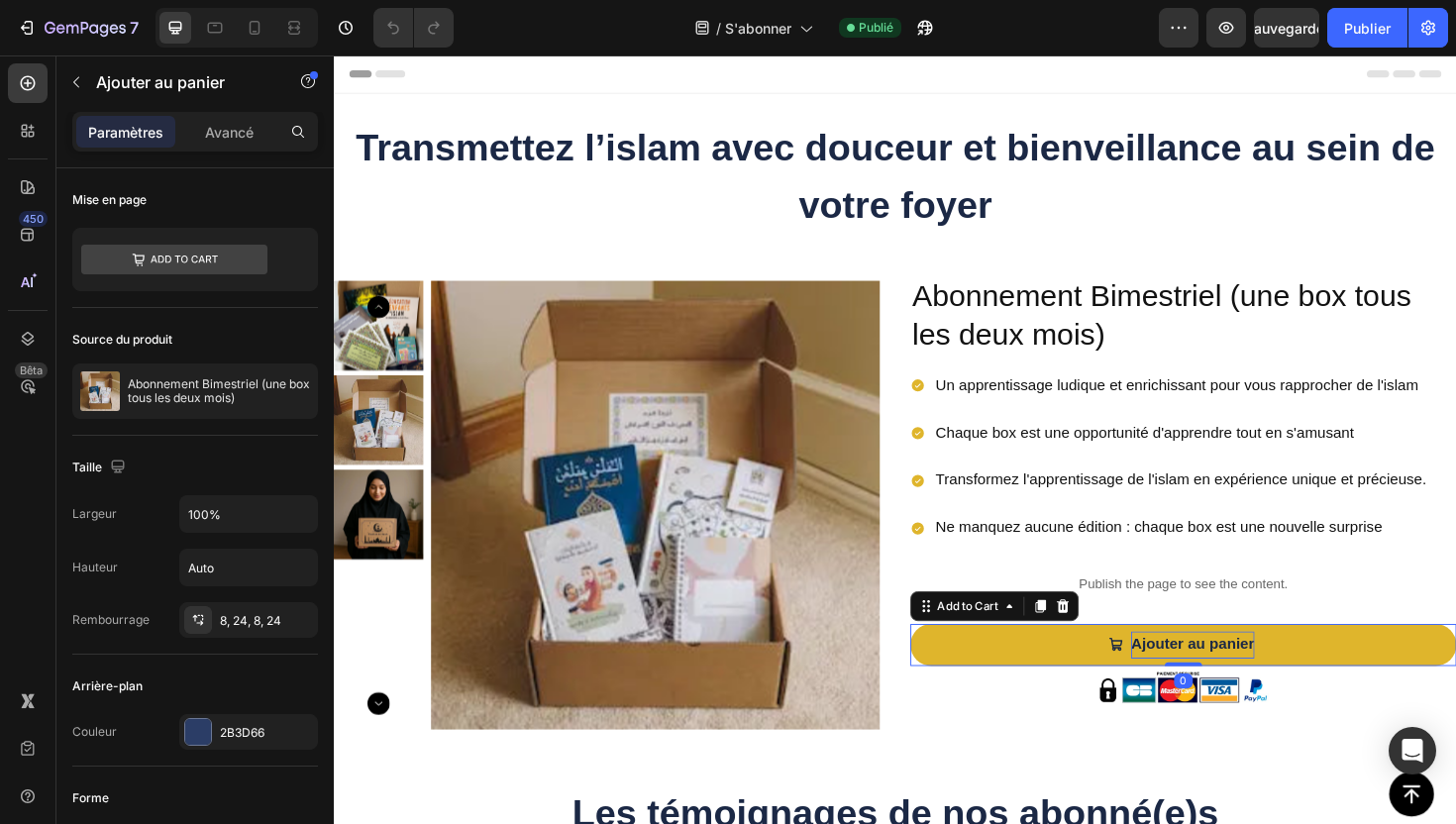 click on "Ajouter au panier" at bounding box center [1243, 679] 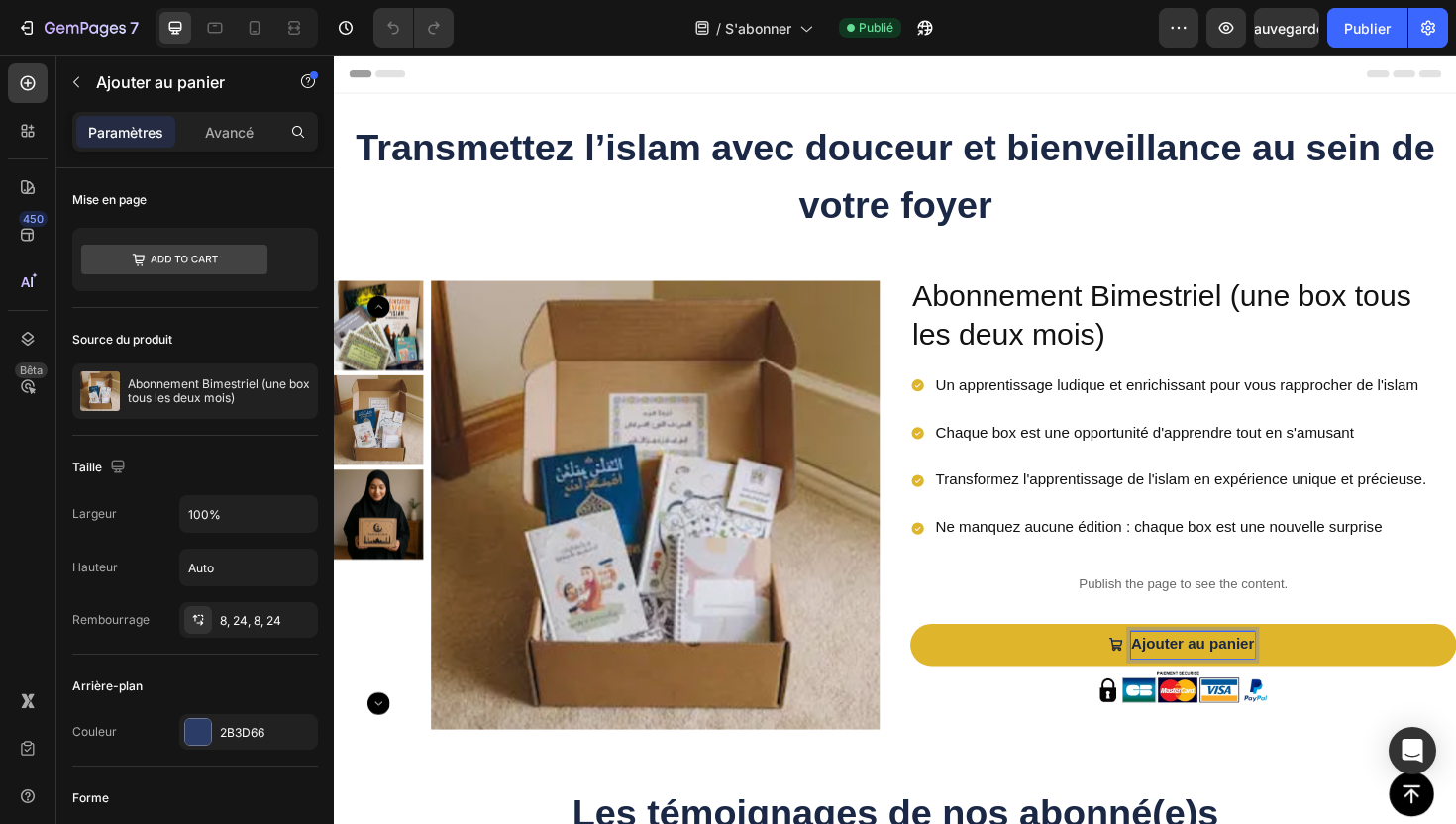 click on "Ajouter au panier" at bounding box center (1233, 679) 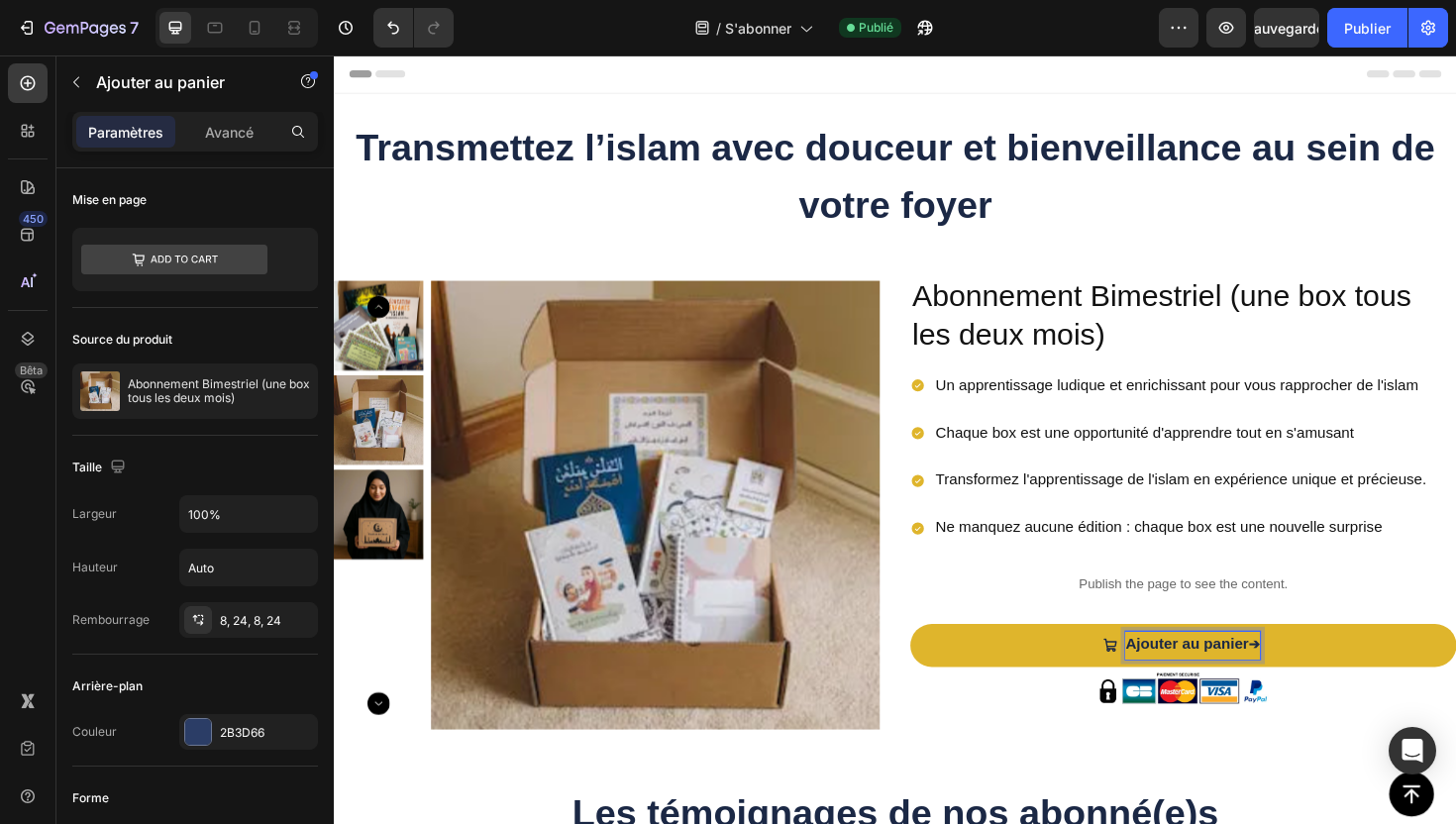 click on "➔" at bounding box center [1308, 679] 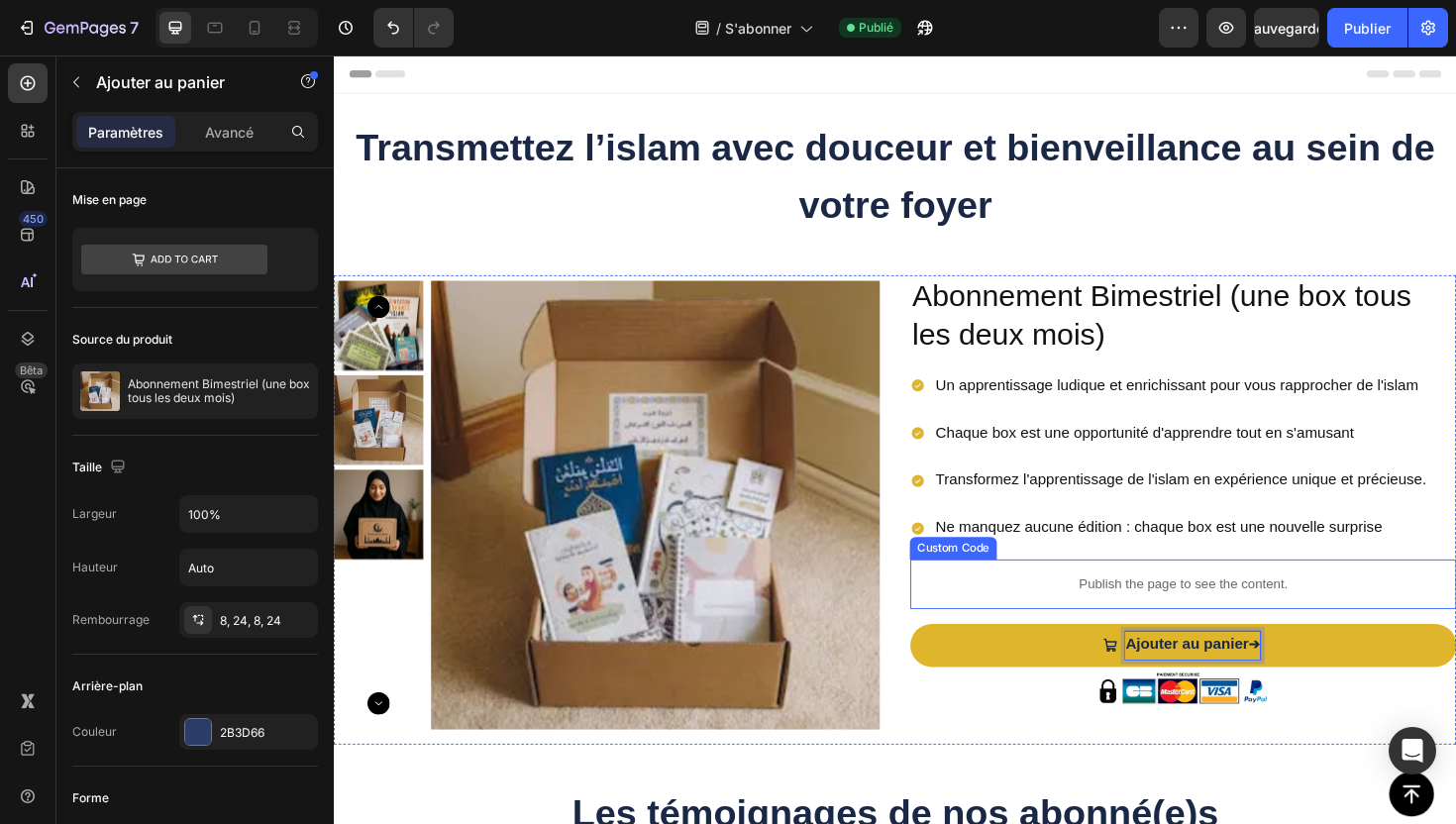 click on "Publish the page to see the content." at bounding box center [1233, 615] 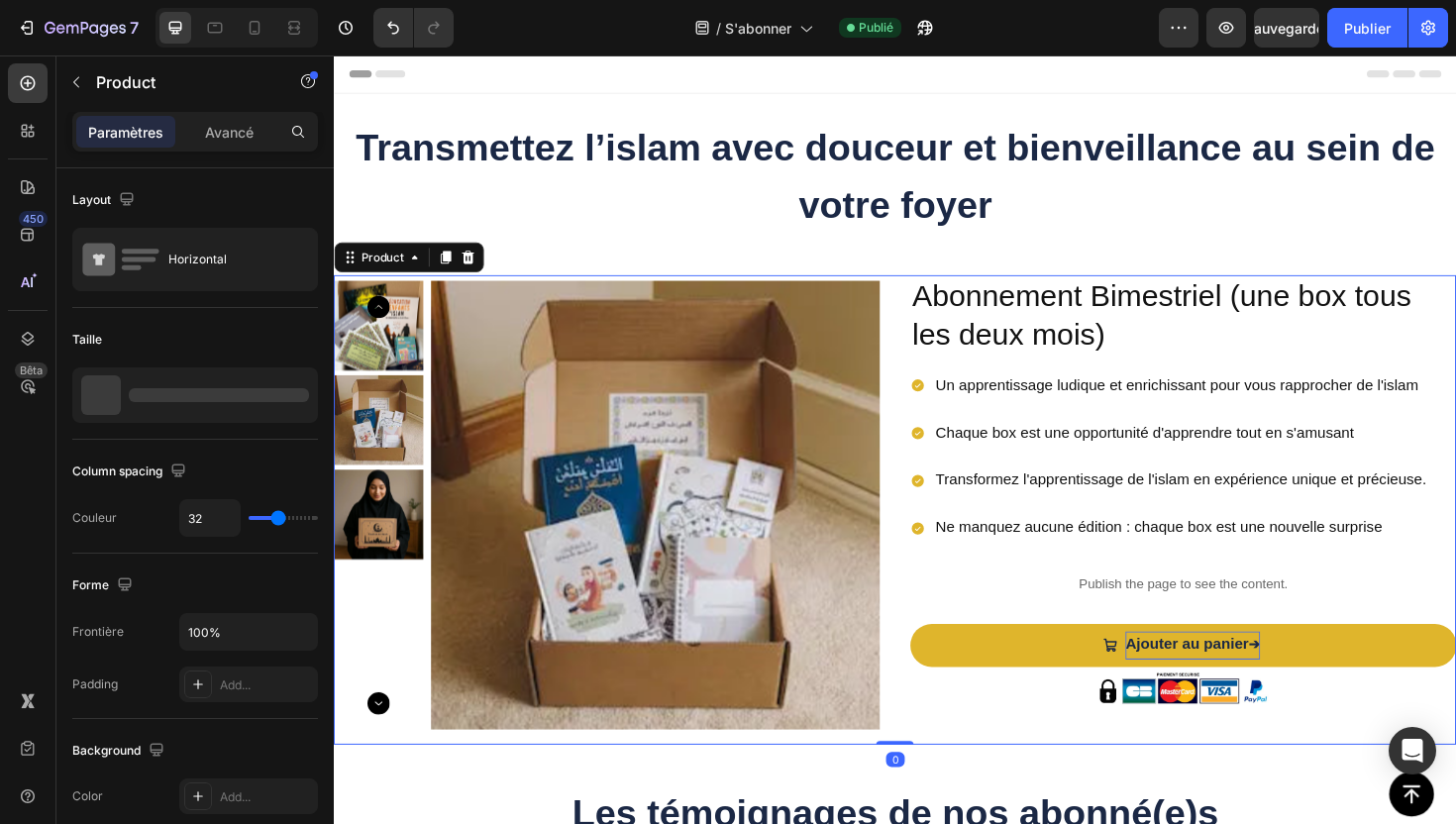 click on "Abonnement Bimestriel (une box tous les deux mois) Product Title Un apprentissage ludique et enrichissant pour vous rapprocher de l'islam Chaque box est une opportunité d'apprendre tout en s'amusant Transformez l'apprentissage de l'islam en expérience unique et précieuse. Ne manquez aucune édition : chaque box est une nouvelle surprise Item List
Publish the page to see the content.
Custom Code
Ajouter au panier   ➔ Add to Cart Image" at bounding box center [1233, 537] 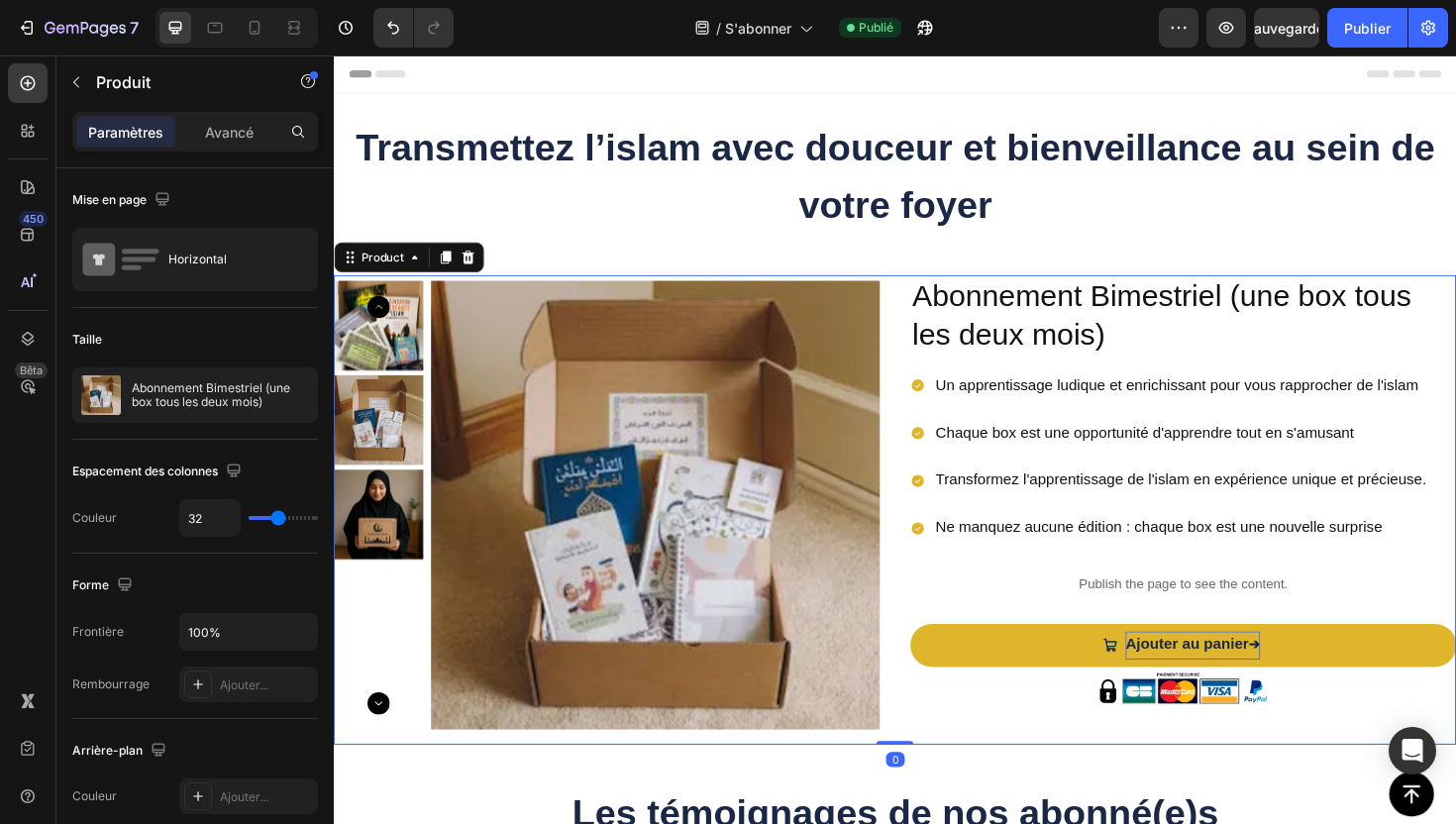 click on "Abonnement Bimestriel (une box tous les deux mois) Product Title Un apprentissage ludique et enrichissant pour vous rapprocher de l'islam Chaque box est une opportunité d'apprendre tout en s'amusant Transformez l'apprentissage de l'islam en expérience unique et précieuse. Ne manquez aucune édition : chaque box est une nouvelle surprise Item List
Publish the page to see the content.
Custom Code
Ajouter au panier   ➔ Add to Cart Image" at bounding box center [1233, 537] 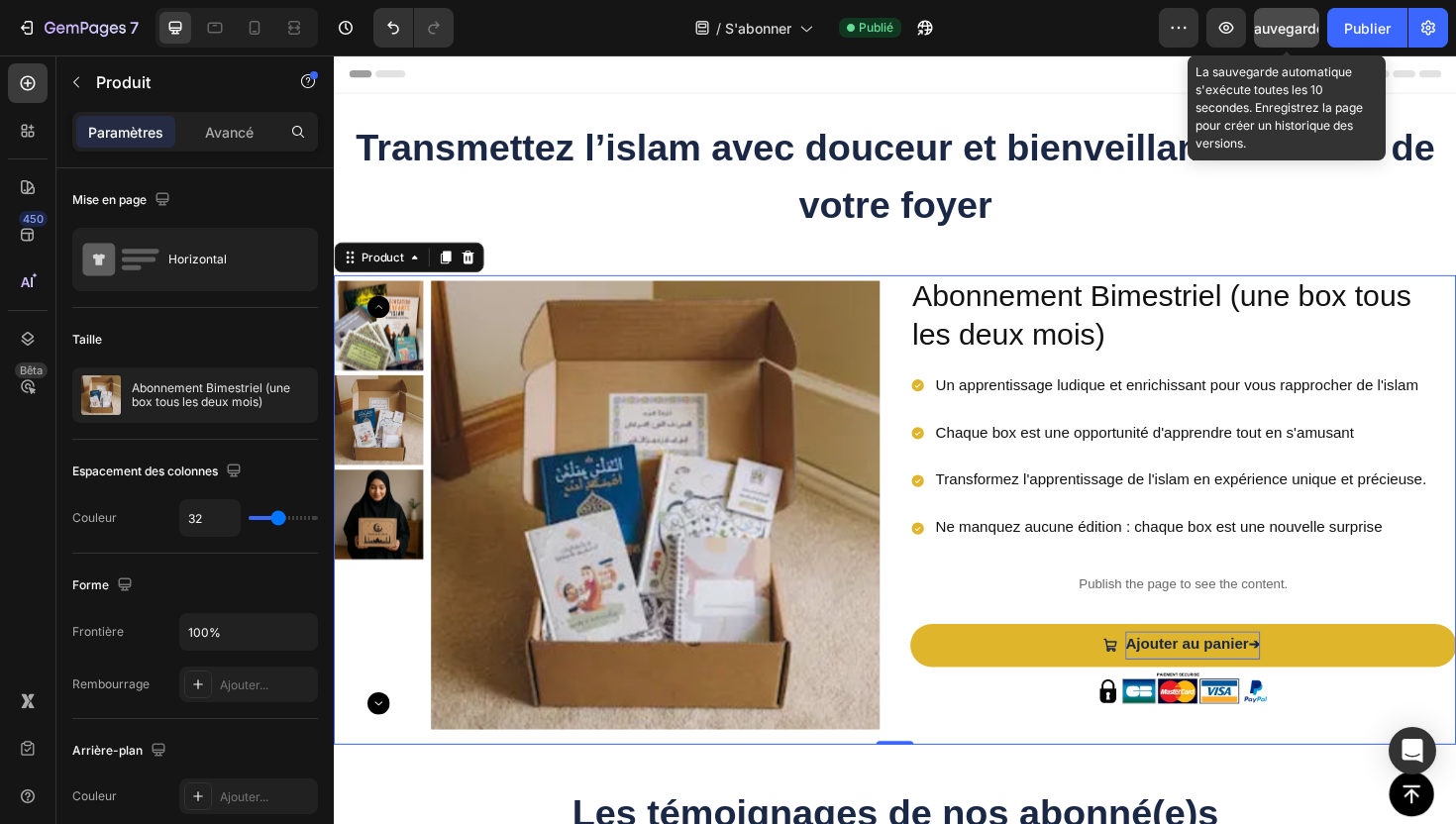 click on "Sauvegarder" 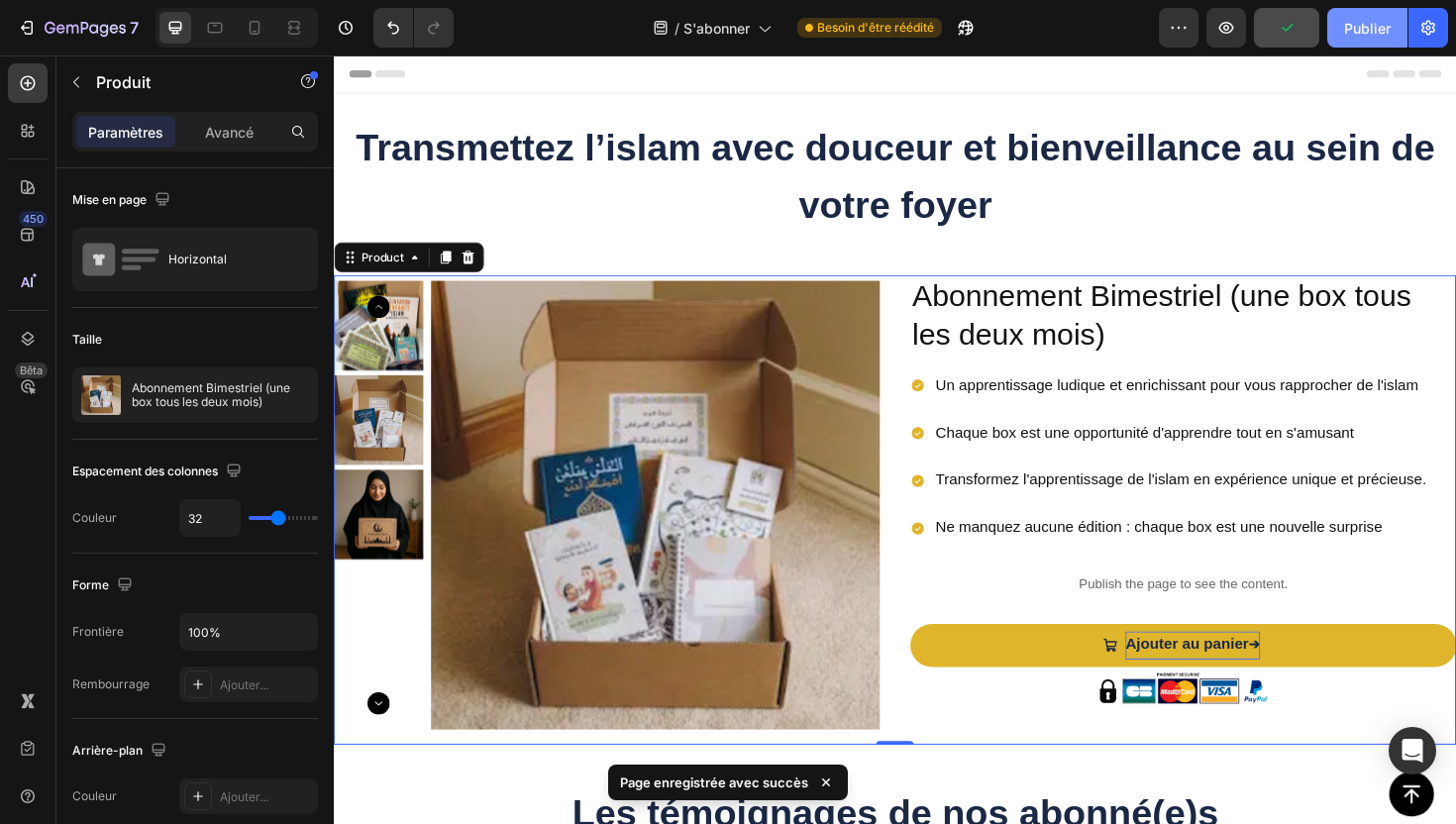 click on "Publier" at bounding box center [1367, 28] 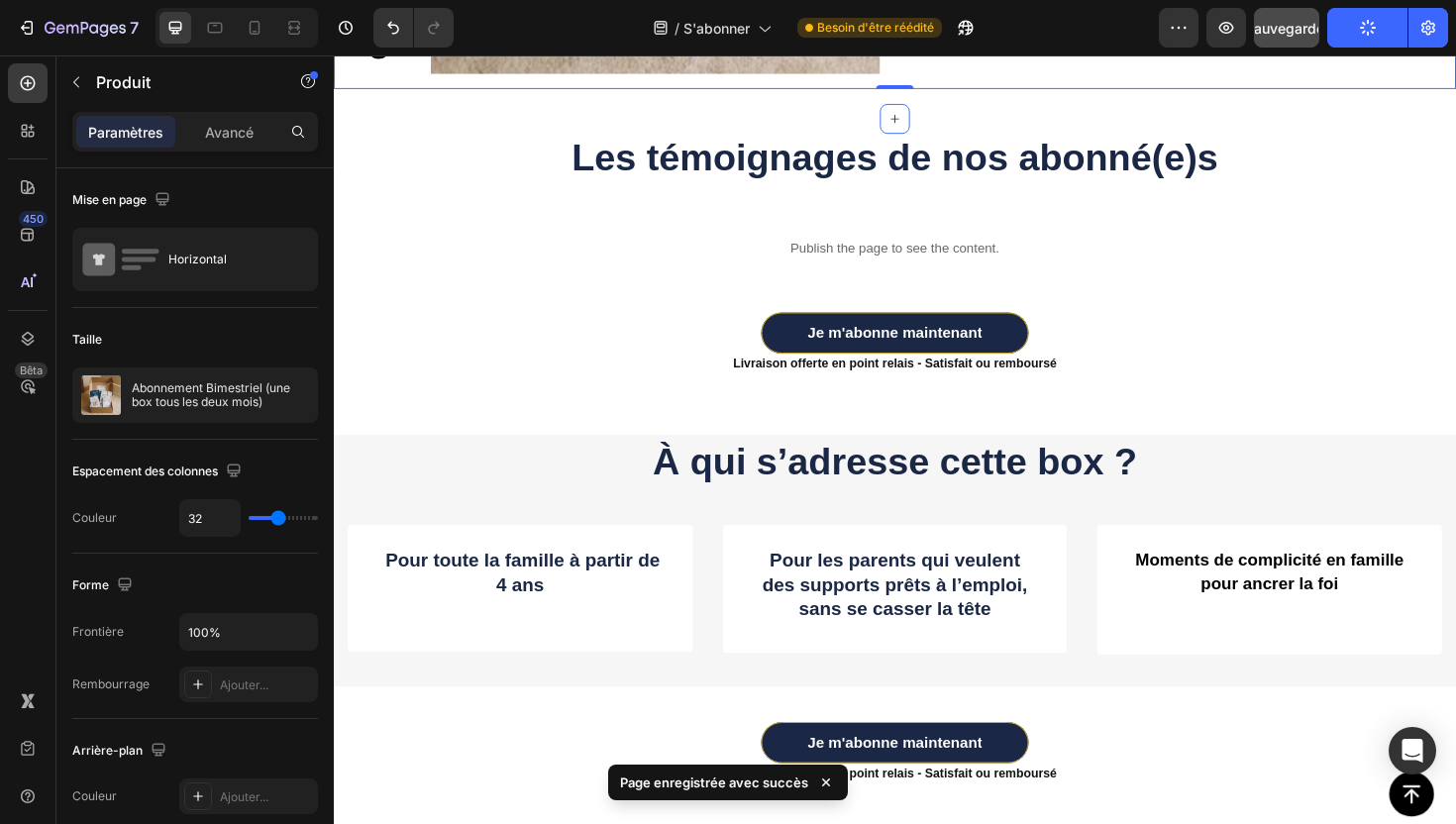 scroll, scrollTop: 708, scrollLeft: 0, axis: vertical 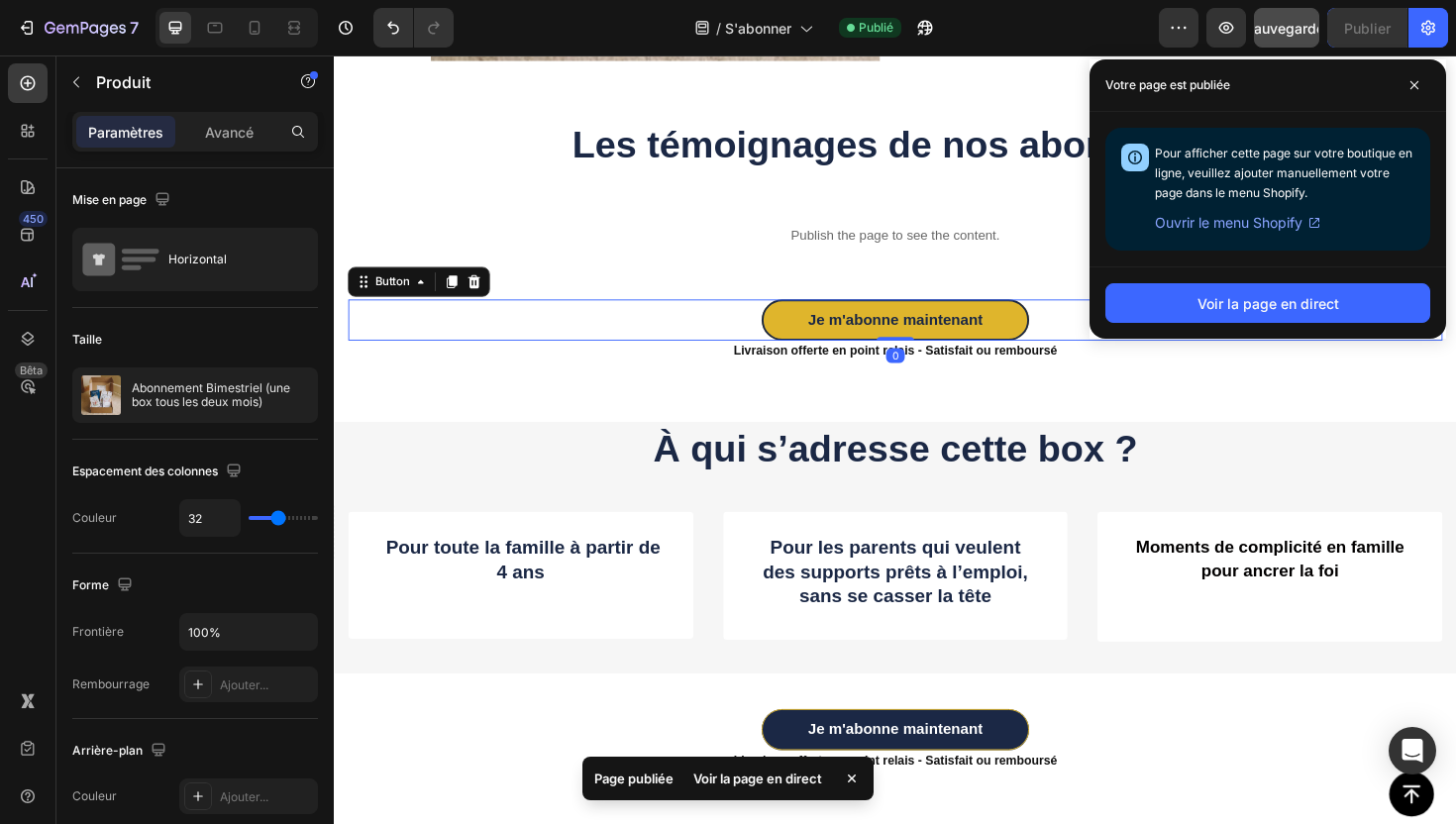 click on "Je m'abonne maintenant" at bounding box center [928, 336] 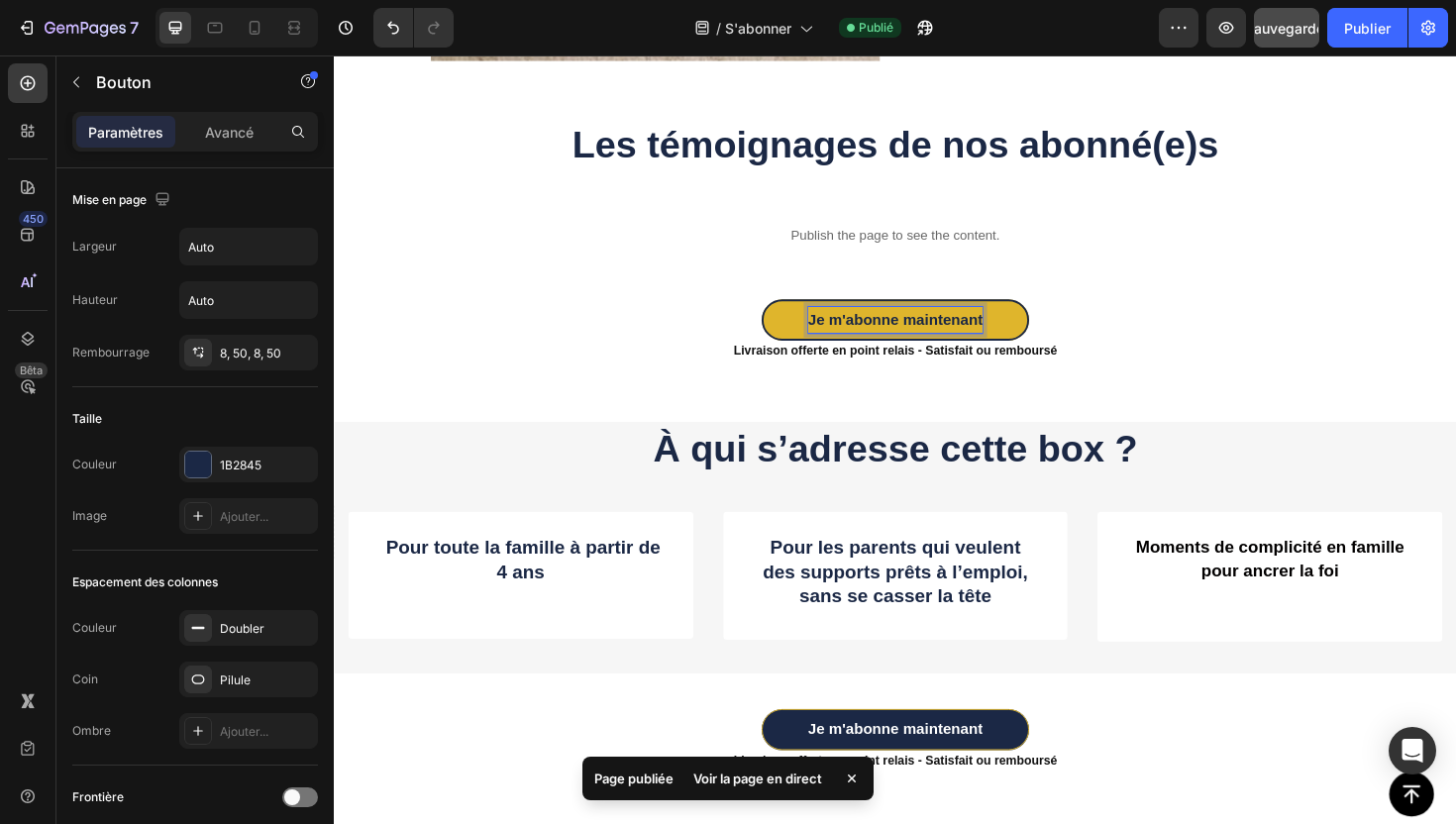 click on "Je m'abonne maintenant" at bounding box center [928, 336] 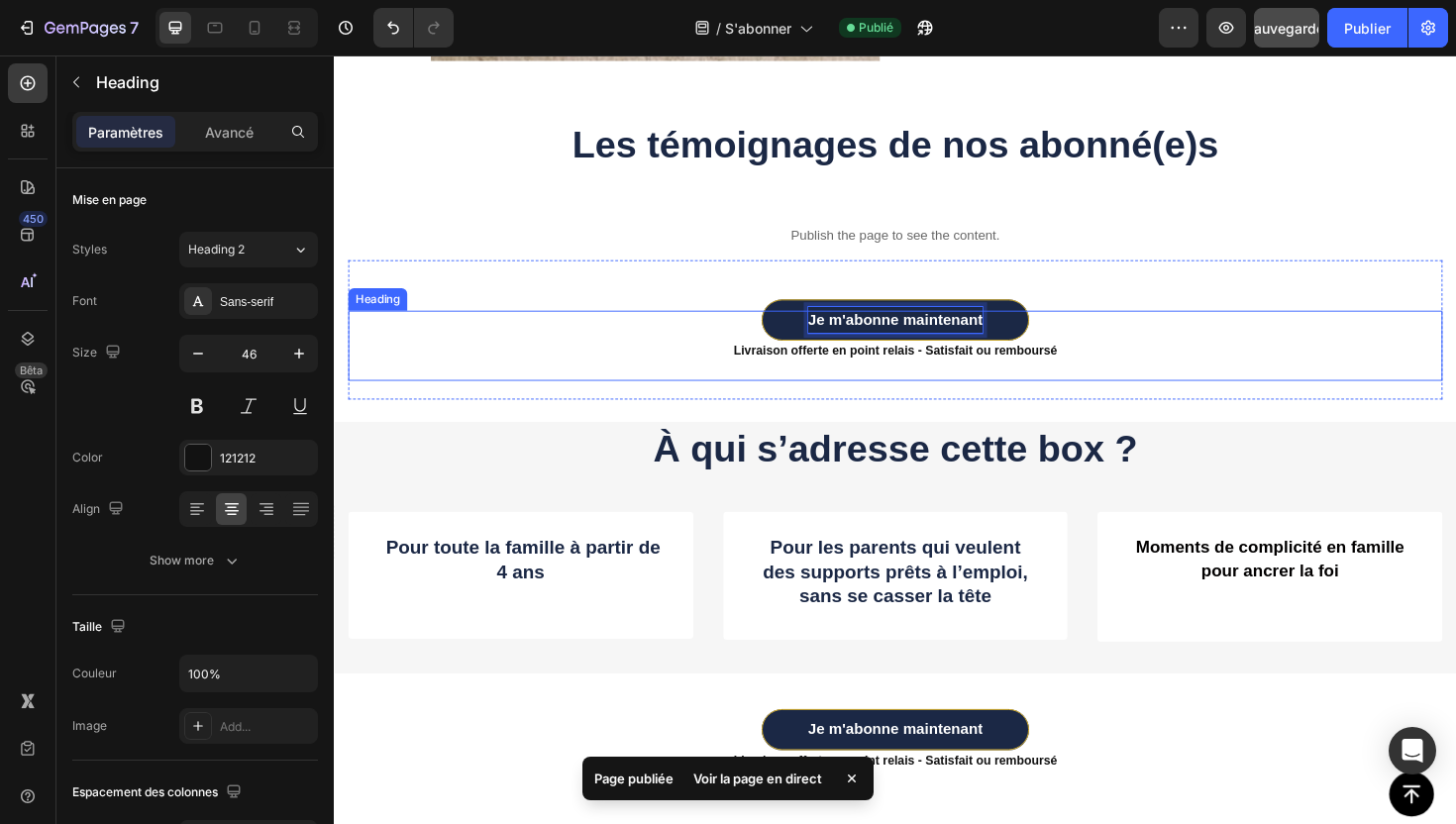 click on "Livraison offerte en point relais - Satisfait ou remboursé" at bounding box center (928, 362) 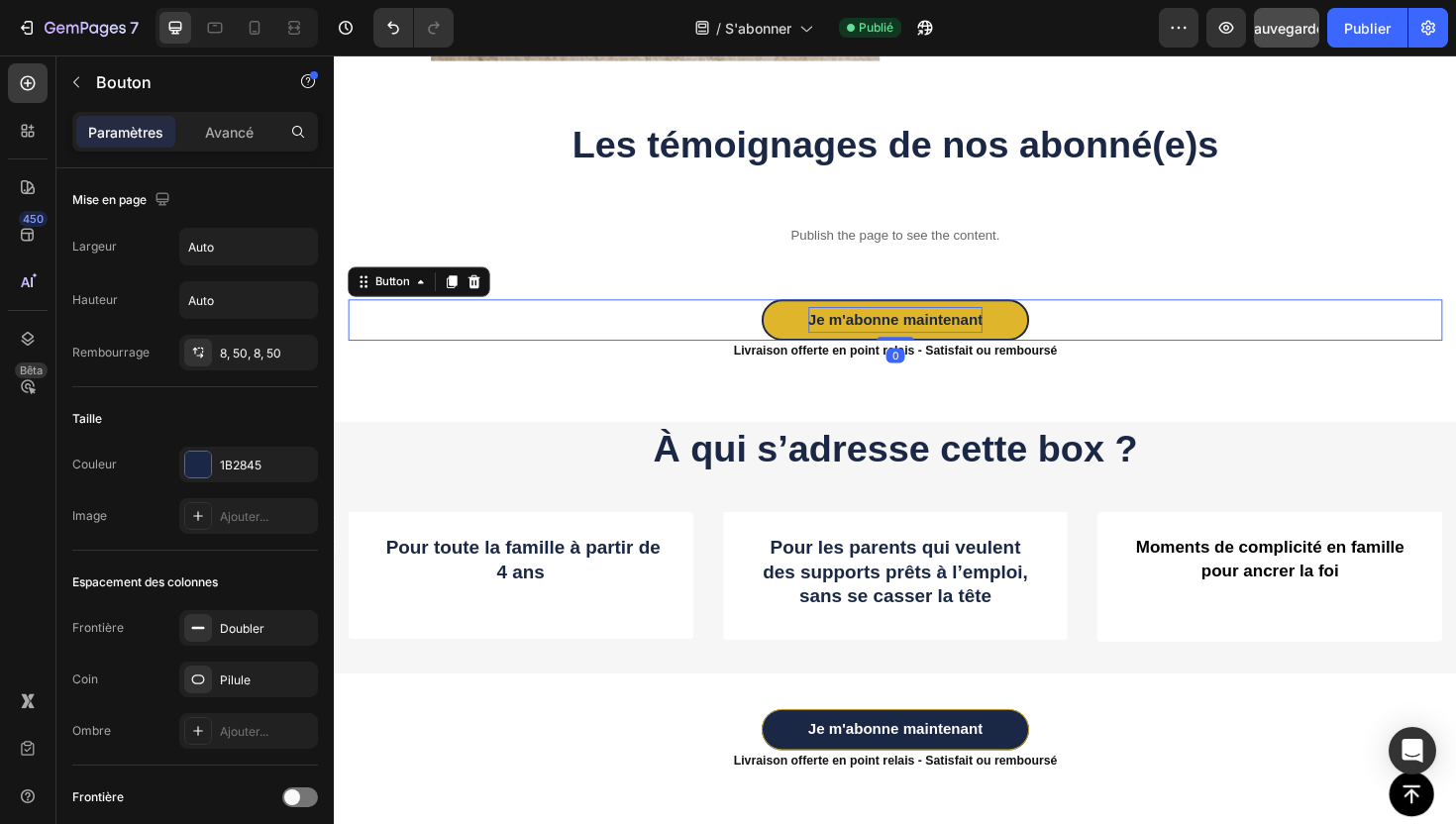 click on "Je m'abonne maintenant" at bounding box center (928, 336) 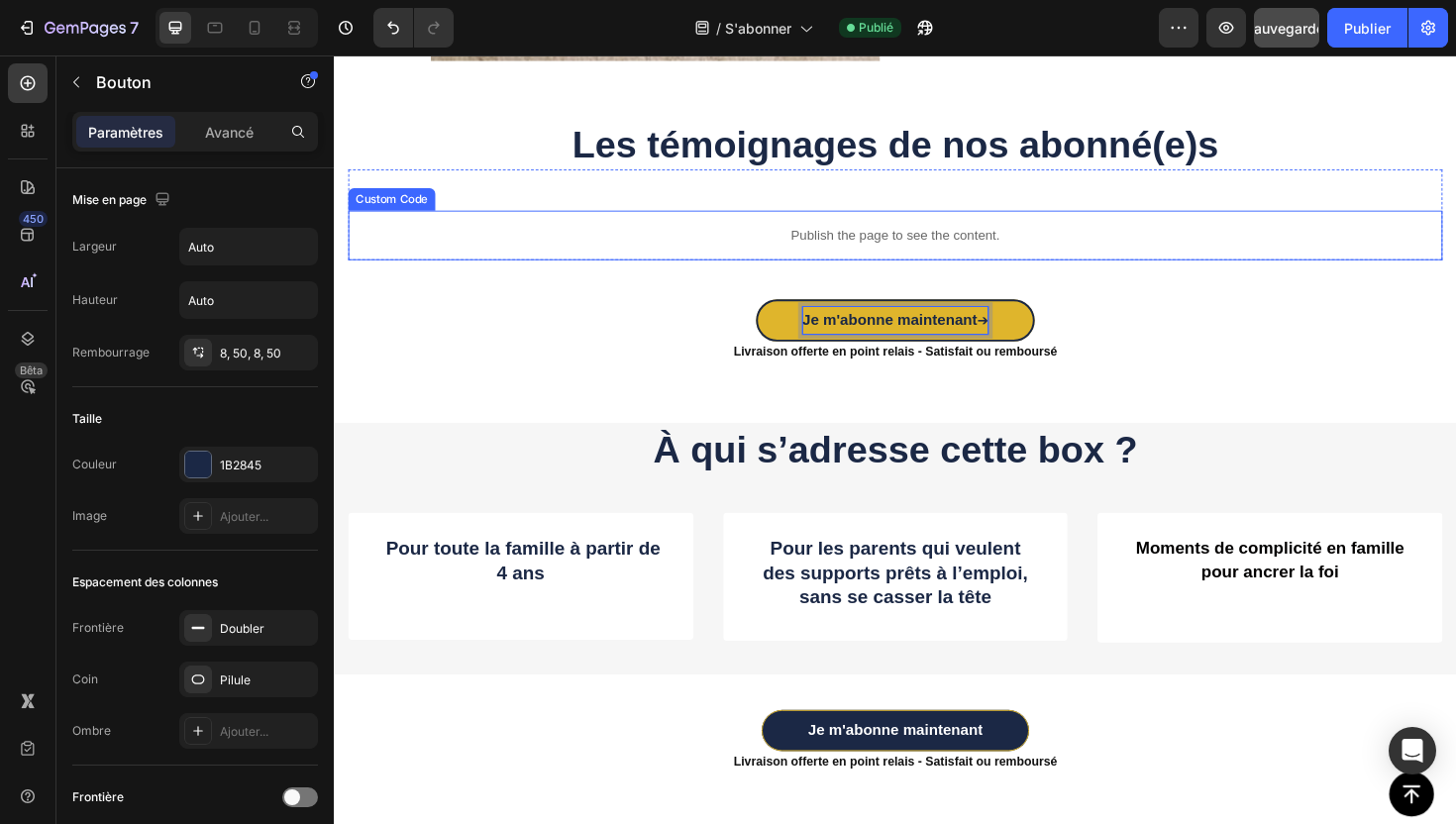 click on "Publish the page to see the content." at bounding box center [928, 246] 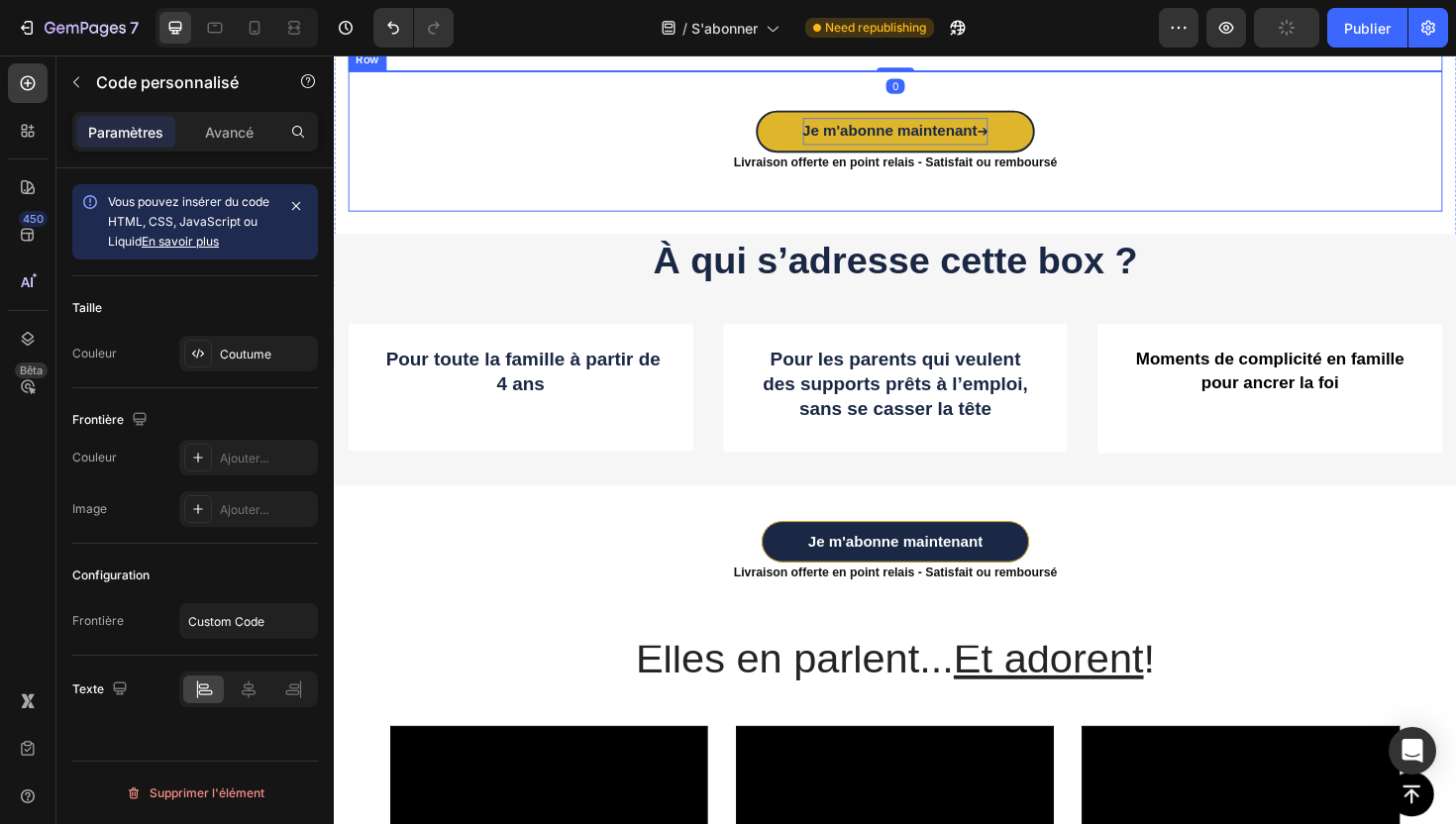 scroll, scrollTop: 1045, scrollLeft: 0, axis: vertical 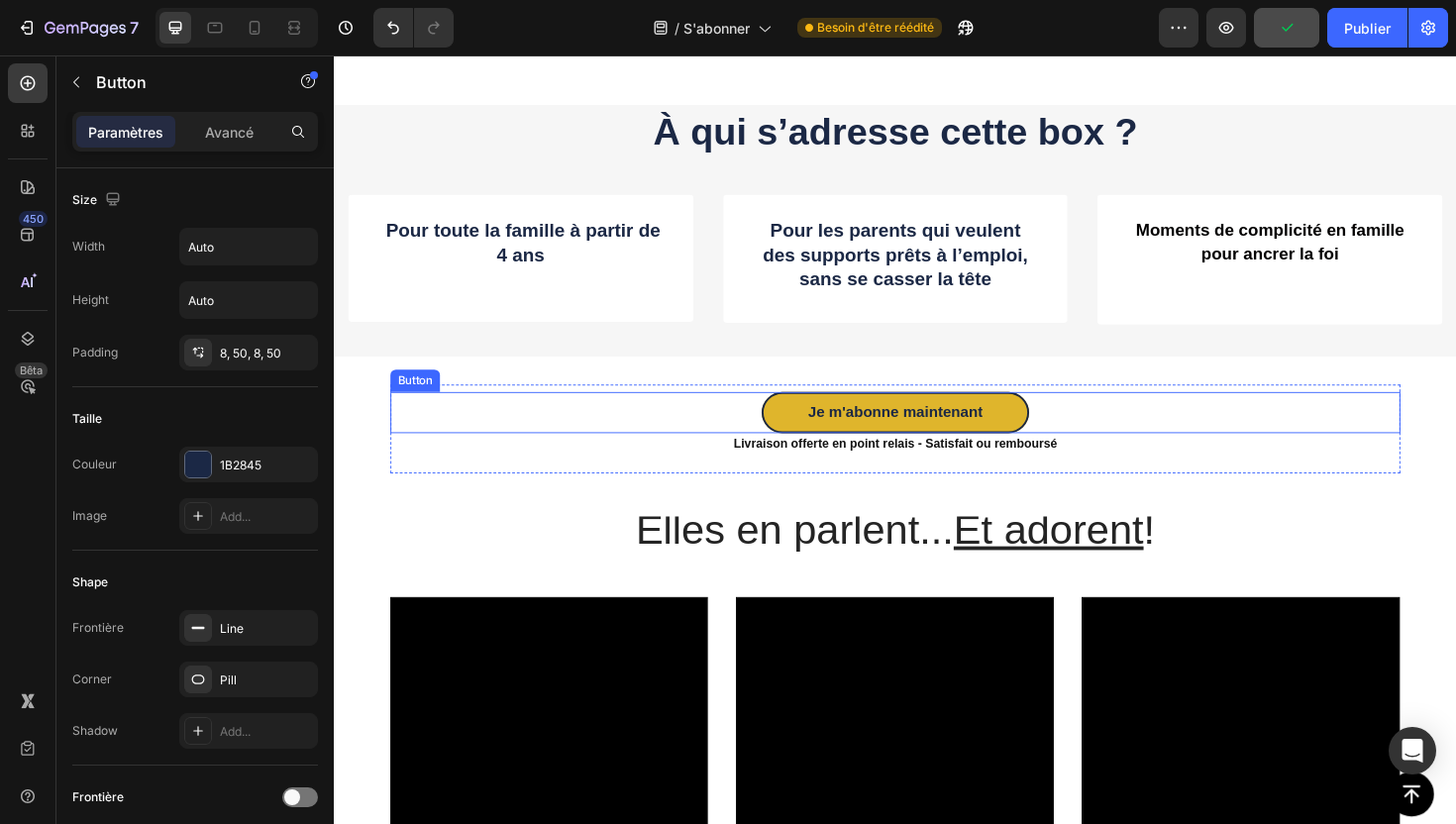 click on "Je m'abonne maintenant" at bounding box center (928, 434) 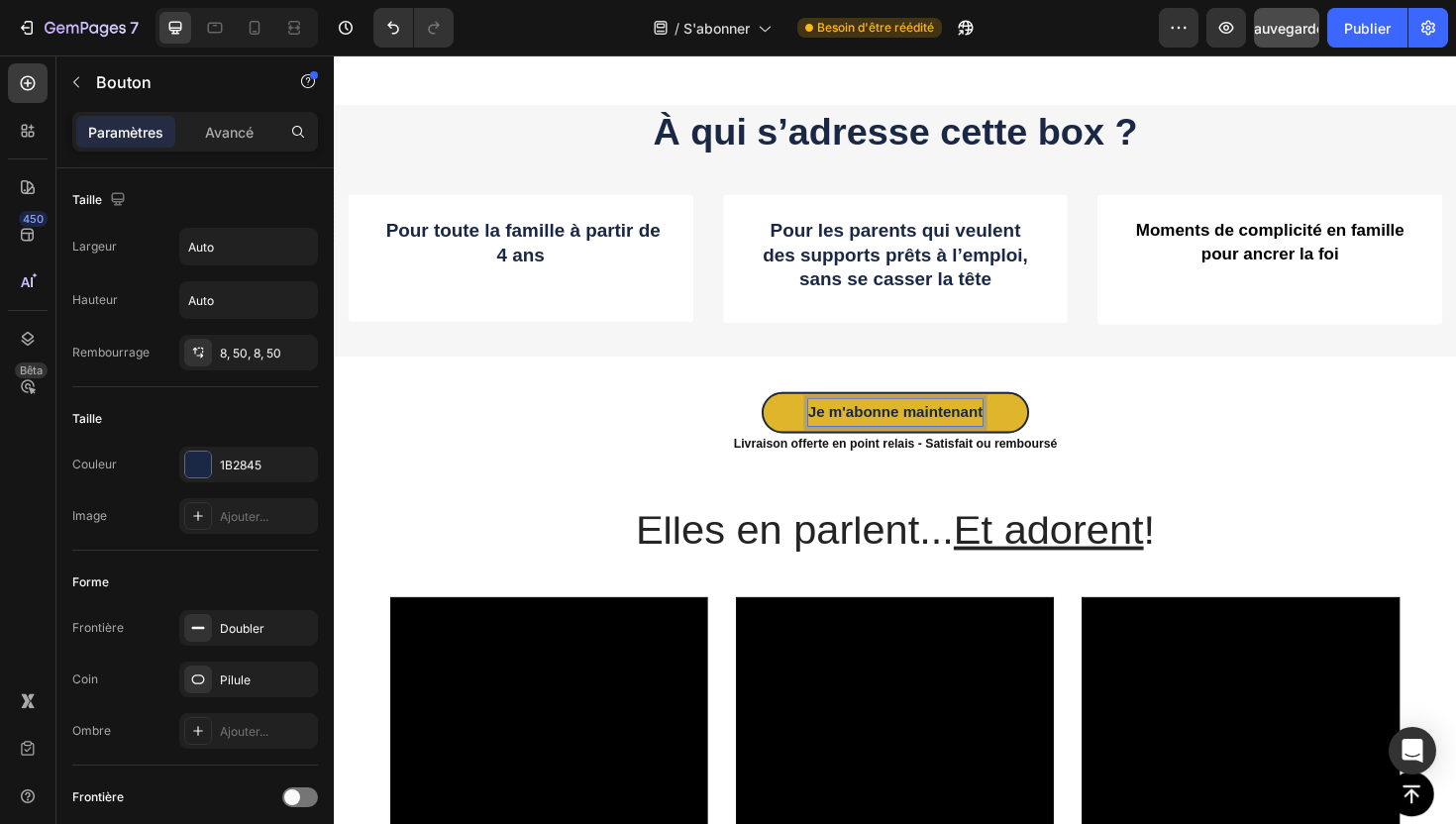 click on "Je m'abonne maintenant" at bounding box center (928, 434) 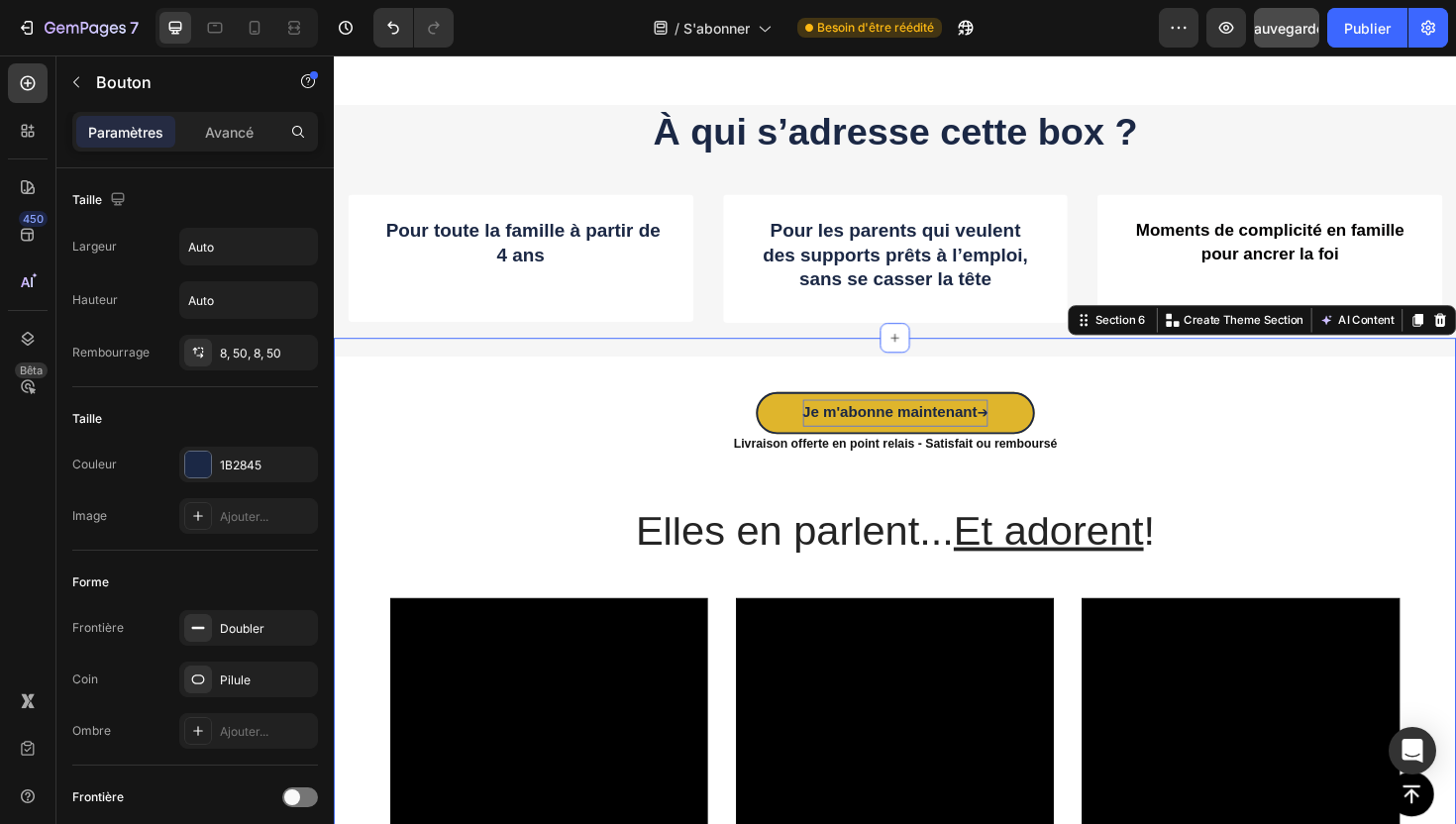 click on "Je m'abonne maintenant   ➔ Button Livraison offerte en point relais - Satisfait ou remboursé Heading Row Elles en parlent...  Et adorent  ! Heading Video Row Video Row Video Row Carousel Je m'abonne maintenant Button Livraison offerte en point relais - Satisfait ou remboursé Heading Row Section 6   Create Theme Section AI Content Write with GemAI What would you like to describe here? Tone and Voice Persuasive Product Getting products... Show more Generate" at bounding box center [928, 837] 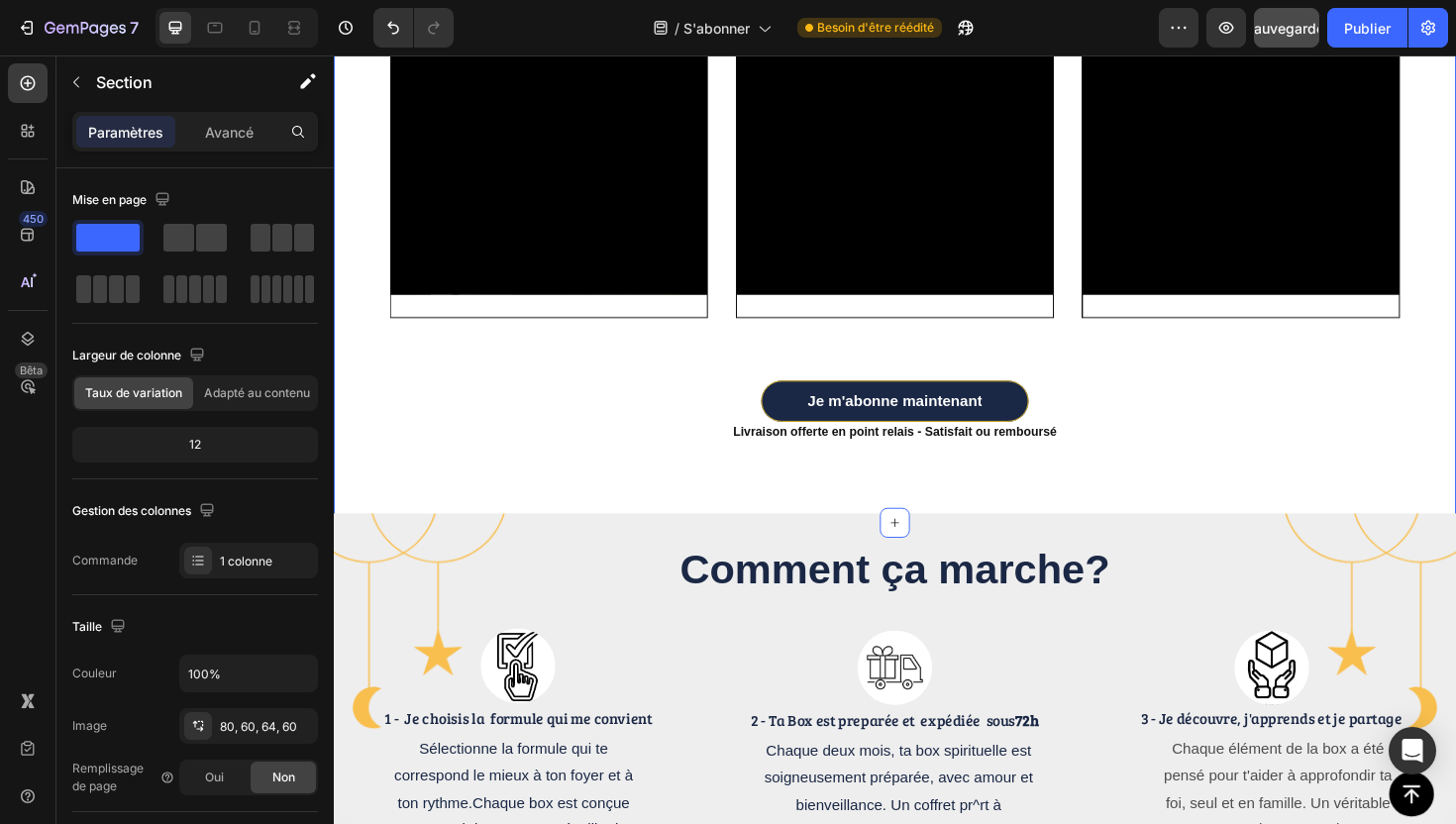 scroll, scrollTop: 1873, scrollLeft: 0, axis: vertical 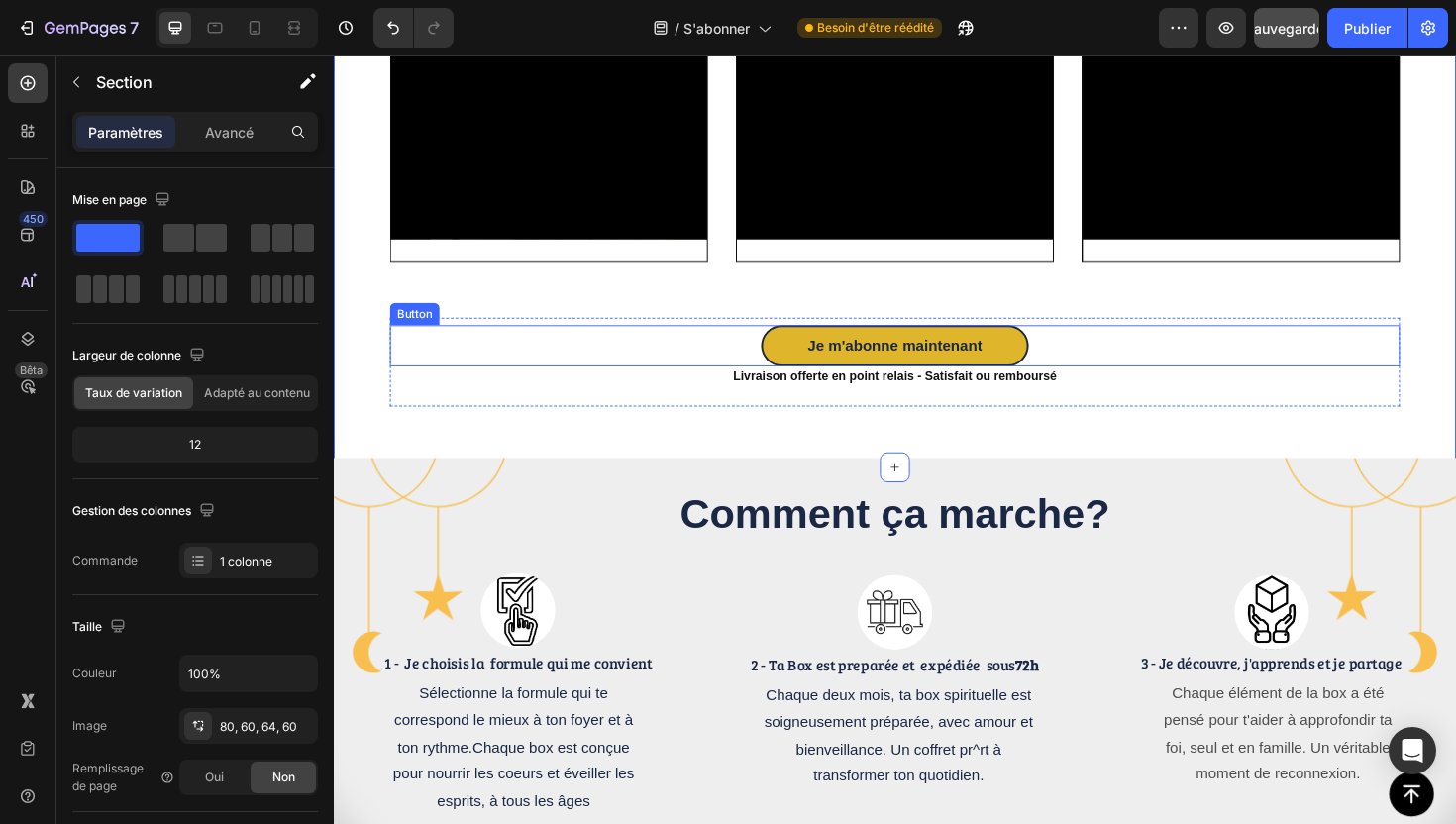click on "Je m'abonne maintenant" at bounding box center [928, 362] 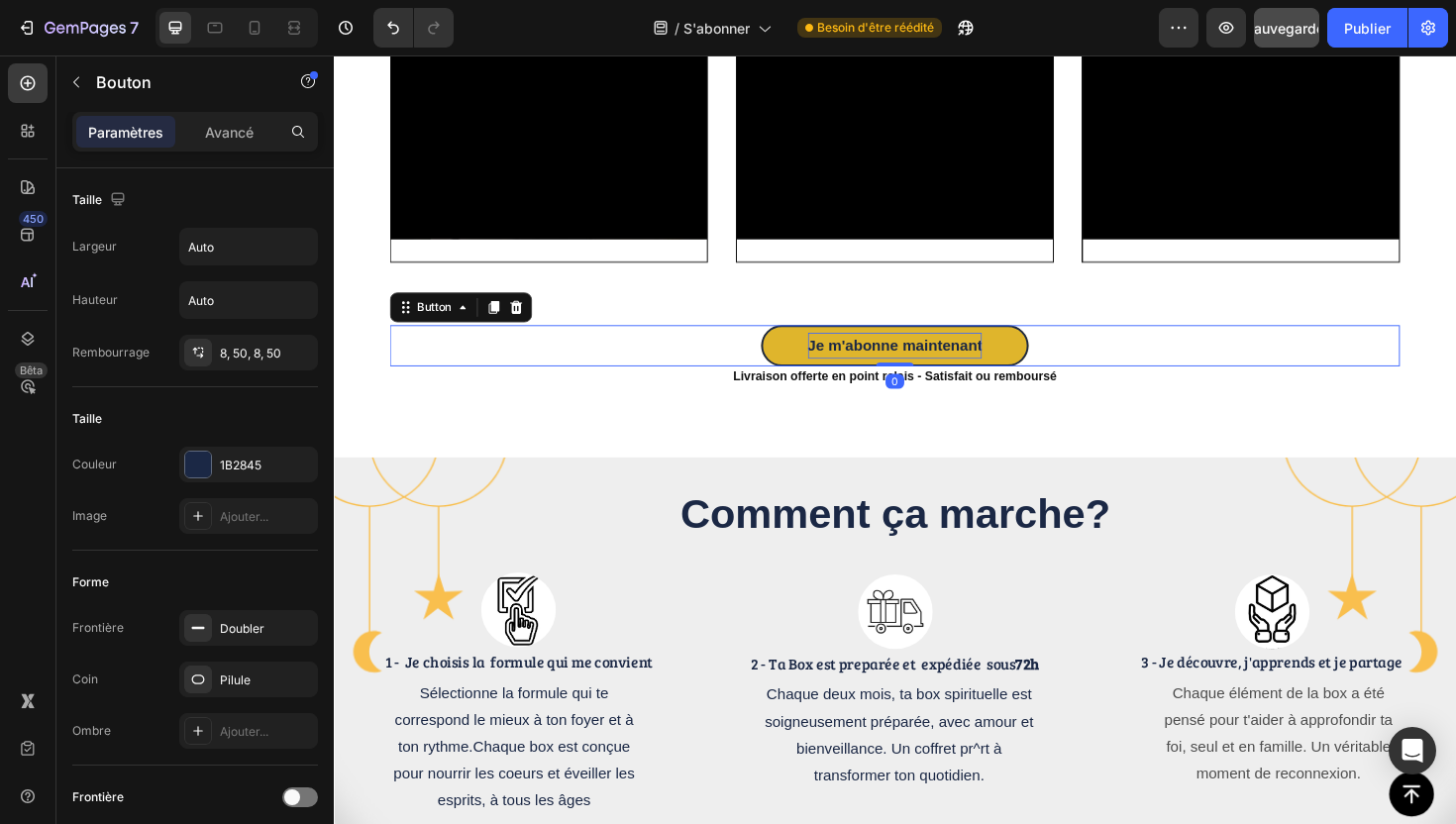 click on "Je m'abonne maintenant" at bounding box center (928, 362) 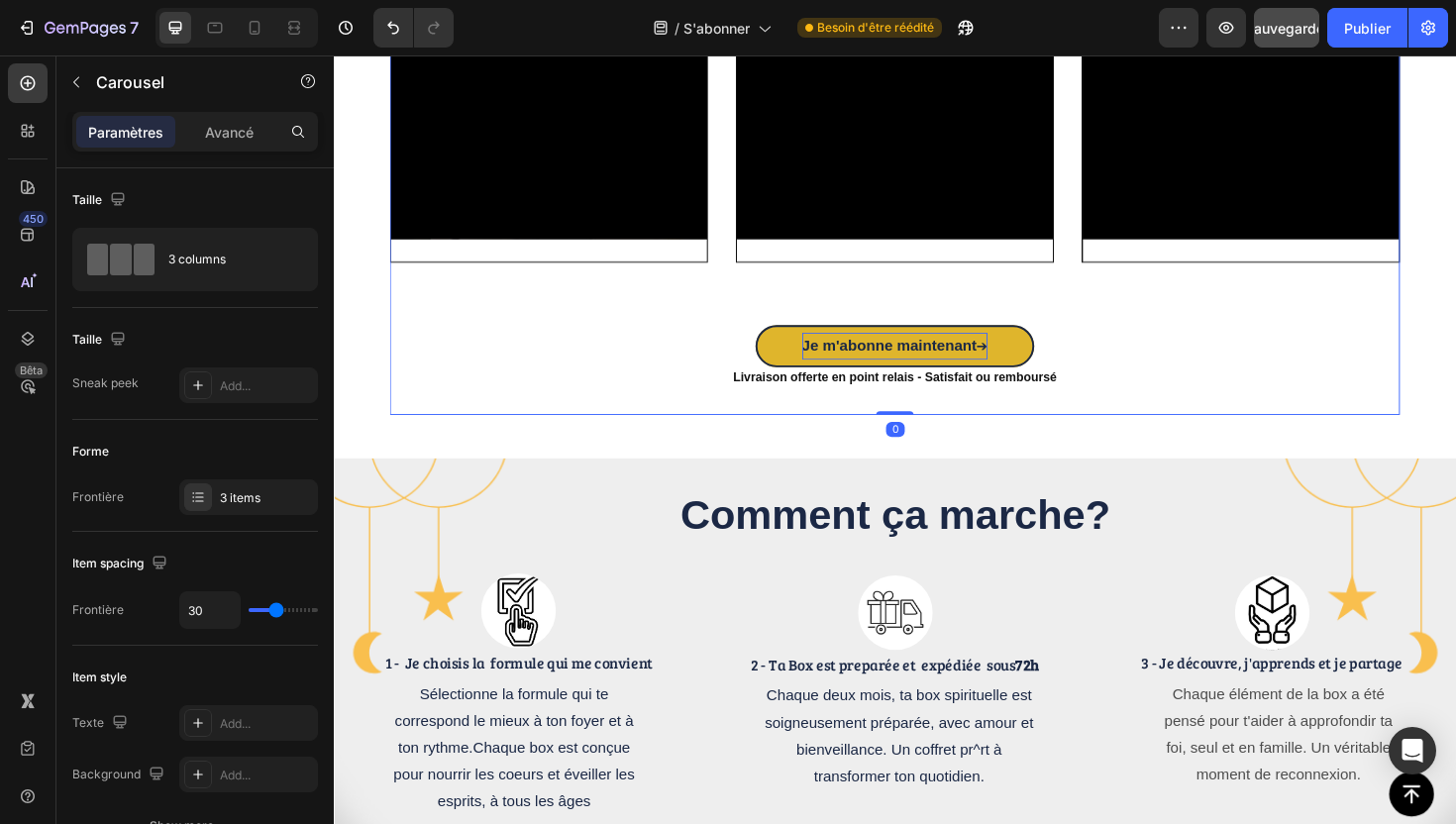 click on "Video Row" at bounding box center [1295, 119] 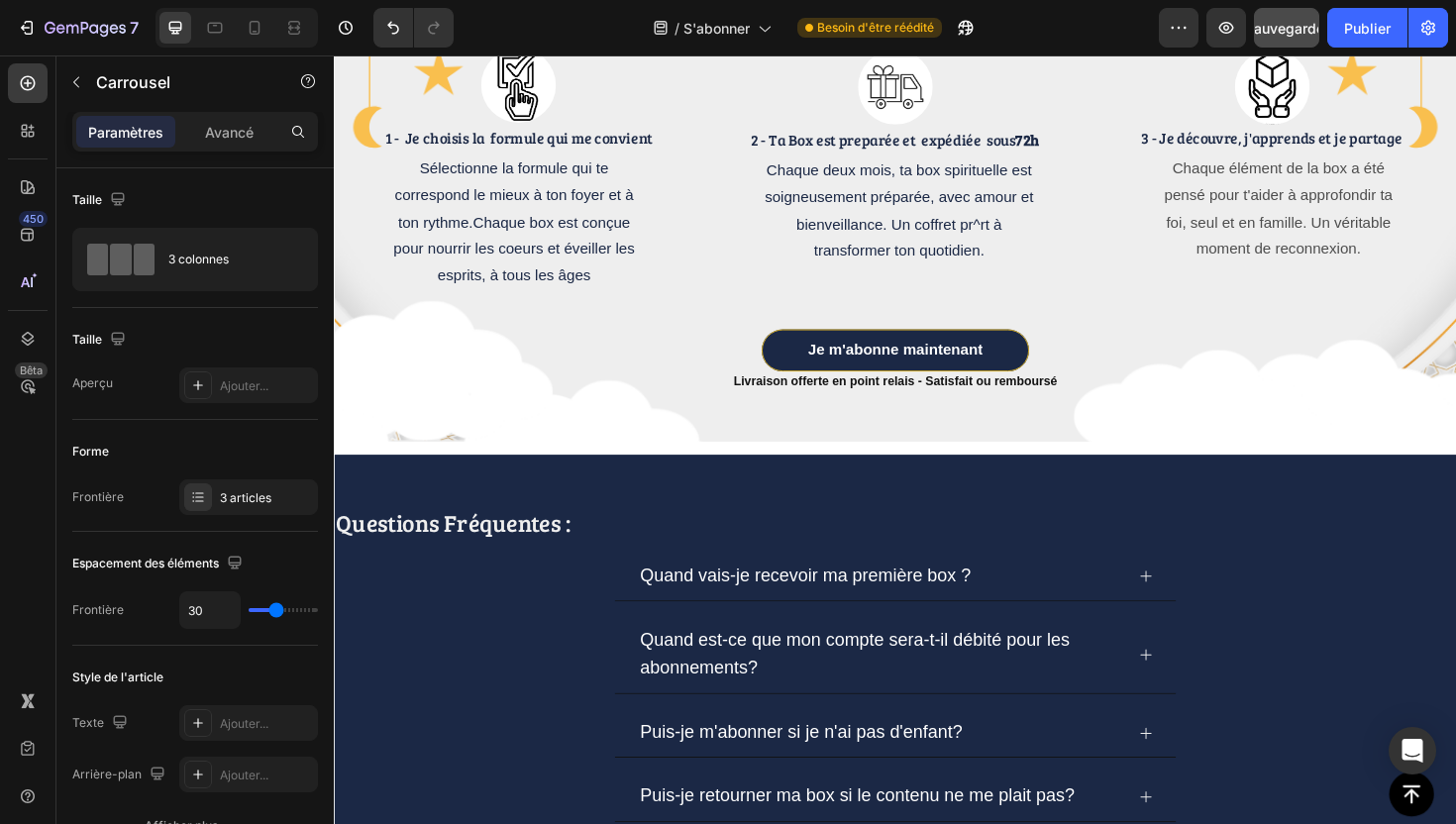 scroll, scrollTop: 2450, scrollLeft: 0, axis: vertical 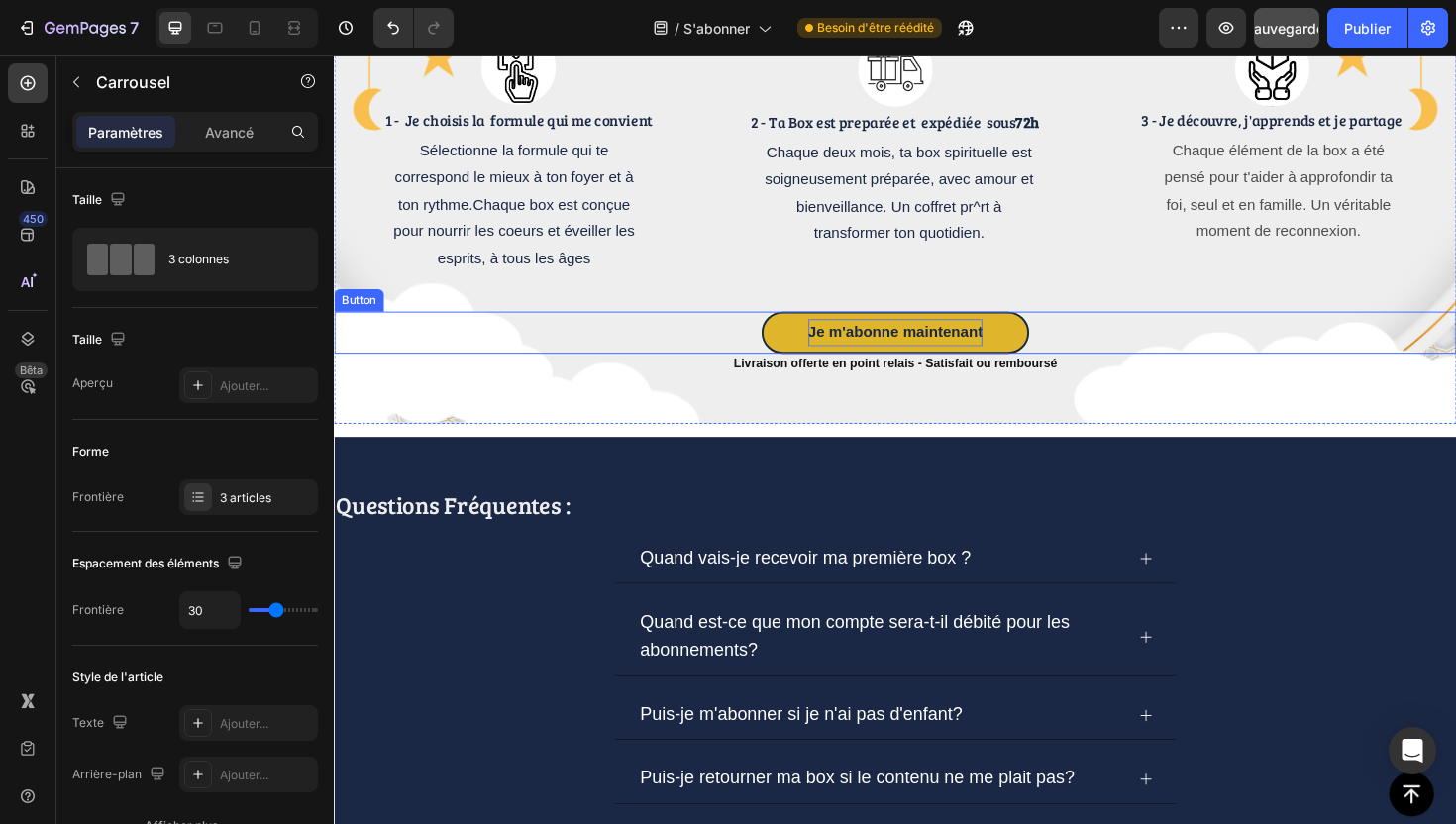 click on "Je m'abonne maintenant" at bounding box center [928, 349] 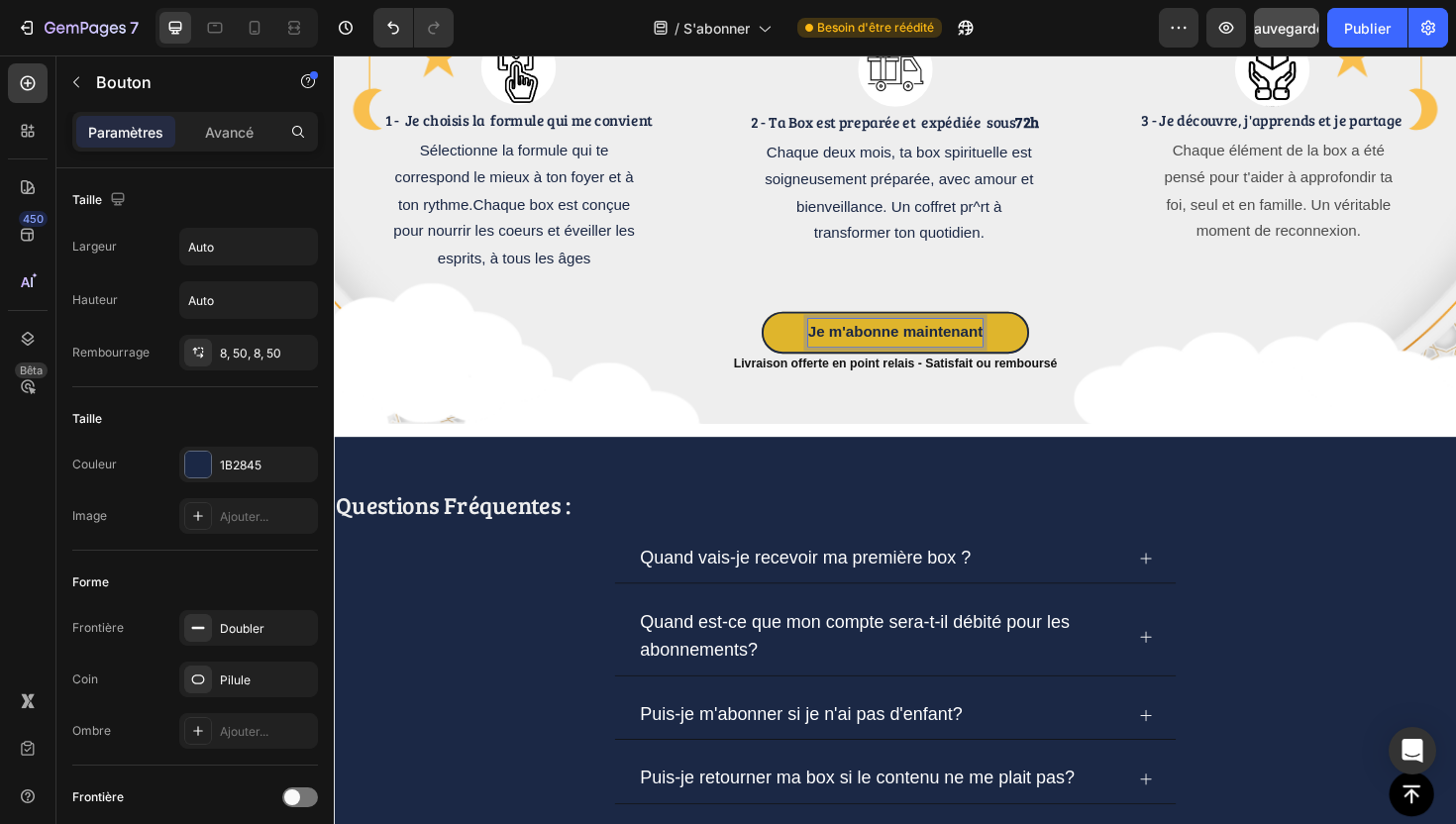 click on "Je m'abonne maintenant" at bounding box center [928, 349] 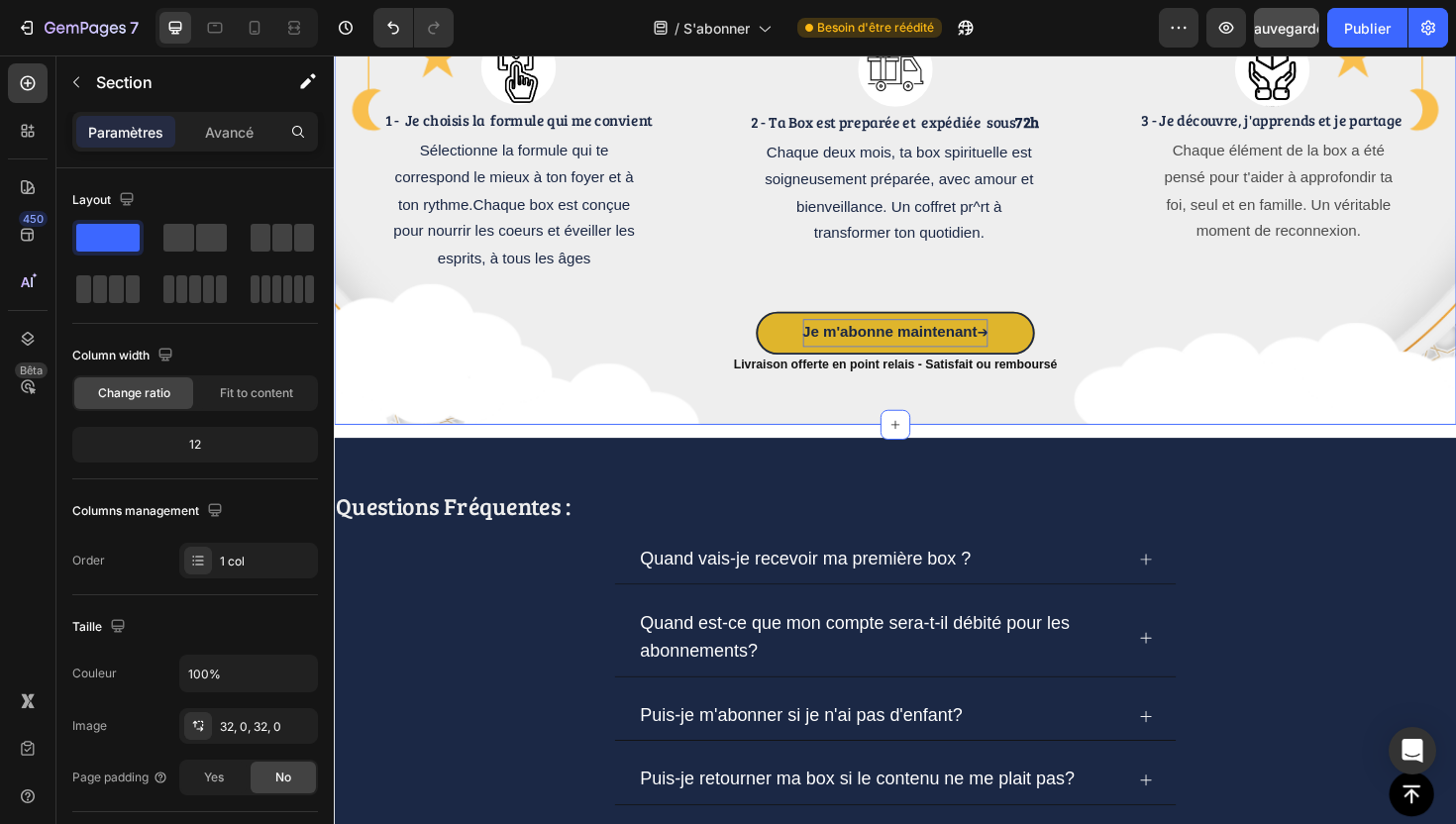 click on "Comment ça marche? Heading Image 1 -  Je choisis la  formule qui me convient Text Block Sélectionne la formule qui te correspond le mieux à ton foyer et à ton rythme.Chaque box est conçue pour nourrir les coeurs et éveiller les esprits, à tous les âges Text Block Image 2 - Ta Box est preparée et  expédiée  sous   72h Text Block Chaque deux mois, ta box spirituelle est soigneusement préparée, avec amour et bienveillance. Un coffret pr^rt à transformer ton quotidien. Text Block Image 3 - Je découvre, j'apprends et je partage Text Block Chaque élément de la box a été pensé pour t'aider à approfondir ta foi, seul et en famille. Un véritable moment de reconnexion. Text Block Row Je m'abonne maintenant   ➔ Button Livraison offerte en point relais - Satisfait ou remboursé Heading" at bounding box center [928, 176] 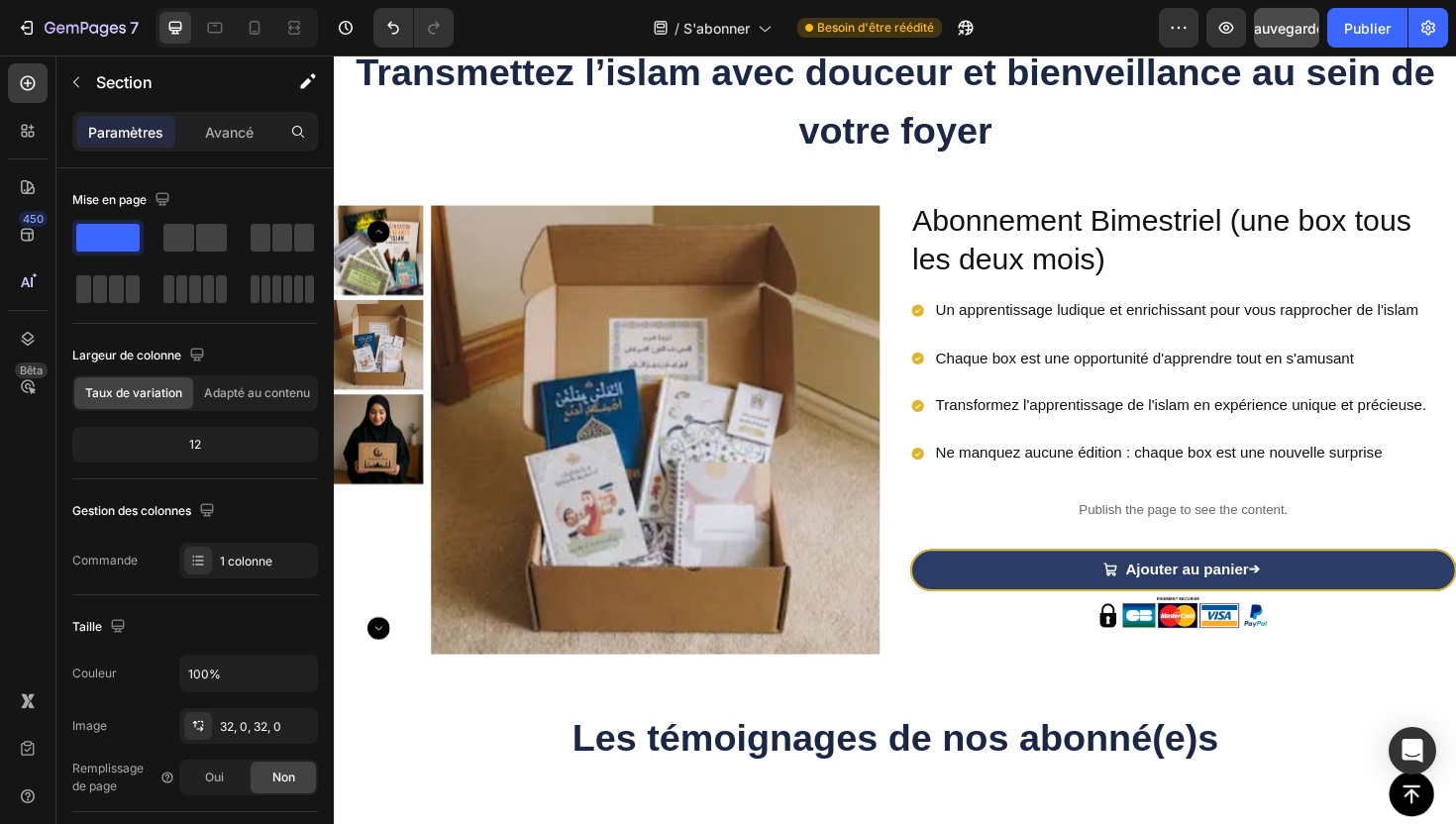 scroll, scrollTop: 123, scrollLeft: 0, axis: vertical 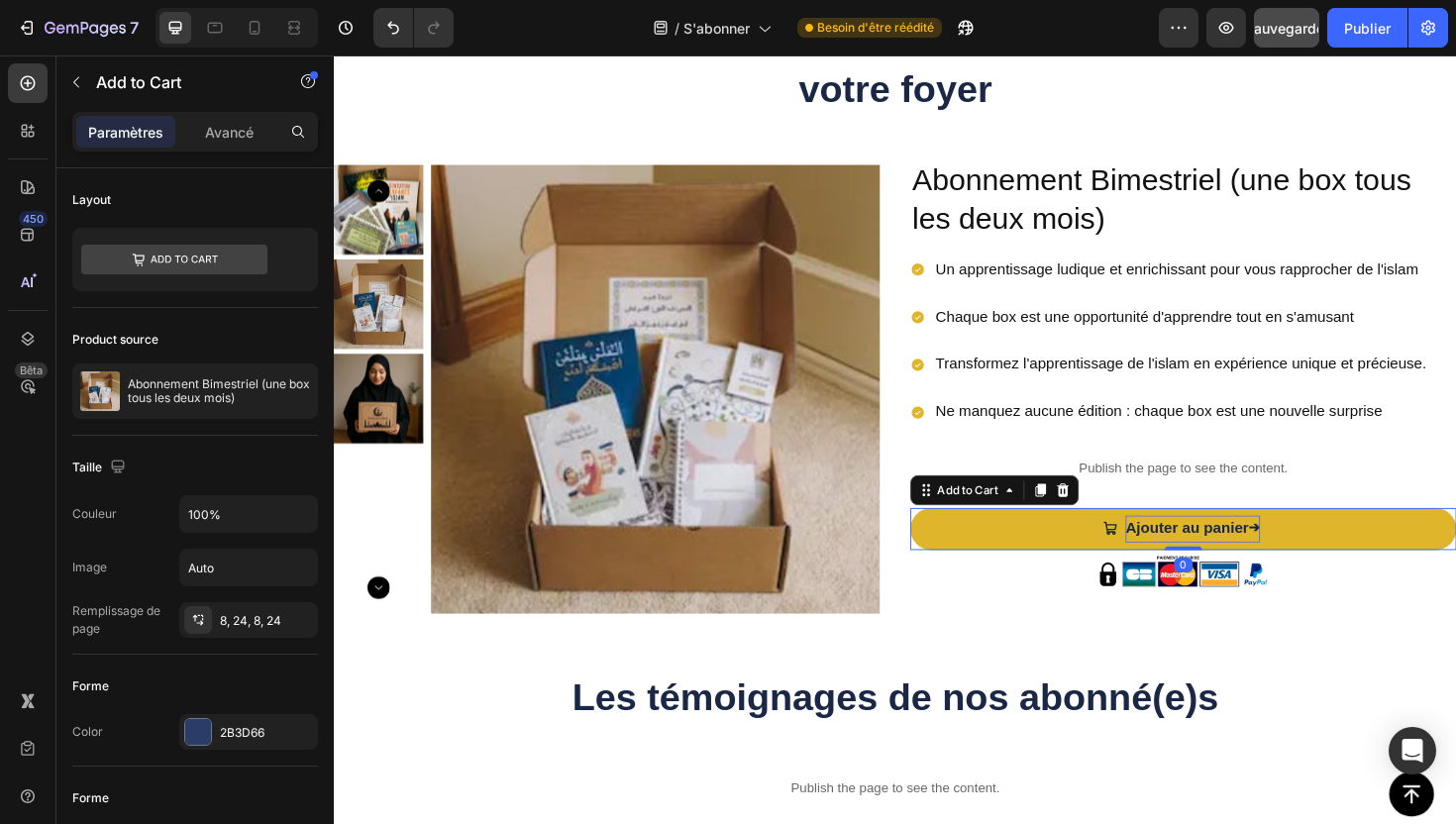 click on "➔" at bounding box center (1308, 557) 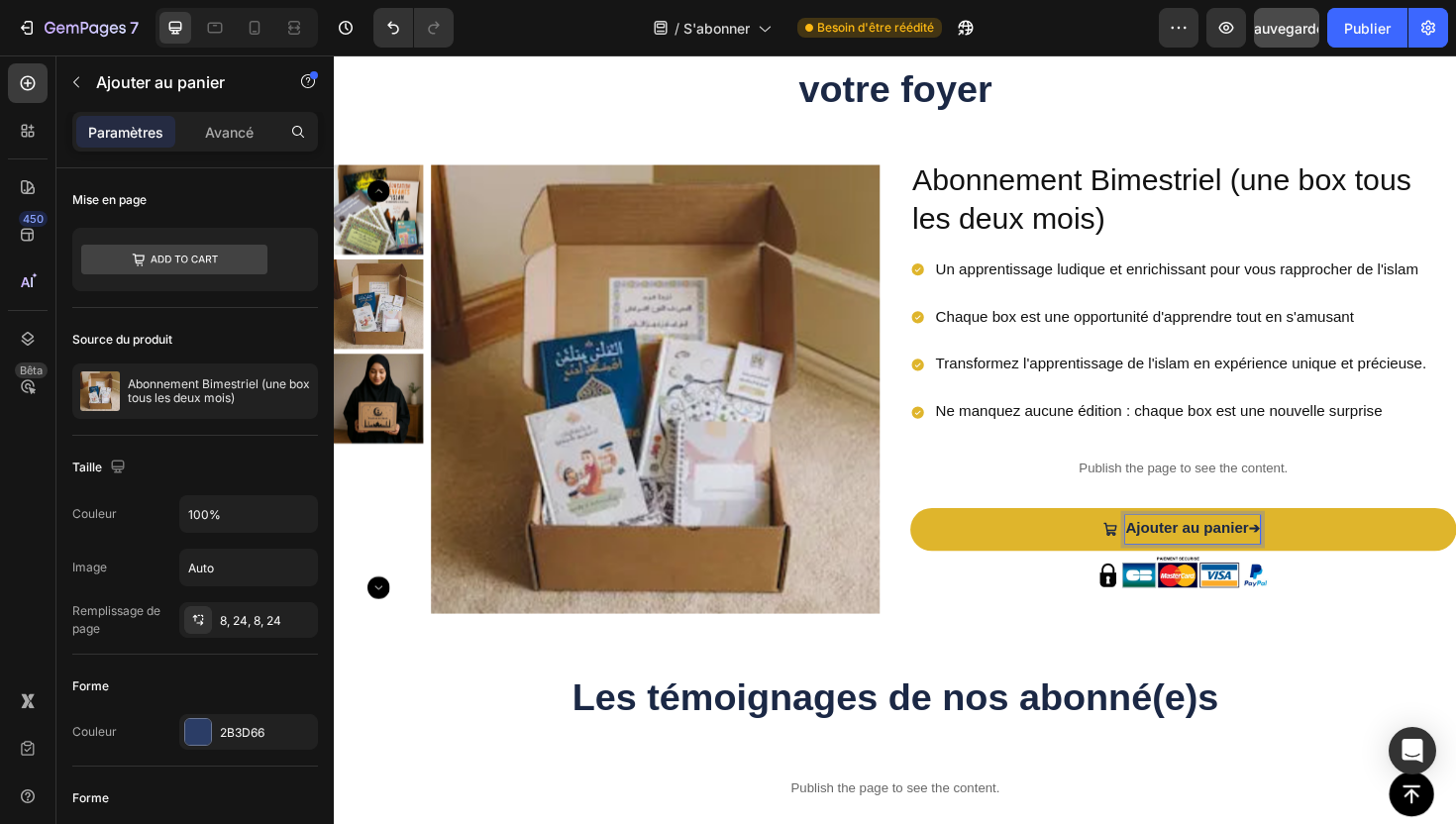 click on "Ajouter au panier  ➔" at bounding box center [1243, 558] 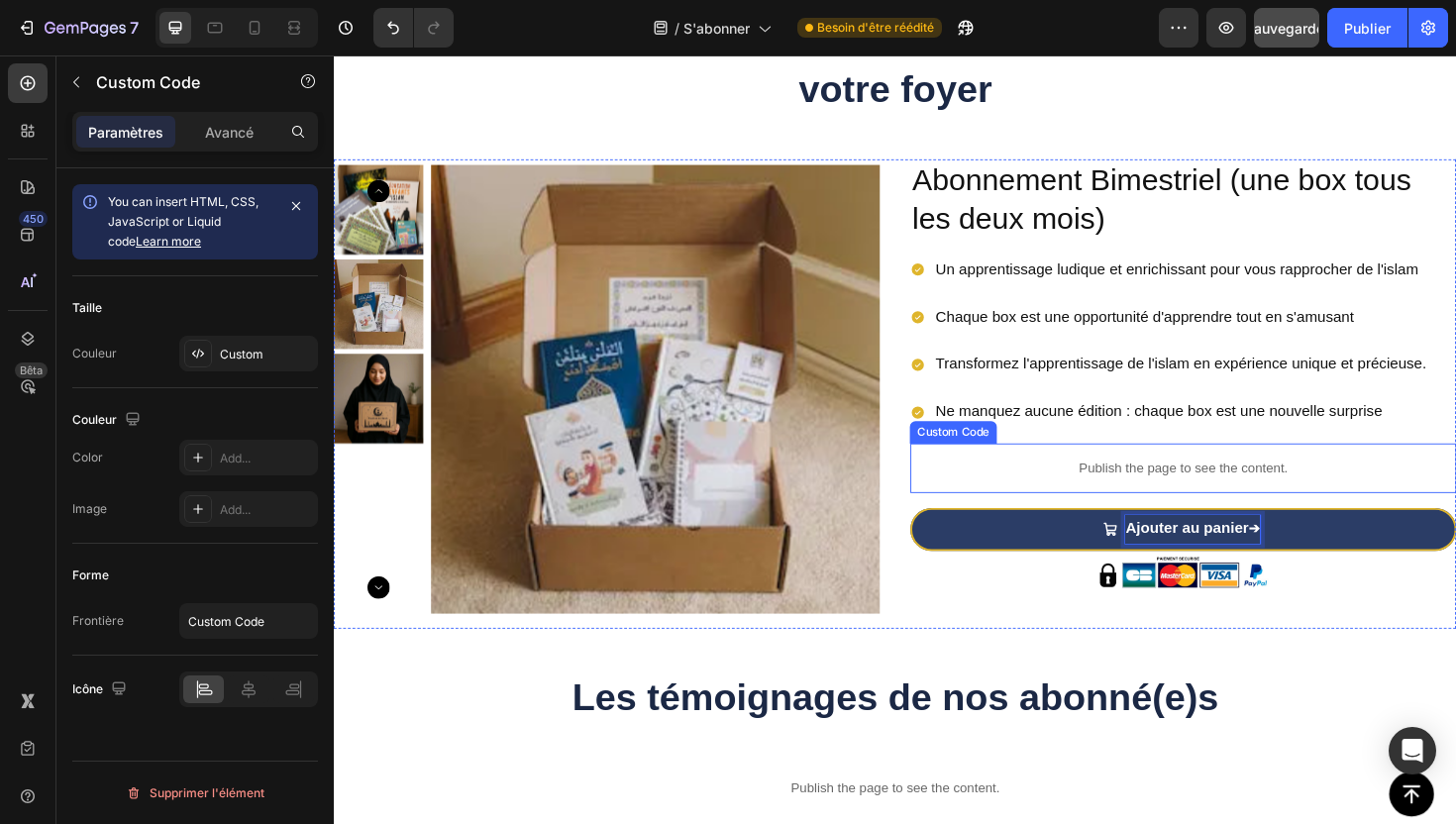 click on "Publish the page to see the content." at bounding box center (1233, 492) 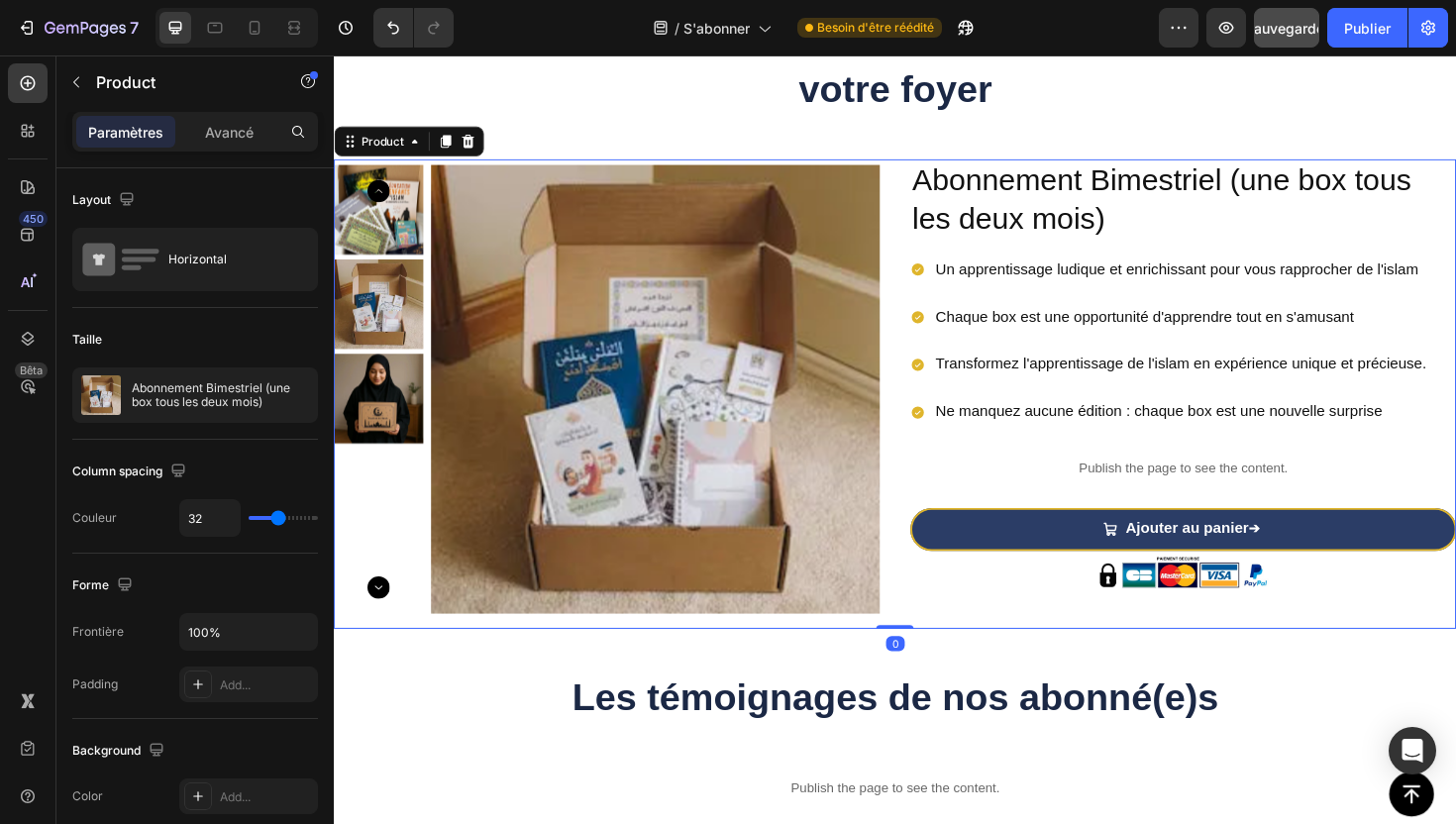 click on "Abonnement Bimestriel (une box tous les deux mois) Product Title Un apprentissage ludique et enrichissant pour vous rapprocher de l'islam Chaque box est une opportunité d'apprendre tout en s'amusant Transformez l'apprentissage de l'islam en expérience unique et précieuse. Ne manquez aucune édition : chaque box est une nouvelle surprise Item List
Publish the page to see the content.
Custom Code
Ajouter au panier   ➔ Add to Cart Image" at bounding box center [1233, 414] 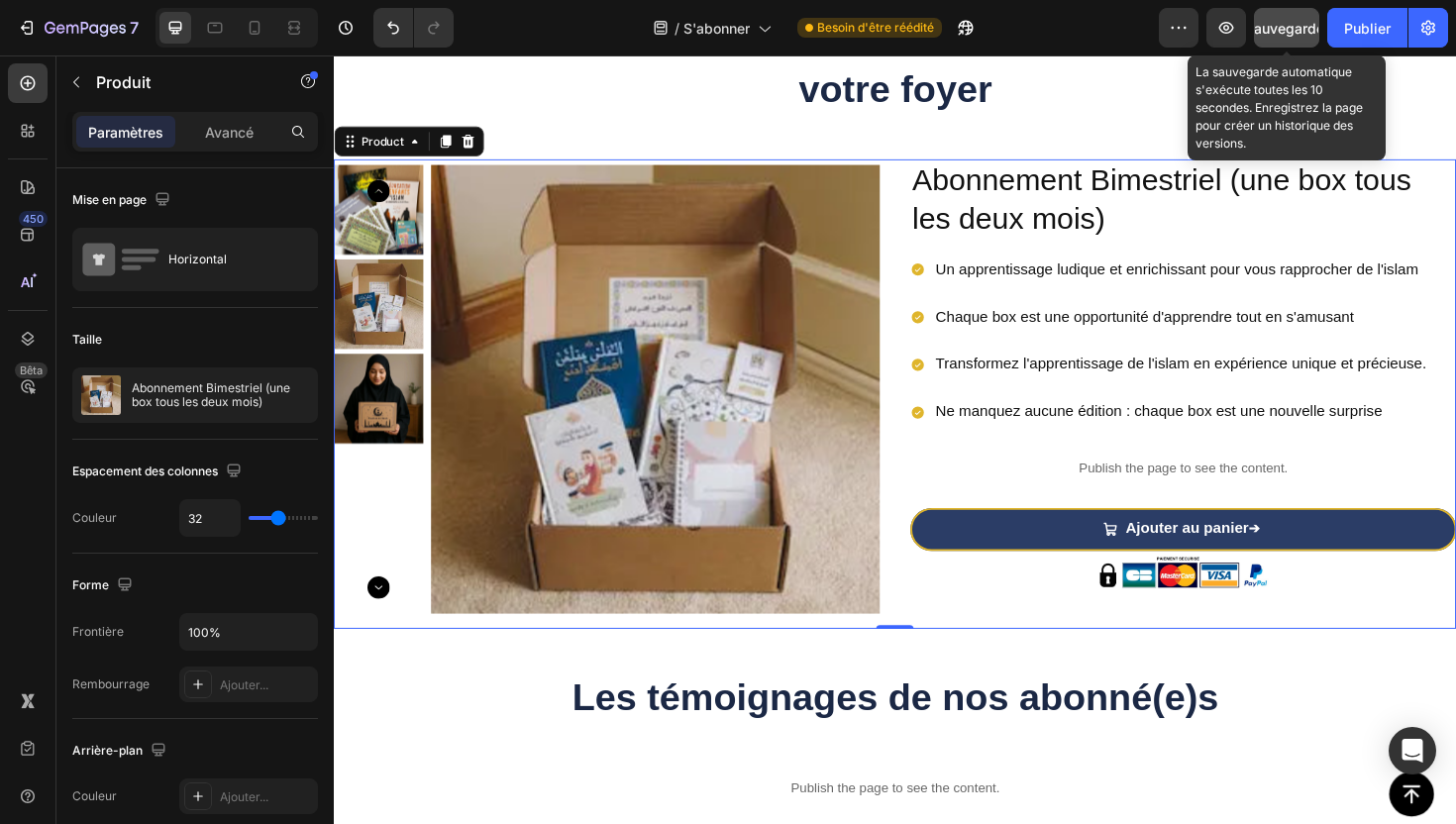 click on "Sauvegarder" at bounding box center (1287, 28) 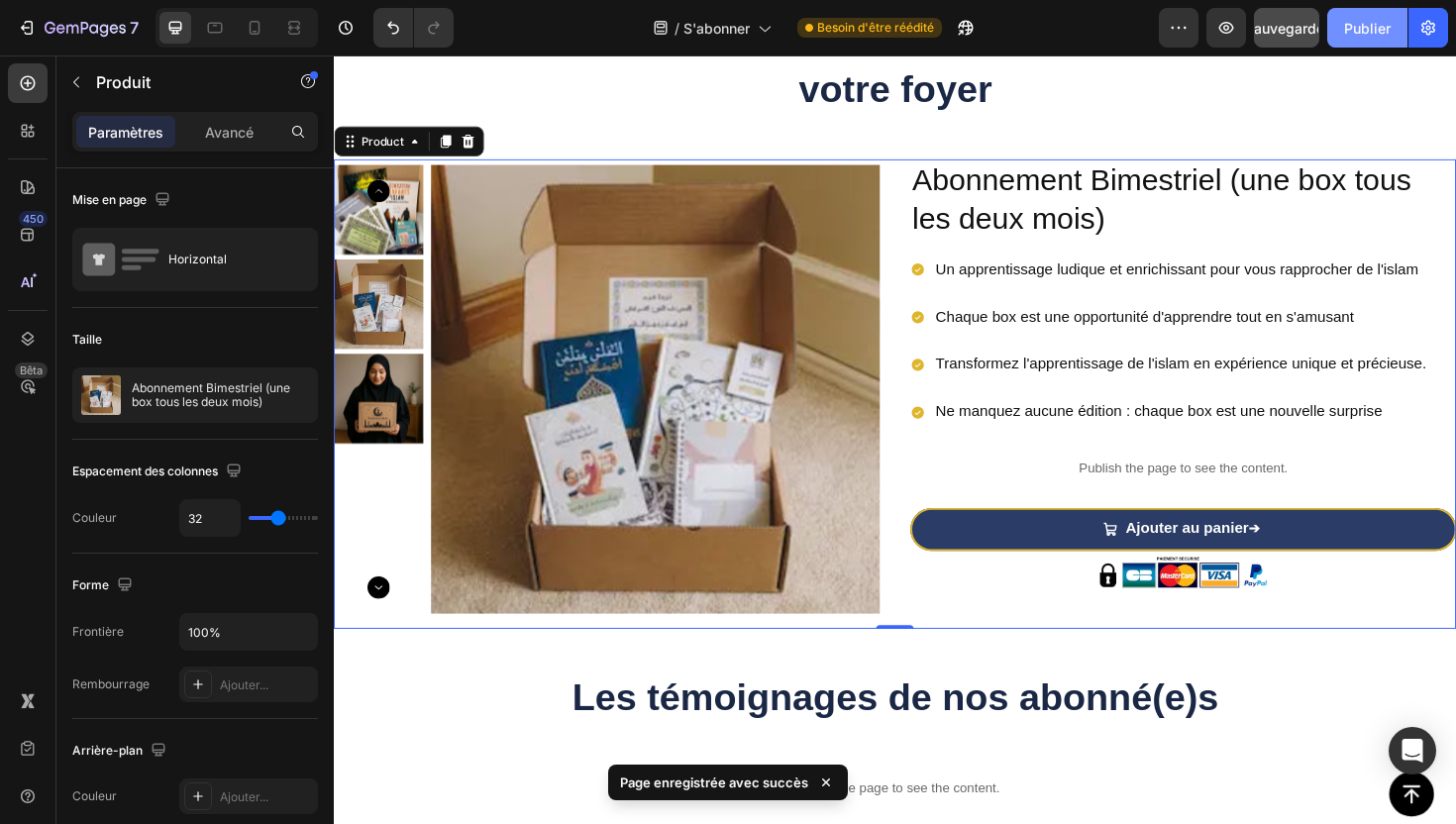 click on "Publier" at bounding box center (1367, 28) 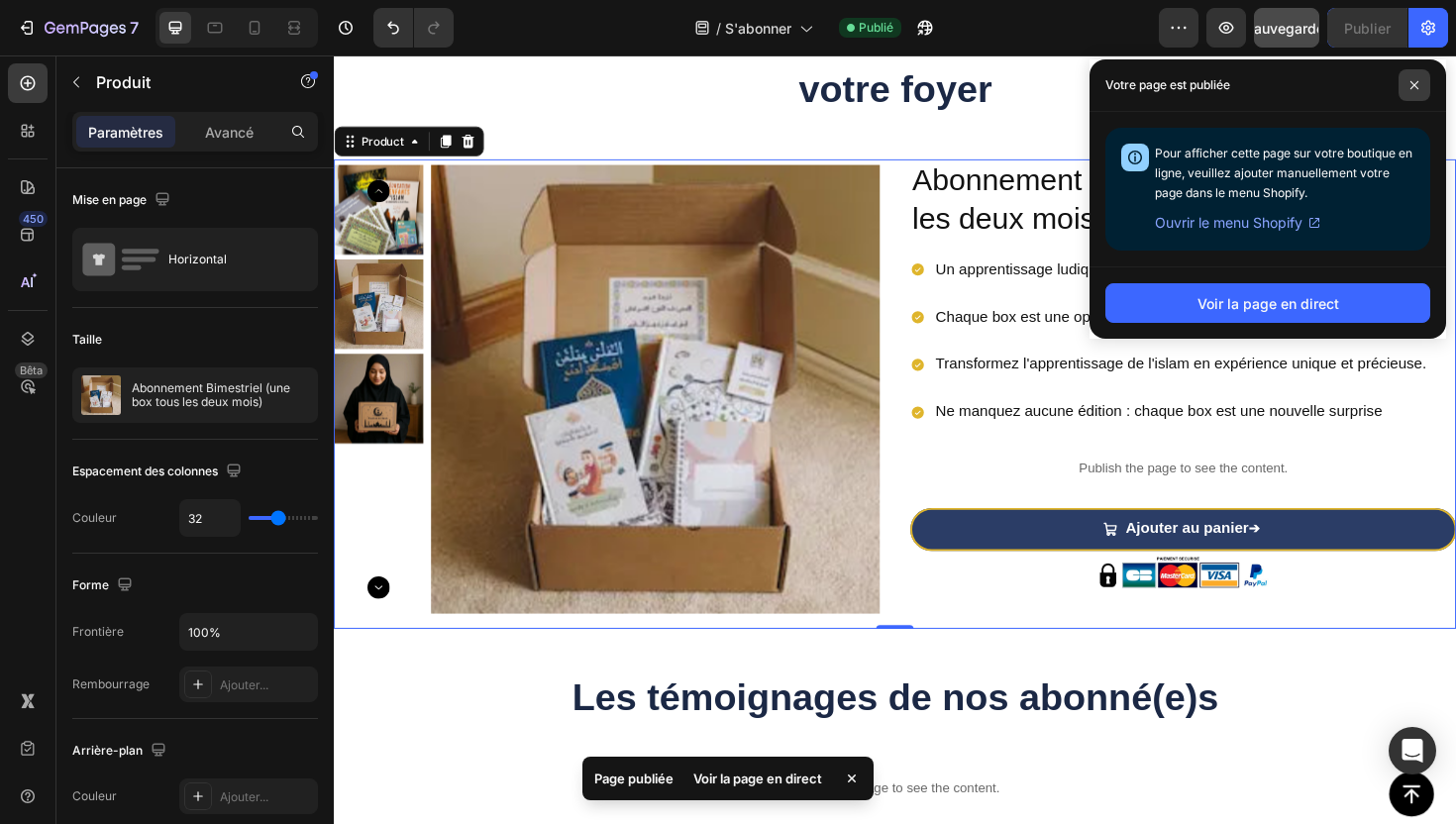 click 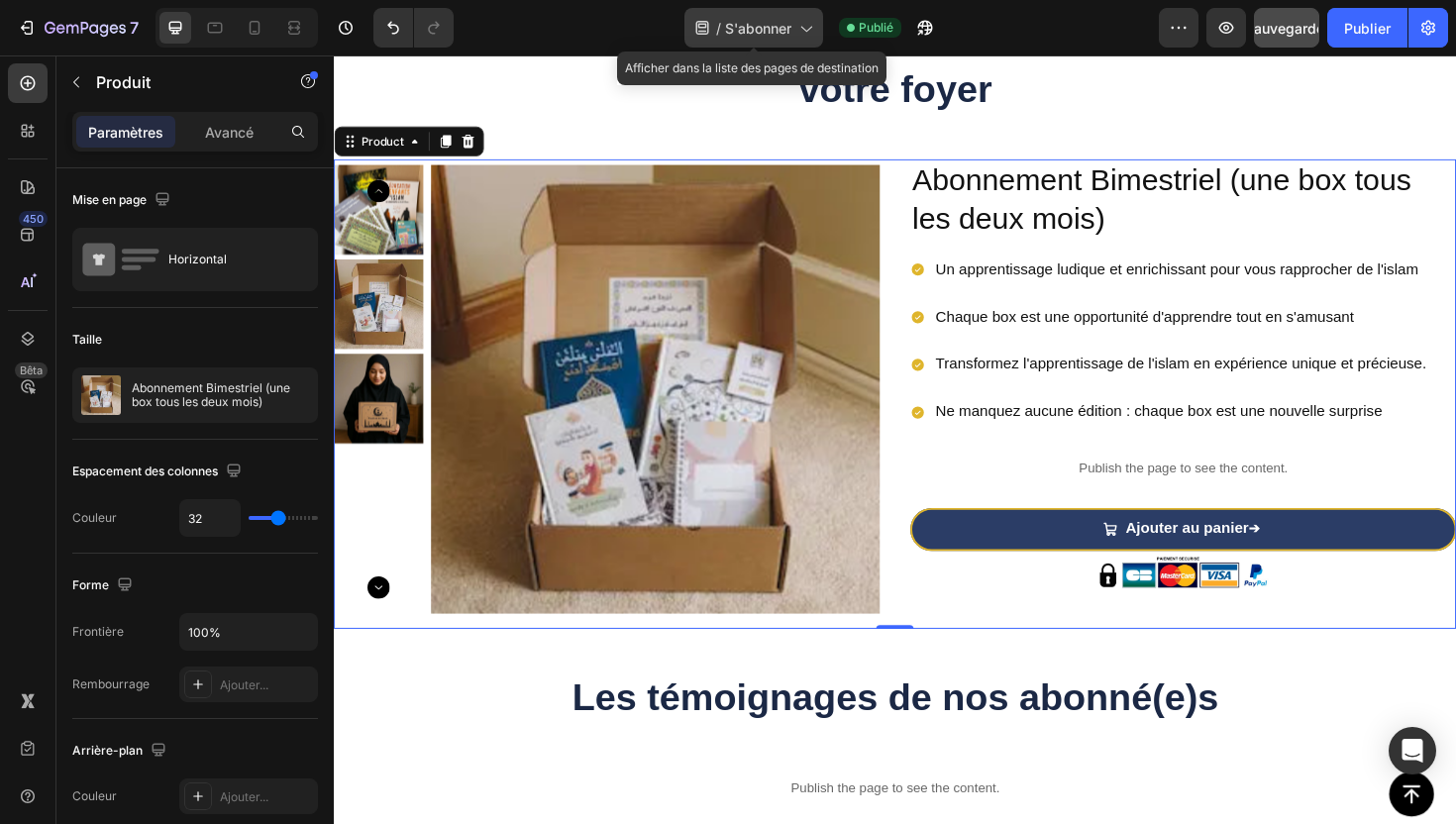 click 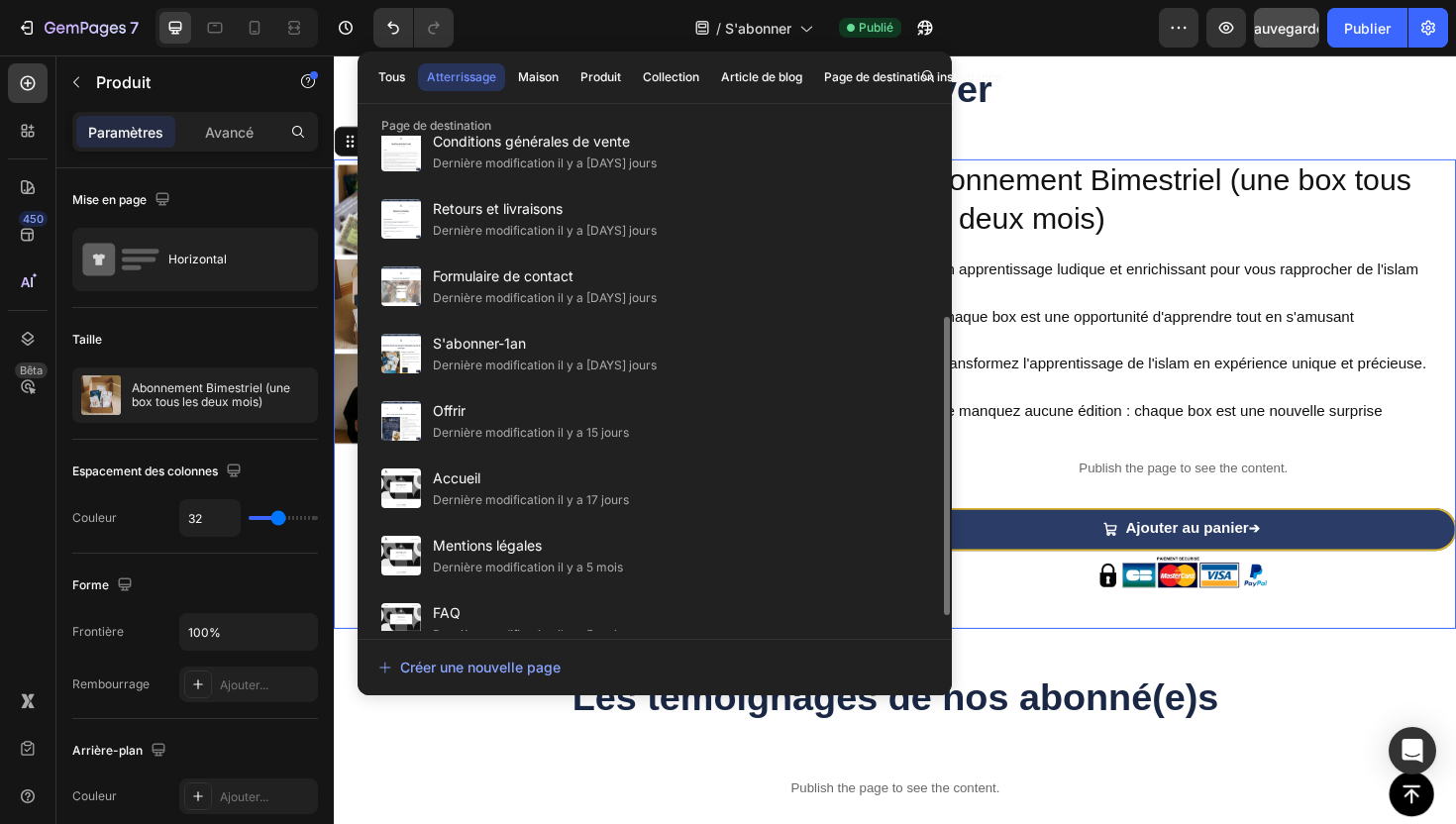 scroll, scrollTop: 327, scrollLeft: 0, axis: vertical 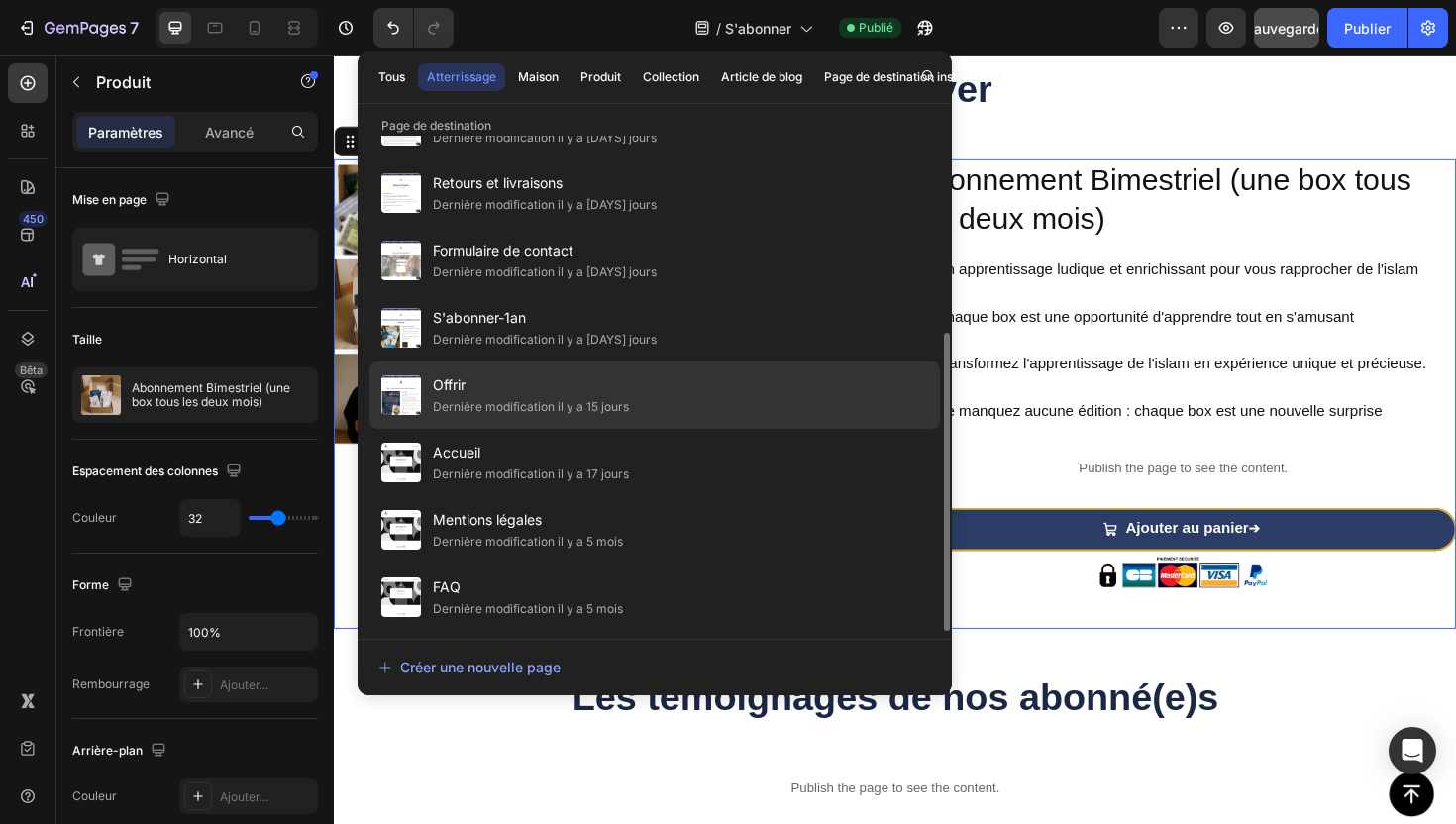 click on "Dernière modification il y a 15 jours" at bounding box center (531, 406) 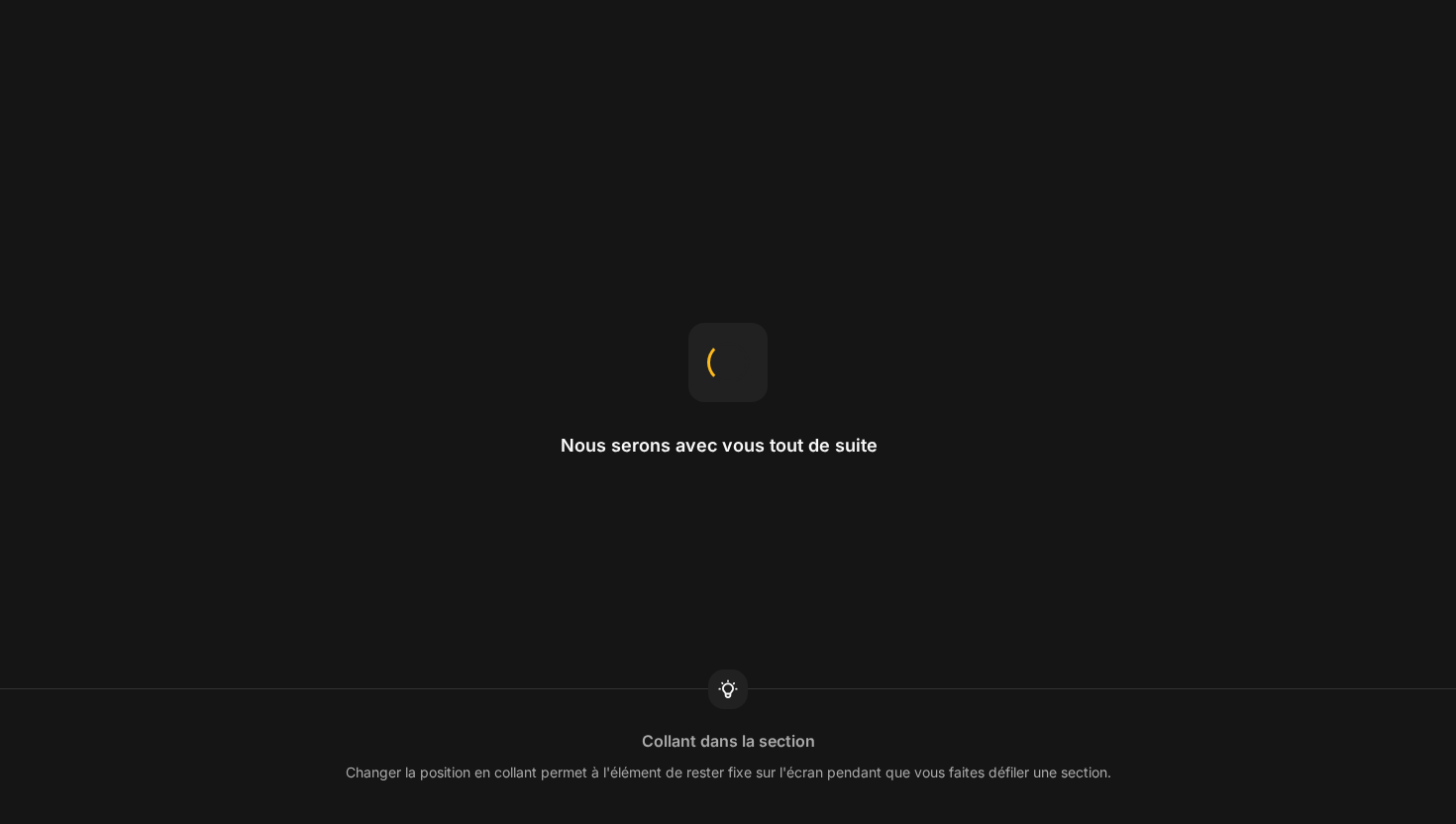 scroll, scrollTop: 0, scrollLeft: 0, axis: both 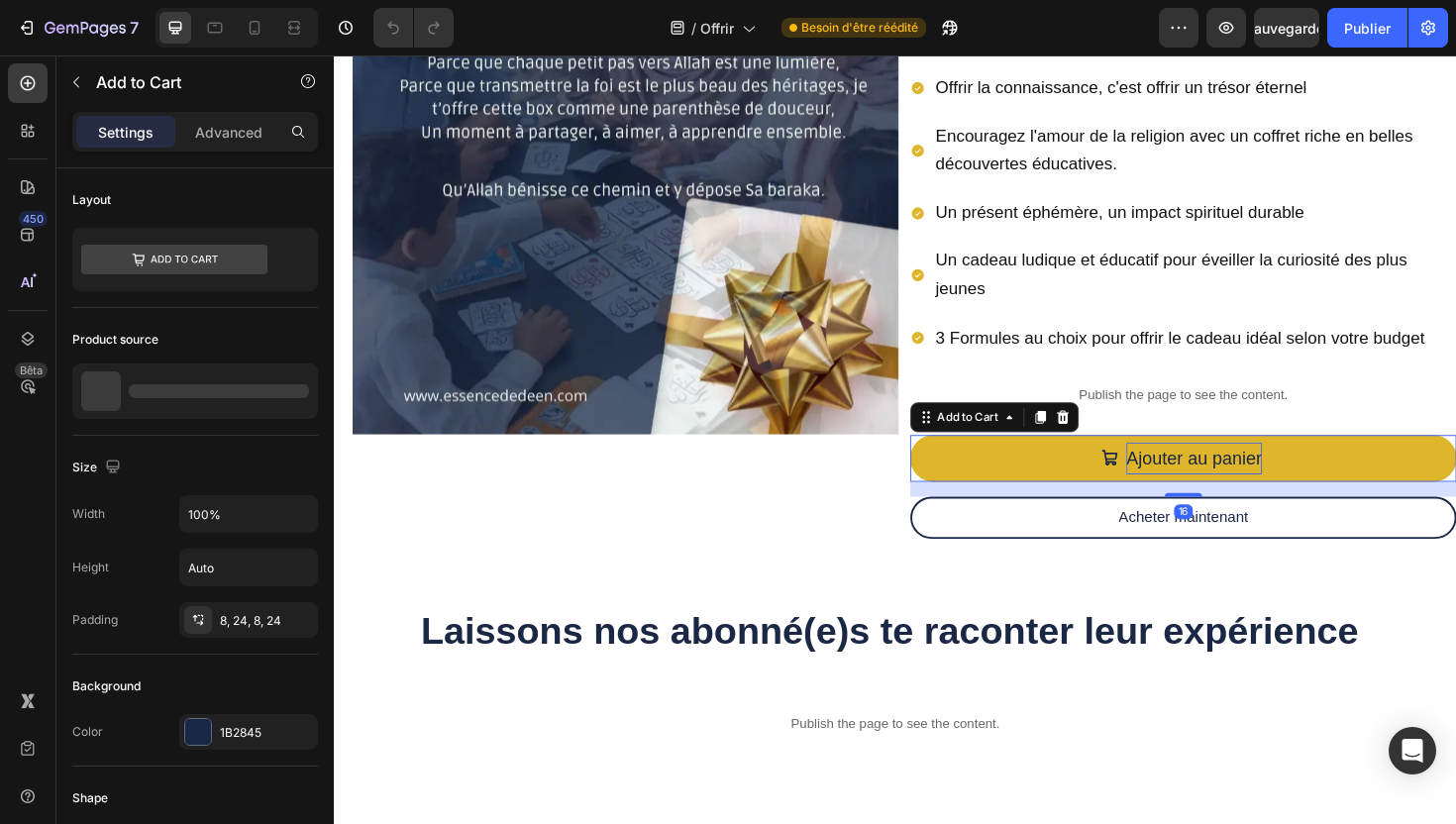 click on "Ajouter au panier" at bounding box center (1244, 482) 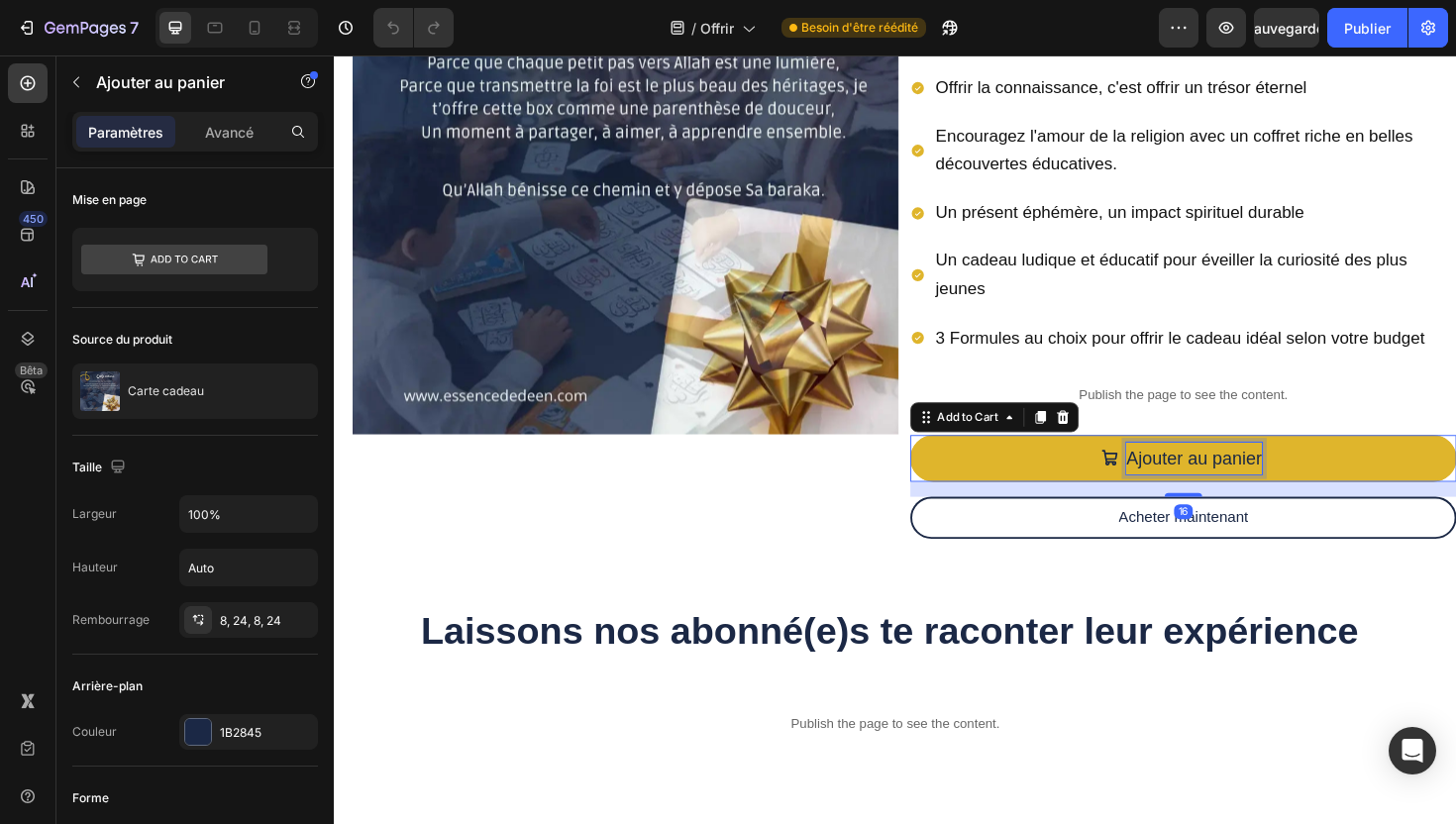 click on "Ajouter au panier" at bounding box center (1244, 482) 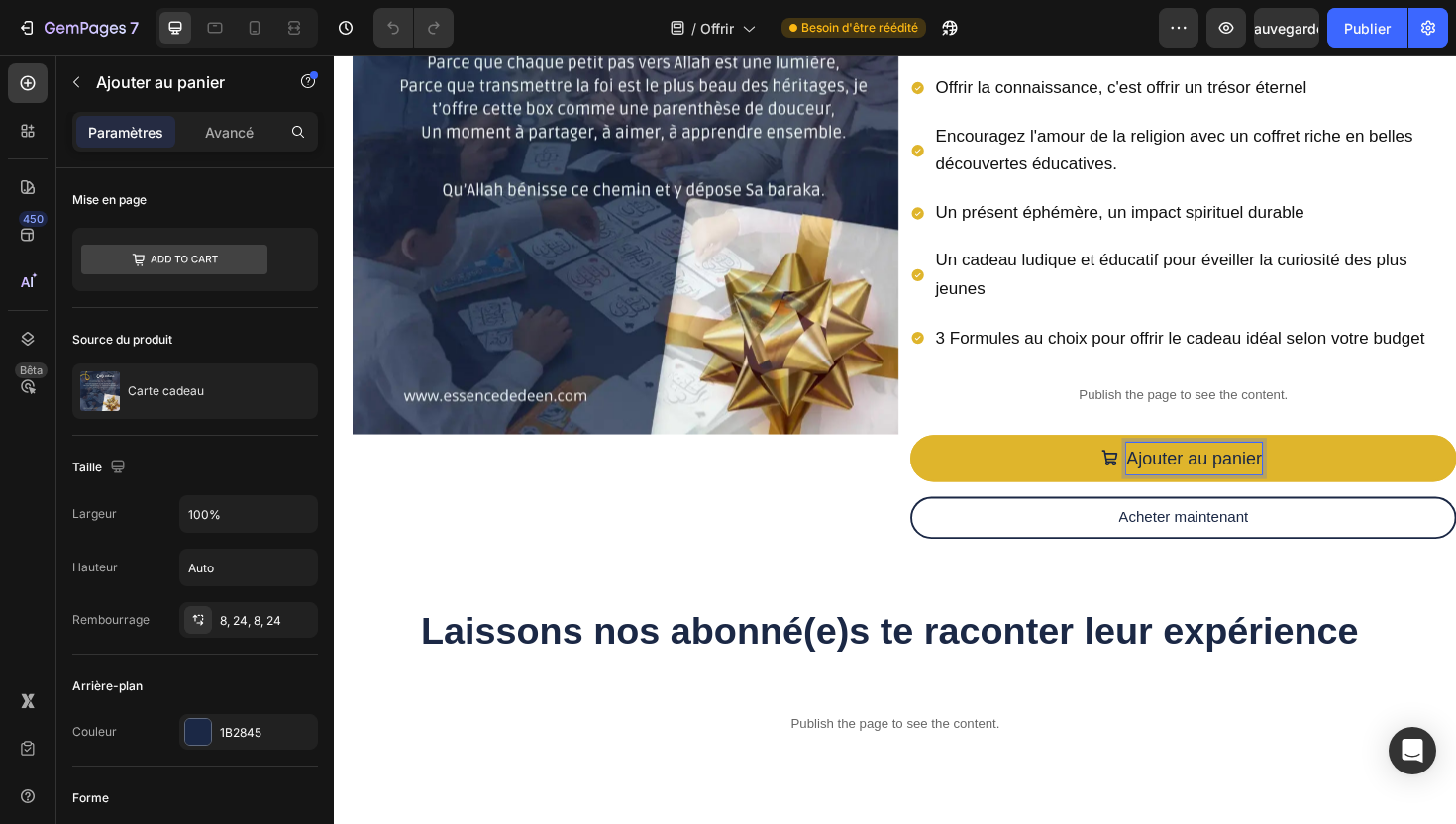 click on "Ajouter au panier" at bounding box center (1233, 482) 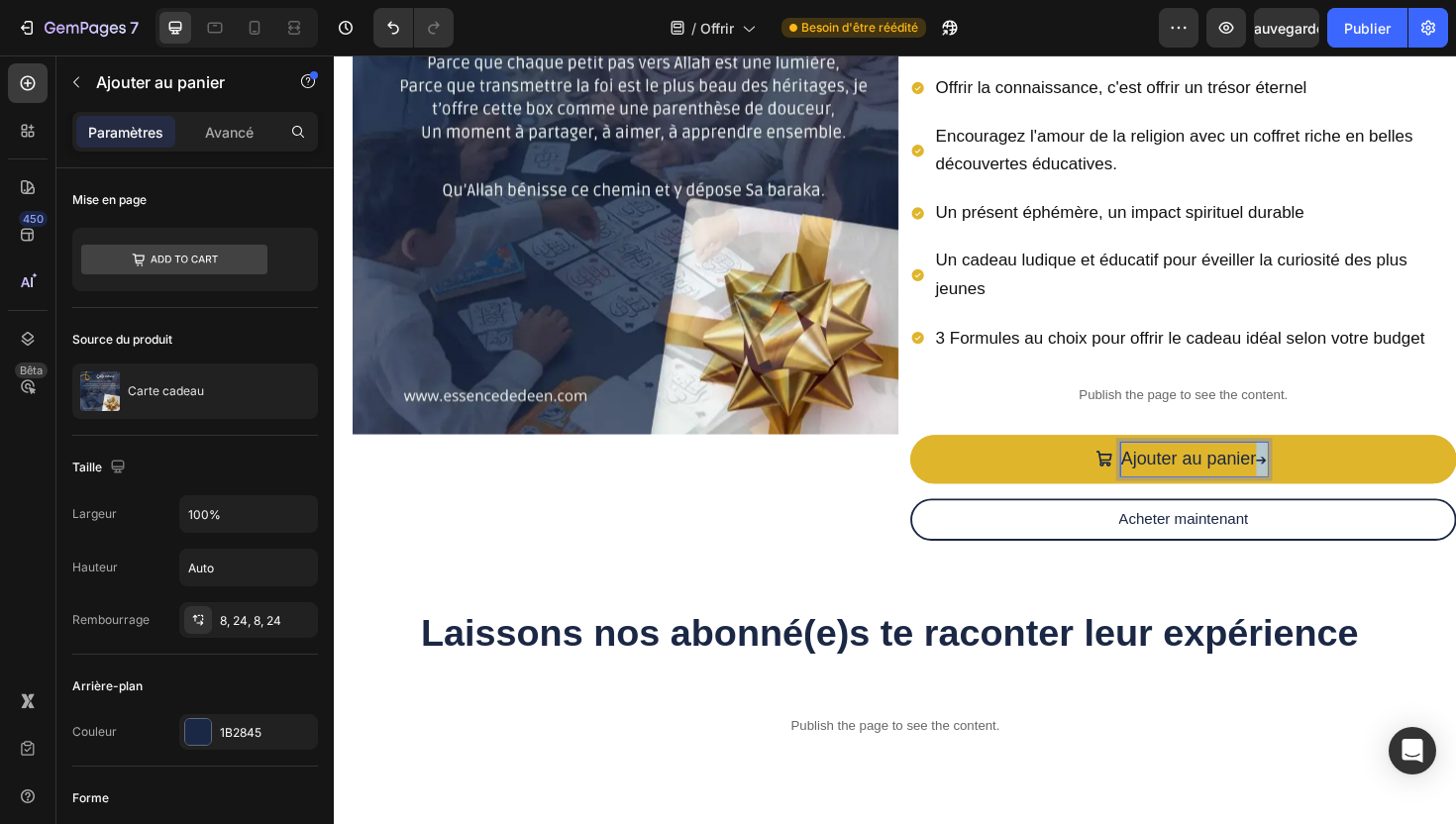 click on "Ajouter au panier  ➔" at bounding box center [1233, 483] 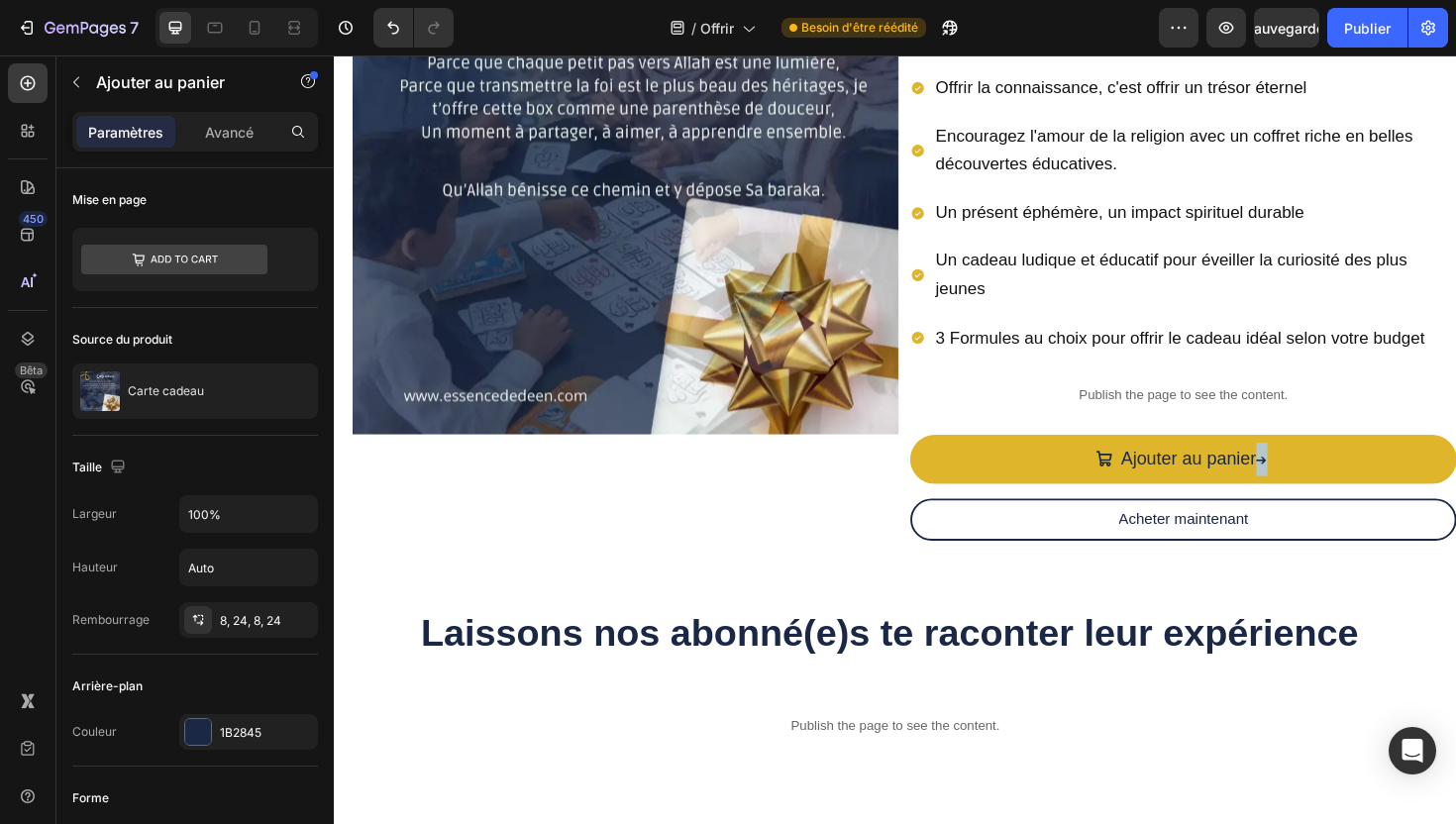 click on "Ajouter au panier  ➔" at bounding box center (1233, 483) 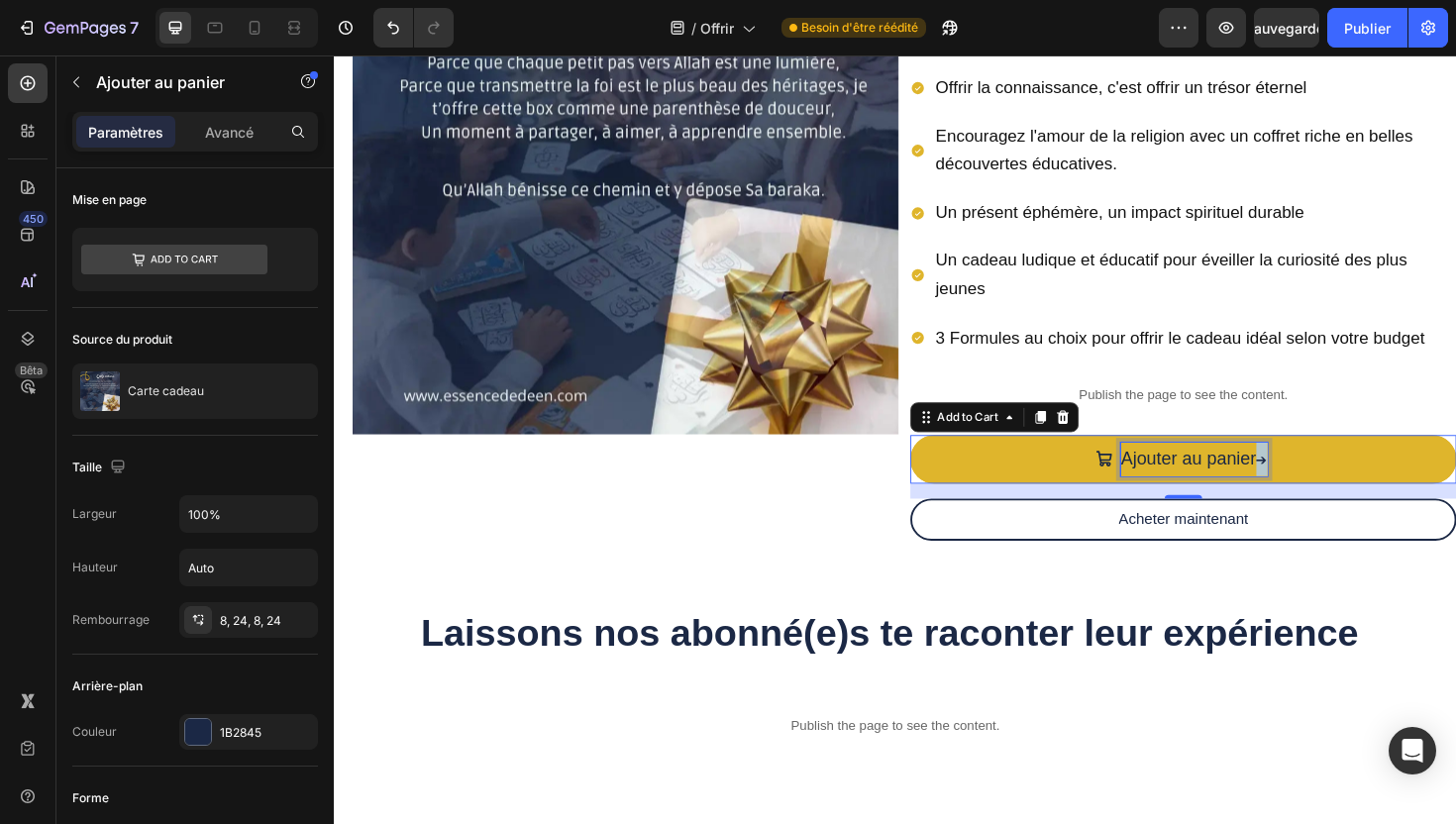 click on "➔" at bounding box center (1316, 483) 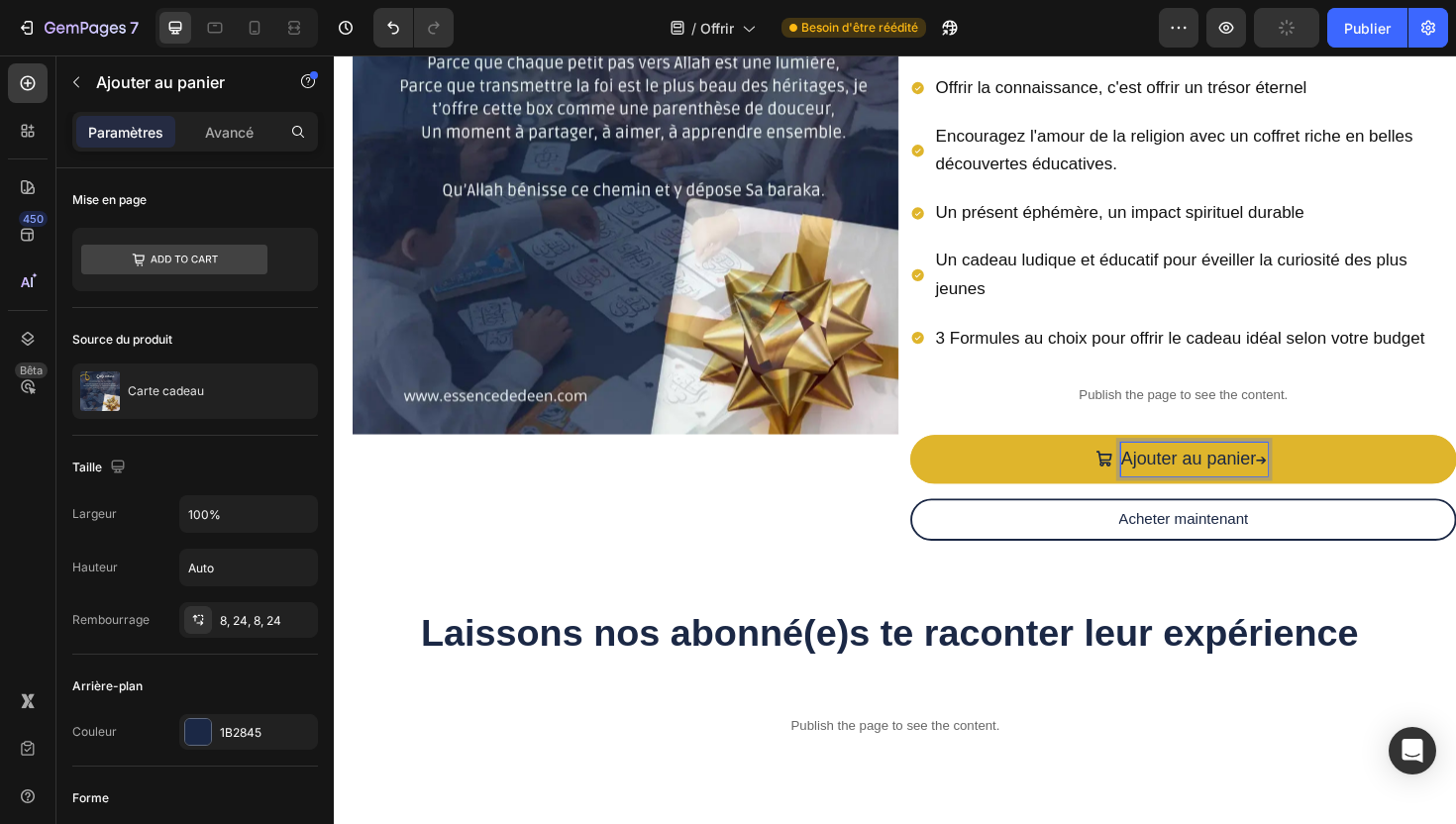 click on "➔" at bounding box center [1316, 483] 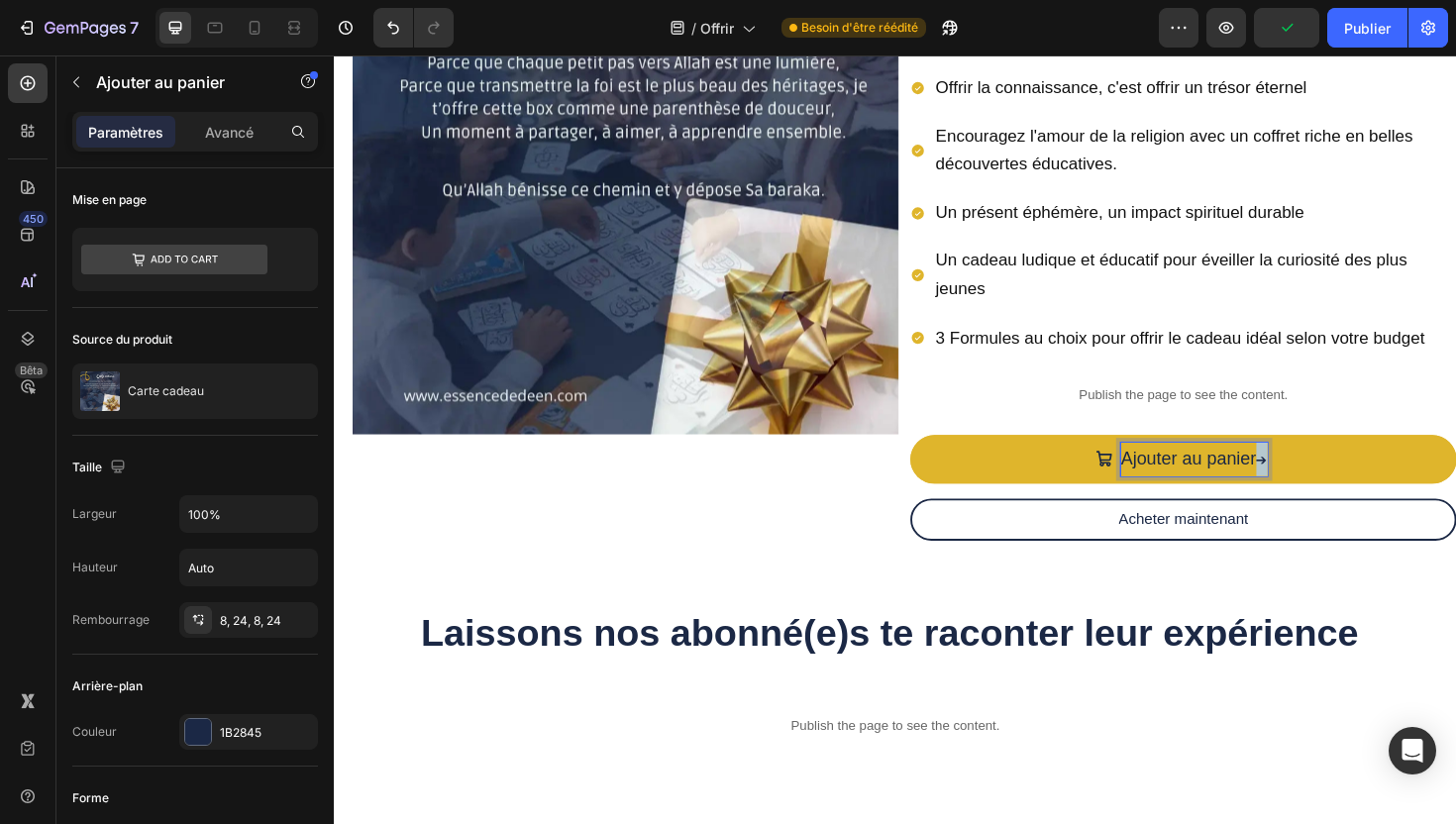 drag, startPoint x: 1317, startPoint y: 473, endPoint x: 1329, endPoint y: 475, distance: 12.165525 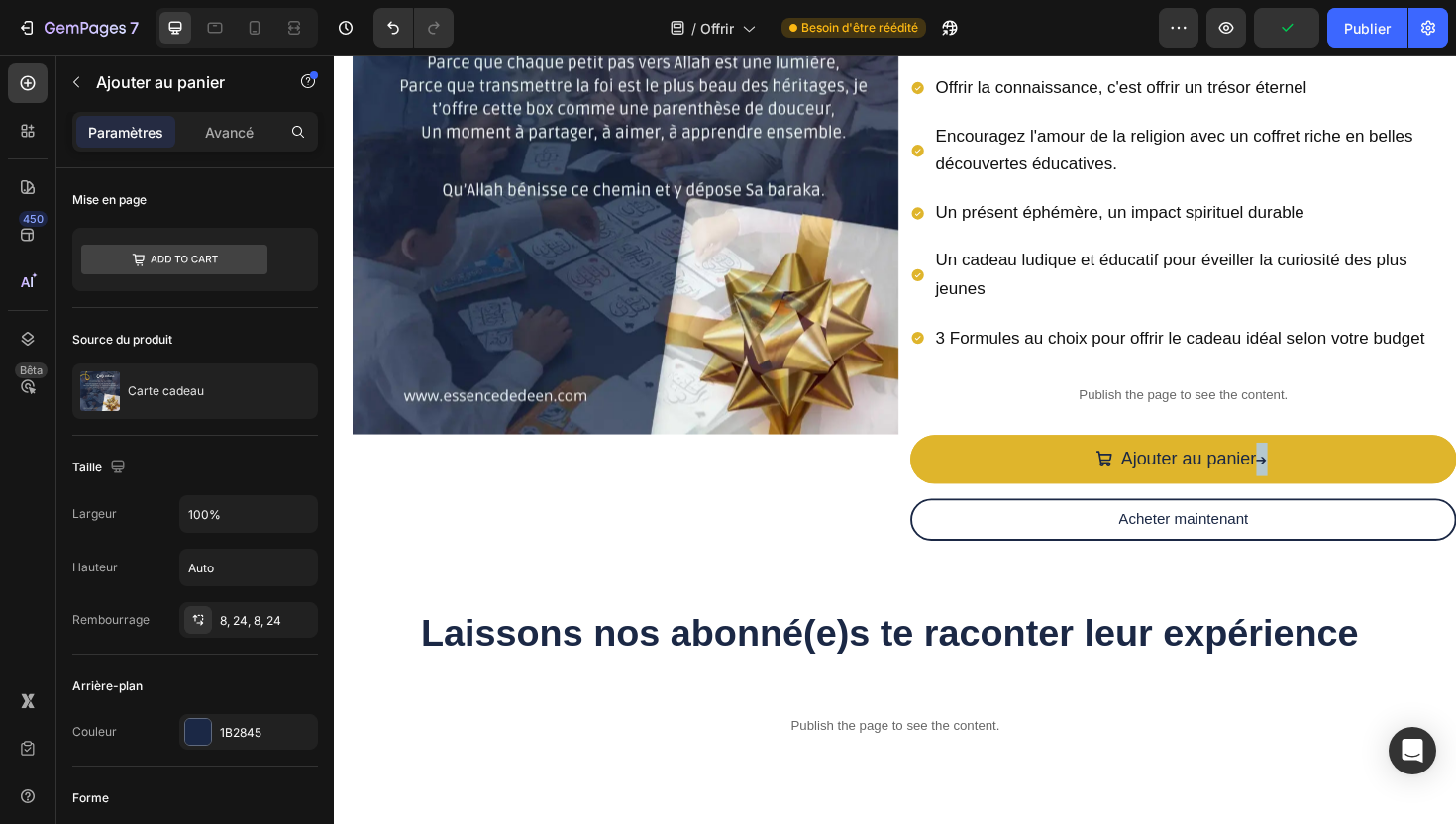 click on "Ajouter au panier  ➔" at bounding box center [1233, 483] 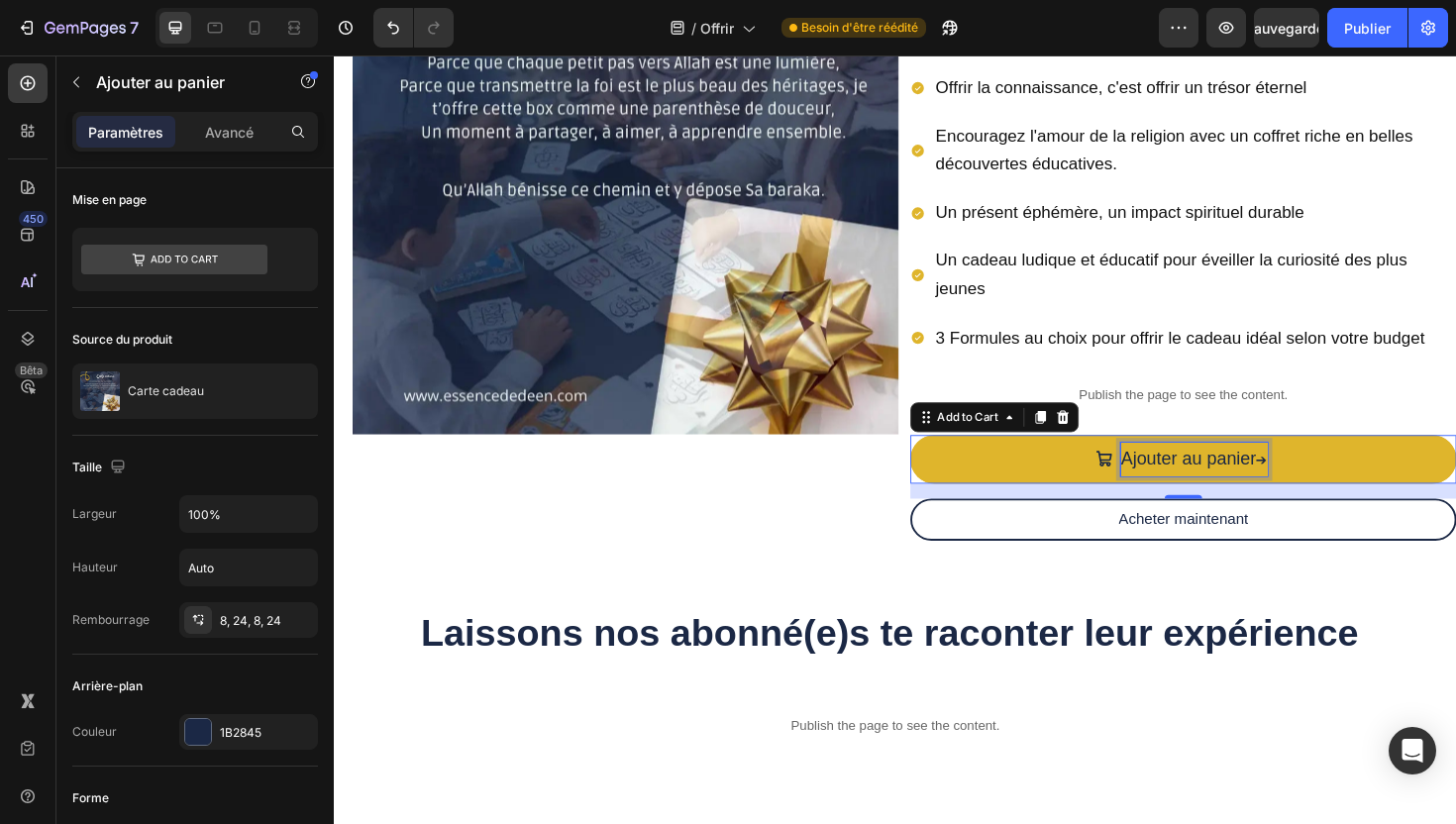 click on "Ajouter au panier  ➔" at bounding box center (1244, 483) 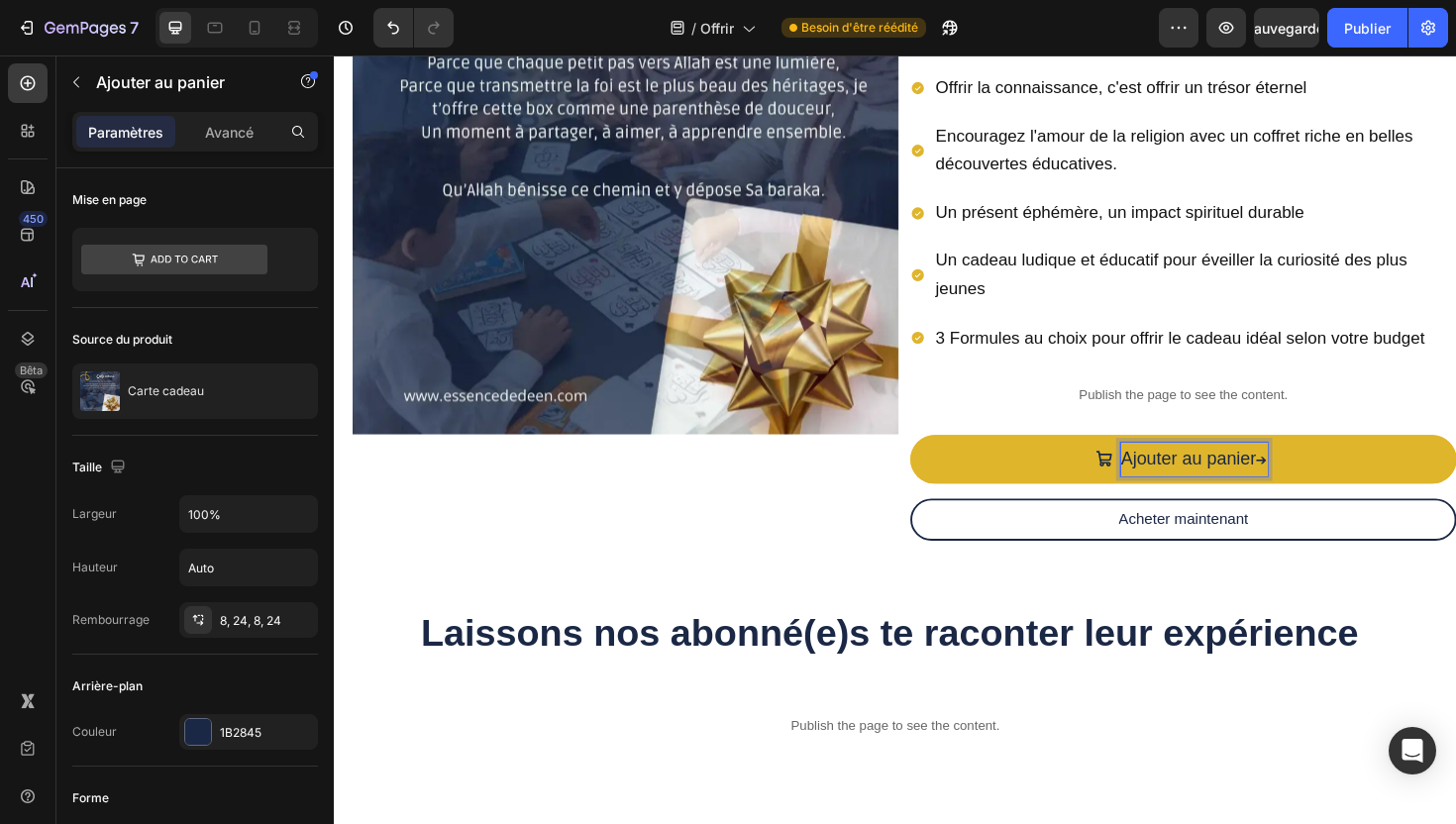 click on "Ajouter au panier  ➔" at bounding box center (1244, 483) 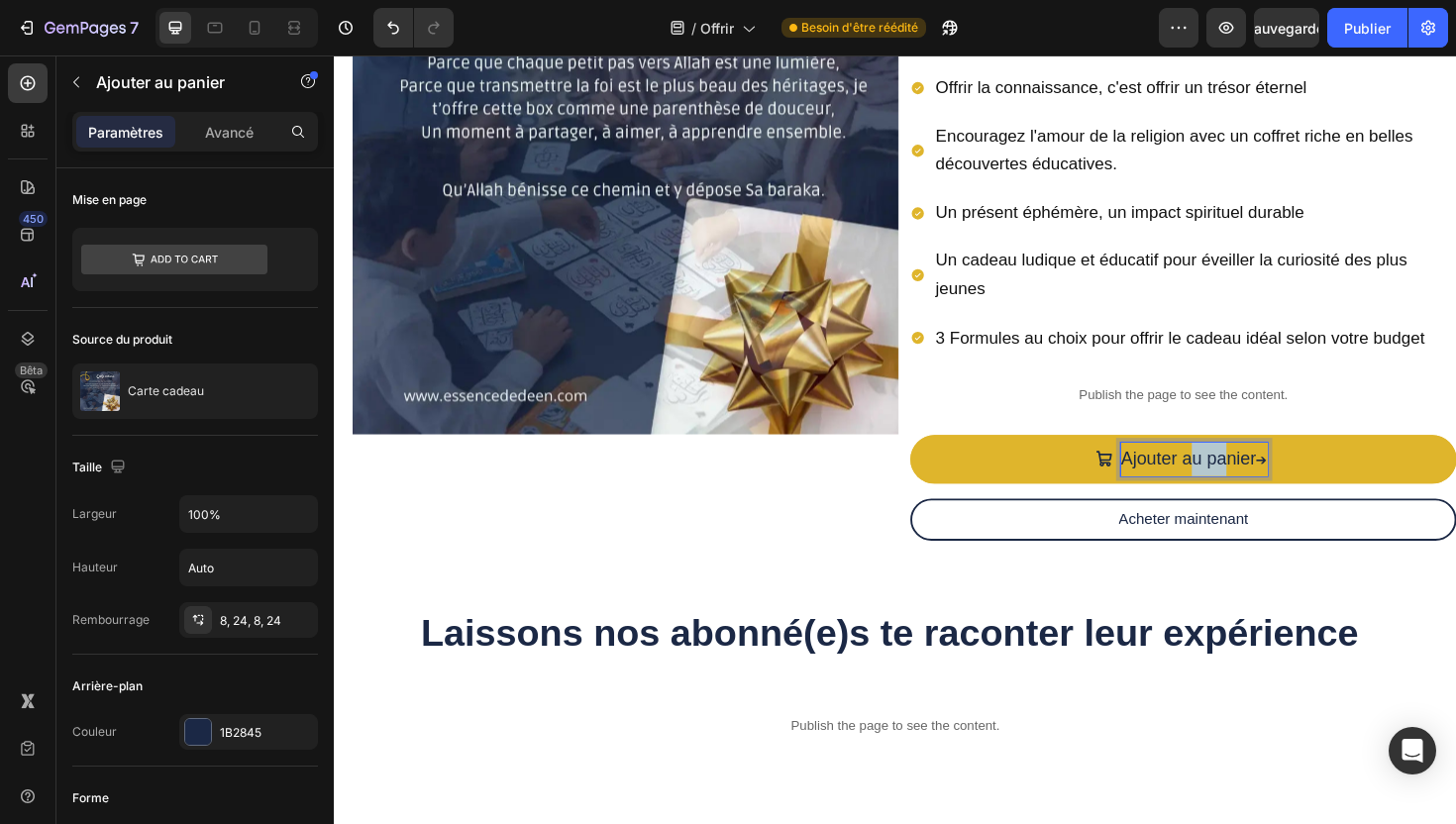 drag, startPoint x: 1280, startPoint y: 478, endPoint x: 1237, endPoint y: 478, distance: 43 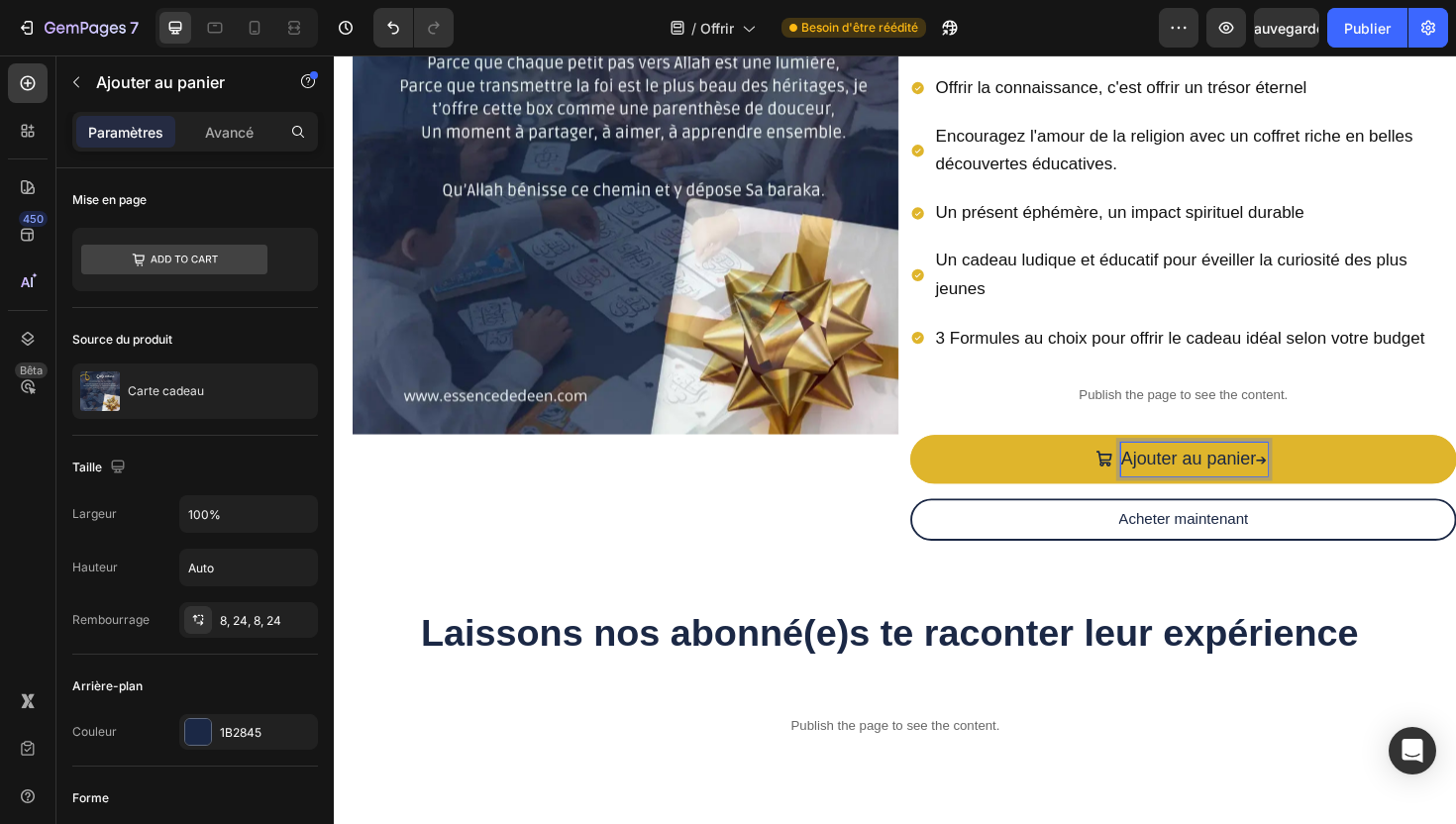 click on "Ajouter au panier  ➔" at bounding box center [1244, 483] 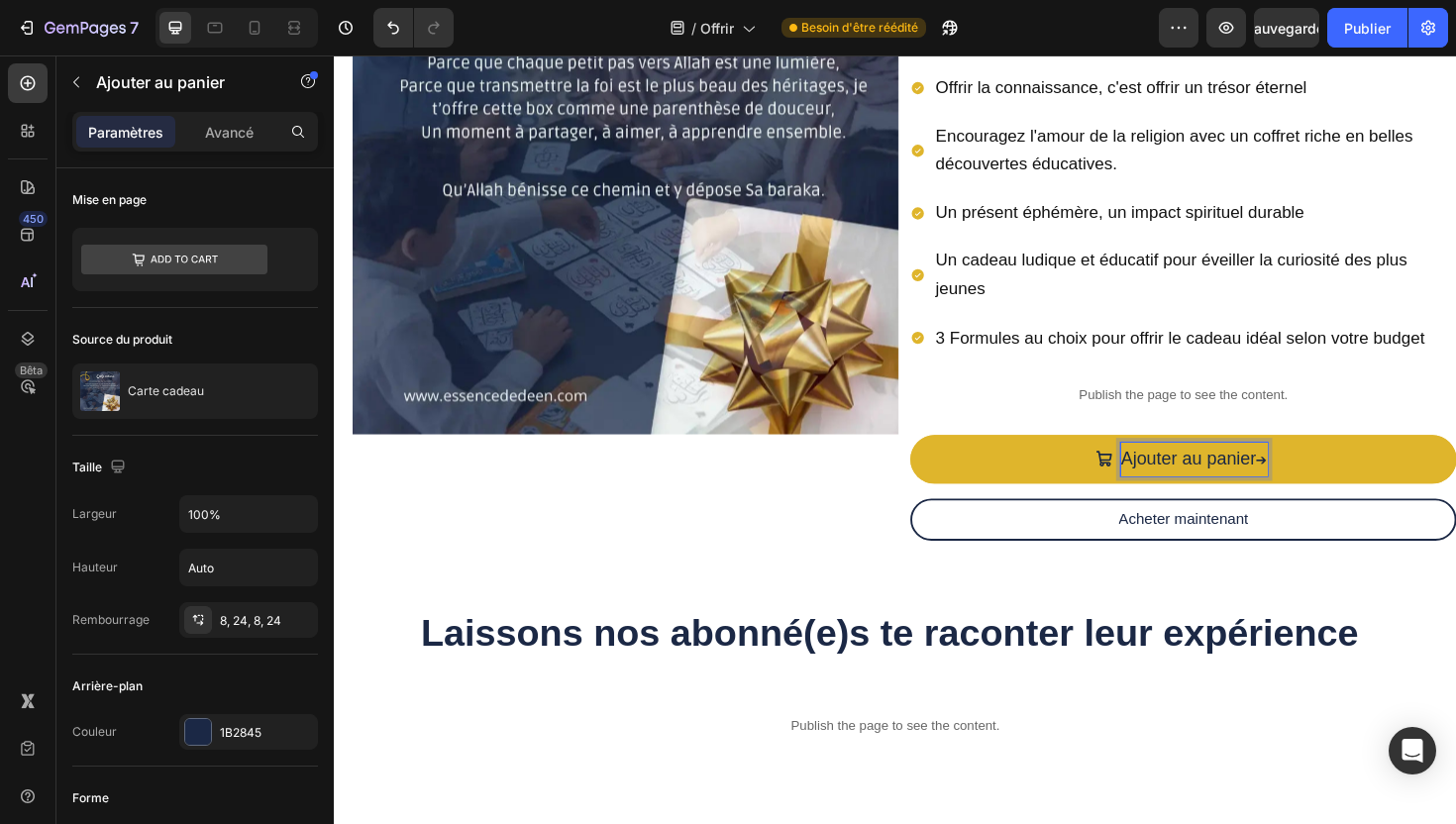 drag, startPoint x: 1315, startPoint y: 479, endPoint x: 1153, endPoint y: 479, distance: 162 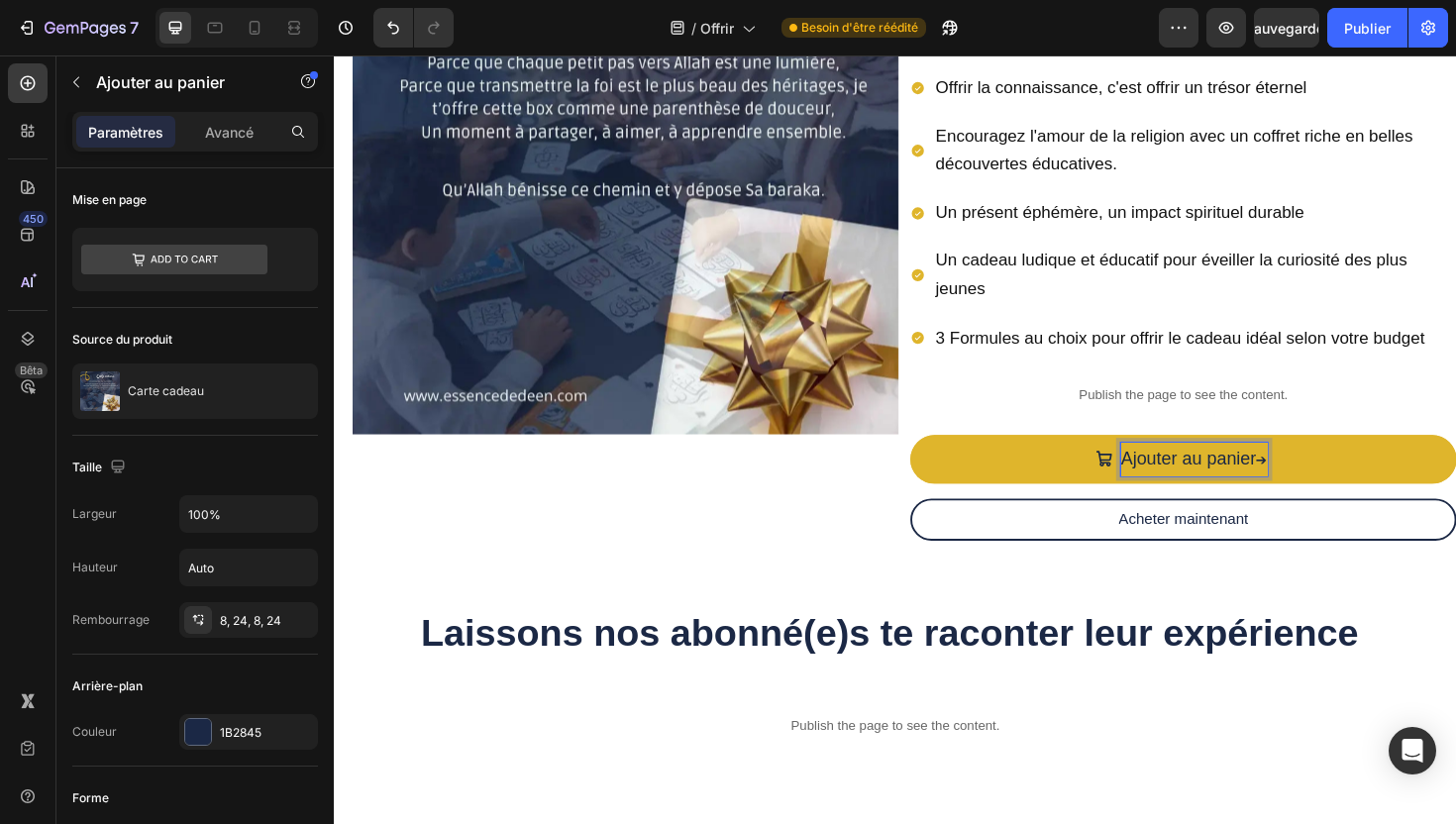 click on "Ajouter au panier  ➔" at bounding box center [1244, 483] 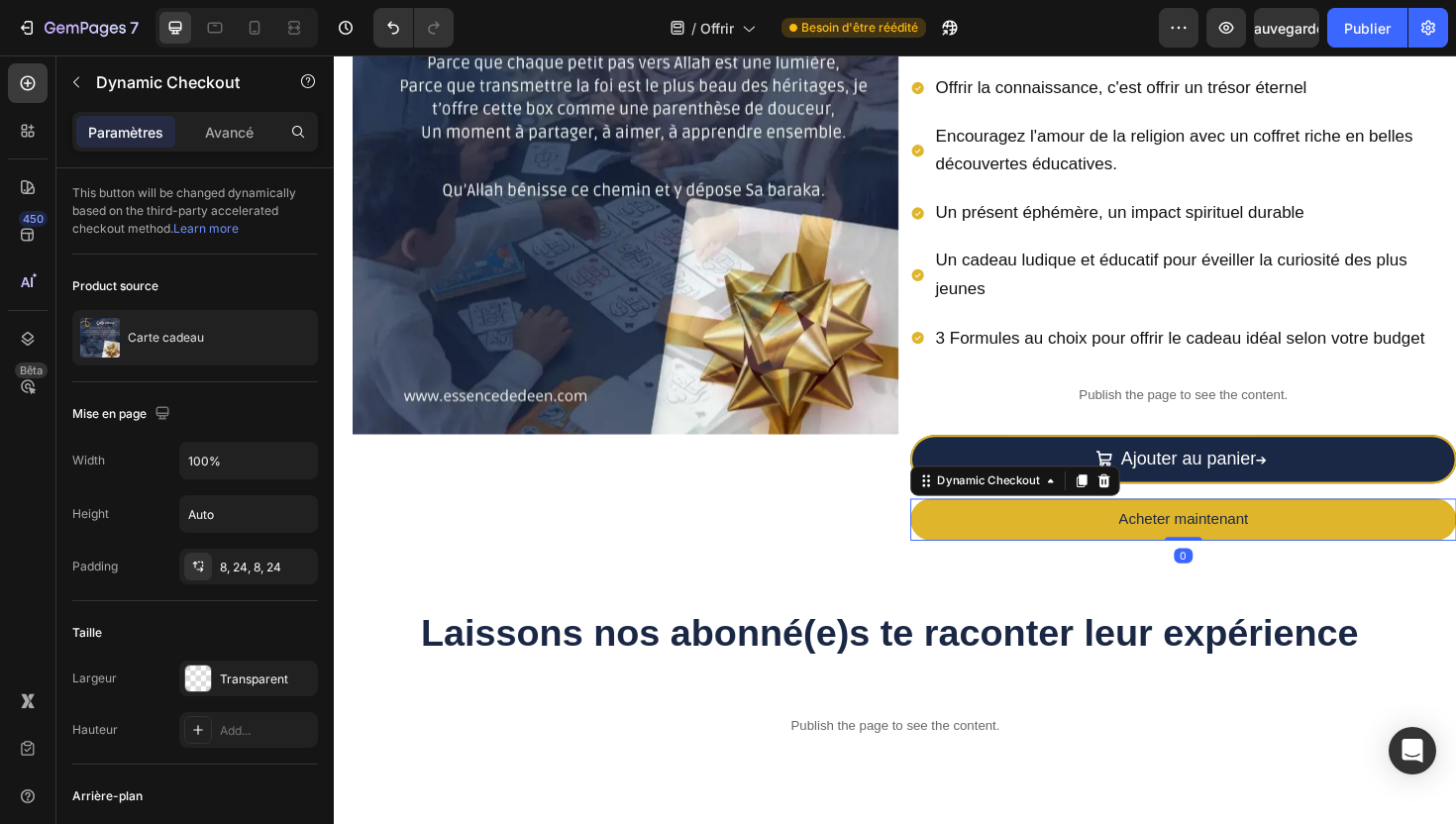 click on "Acheter maintenant" at bounding box center (1233, 547) 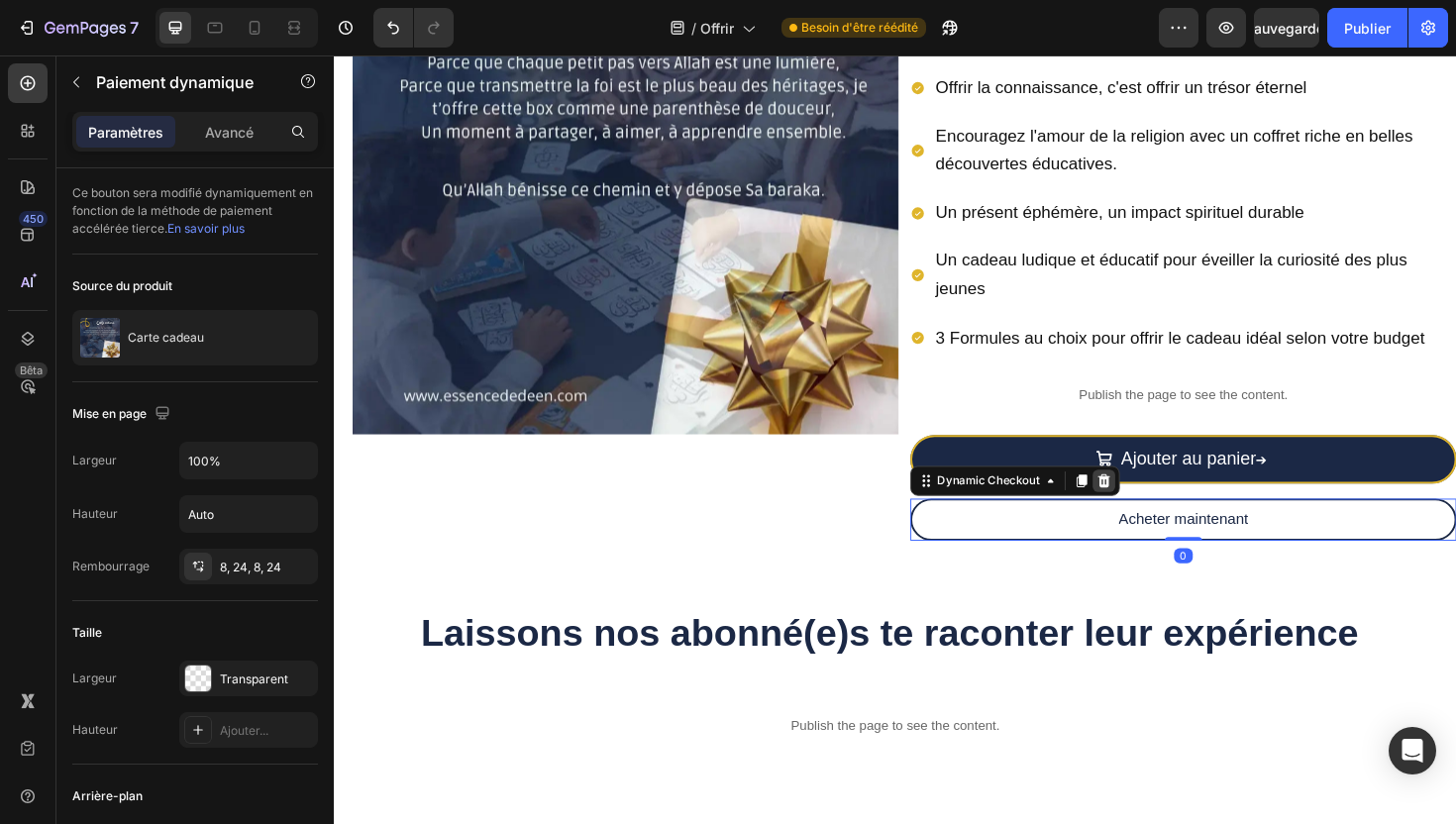 click 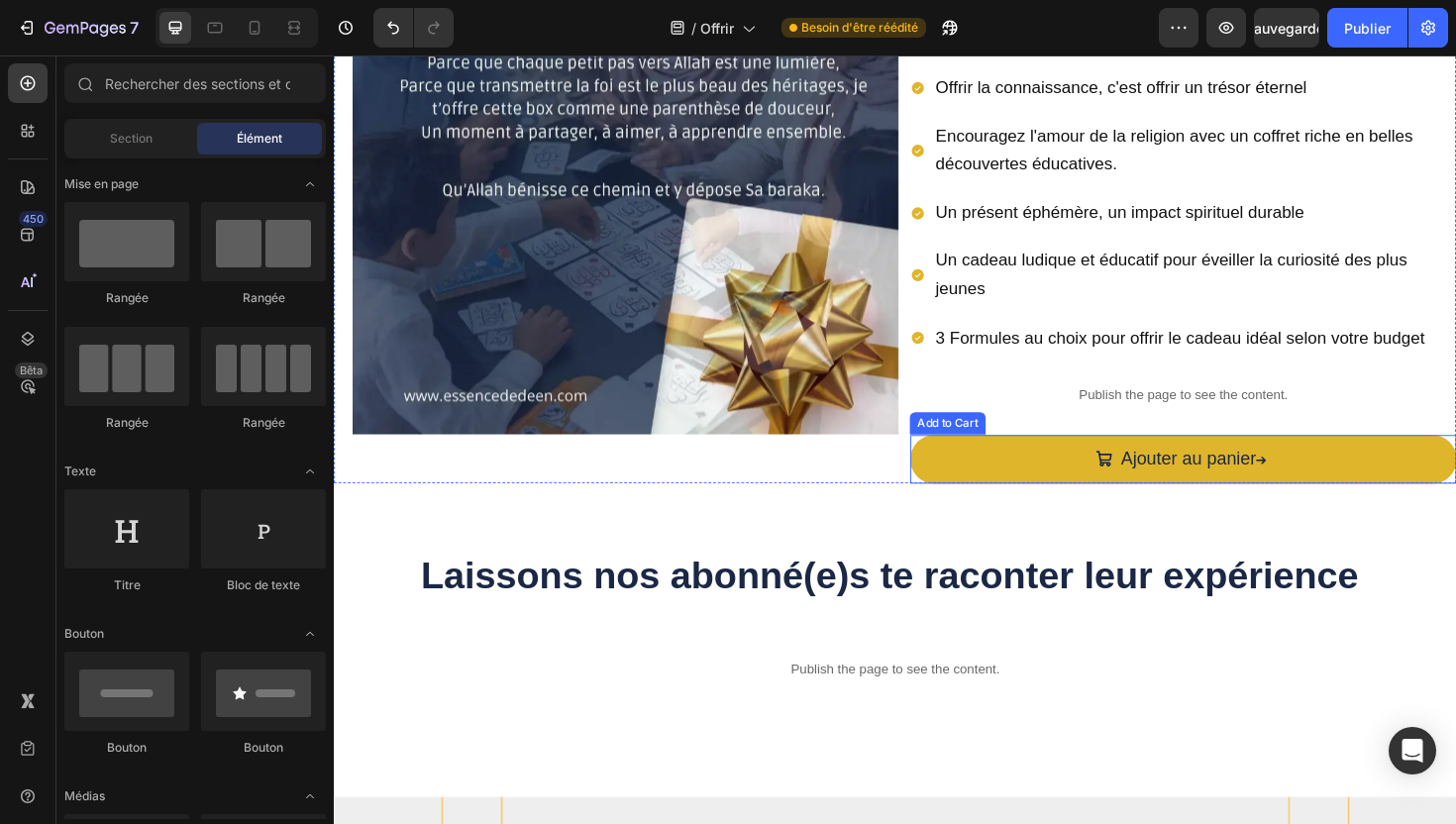 click on "Ajouter au panier  ➔" at bounding box center [1233, 483] 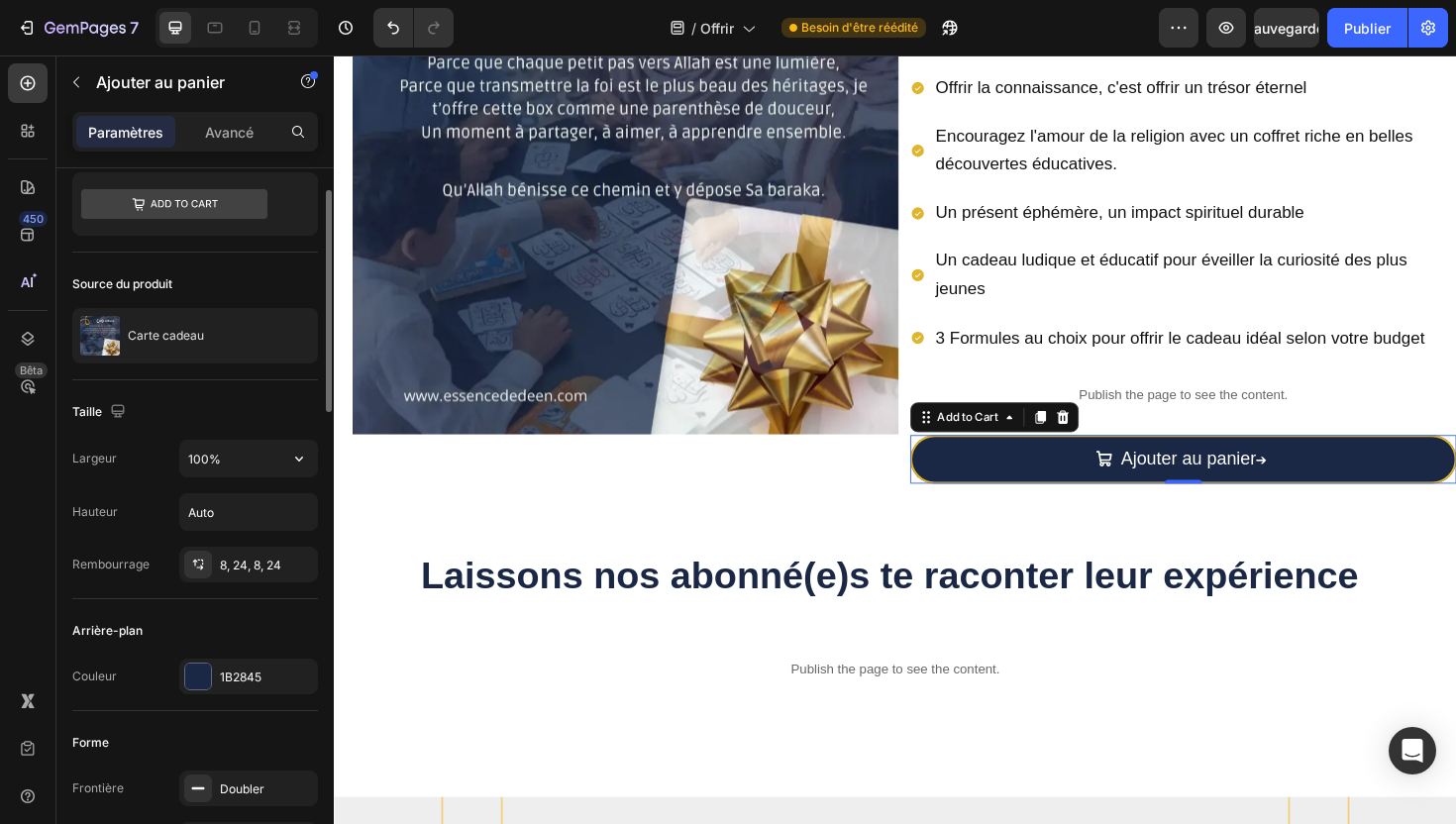 scroll, scrollTop: 65, scrollLeft: 0, axis: vertical 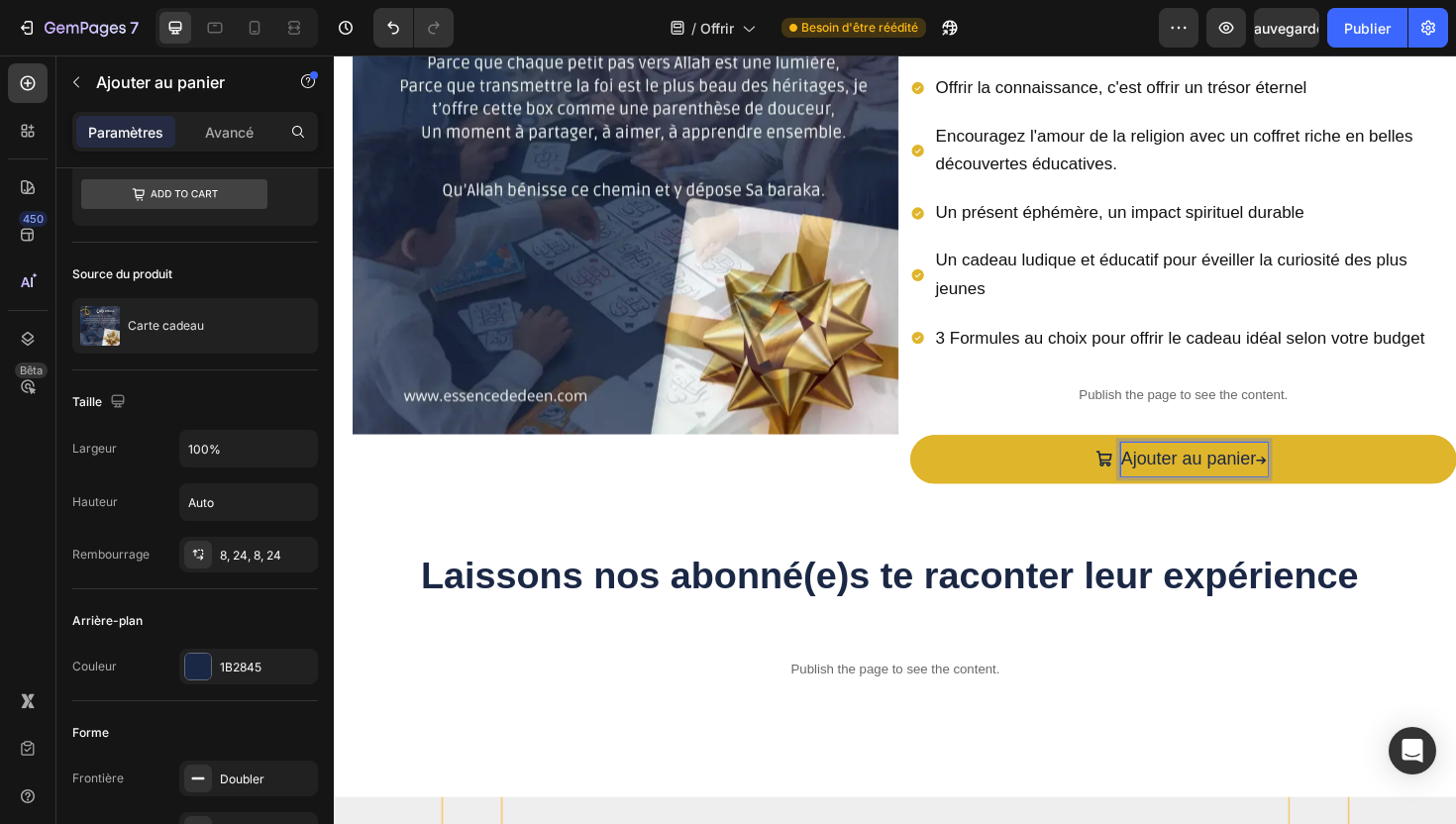 click on "Ajouter au panier  ➔" at bounding box center [1244, 483] 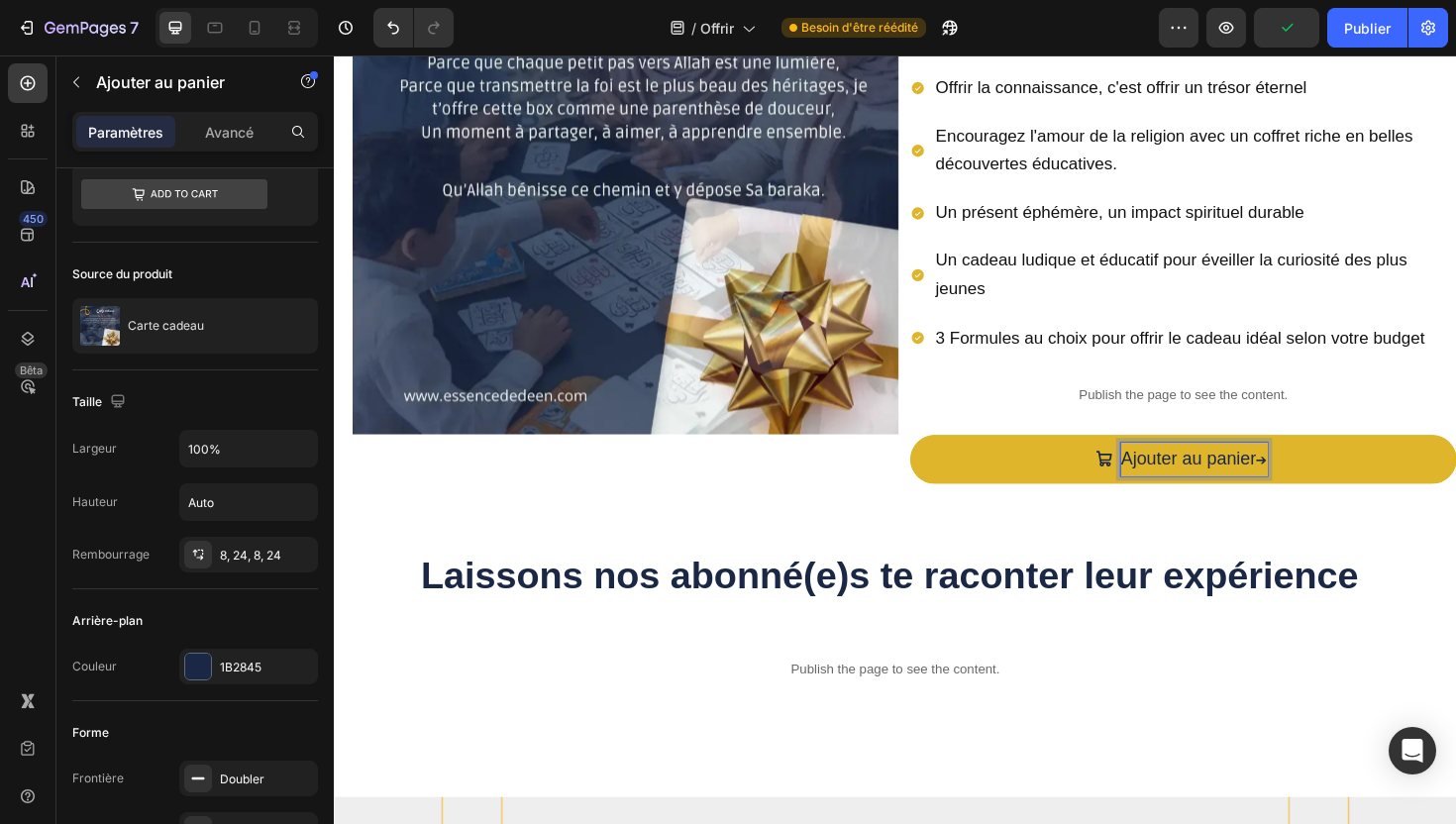 click on "➔" at bounding box center [1316, 483] 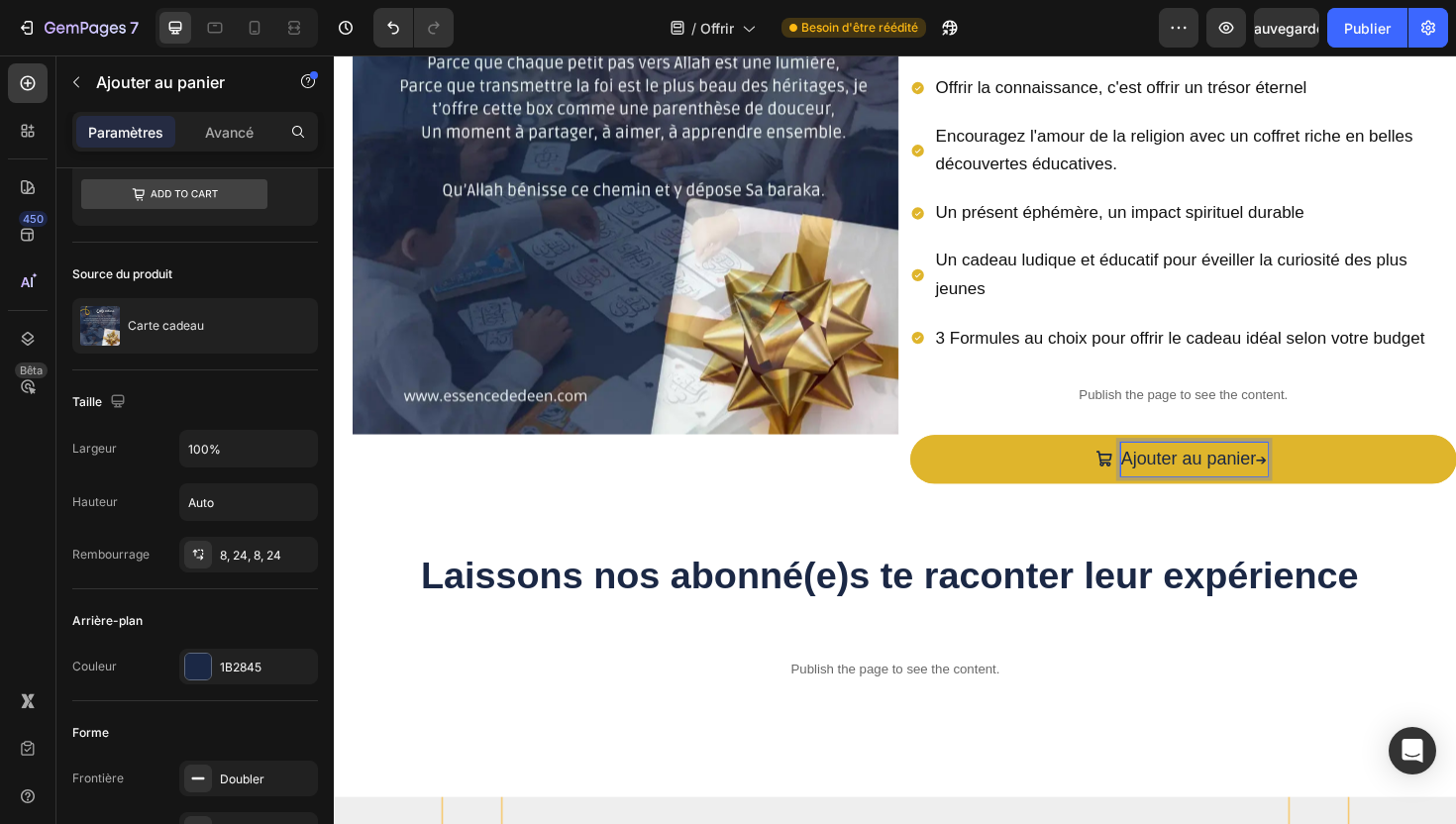 click on "Ajouter au panier  ➔" at bounding box center [1233, 483] 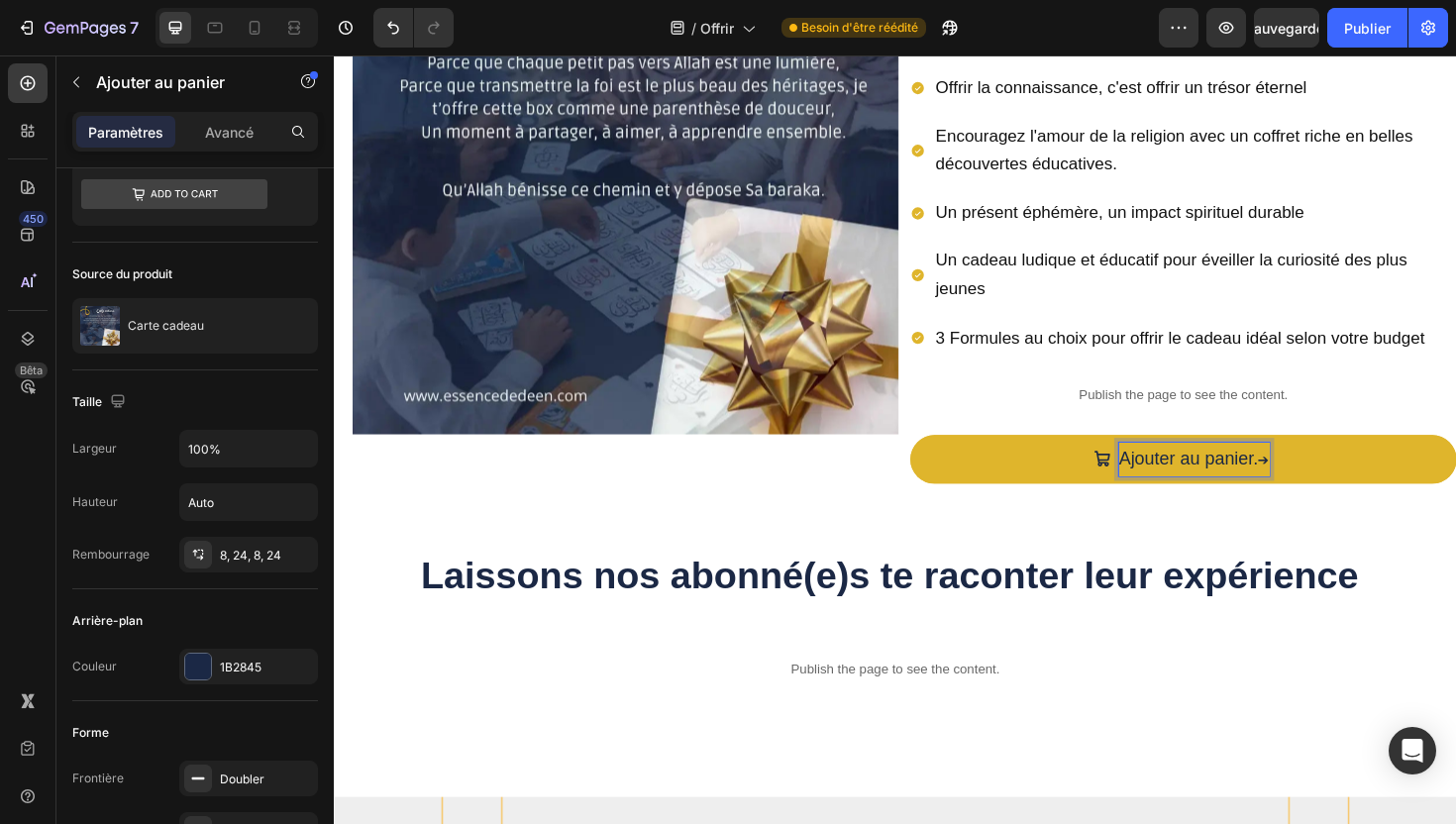 click on "Ajouter au panier.  ➔" at bounding box center (1244, 483) 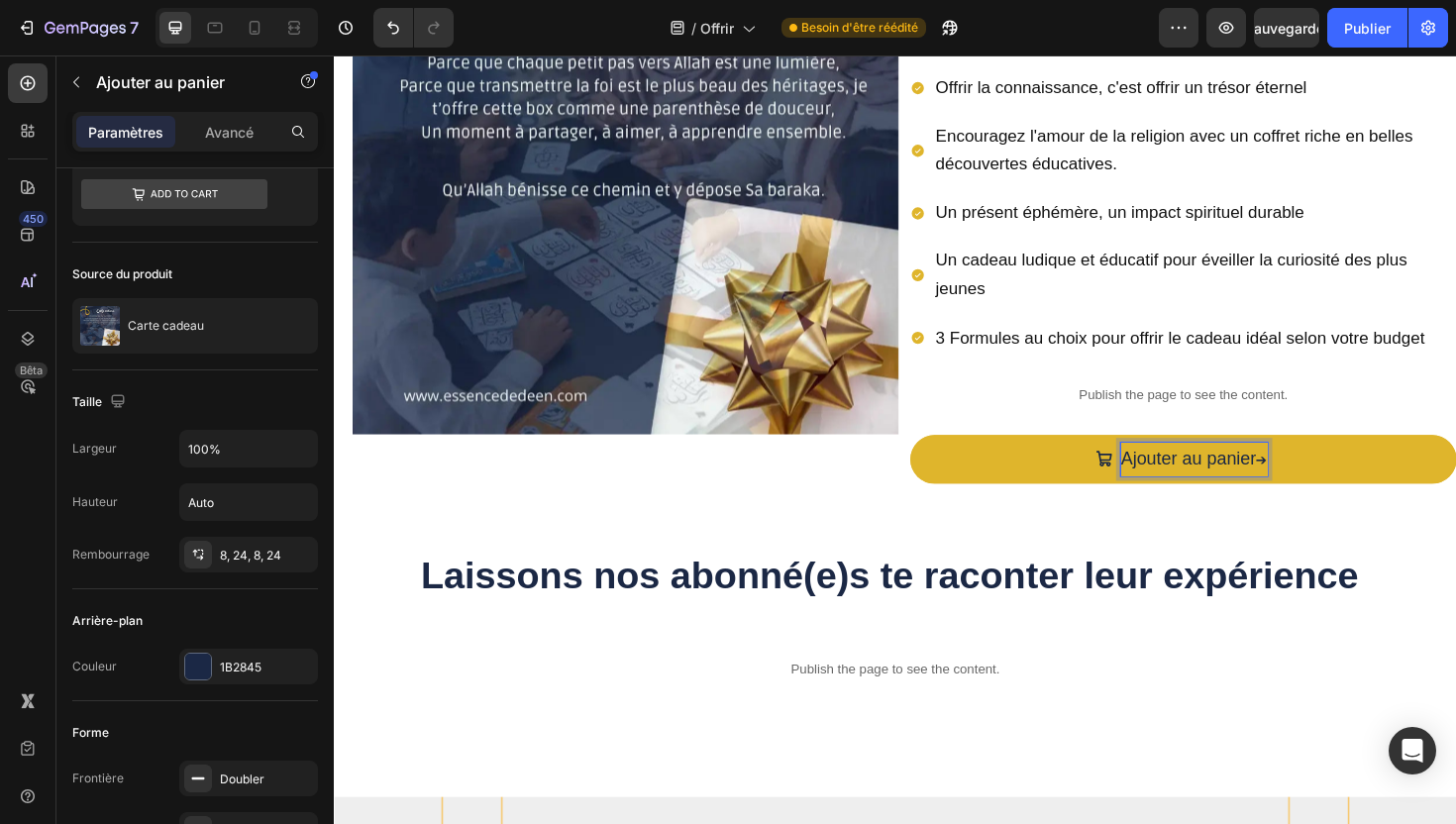click on "Ajouter au panier  ➔" at bounding box center (1233, 483) 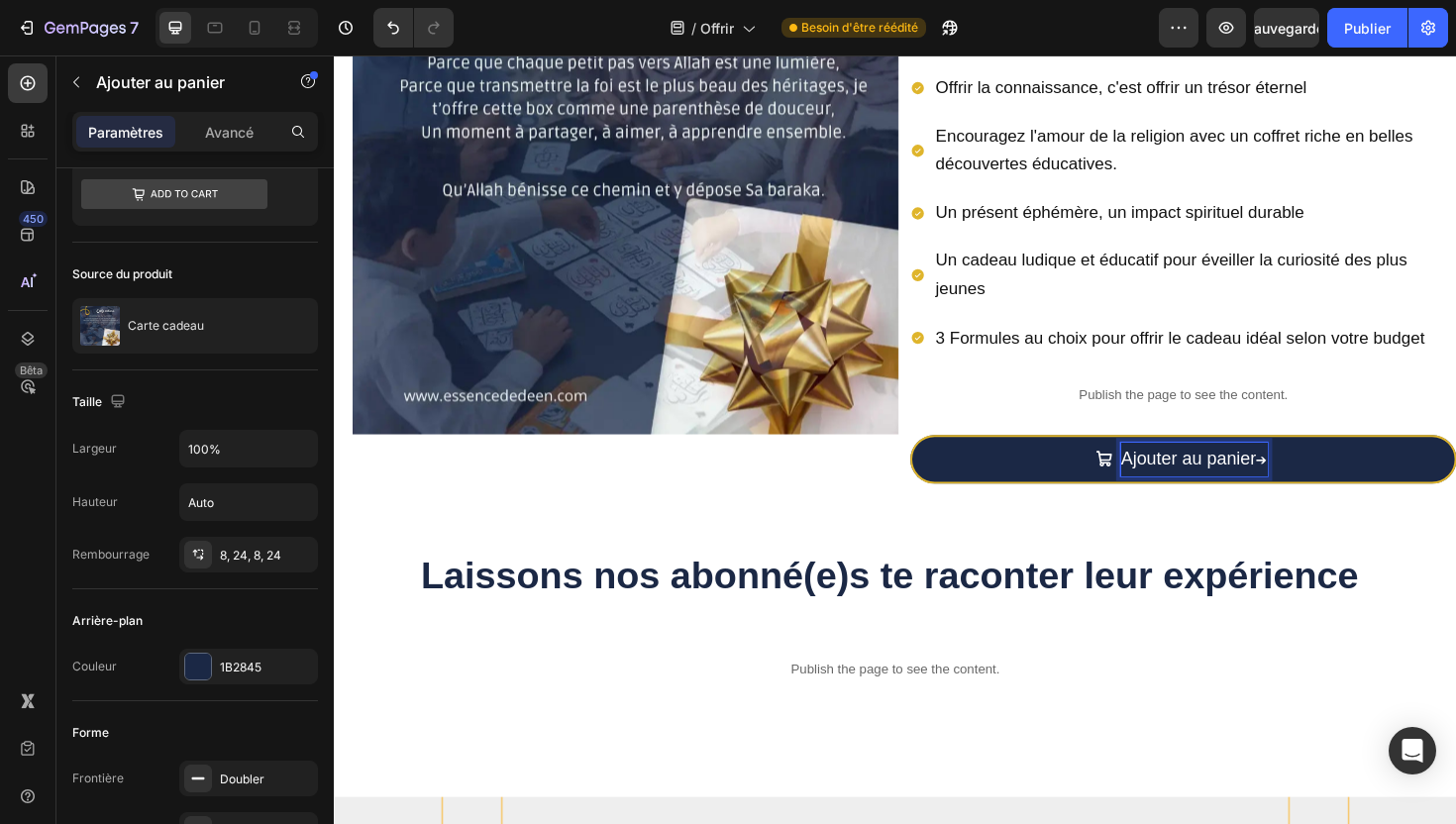 click on "➔" at bounding box center (1316, 483) 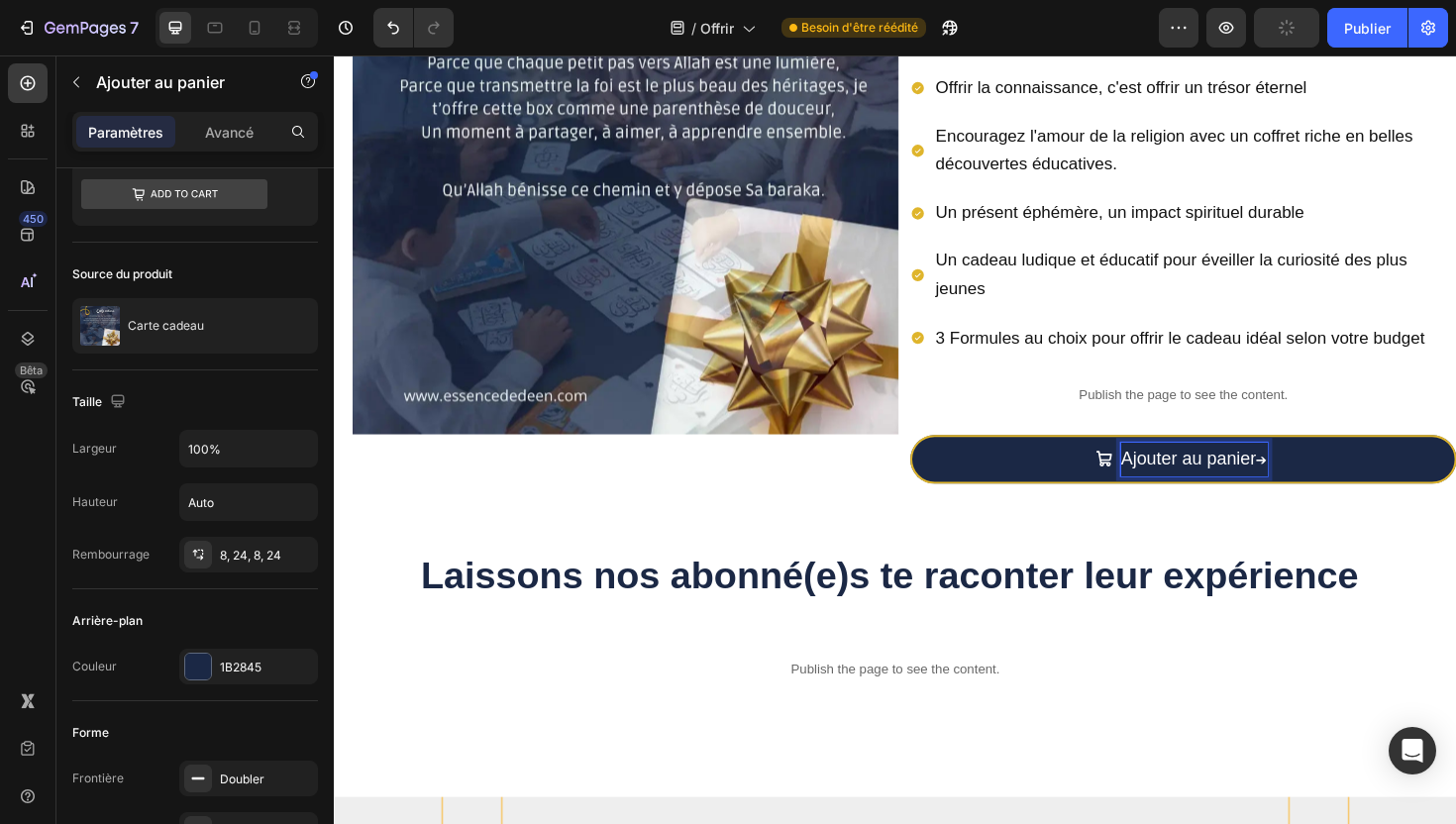 drag, startPoint x: 1327, startPoint y: 478, endPoint x: 1316, endPoint y: 478, distance: 11 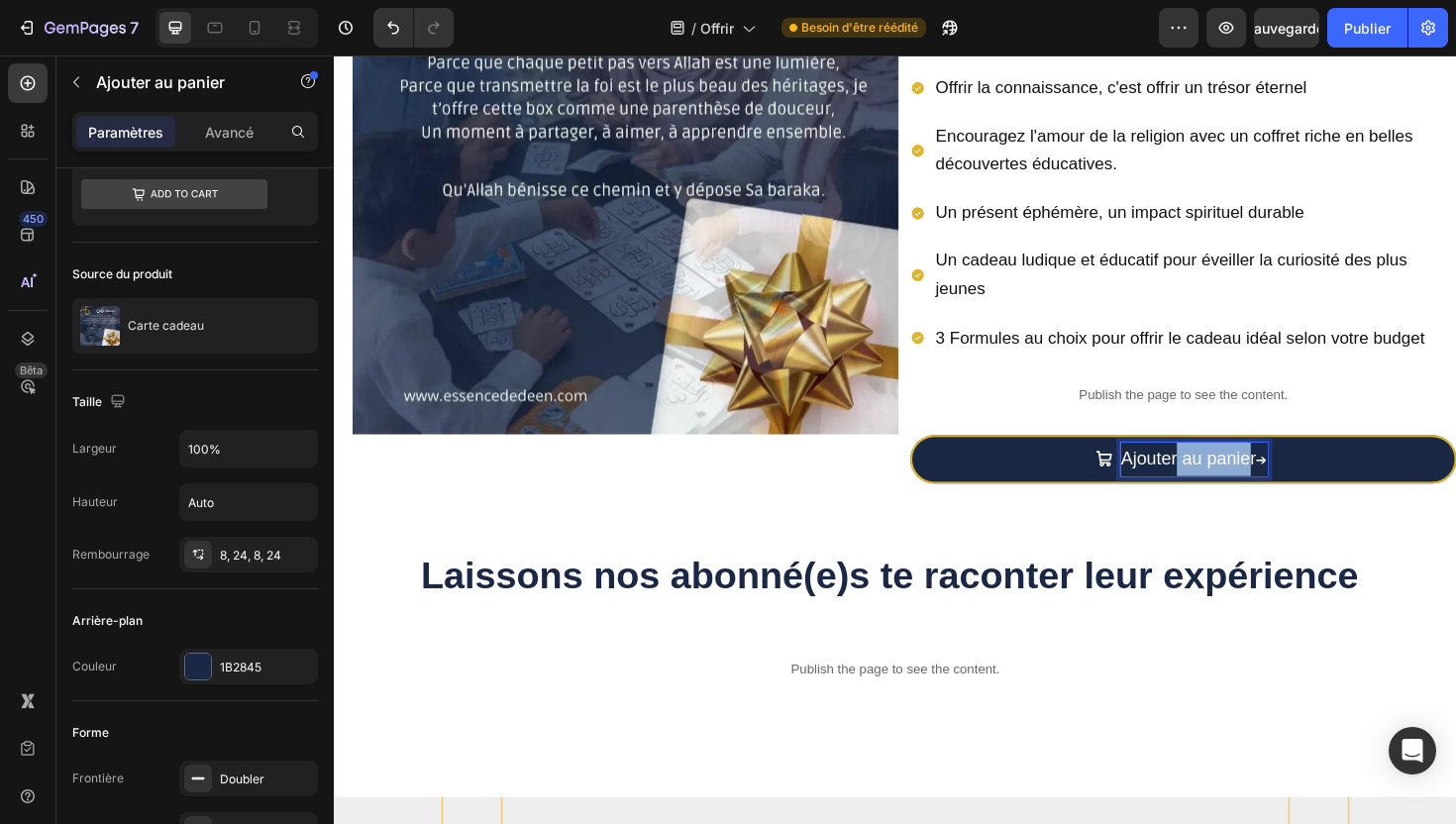 drag, startPoint x: 1300, startPoint y: 479, endPoint x: 1219, endPoint y: 480, distance: 81.00617 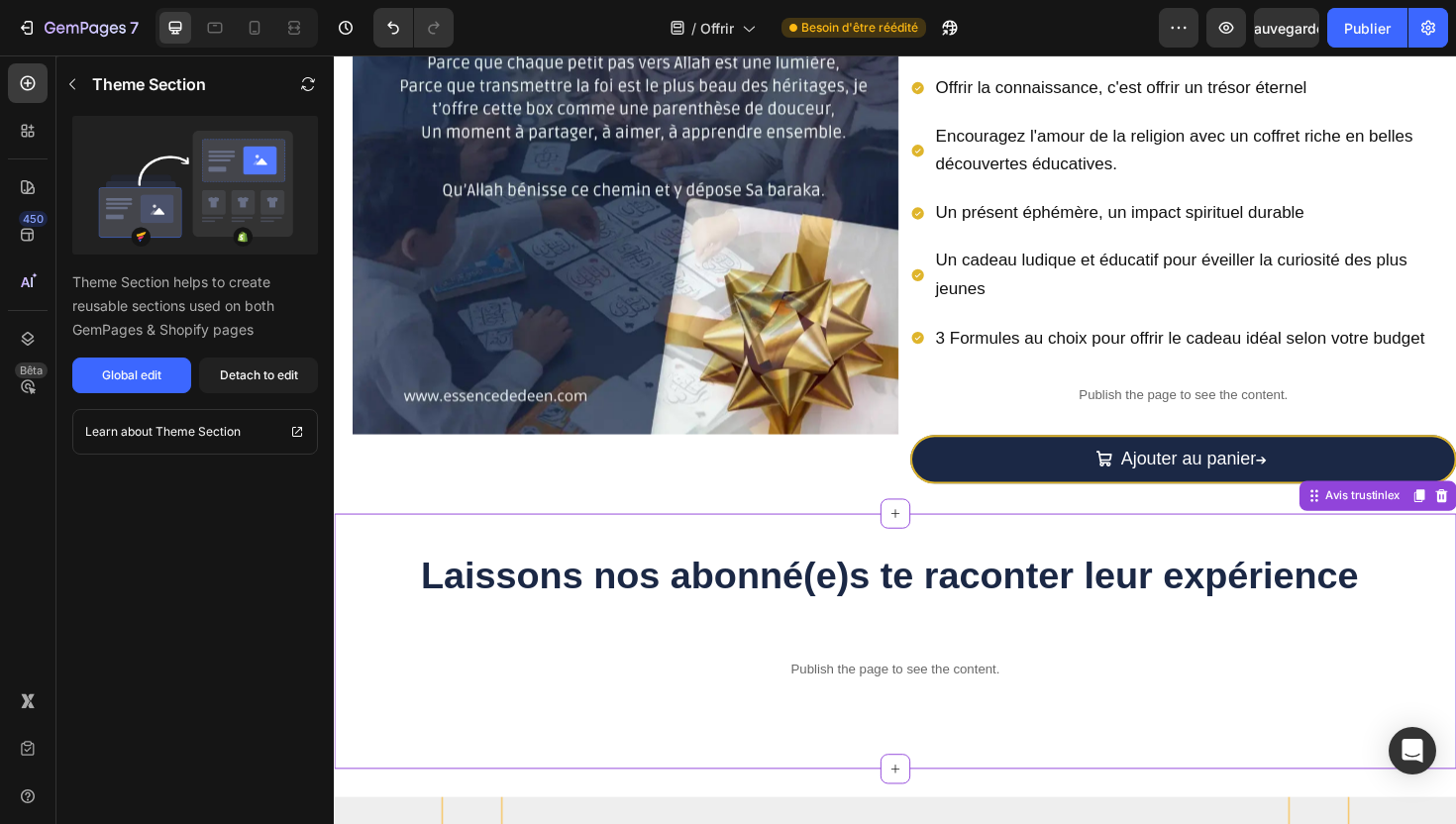 click on "Laissons nos abonné(e)s te raconter leur expérience   Heading
Publish the page to see the content.
Custom Code Row Avis trustinlex" at bounding box center (928, 675) 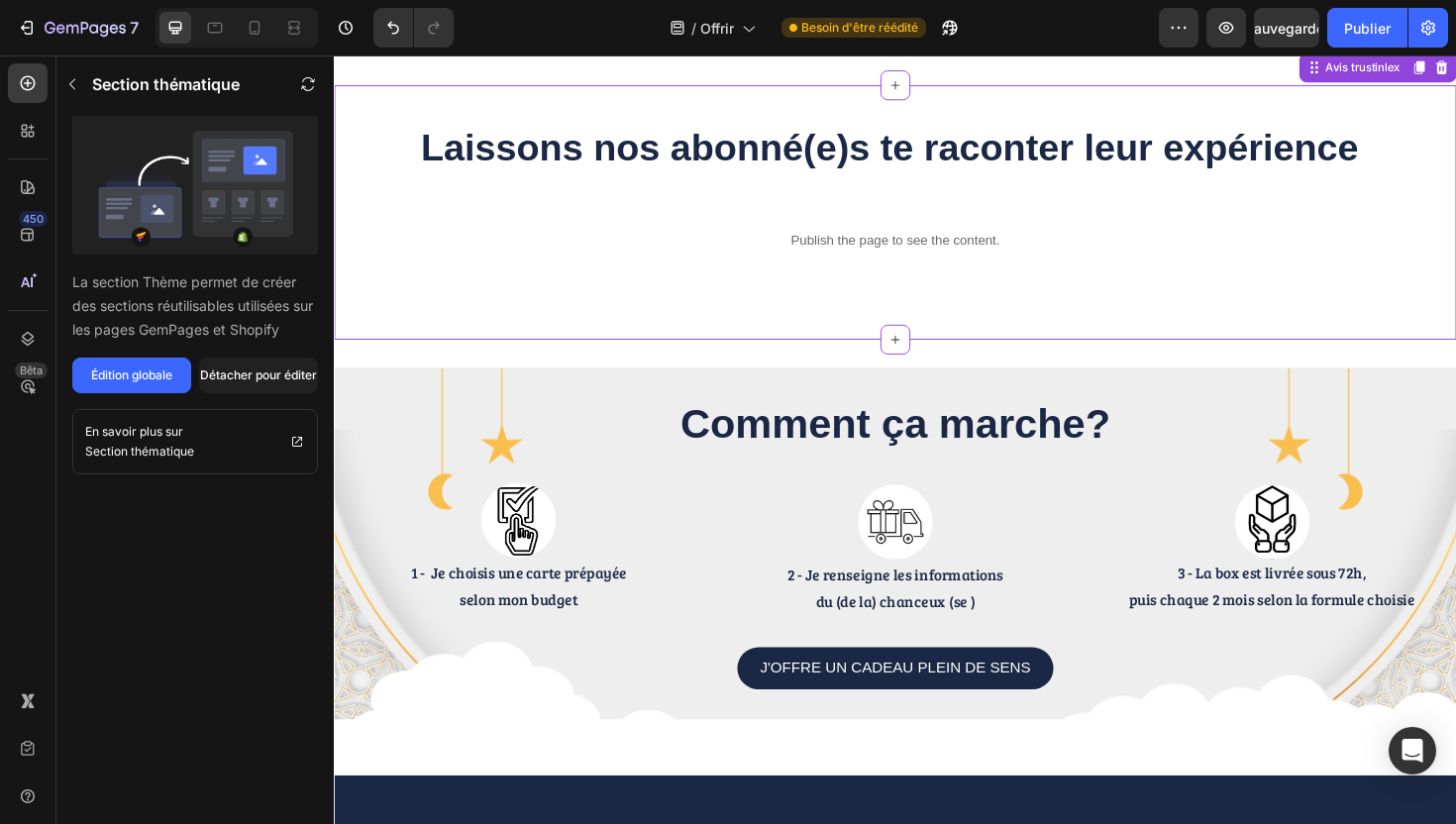 scroll, scrollTop: 851, scrollLeft: 0, axis: vertical 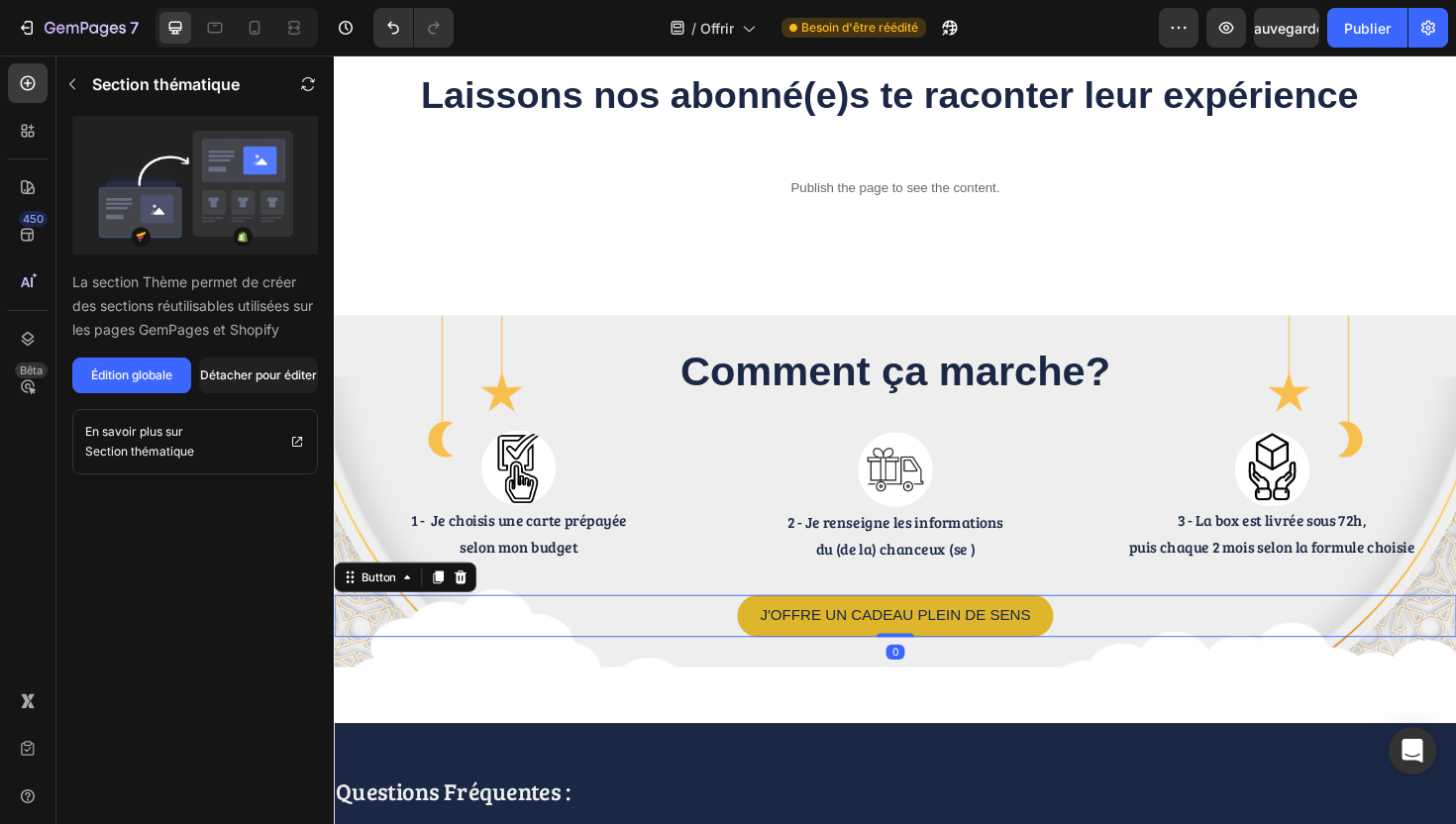 click on "J'OFFRE UN CADEAU PLEIN DE SENS" at bounding box center [927, 649] 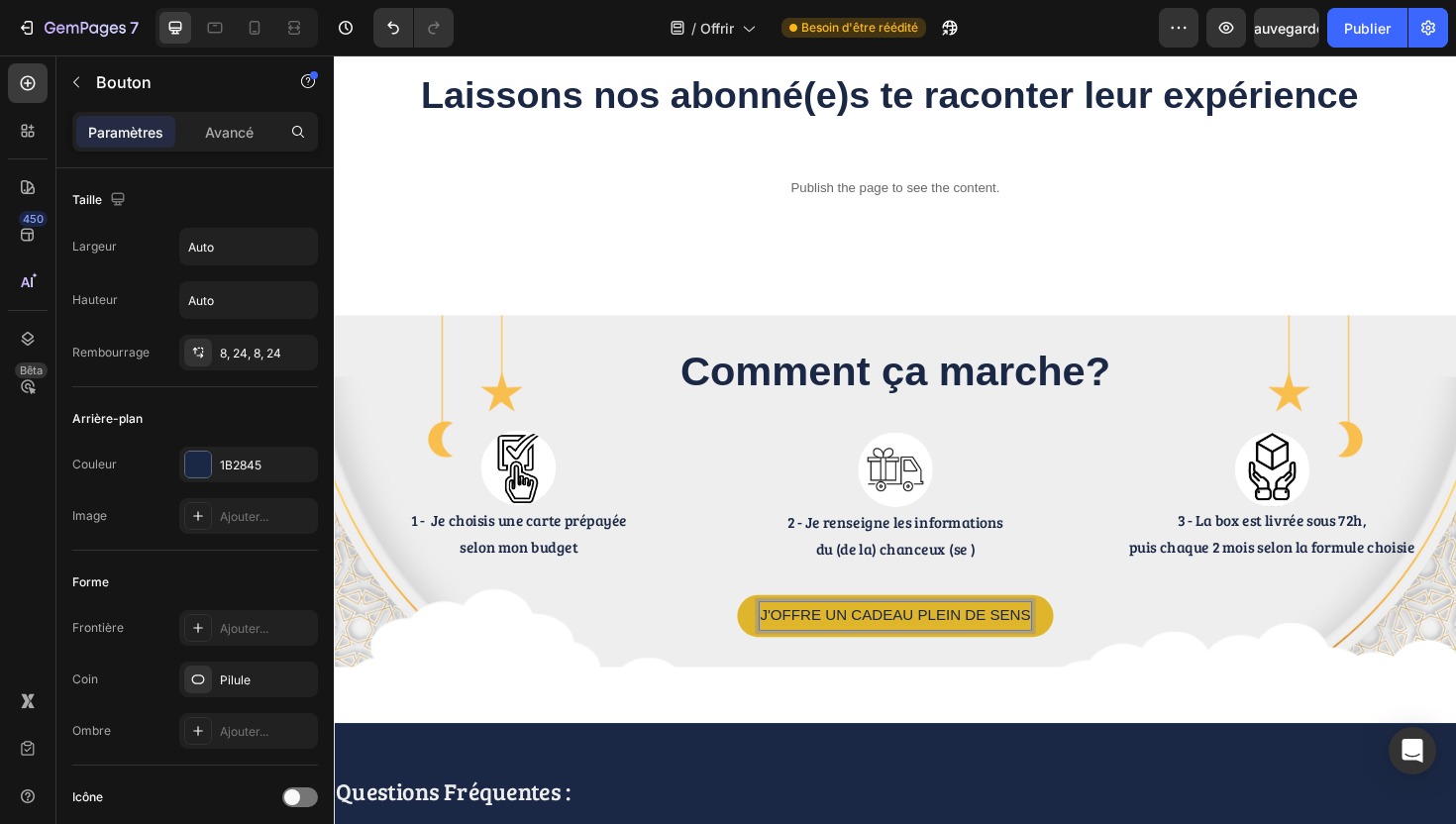 click on "J'OFFRE UN CADEAU PLEIN DE SENS" at bounding box center (927, 649) 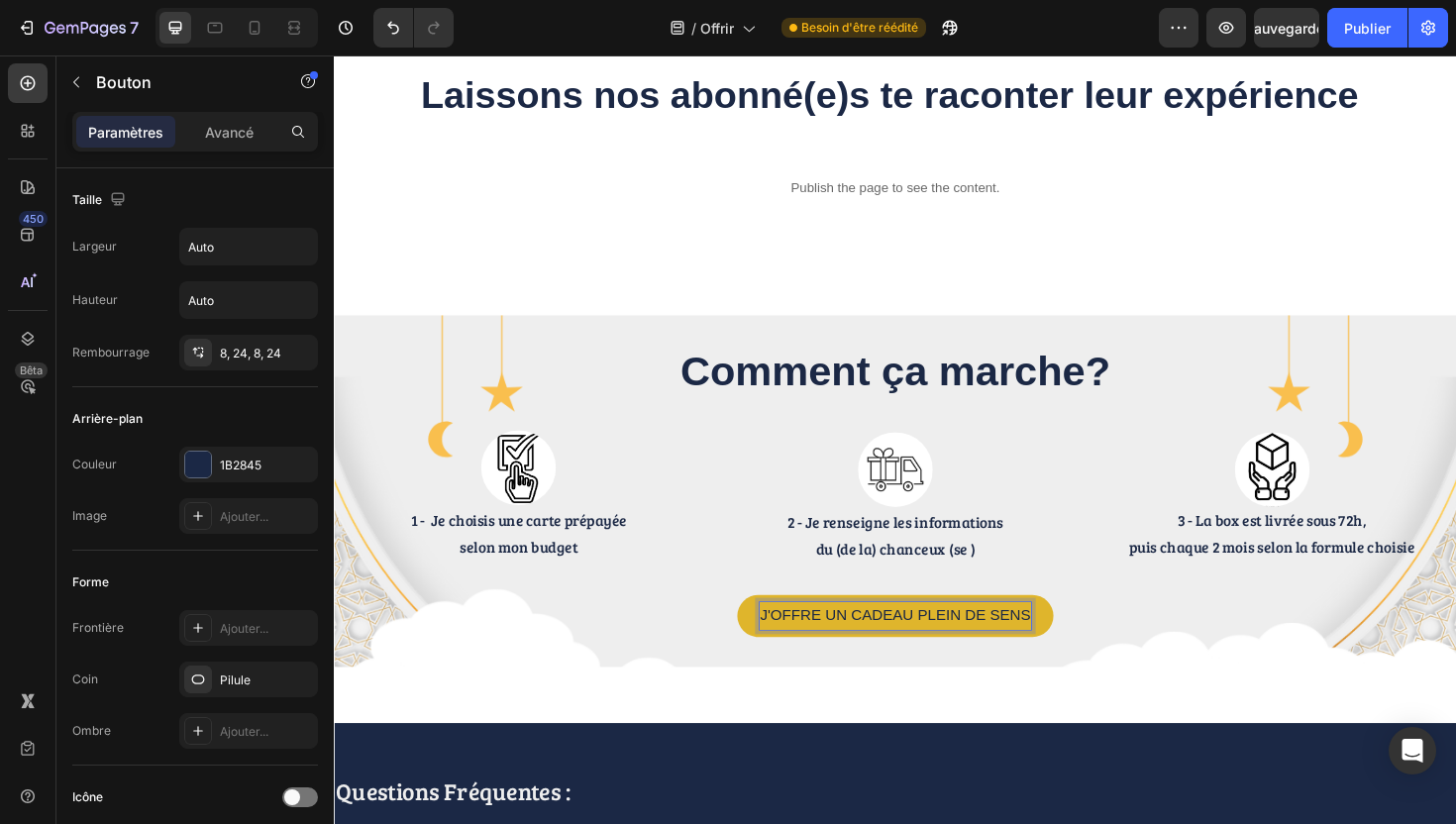 click on "J'OFFRE UN CADEAU PLEIN DE SENS" at bounding box center (927, 649) 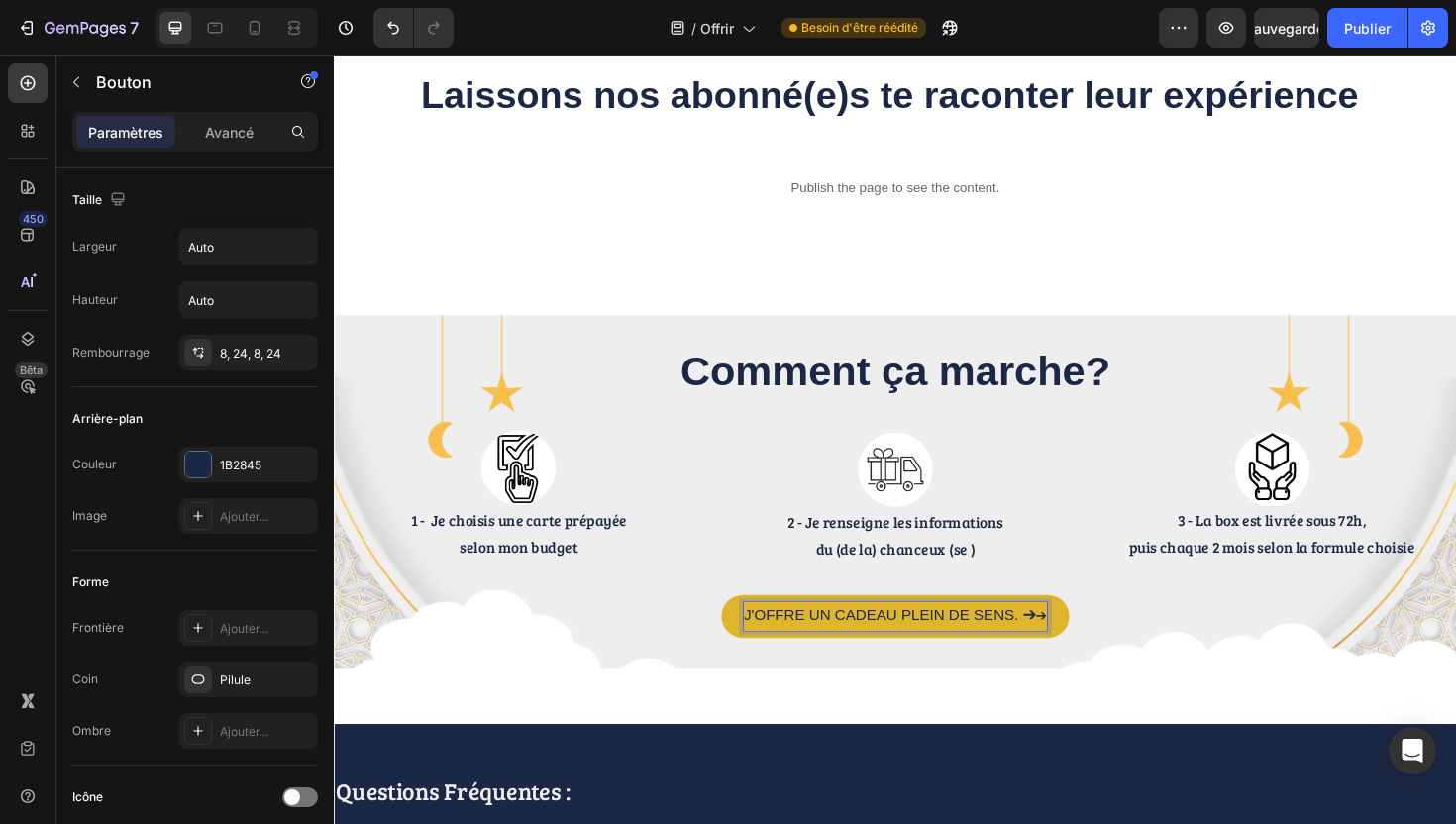 click on "J'OFFRE UN CADEAU PLEIN DE SENS.  ➔" at bounding box center (928, 650) 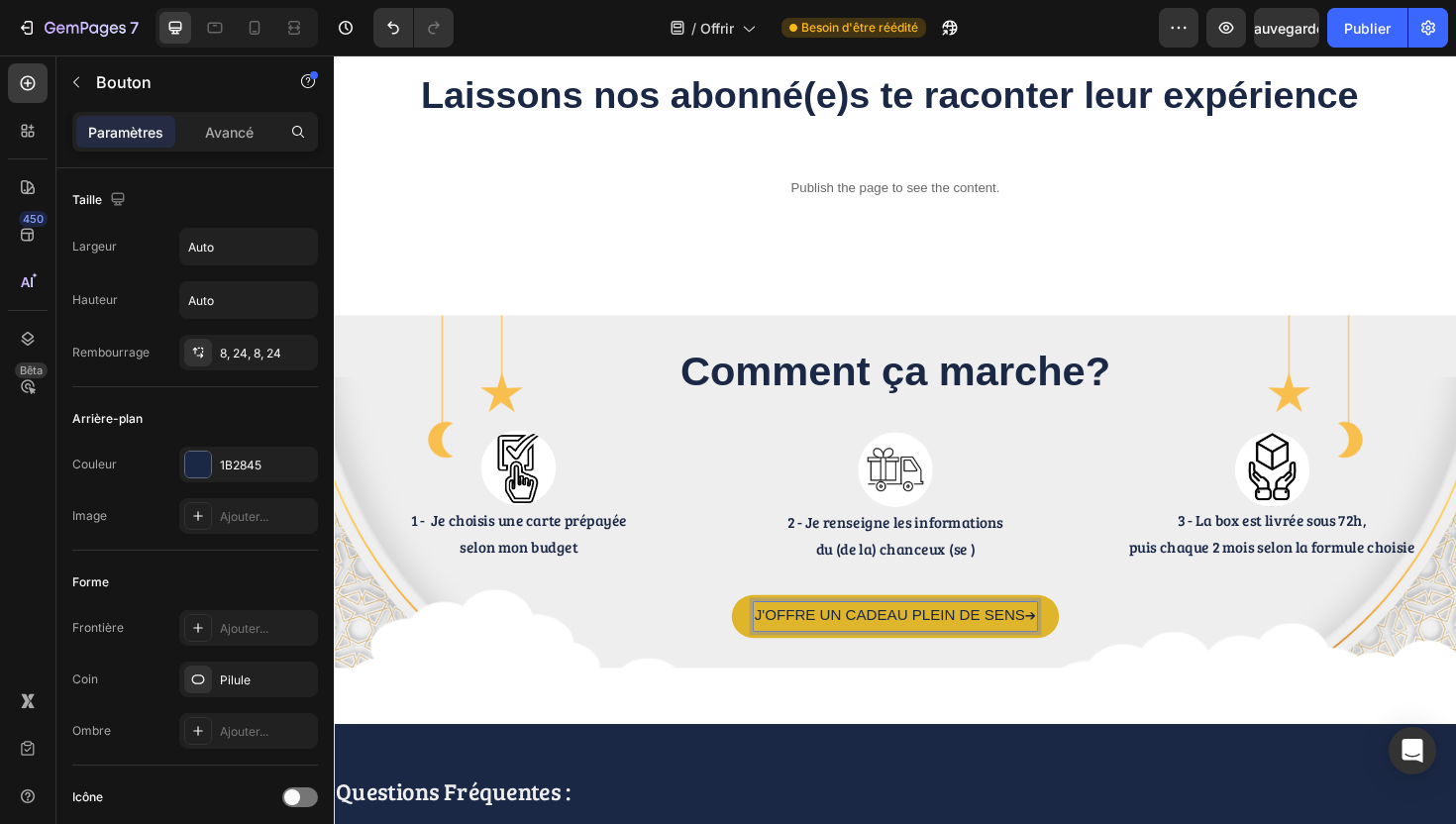 click on "J'OFFRE UN CADEAU PLEIN DE SENS   ➔ Button   0" at bounding box center (928, 650) 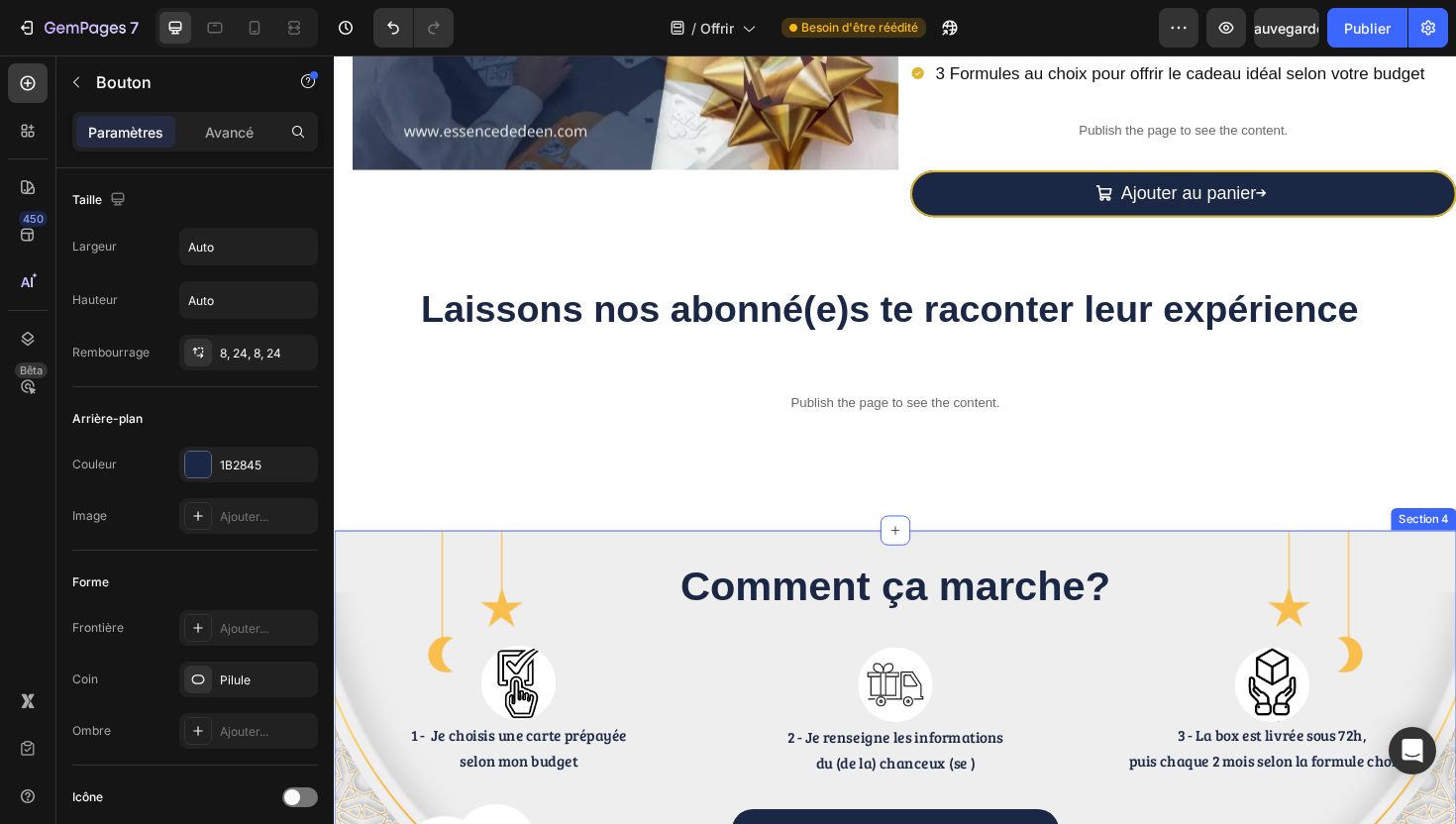 scroll, scrollTop: 634, scrollLeft: 0, axis: vertical 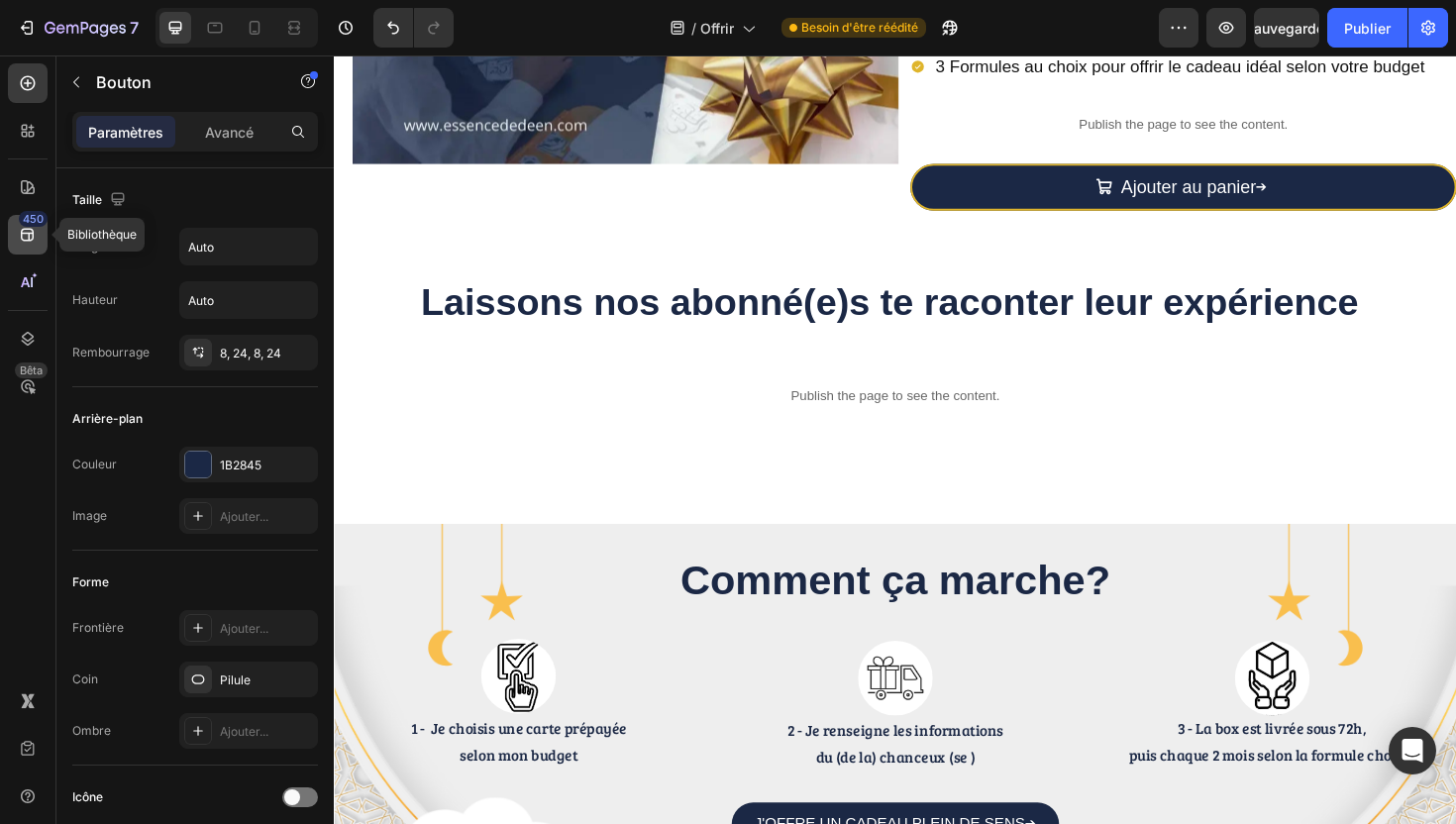 click 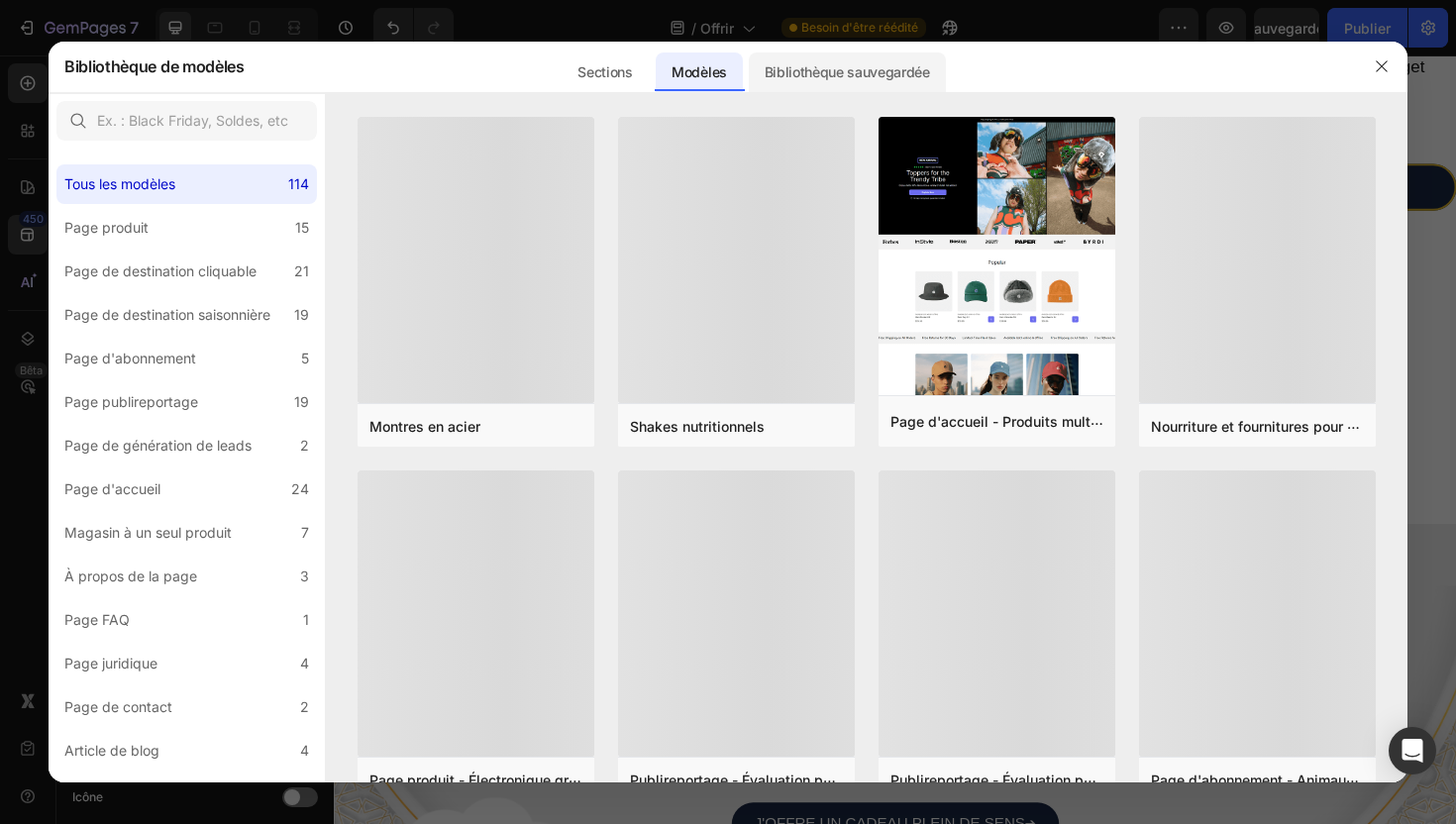 click on "Bibliothèque sauvegardée" at bounding box center [847, 71] 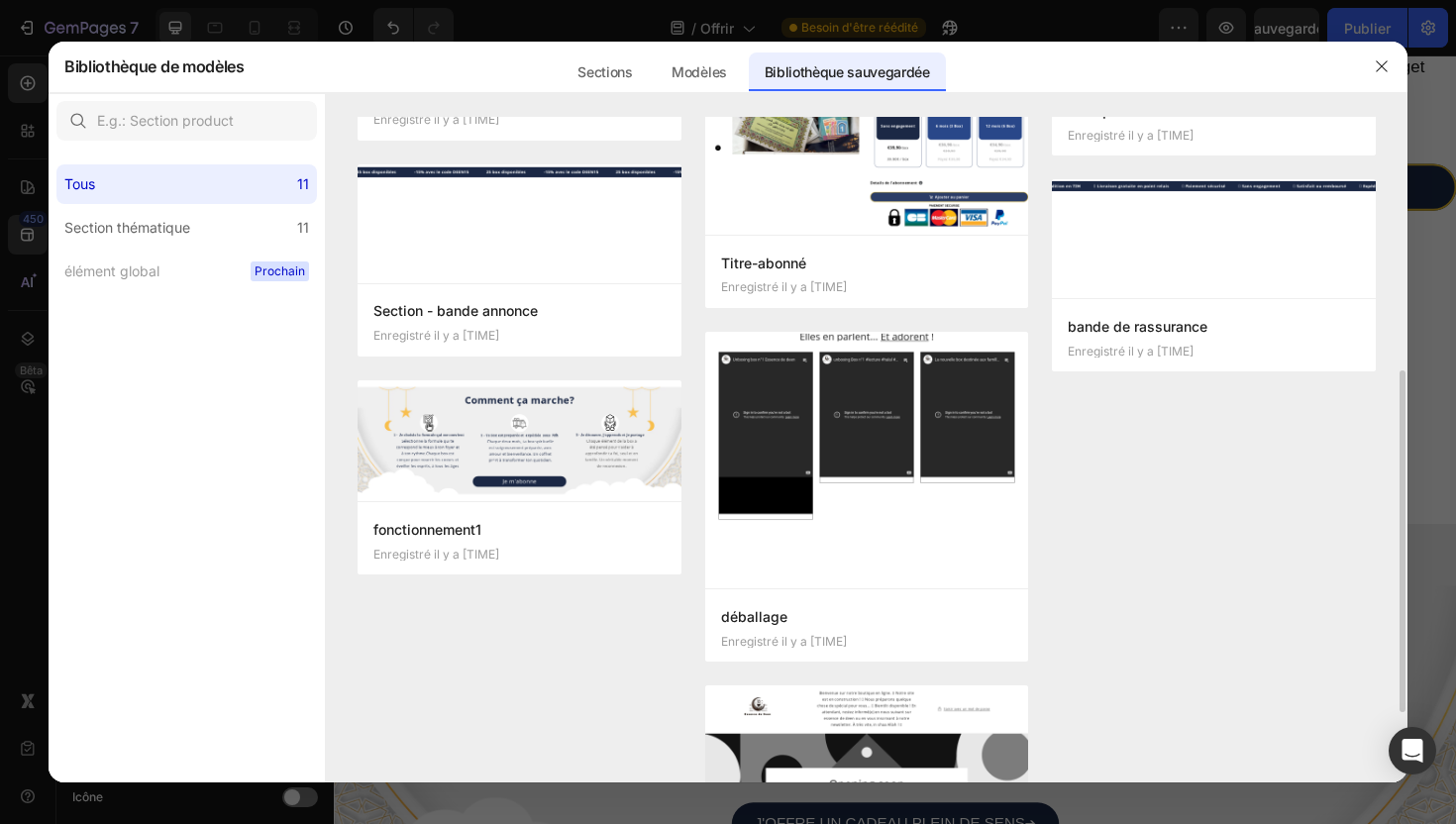 scroll, scrollTop: 527, scrollLeft: 0, axis: vertical 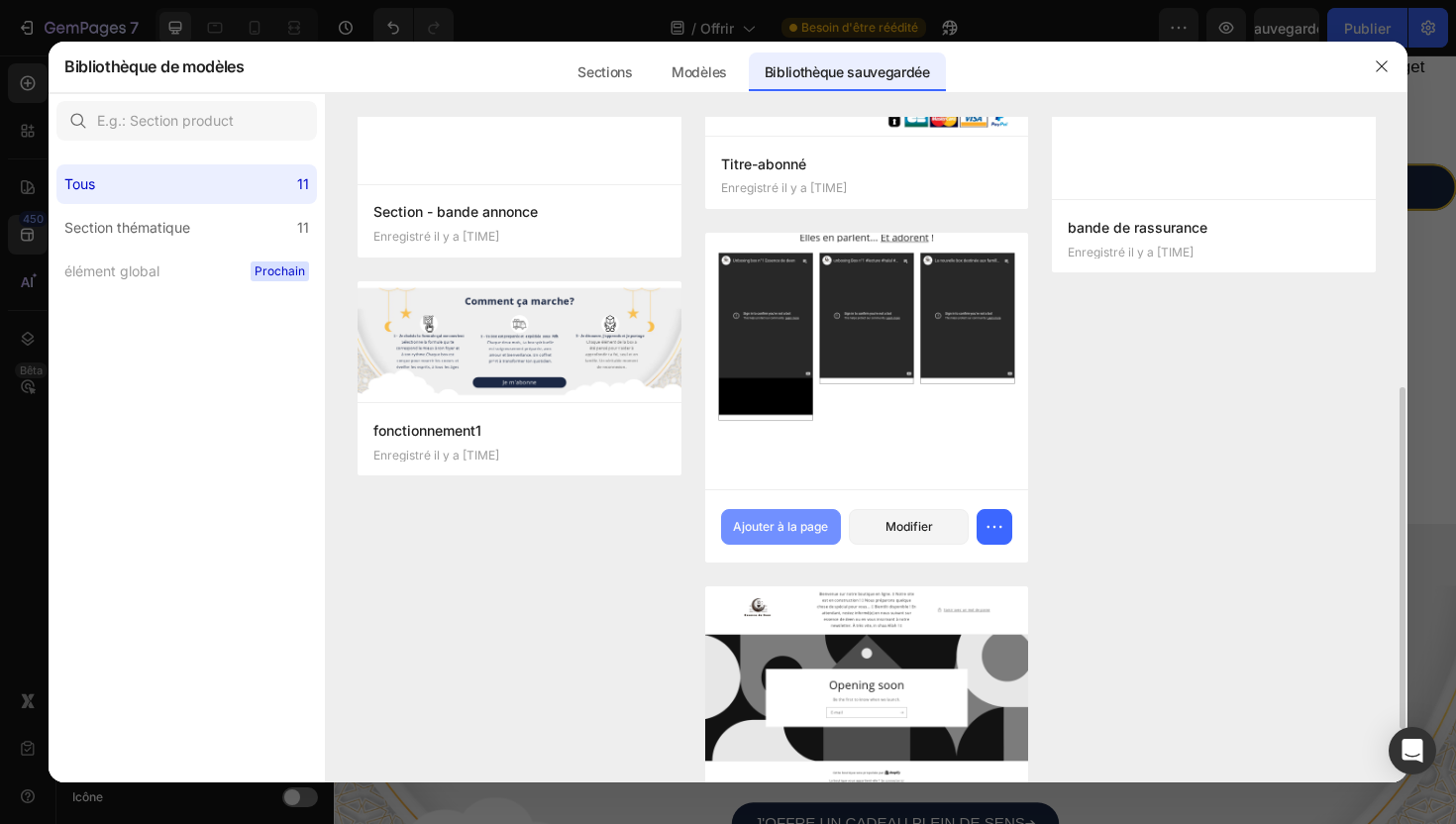 click on "Ajouter à la page" at bounding box center [780, 526] 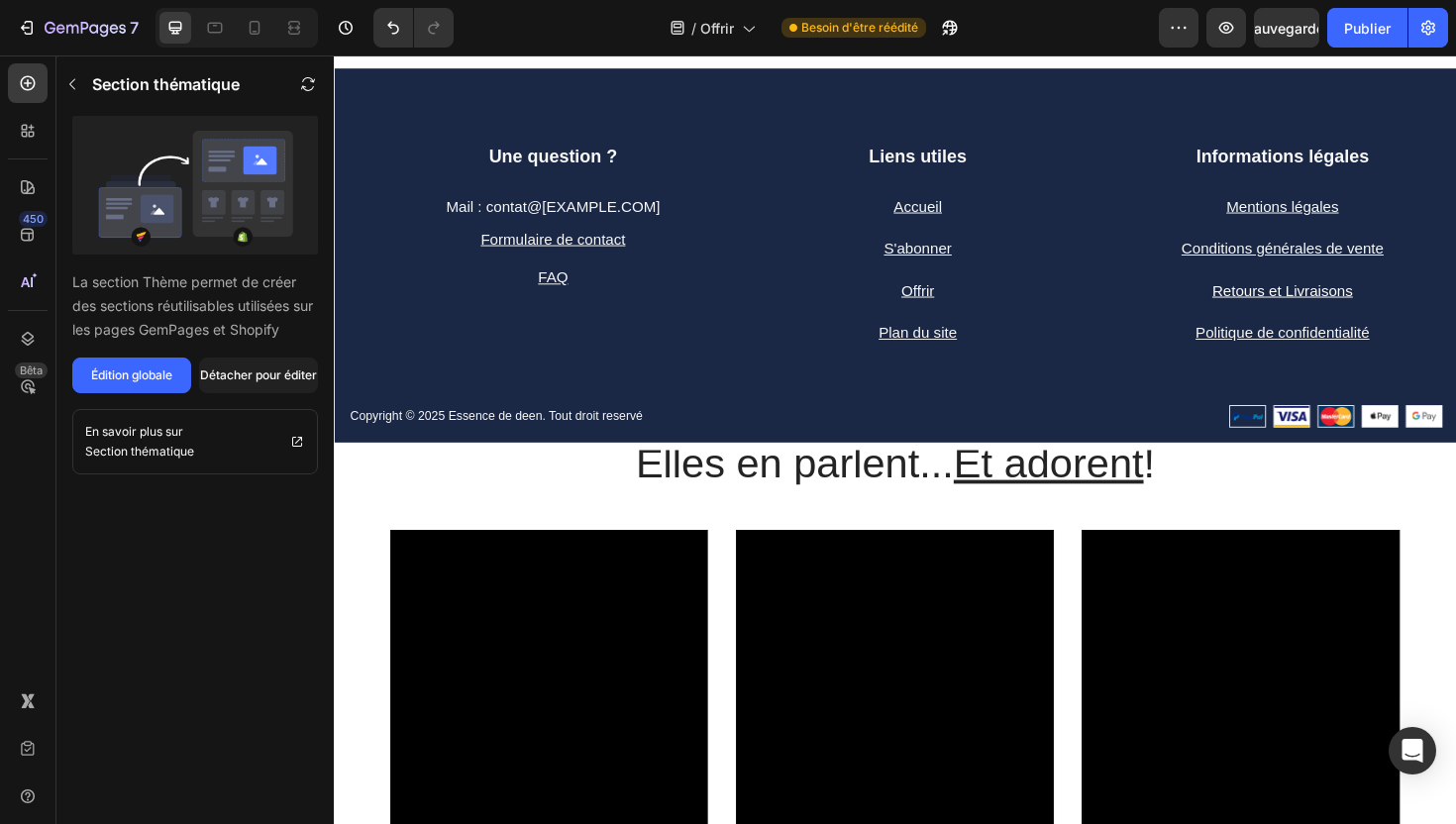 scroll, scrollTop: 2392, scrollLeft: 0, axis: vertical 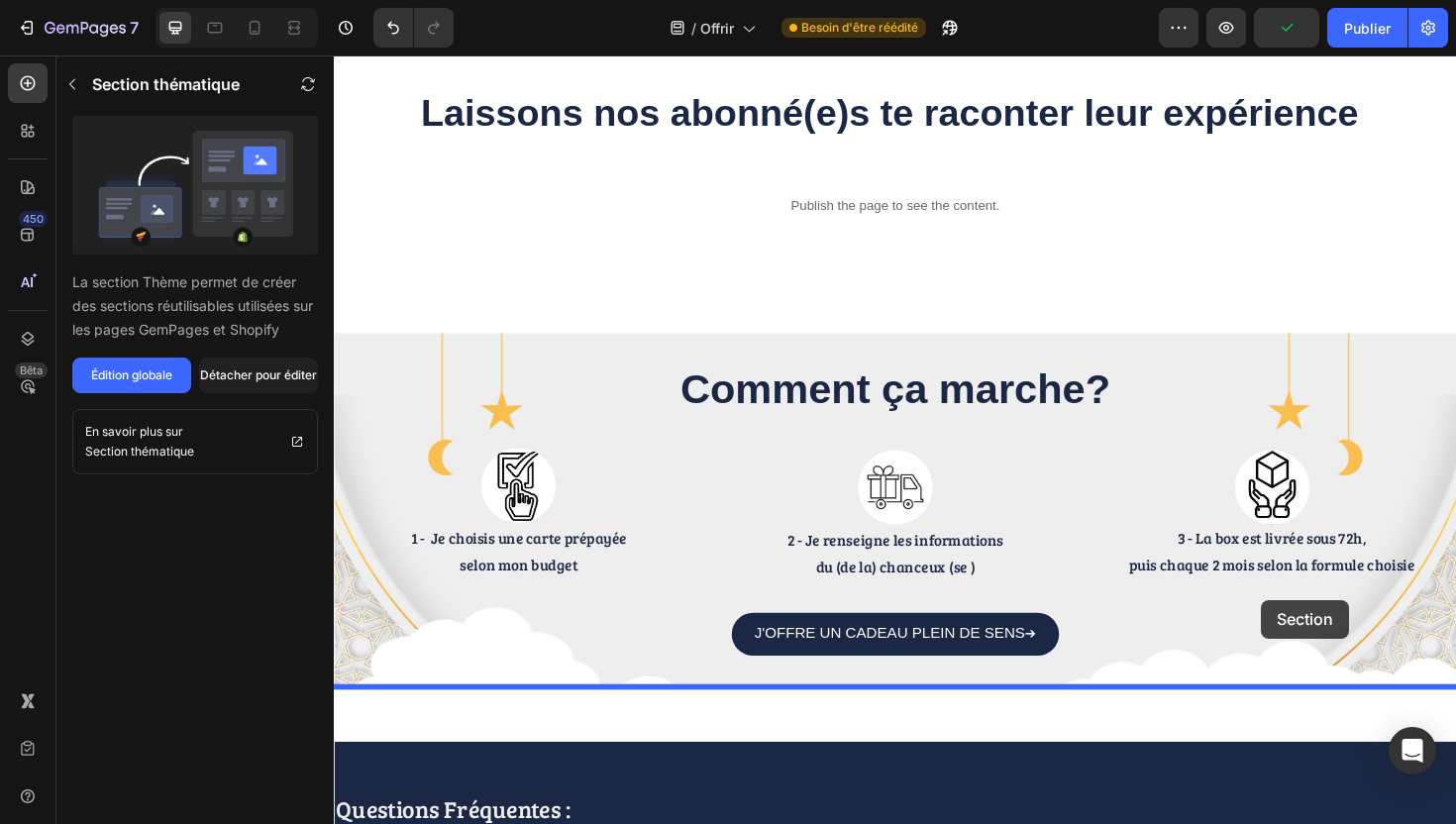 drag, startPoint x: 1481, startPoint y: 402, endPoint x: 1315, endPoint y: 632, distance: 283.64767 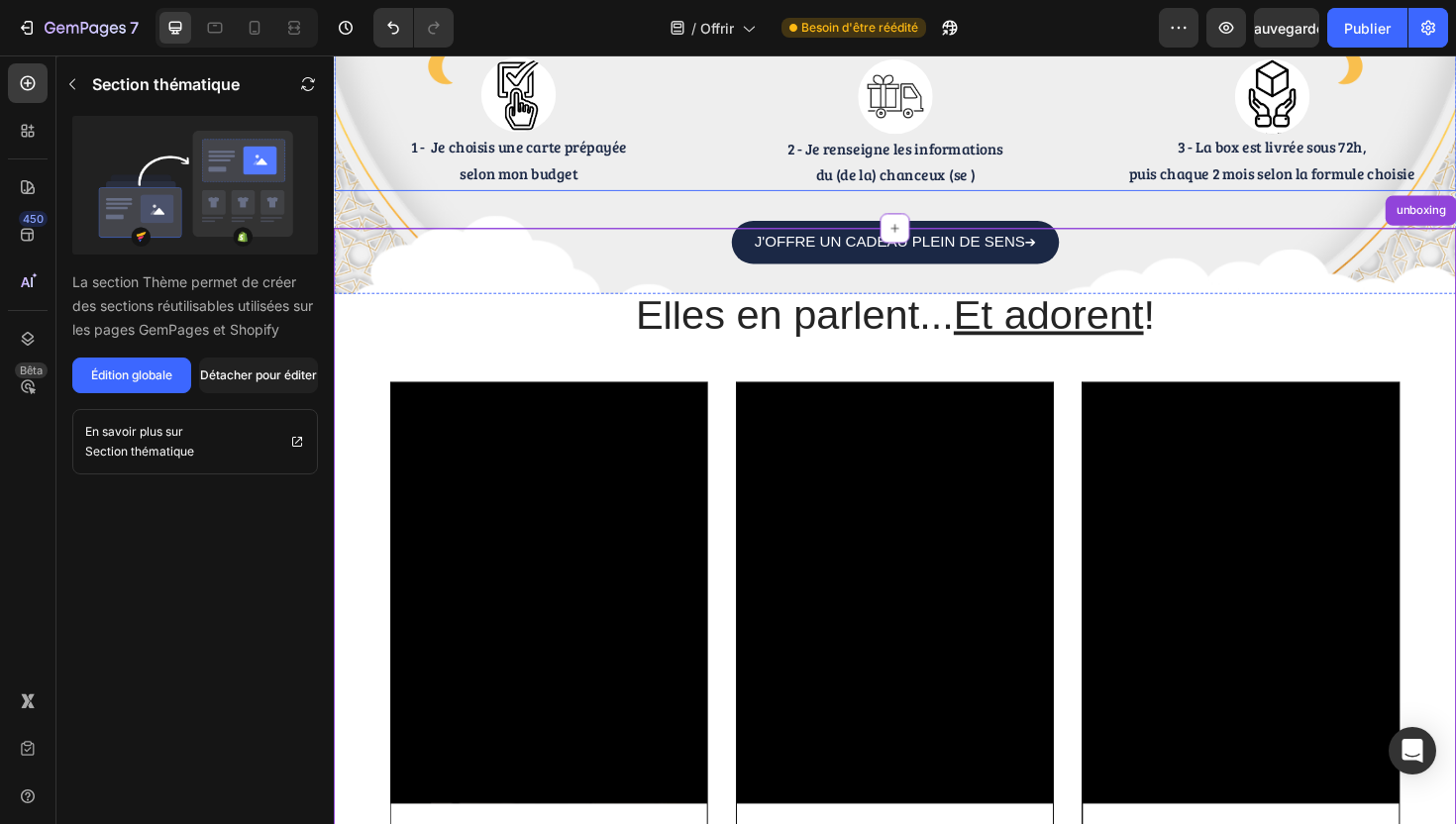 scroll, scrollTop: 1280, scrollLeft: 0, axis: vertical 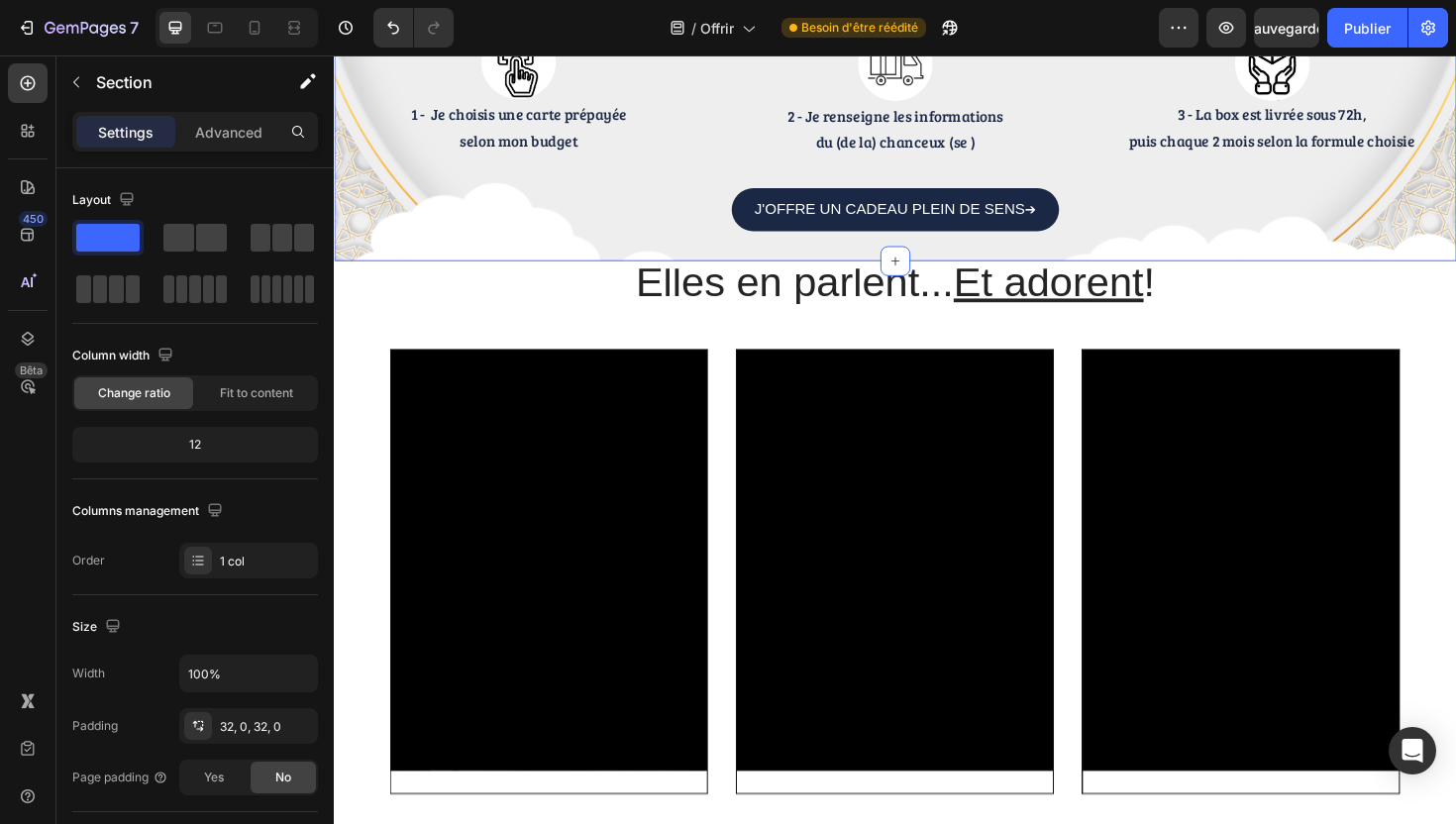 click on "Comment ça marche? Heading Image 1 -  Je choisis une carte prépayée  selon mon budget Text Block Image 2 - Je renseigne les informations  du (de la) chanceux (se ) Text Block Image 3 - La box est livrée sous 72h,  puis chaque 2 mois selon la formule choisie Text Block Row J'OFFRE UN CADEAU PLEIN DE SENS    ➔ Button" at bounding box center [928, 87] 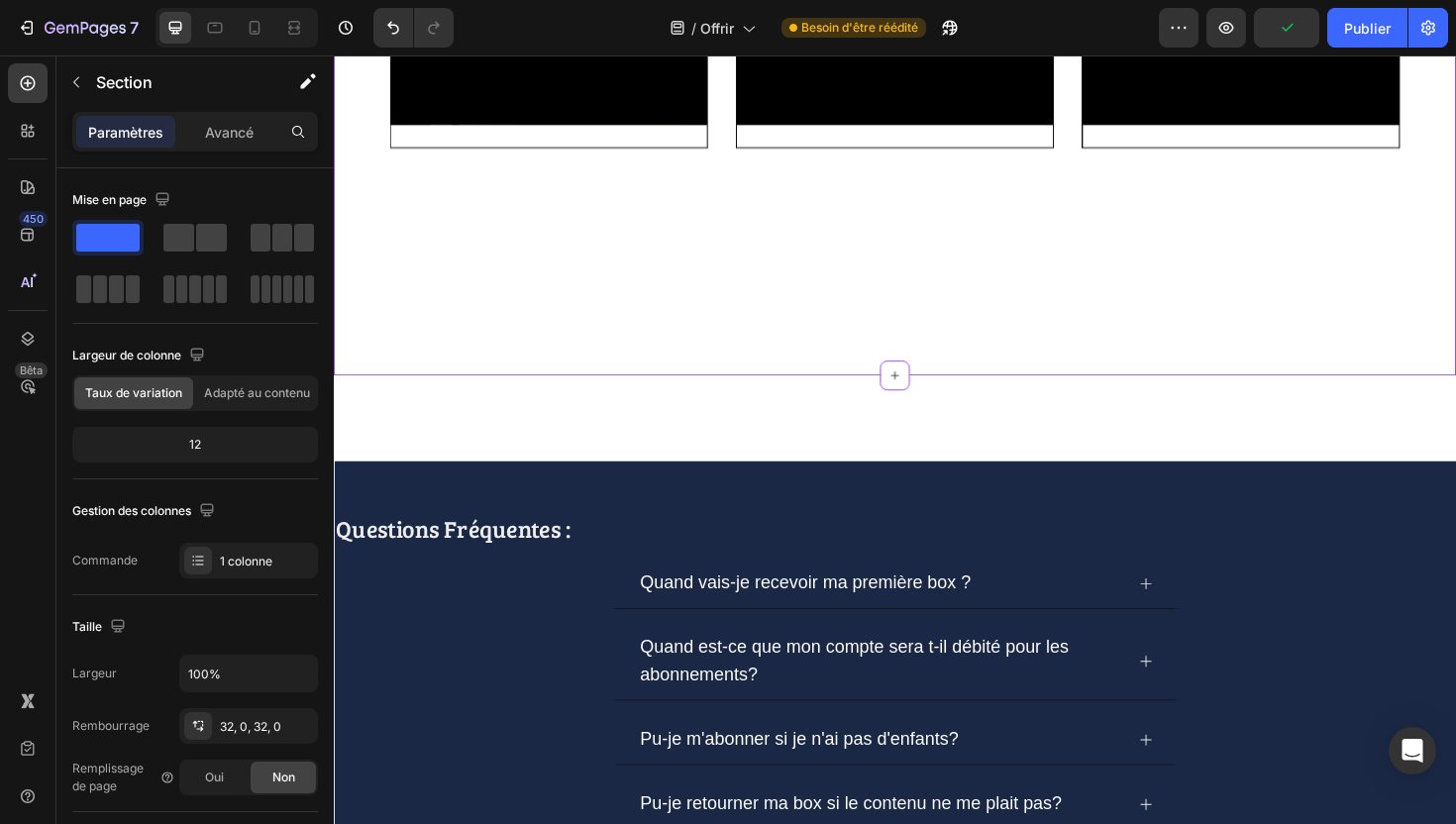 scroll, scrollTop: 1967, scrollLeft: 0, axis: vertical 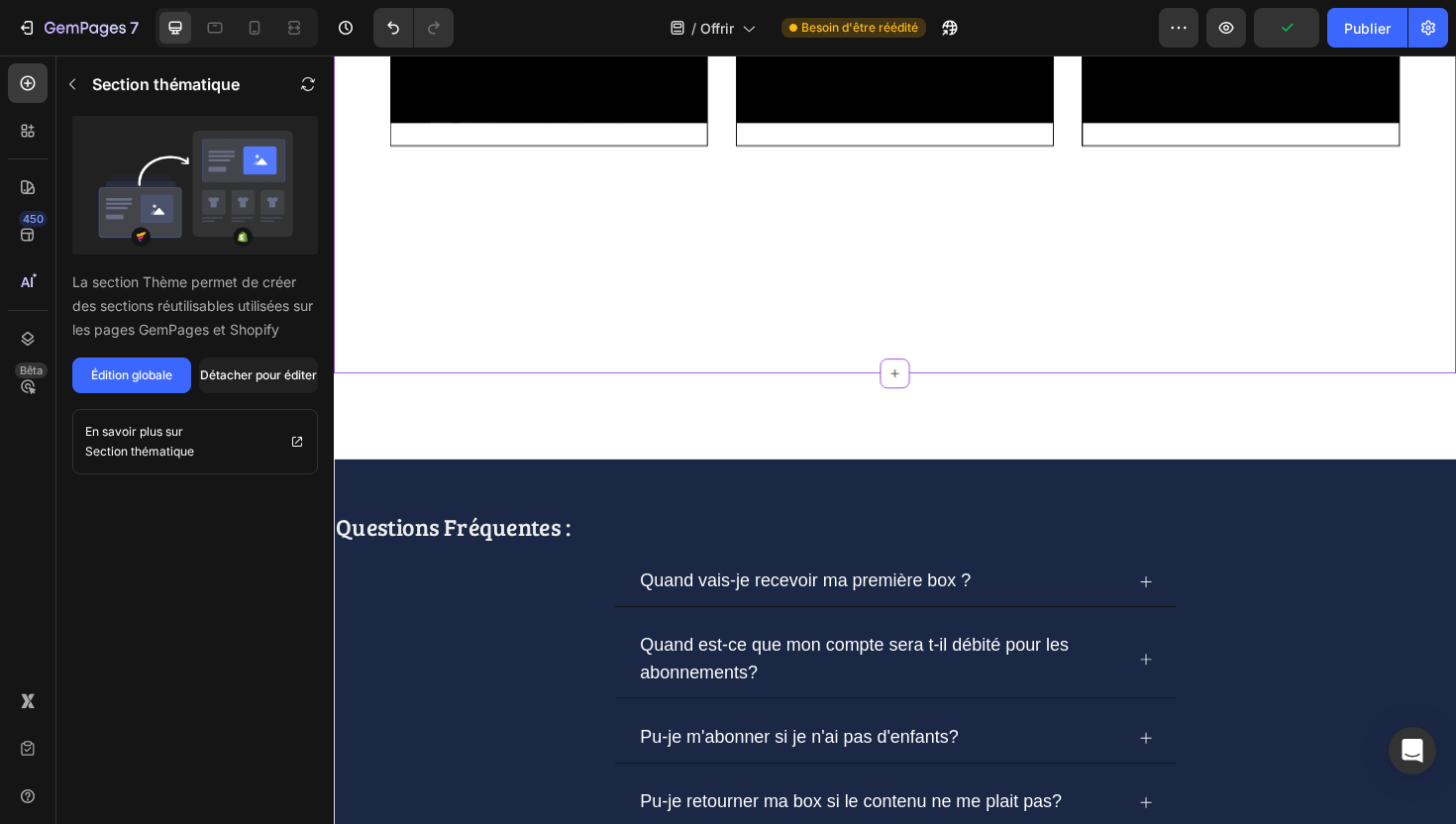 click on "Video Row" at bounding box center [928, -4] 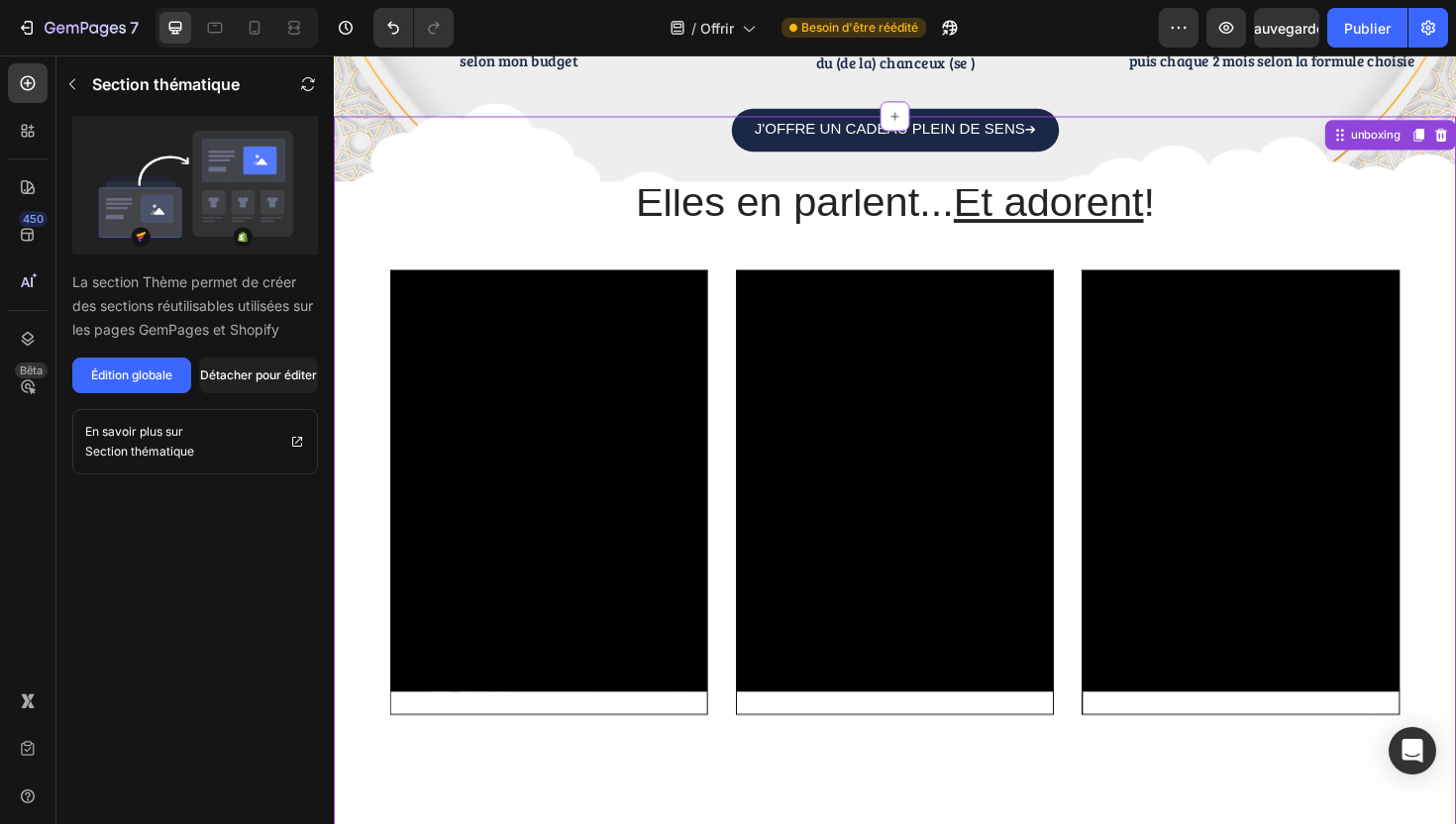 scroll, scrollTop: 1339, scrollLeft: 0, axis: vertical 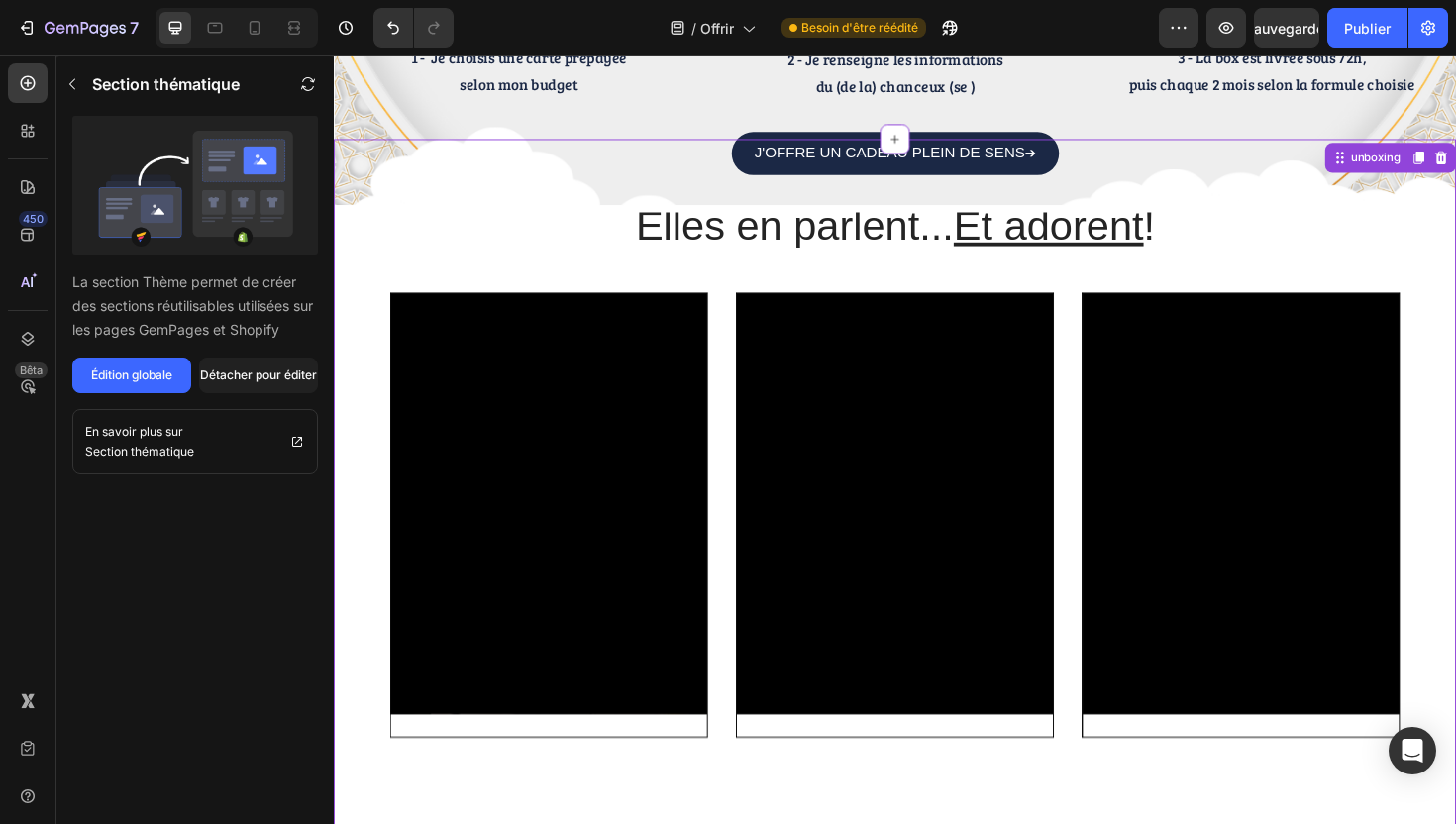 click on "Elles en parlent...  Et adorent  ! Heading Video Row Video Row Video Row Carousel unboxing" at bounding box center (928, 581) 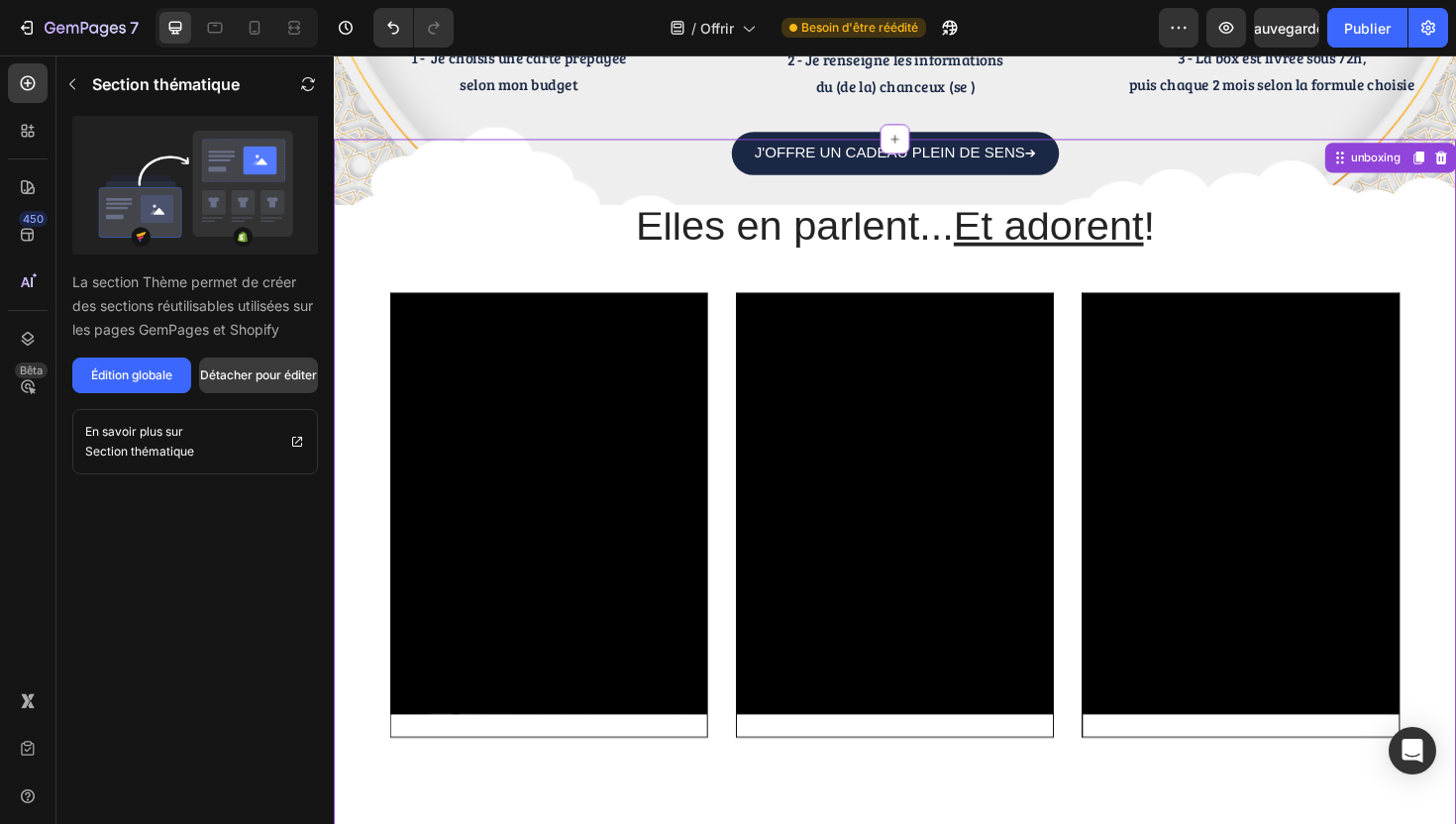 click on "Détacher pour éditer" at bounding box center [259, 374] 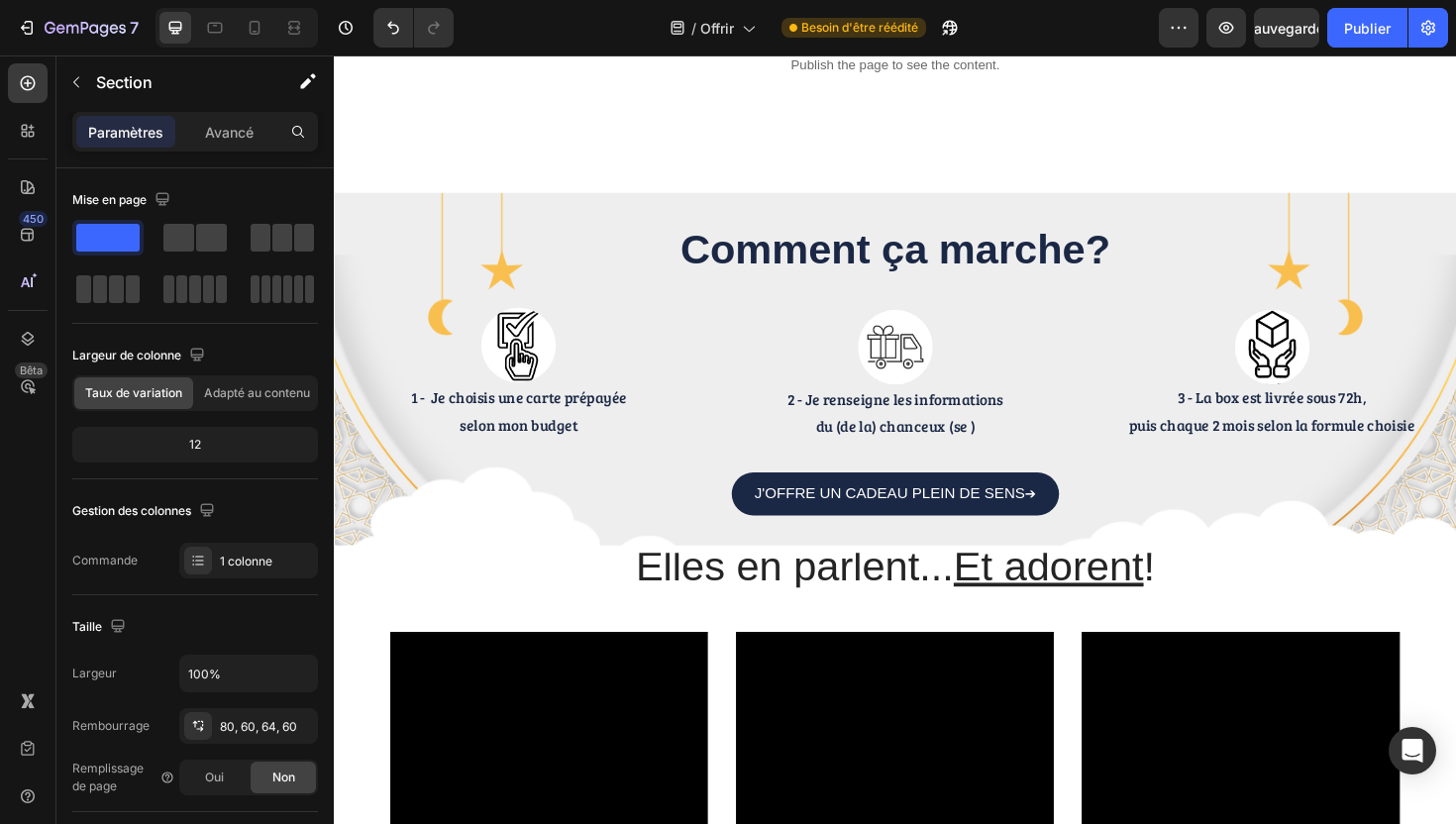 scroll, scrollTop: 959, scrollLeft: 0, axis: vertical 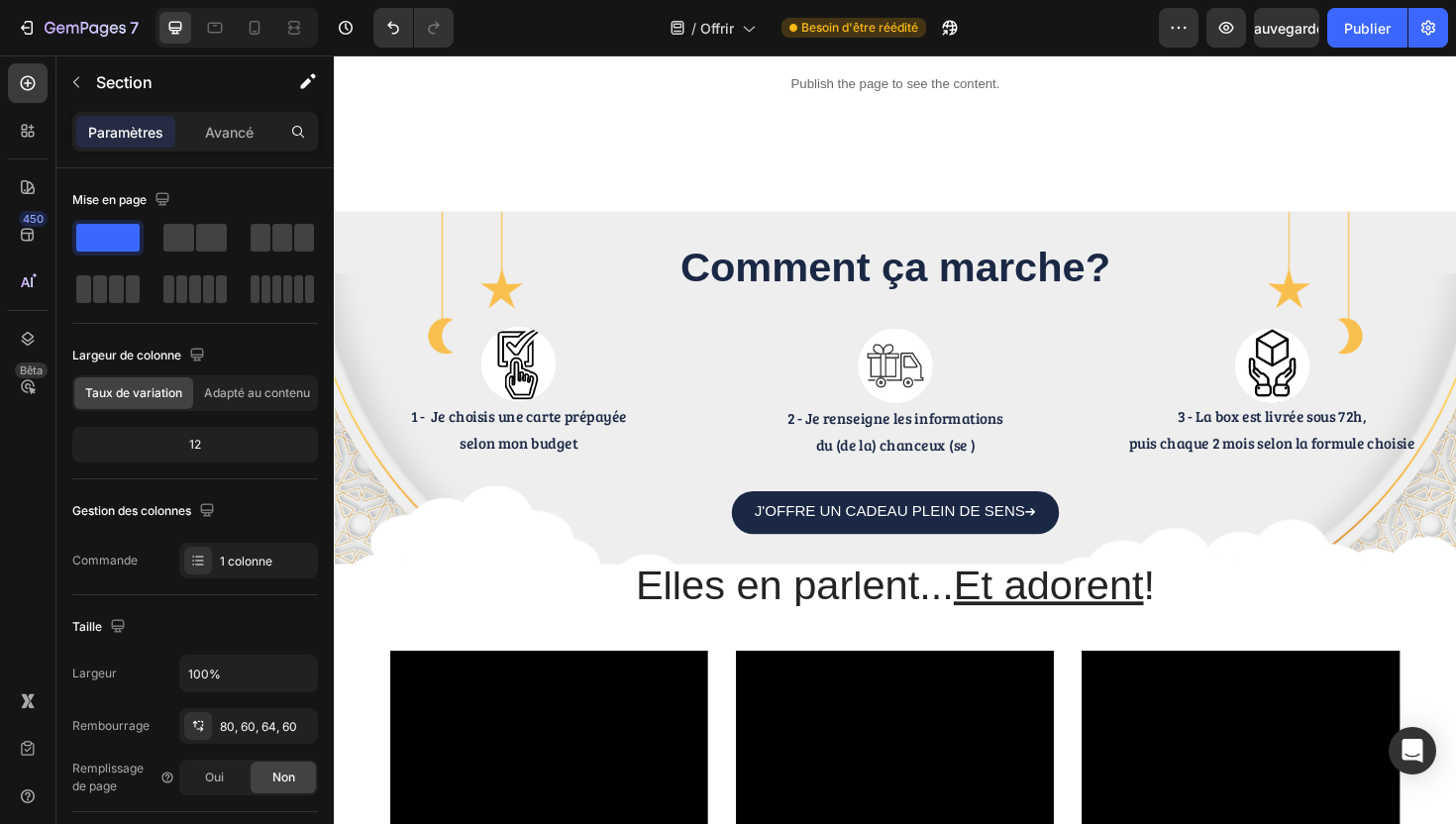 click on "Elles en parlent...  Et adorent  ! Heading Video Row Video Row Video Row Carousel Section 5" at bounding box center [928, 962] 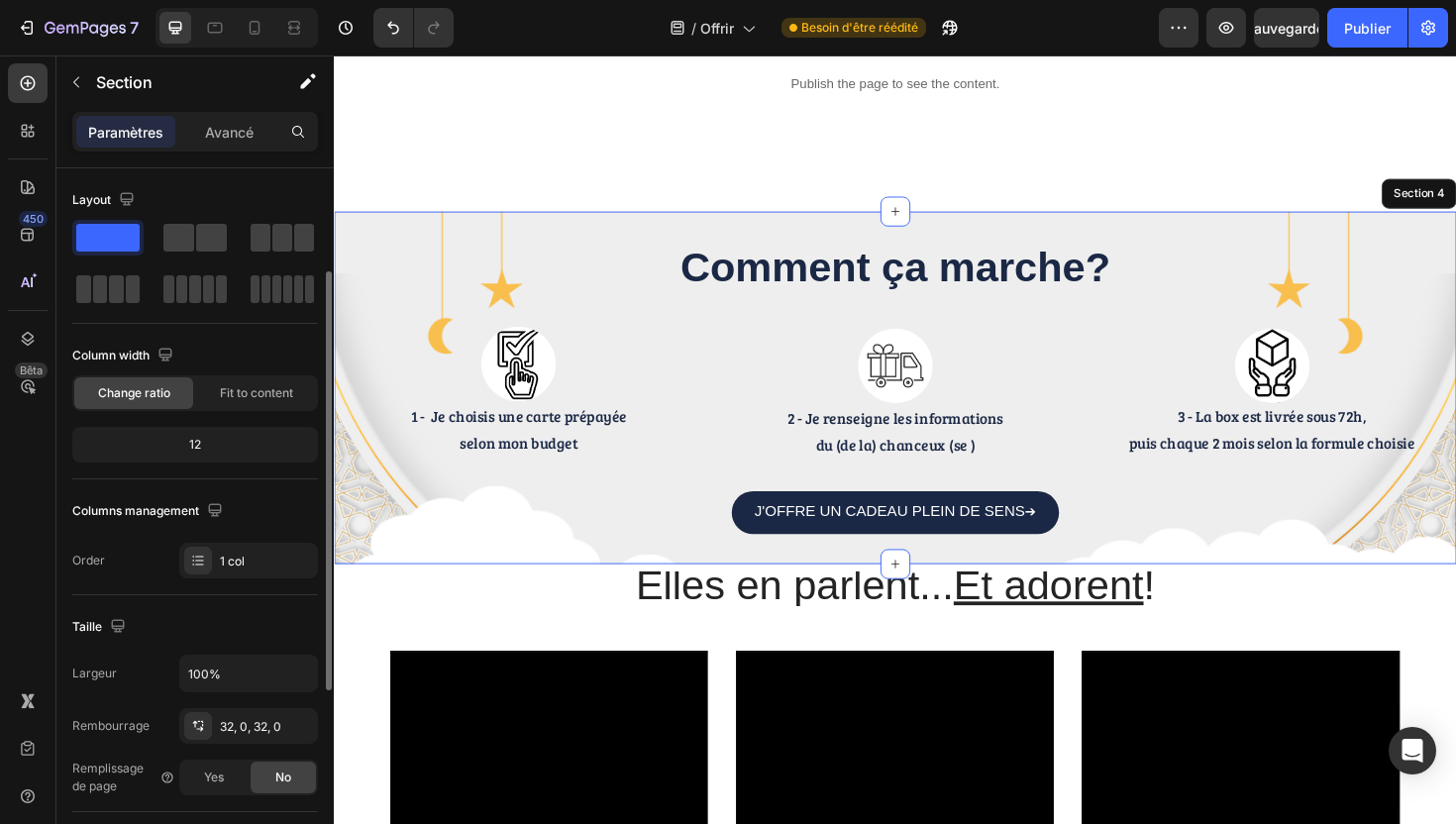 click on "Comment ça marche? Heading Image 1 -  Je choisis une carte prépayée  selon mon budget Text Block Image 2 - Je renseigne les informations  du (de la) chanceux (se ) Text Block Image 3 - La box est livrée sous 72h,  puis chaque 2 mois selon la formule choisie Text Block Row J'OFFRE UN CADEAU PLEIN DE SENS    ➔ Button" at bounding box center [928, 407] 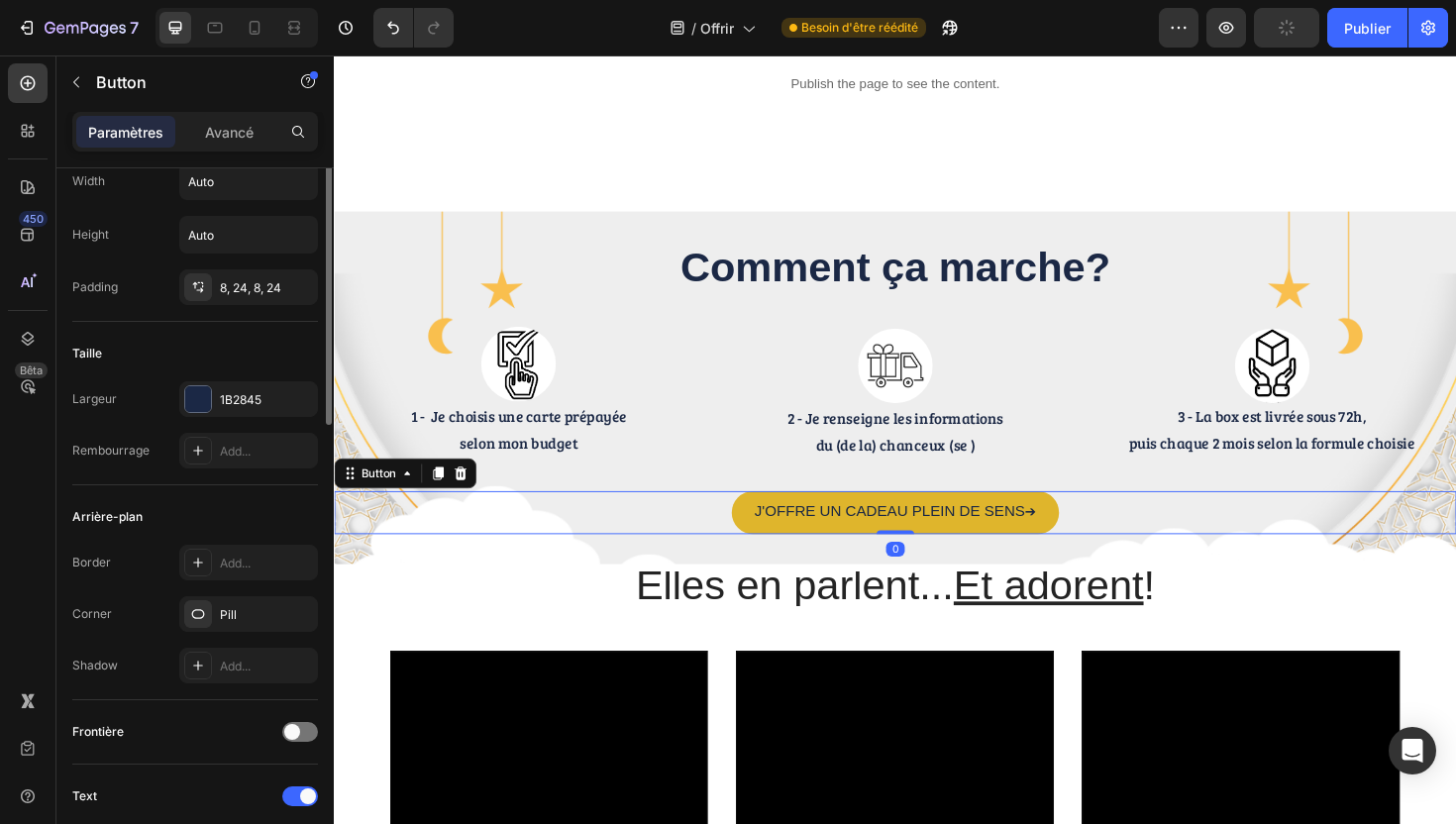 click on "J'OFFRE UN CADEAU PLEIN DE SENS    ➔" at bounding box center [927, 540] 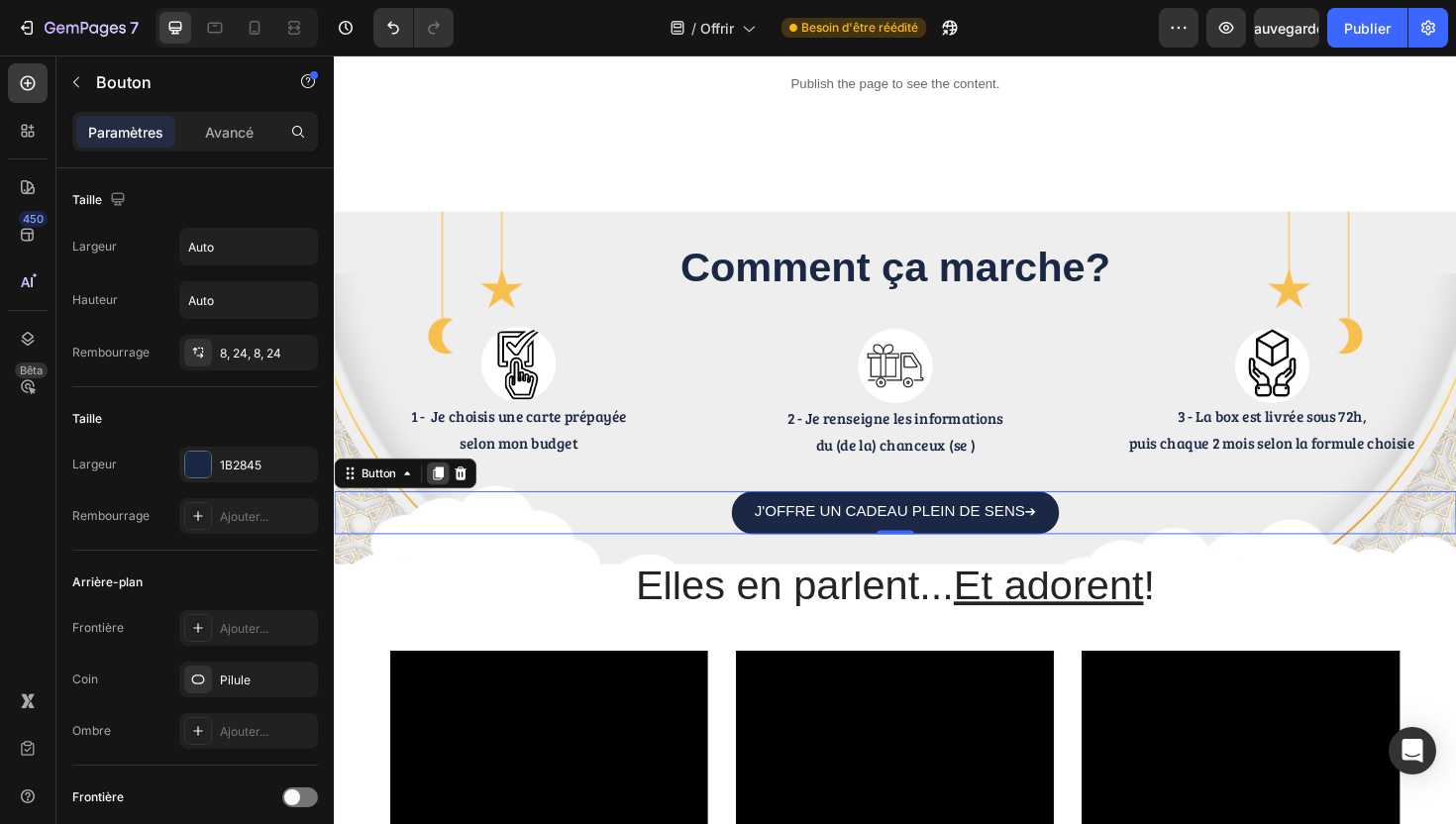 click 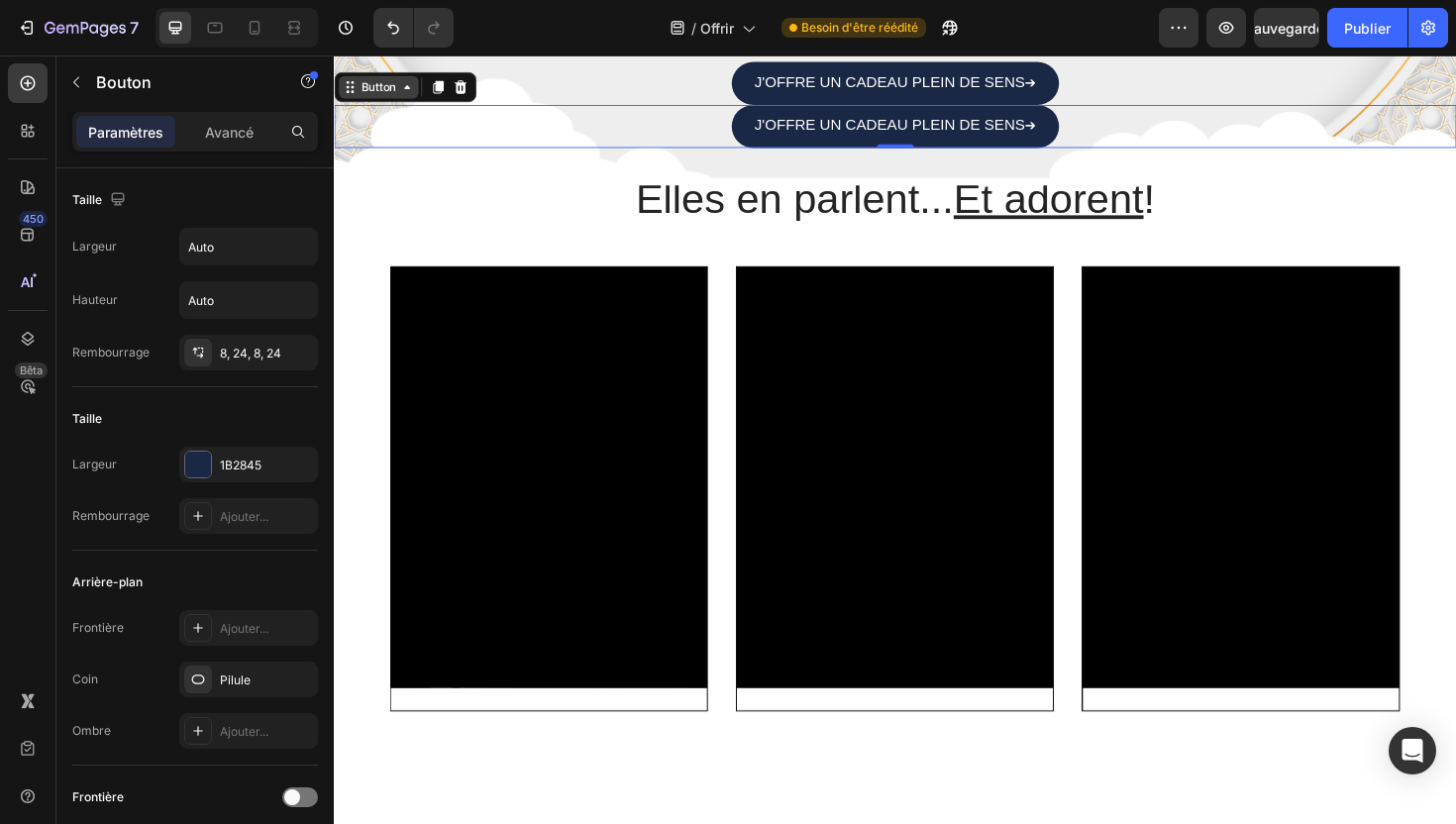 scroll, scrollTop: 1418, scrollLeft: 0, axis: vertical 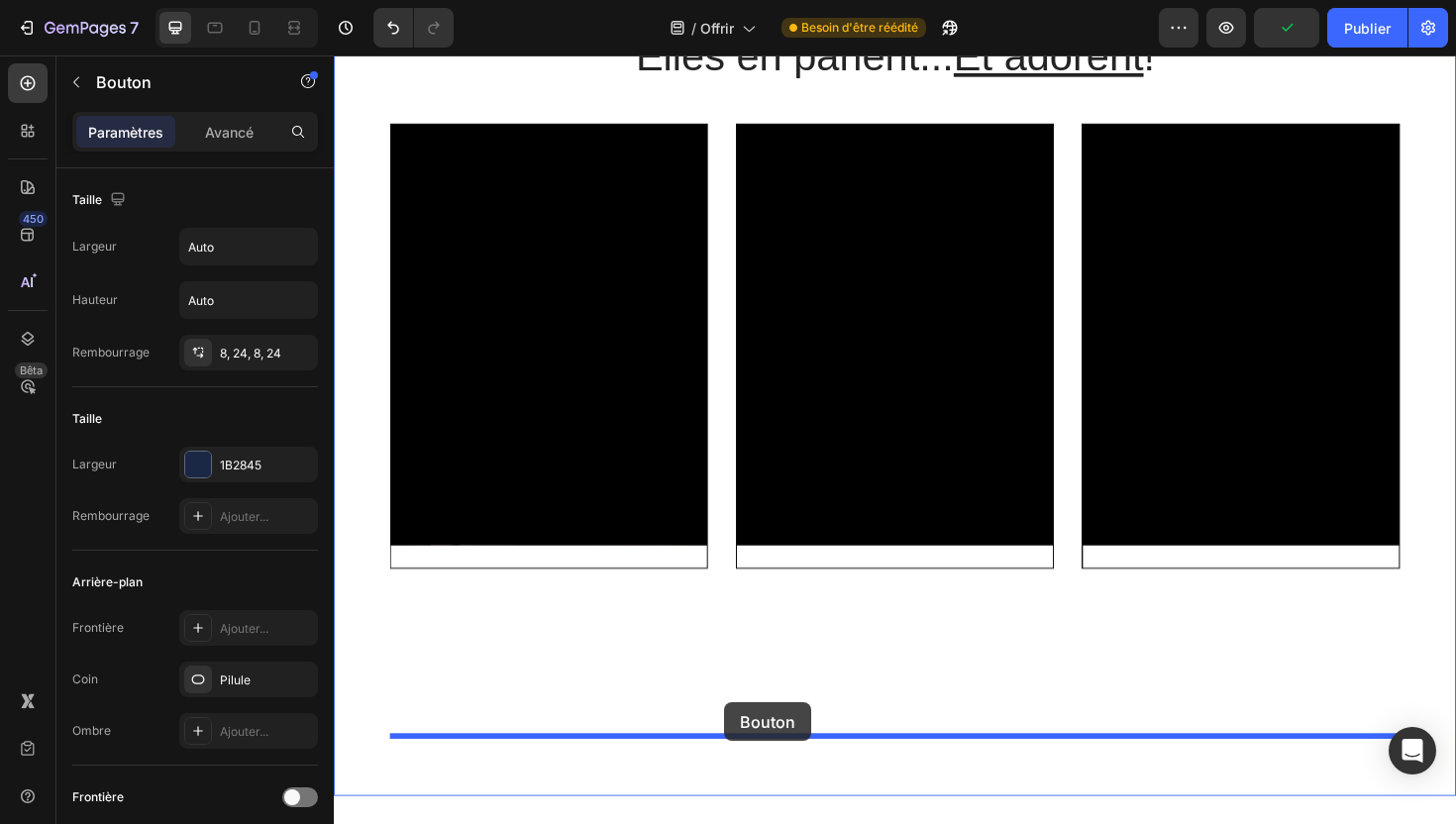 drag, startPoint x: 368, startPoint y: 84, endPoint x: 747, endPoint y: 741, distance: 758.4787 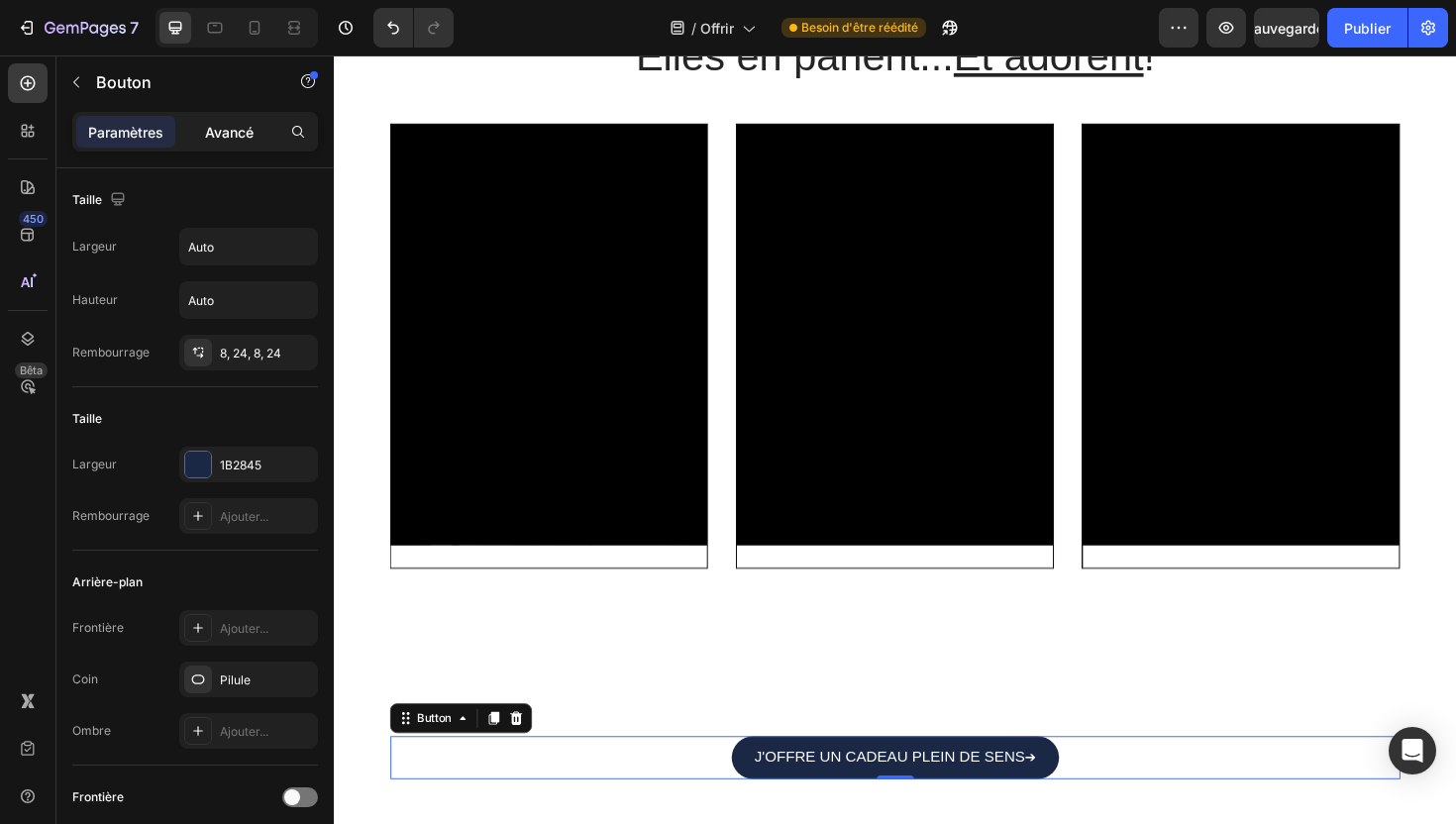 click on "Avancé" at bounding box center (229, 132) 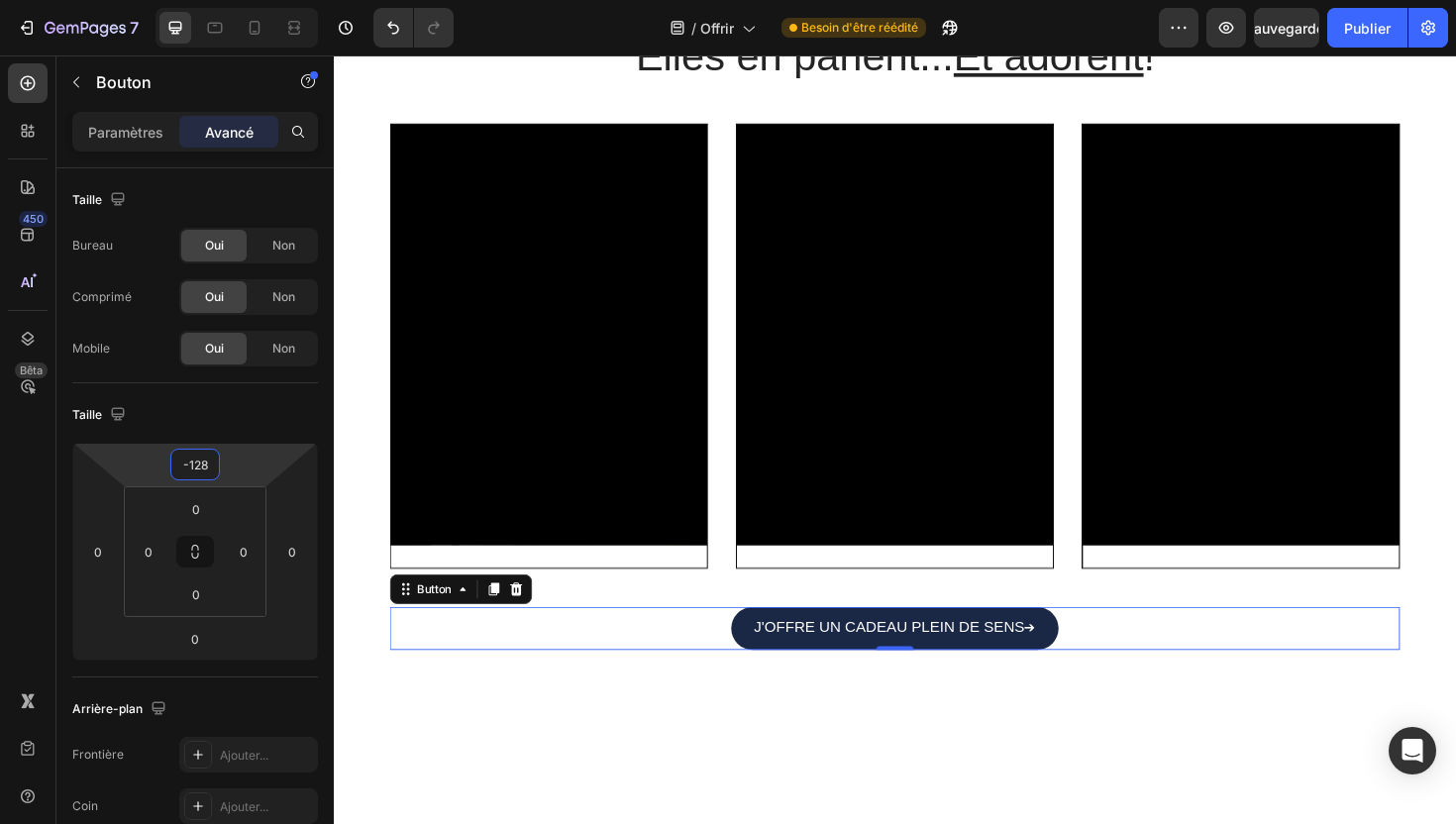 type on "-126" 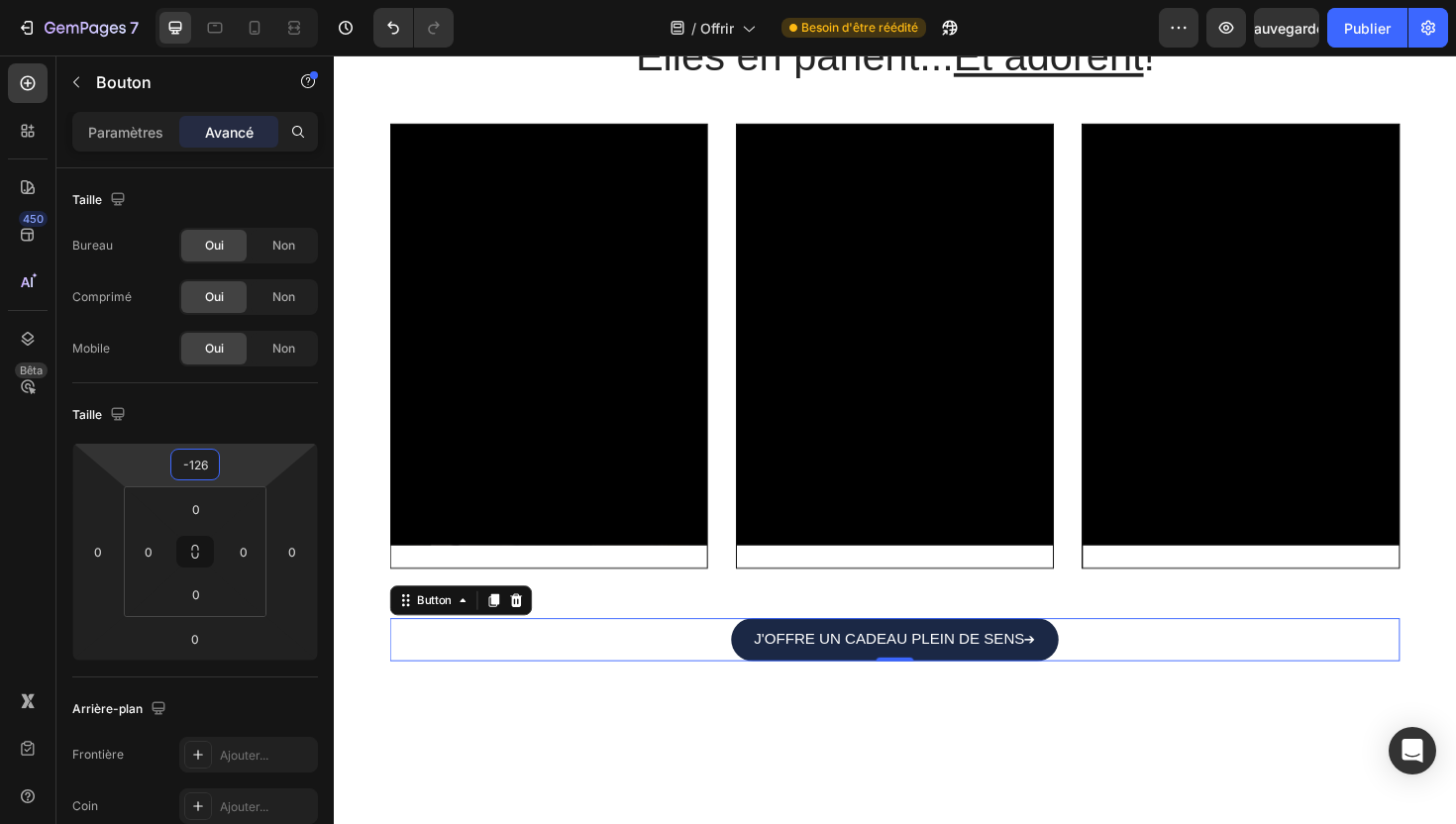 drag, startPoint x: 252, startPoint y: 467, endPoint x: 257, endPoint y: 530, distance: 63.1981 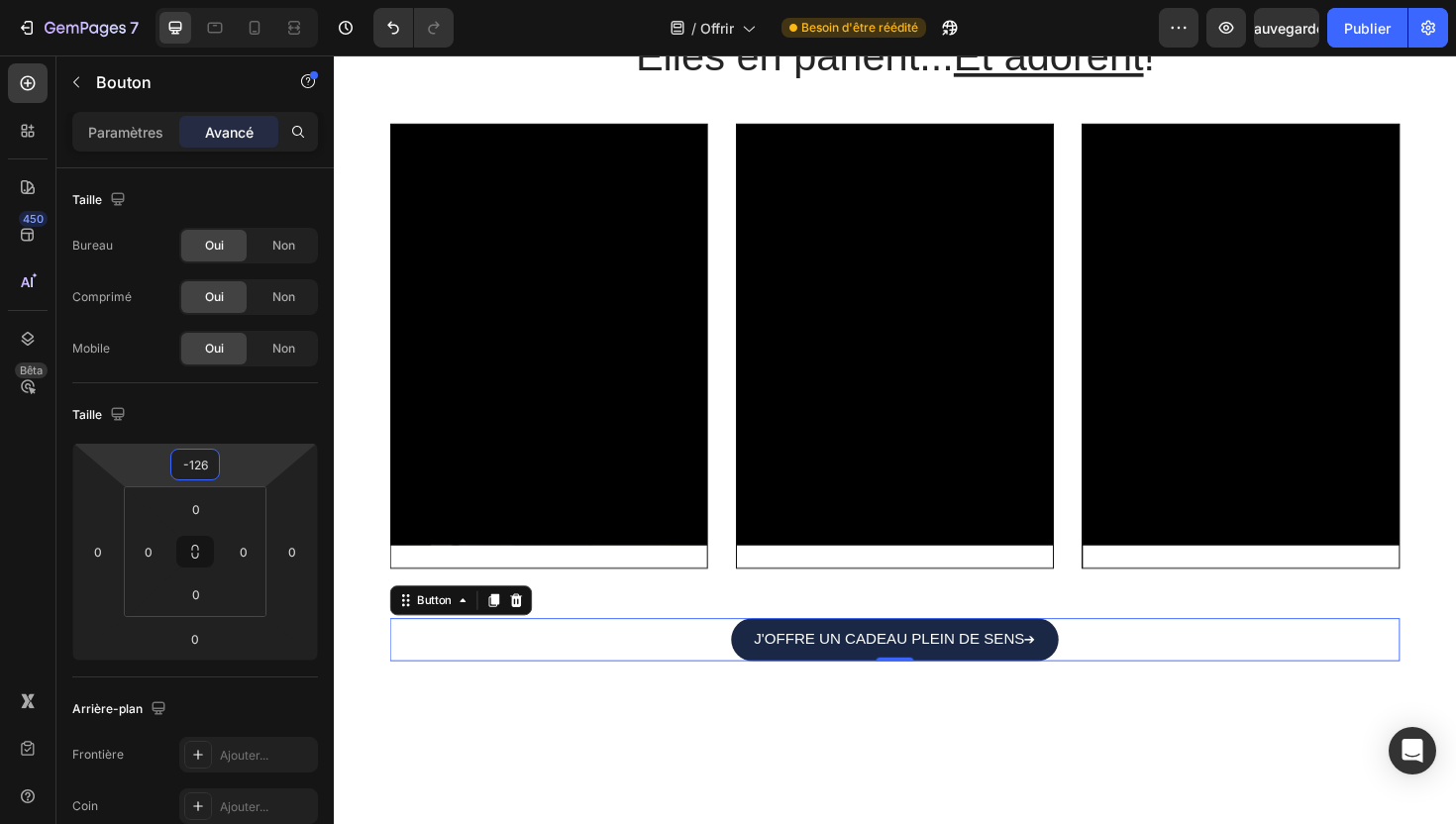 click on "7 Version history / Offrir Besoin d'être réédité Aperçu Sauvegarder Publier 450 Bêta Sections(18) Éléments (83) Section Élément Hero Section Product Detail Brands Trusted Badges Guarantee Product Breakdown How to use Testimonials Compare Bundle FAQs Social Proof Brand Story Product List Collection Blog List Contact Sticky Add to Cart Custom Footer Parcourir la bibliothèque 450 Mise en page
Rangée
Rangée
Rangée
Rangée Texte
Titre
Bloc de texte Bouton
Bouton
Bouton Médias
Image" at bounding box center (728, 74) 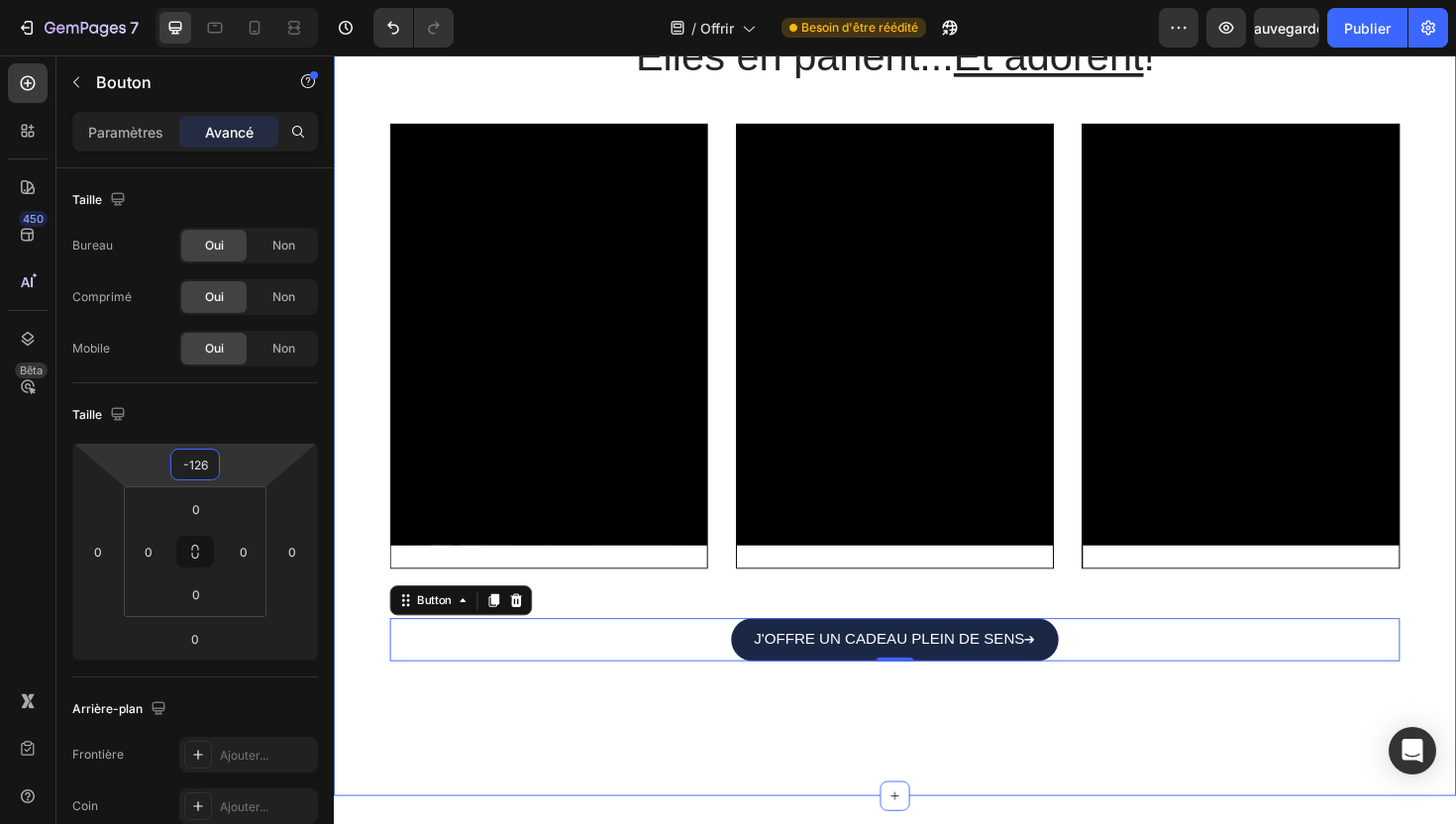 click on "Elles en parlent...  Et adorent  ! Heading Video Row Video Row Video Row Carousel J'OFFRE UN CADEAU PLEIN DE SENS    ➔ Button   0 Section 5" at bounding box center [928, 402] 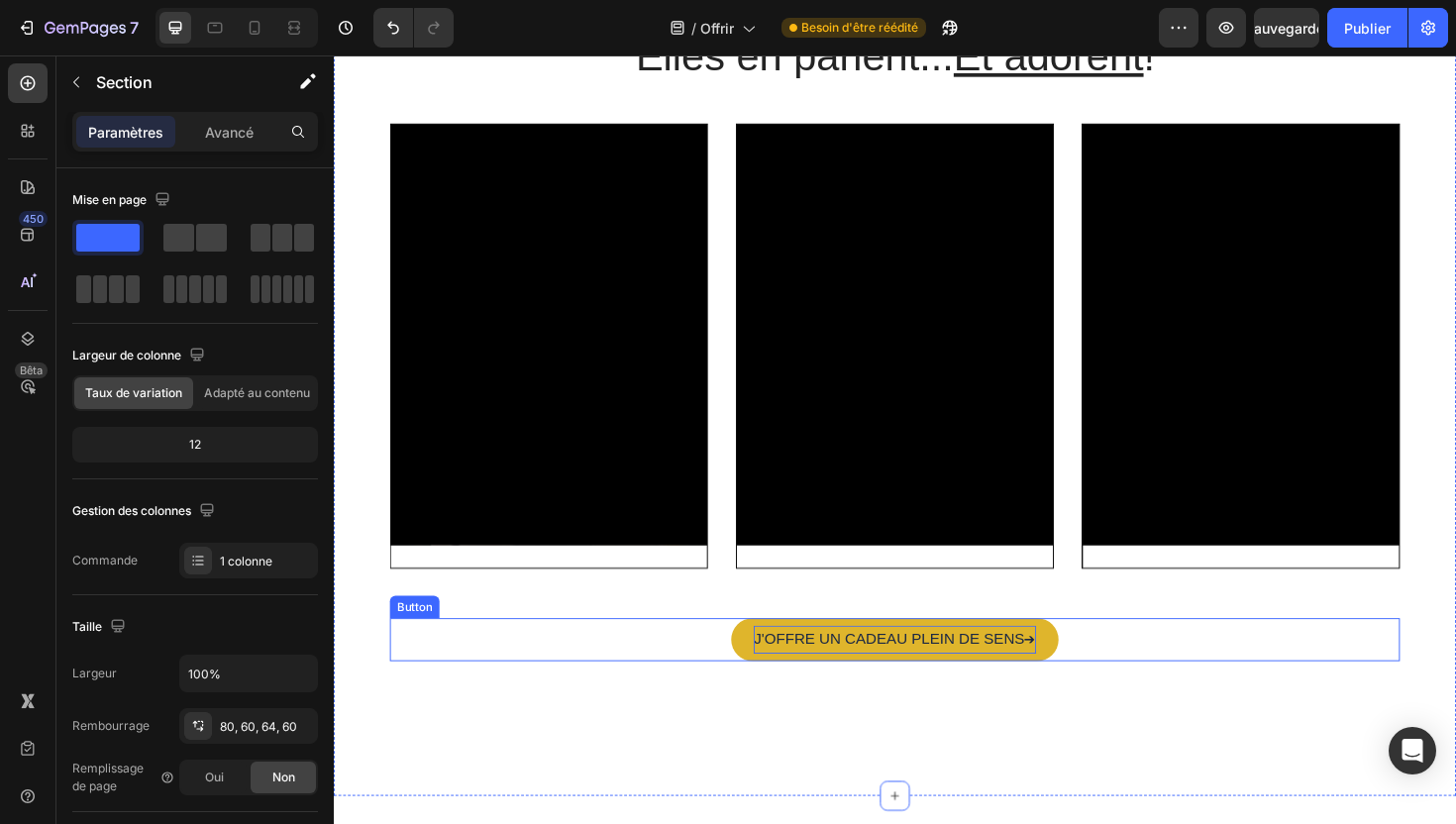 click on "➔" at bounding box center [1072, 673] 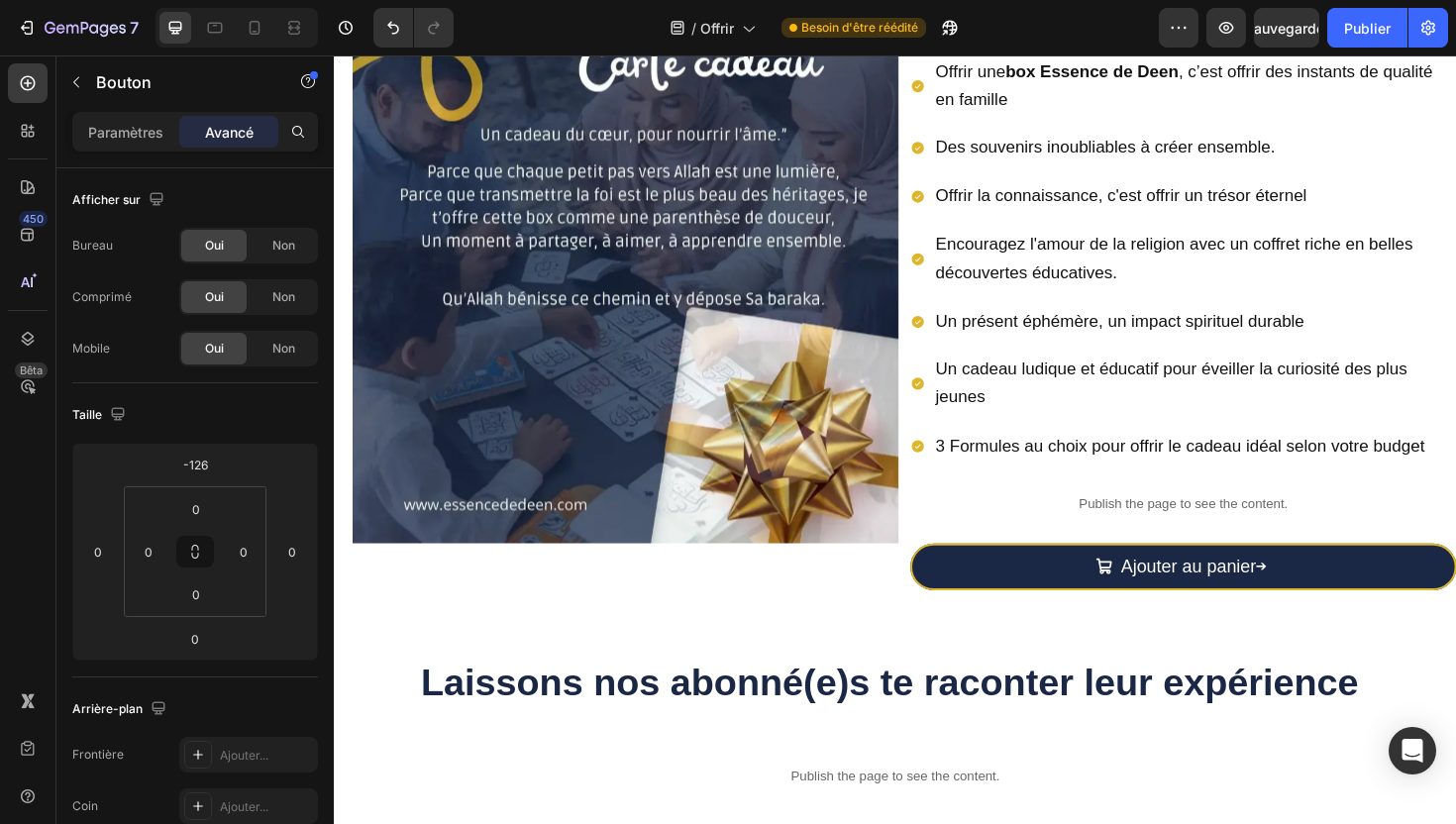 scroll, scrollTop: 273, scrollLeft: 0, axis: vertical 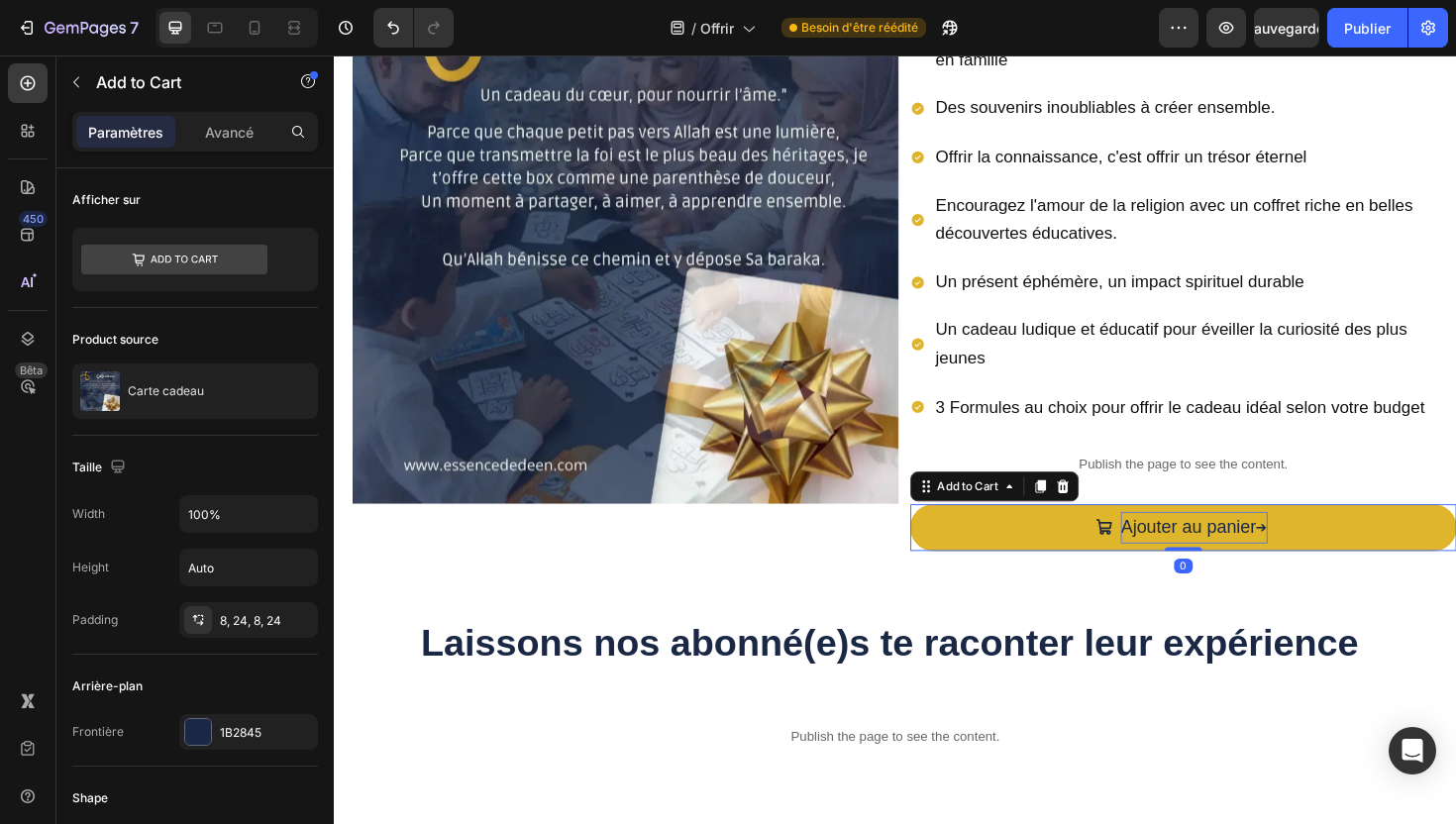 click on "Ajouter au panier    ➔" at bounding box center (1244, 556) 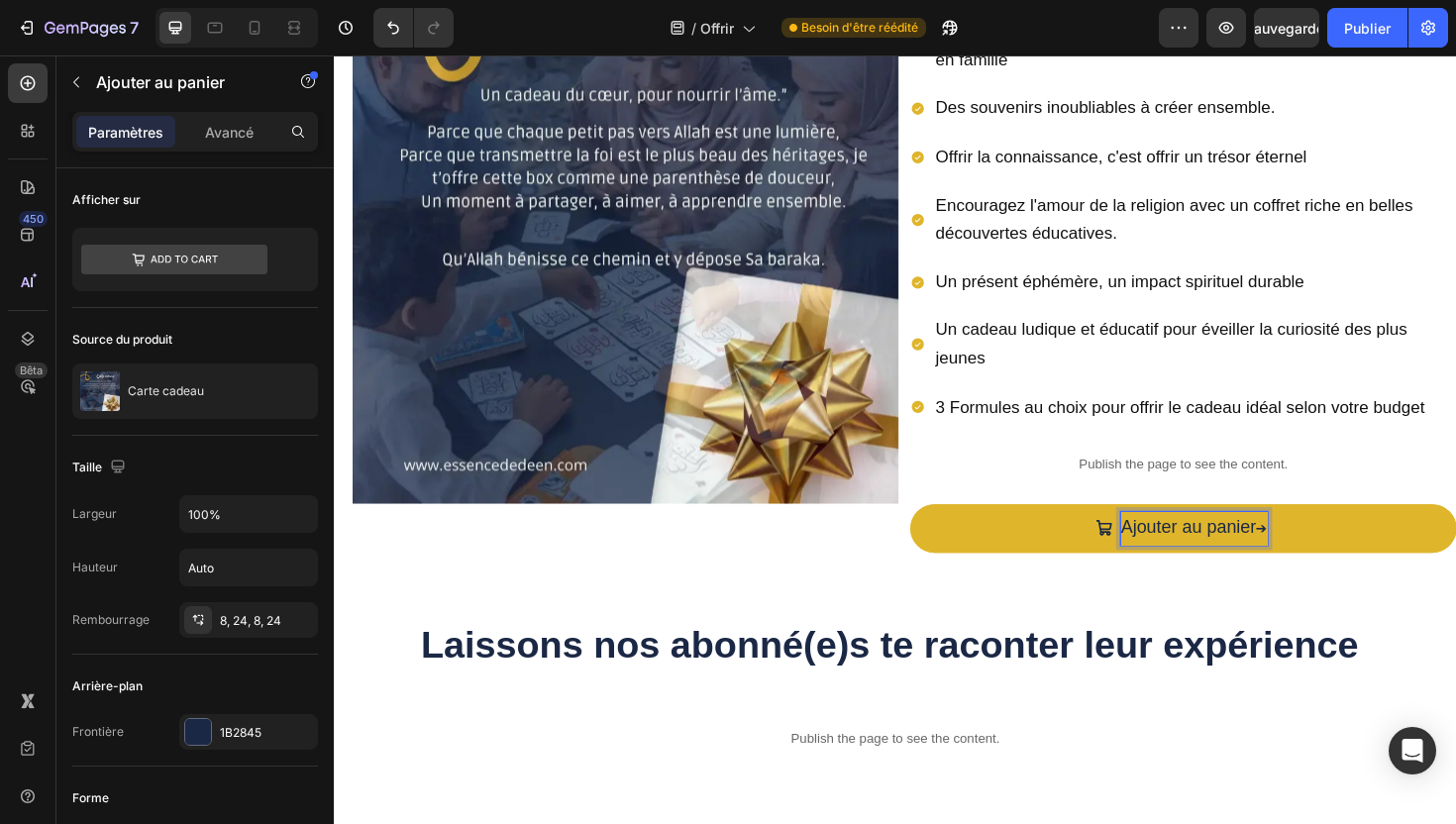 click on "➔" at bounding box center [1316, 557] 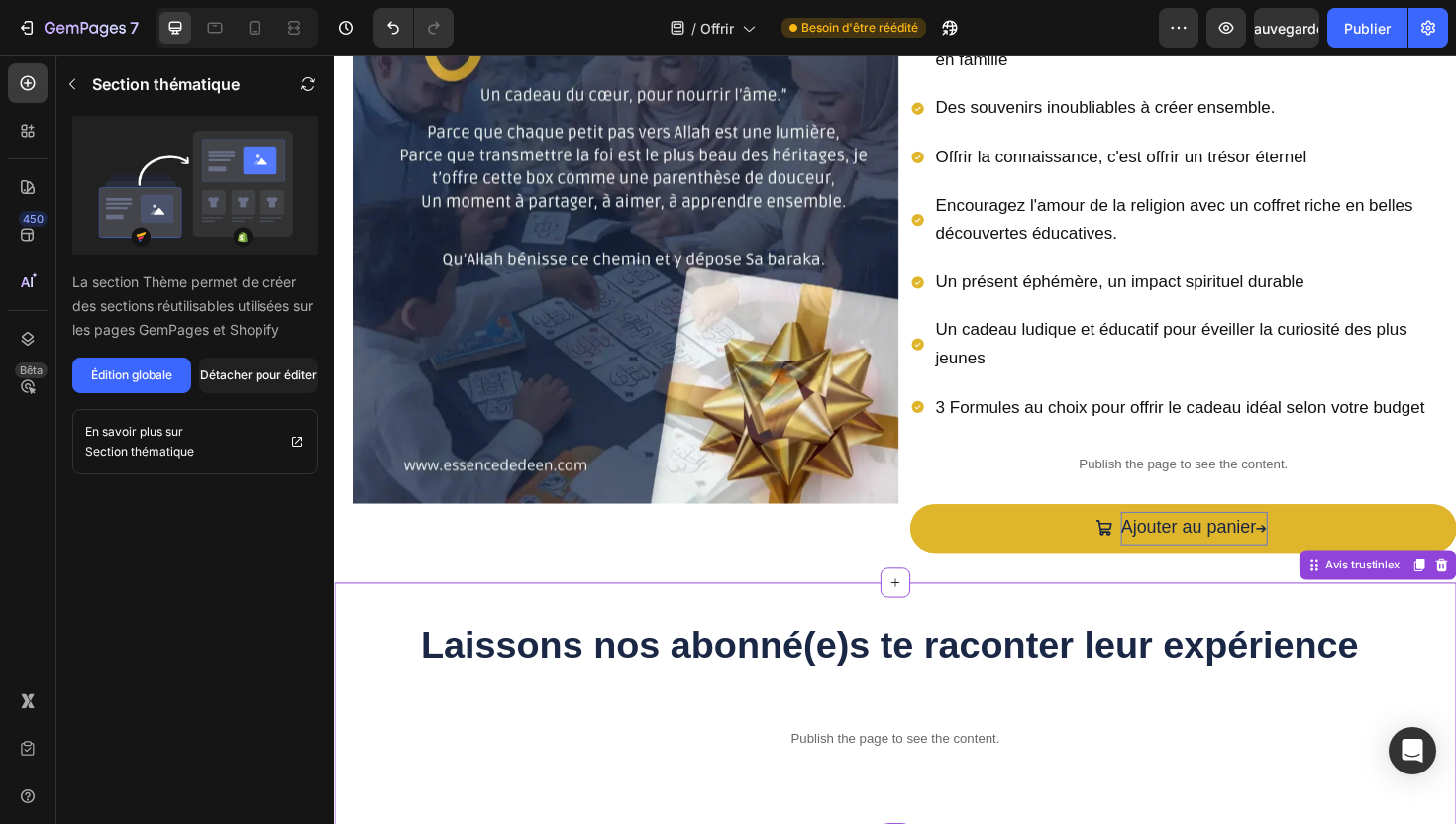 click on "Laissons nos abonné(e)s te raconter leur expérience   Heading
Publish the page to see the content.
Custom Code Row Avis trustinlex" at bounding box center (928, 749) 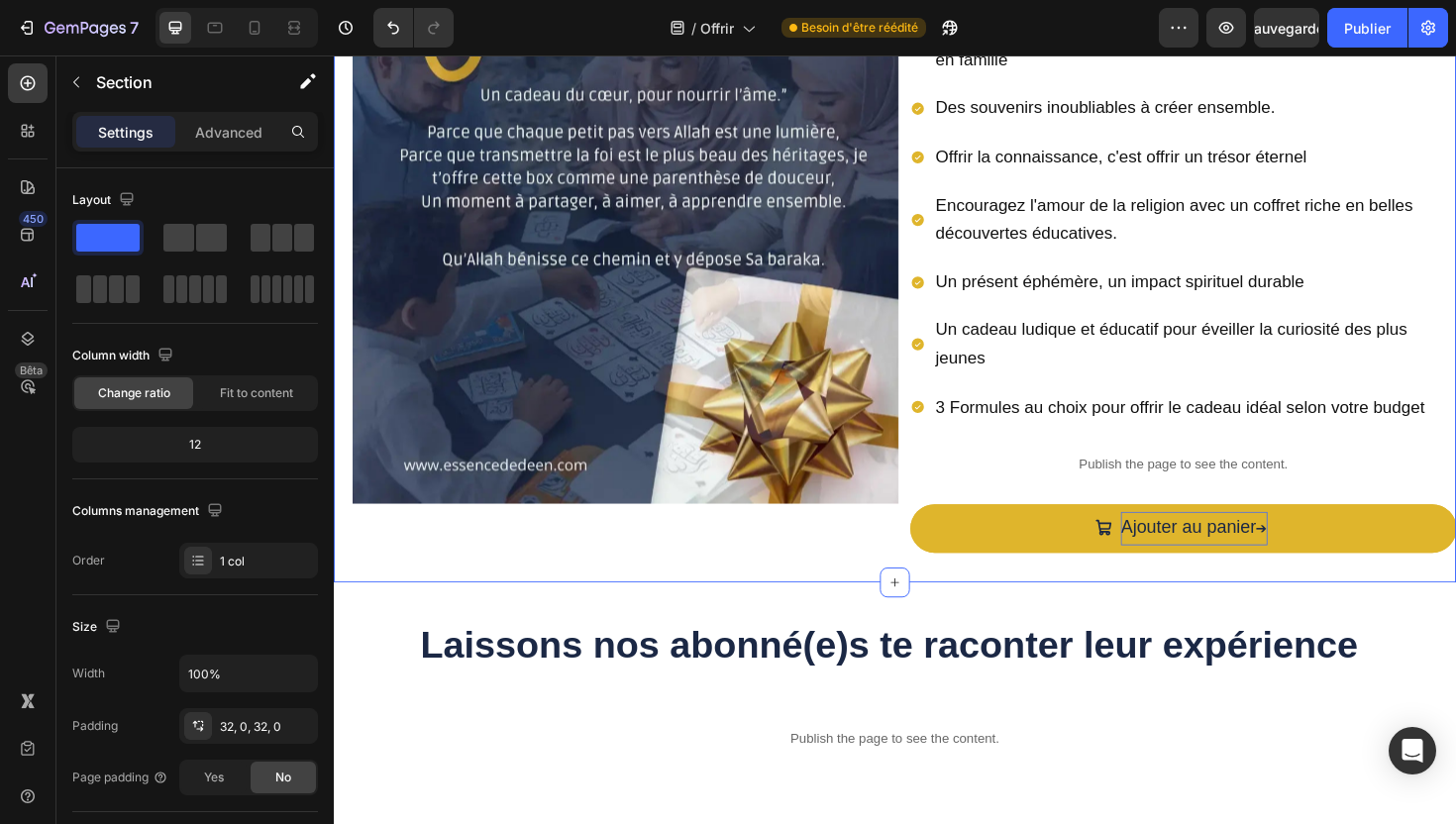 click on "Product Images Carte cadeau Product Title Offrir une  box Essence de Deen , c’est offrir des instants de qualité en famille Des souvenirs inoubliables à créer ensemble. Offrir la connaissance, c'est offrir un trésor éternel Encouragez l'amour de la religion avec un coffret riche en belles découvertes éducatives. Un présent éphémère, un impact spirituel durable Un cadeau ludique et éducatif pour éveiller la curiosité des plus jeunes 3 Formules au choix pour offrir le cadeau idéal selon votre budget   Item List
Publish the page to see the content.
Custom Code
Ajouter au panier   ➔ Add to Cart Product Section 2   Create Theme Section AI Content Write with GemAI What would you like to describe here? Tone and Voice Persuasive Product Bimestriel - Annuel (6 Box) Show more Generate" at bounding box center (928, 291) 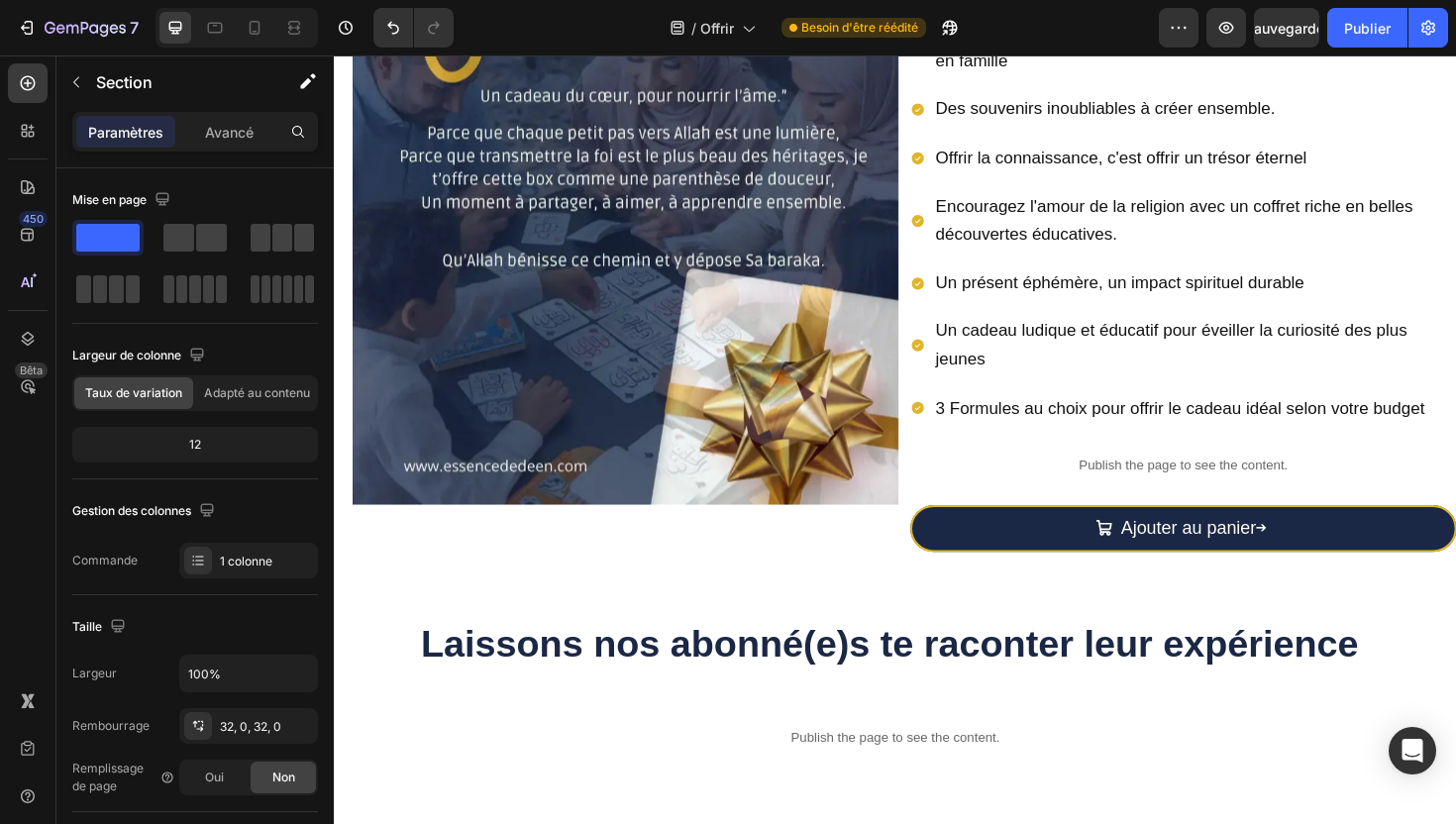 scroll, scrollTop: 269, scrollLeft: 0, axis: vertical 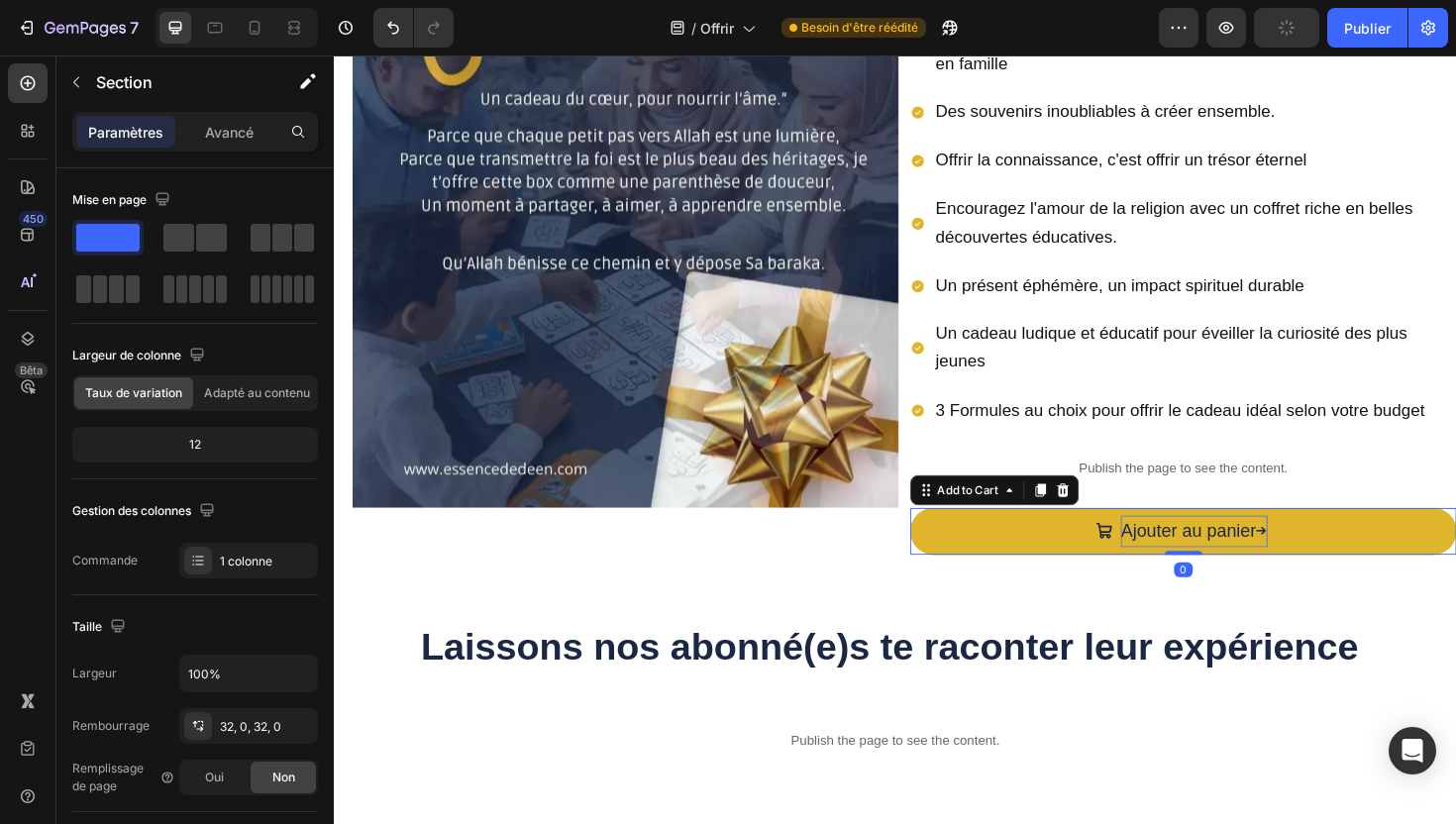 click on "➔" at bounding box center (1316, 560) 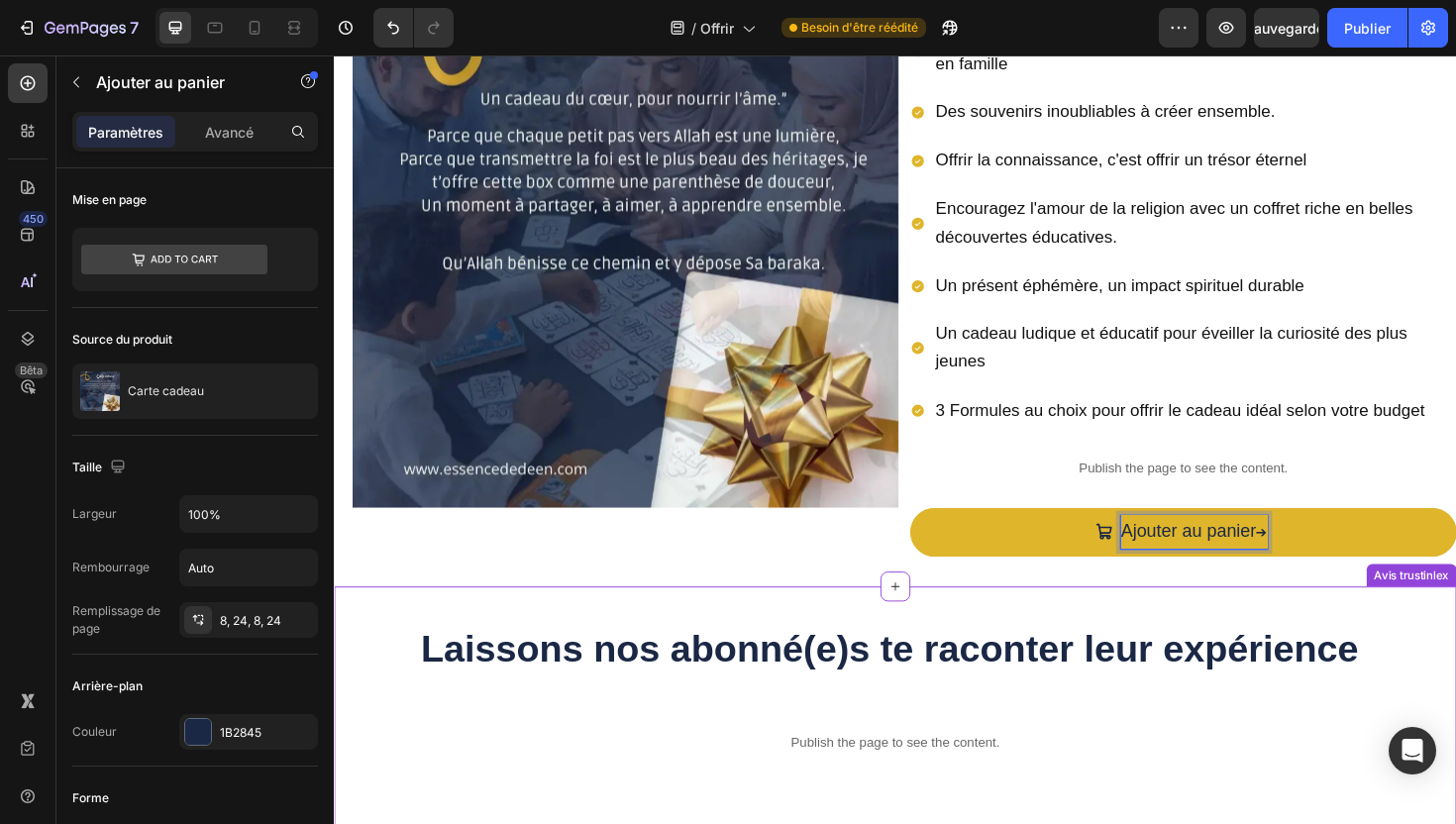 click on "Laissons nos abonné(e)s te raconter leur expérience   Heading
Publish the page to see the content.
Custom Code Row Avis trustinlex" at bounding box center [928, 753] 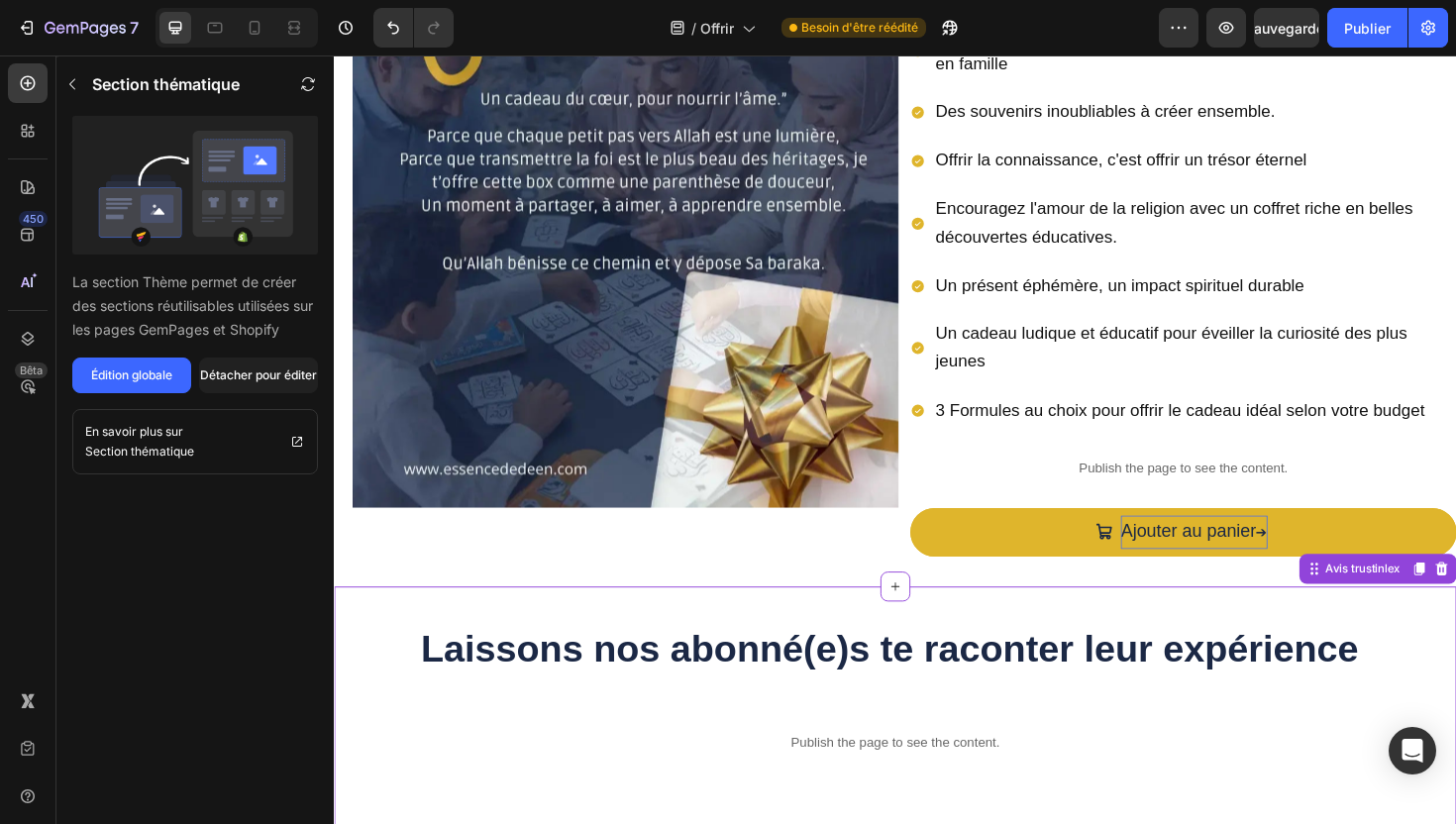 click on "Laissons nos abonné(e)s te raconter leur expérience" at bounding box center [928, 683] 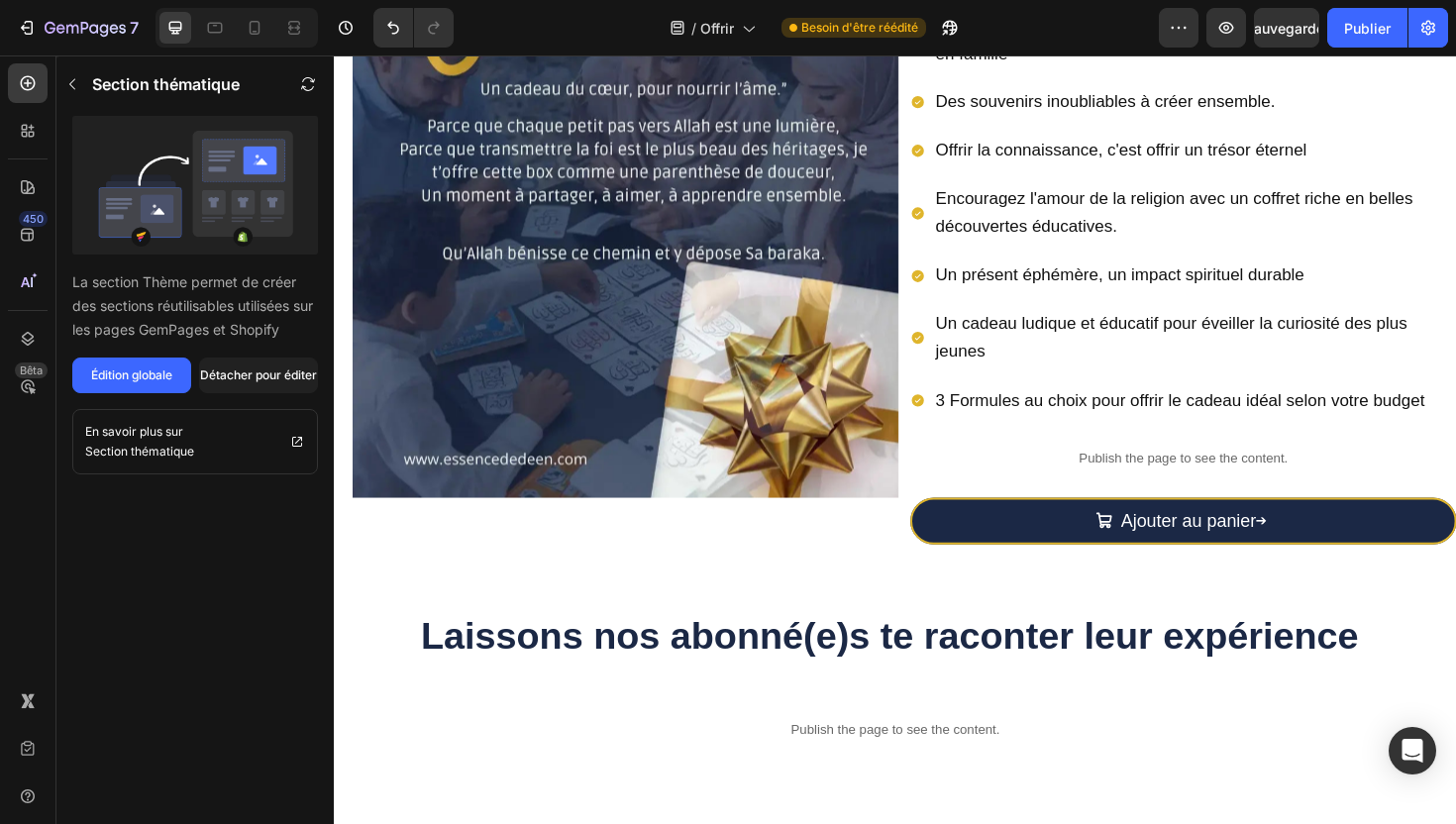 scroll, scrollTop: 279, scrollLeft: 0, axis: vertical 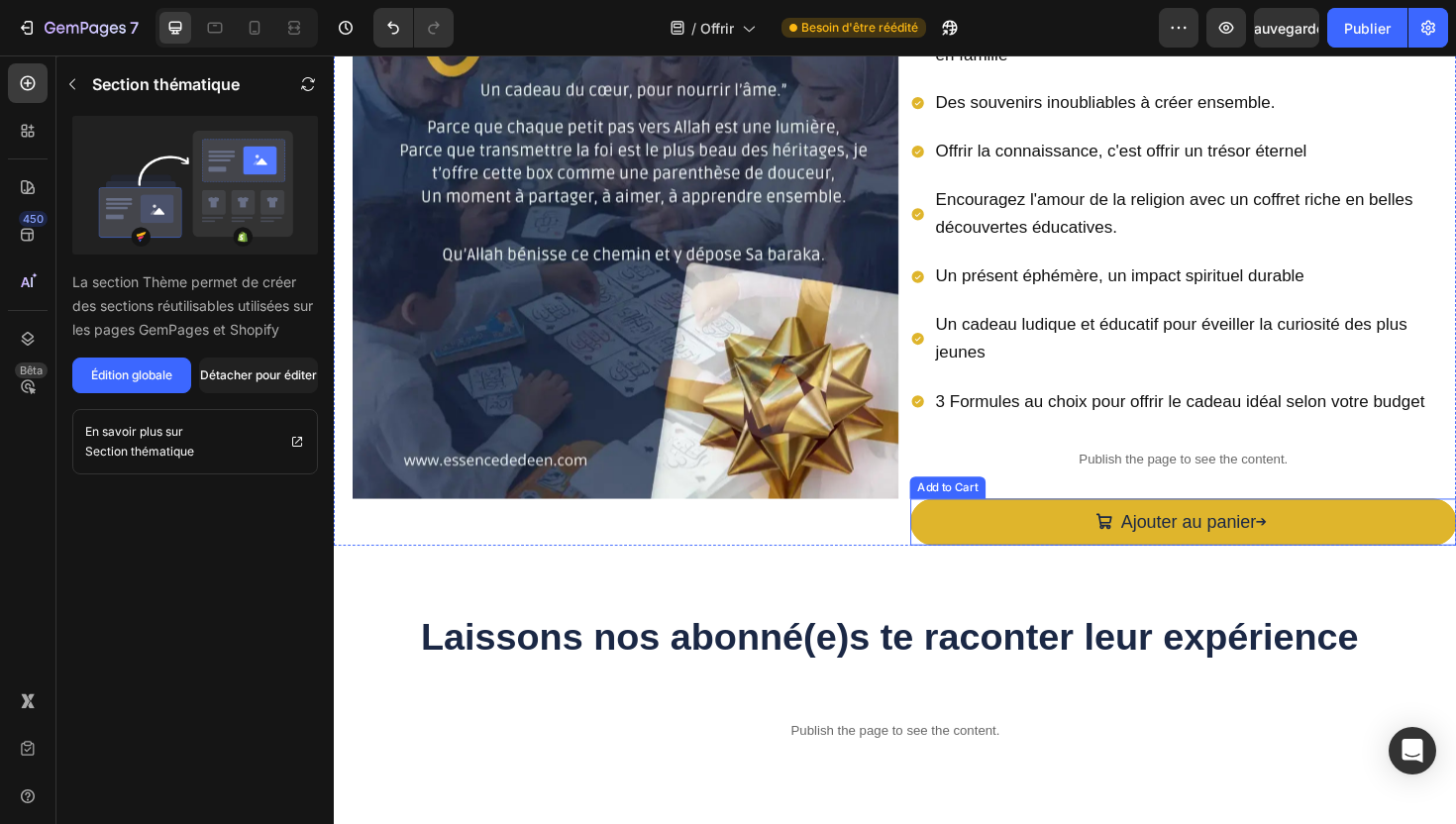 click on "Ajouter au panier    ➔" at bounding box center (1233, 550) 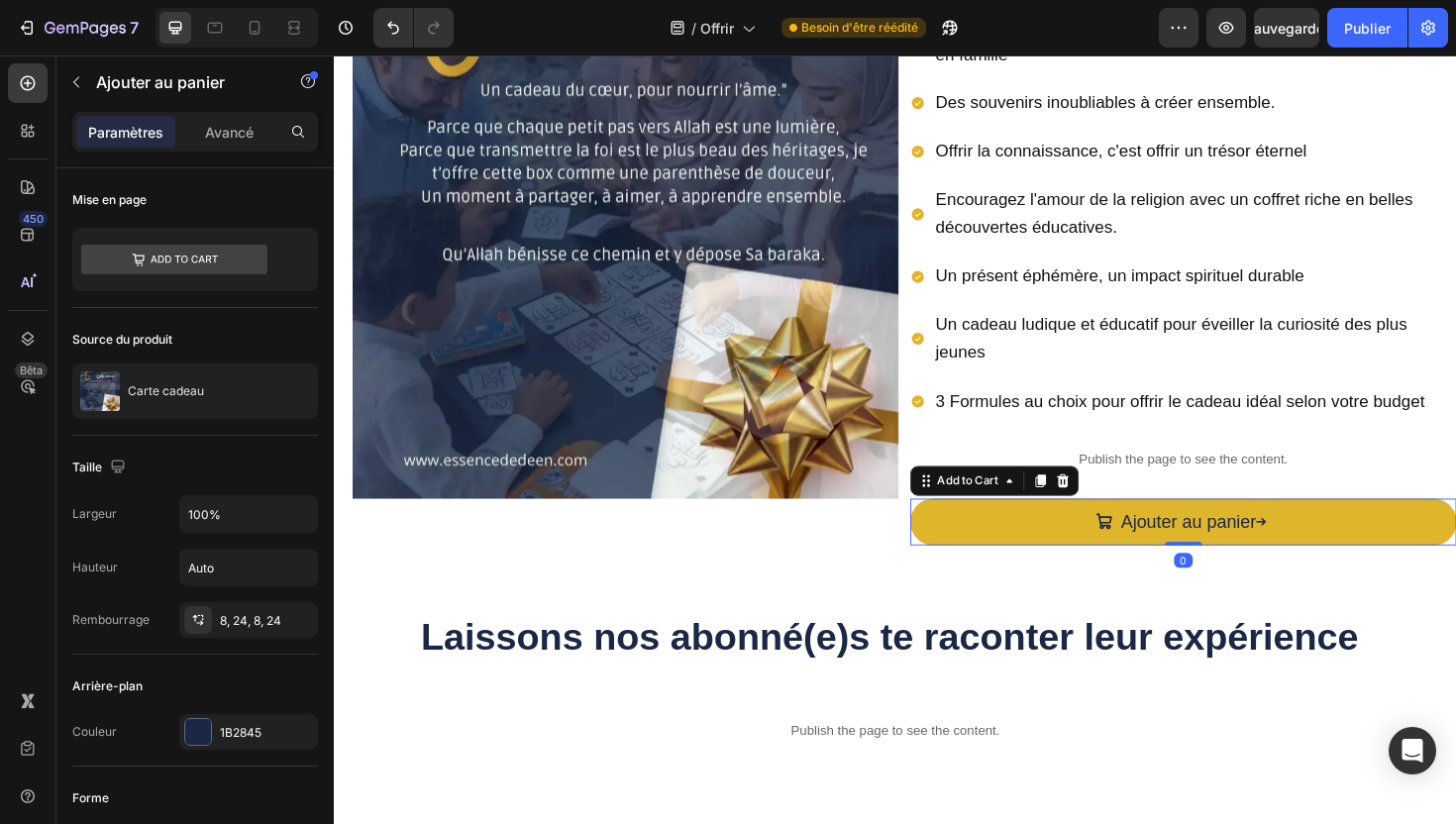 click on "Ajouter au panier    ➔" at bounding box center (1233, 550) 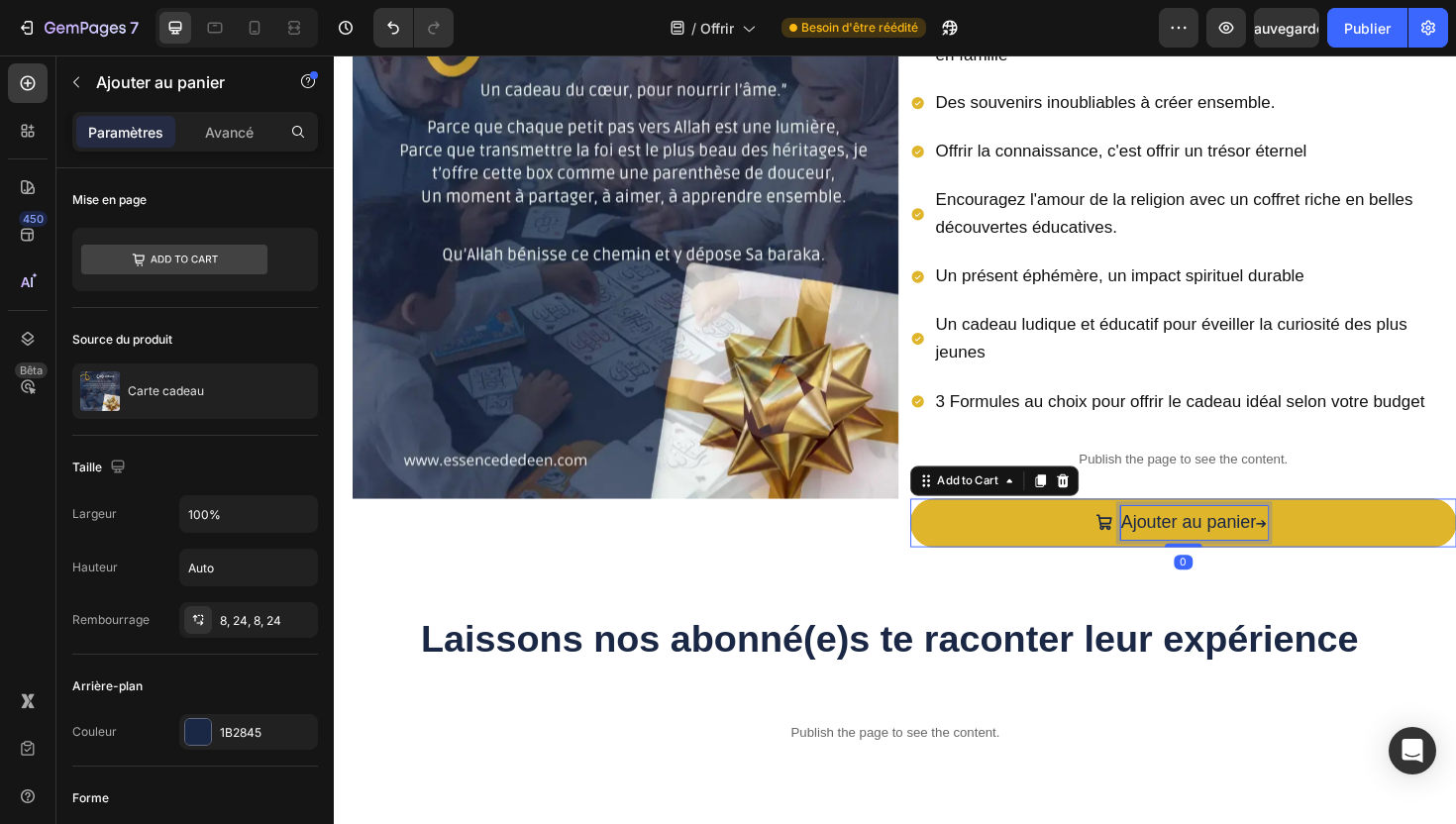 click on "Ajouter au panier  ➔" at bounding box center (1244, 551) 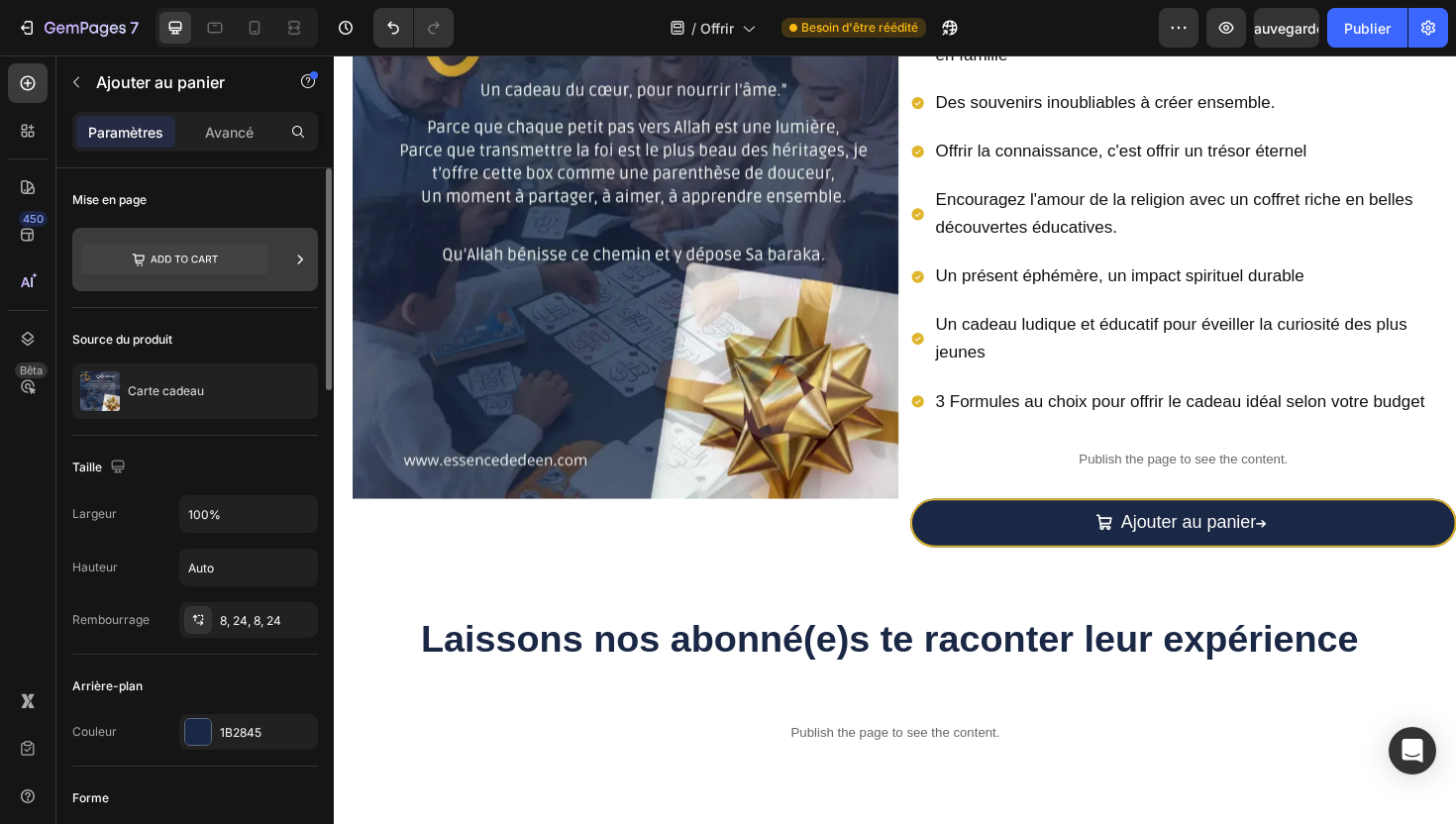 click 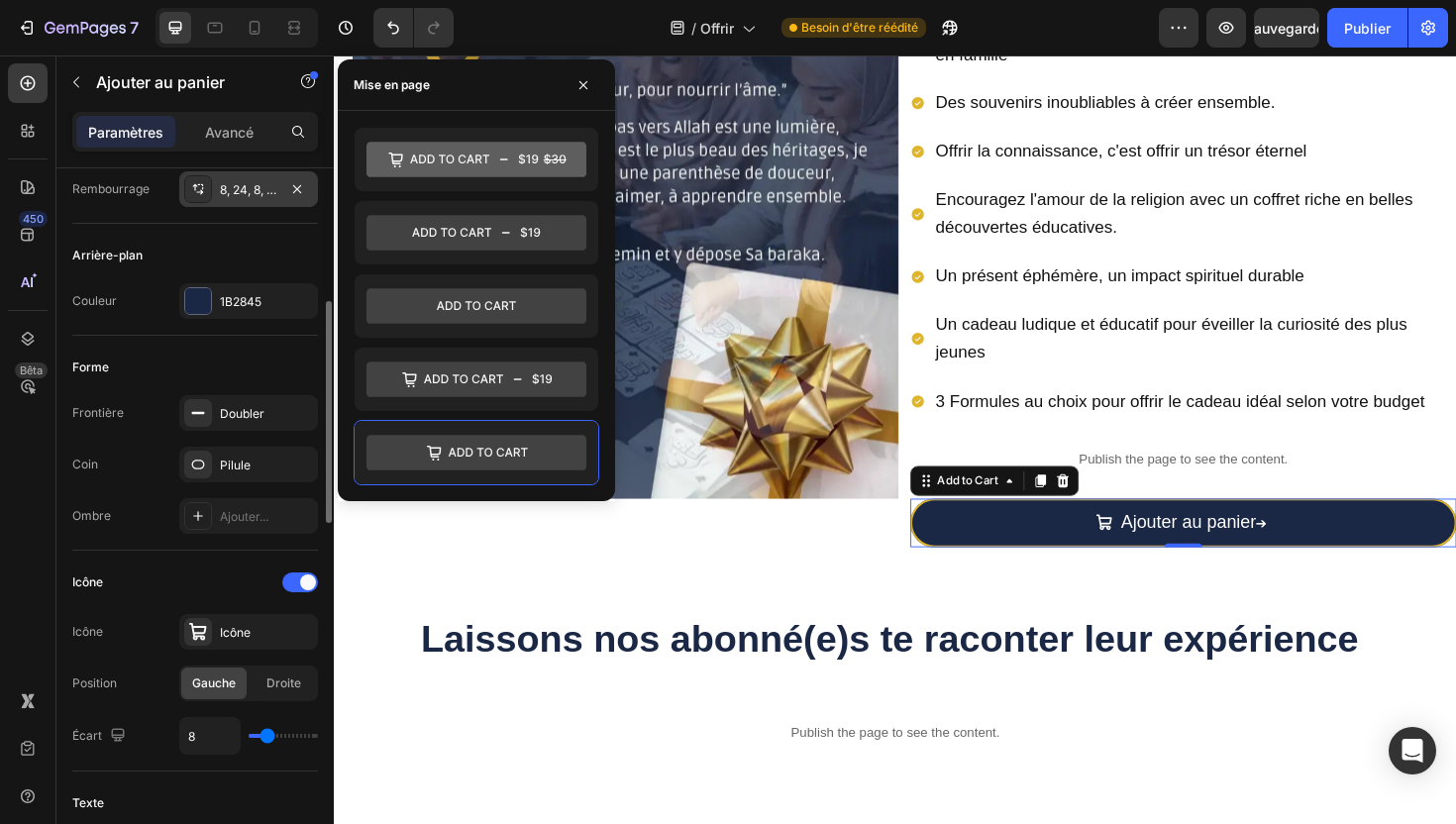 scroll, scrollTop: 432, scrollLeft: 0, axis: vertical 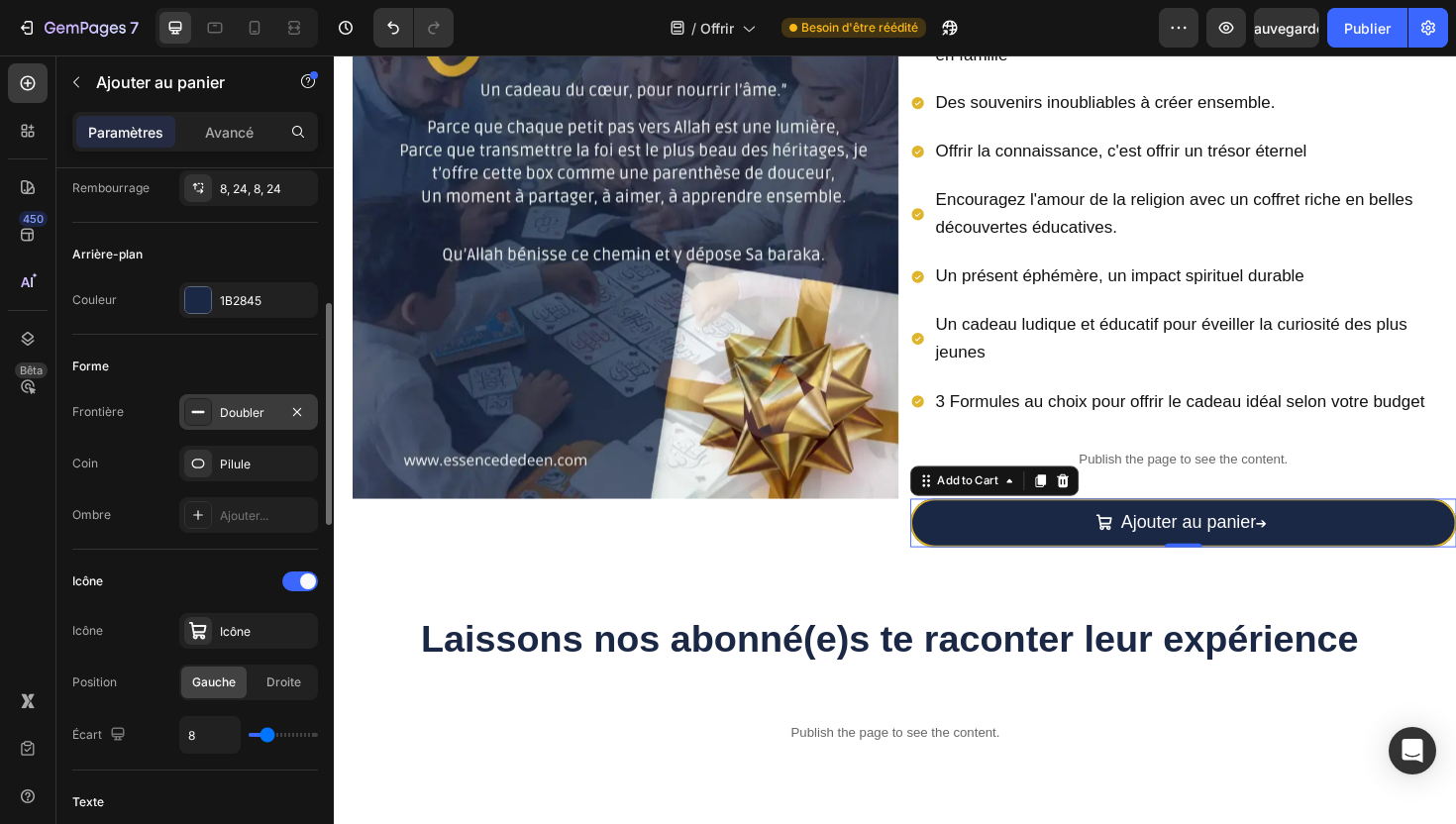 click on "Doubler" at bounding box center (242, 412) 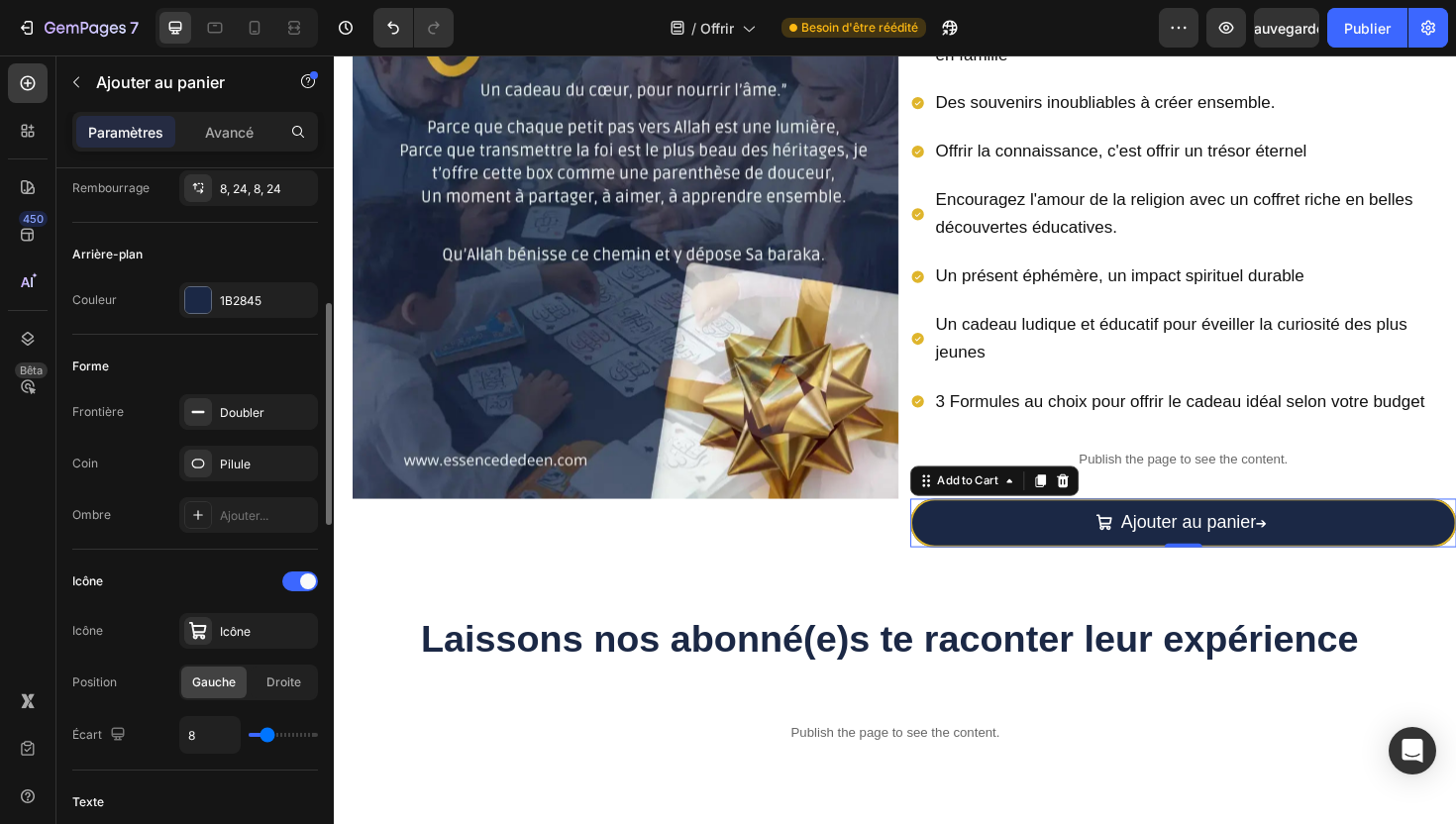 click on "Forme" at bounding box center [195, 366] 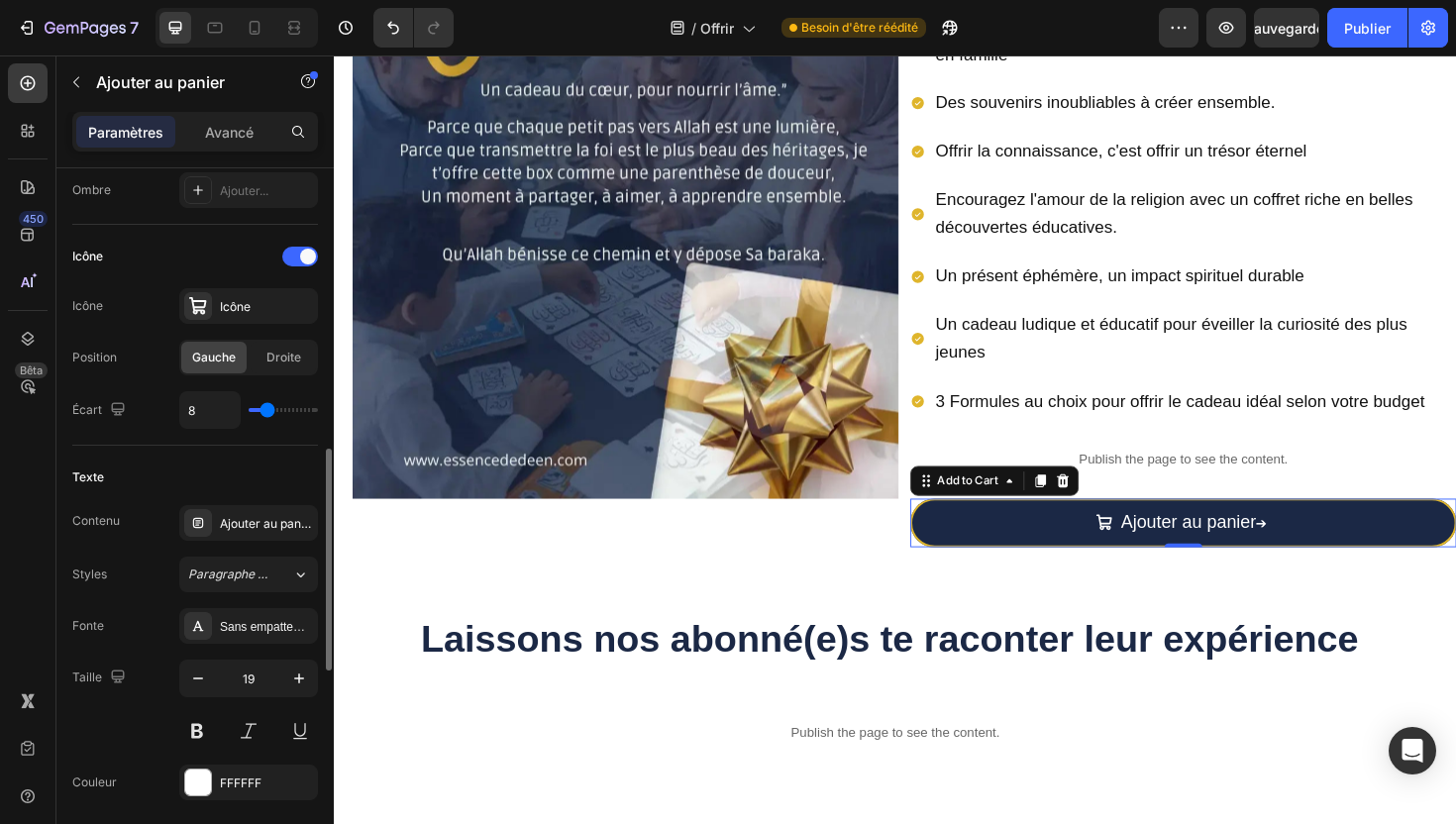 scroll, scrollTop: 809, scrollLeft: 0, axis: vertical 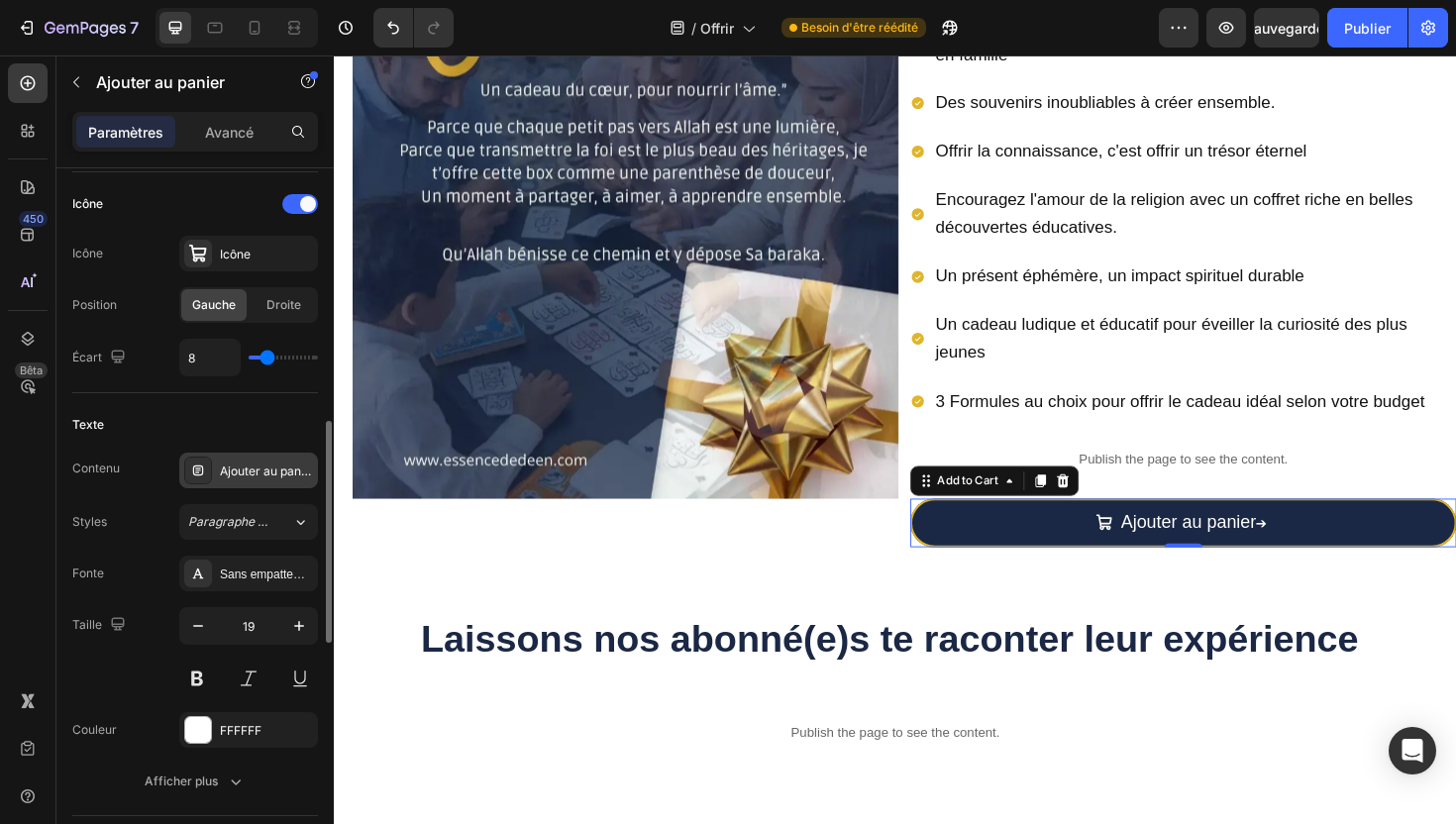 click on "Ajouter au panier <span style="font-size:13px;">➔</span>" at bounding box center (385, 470) 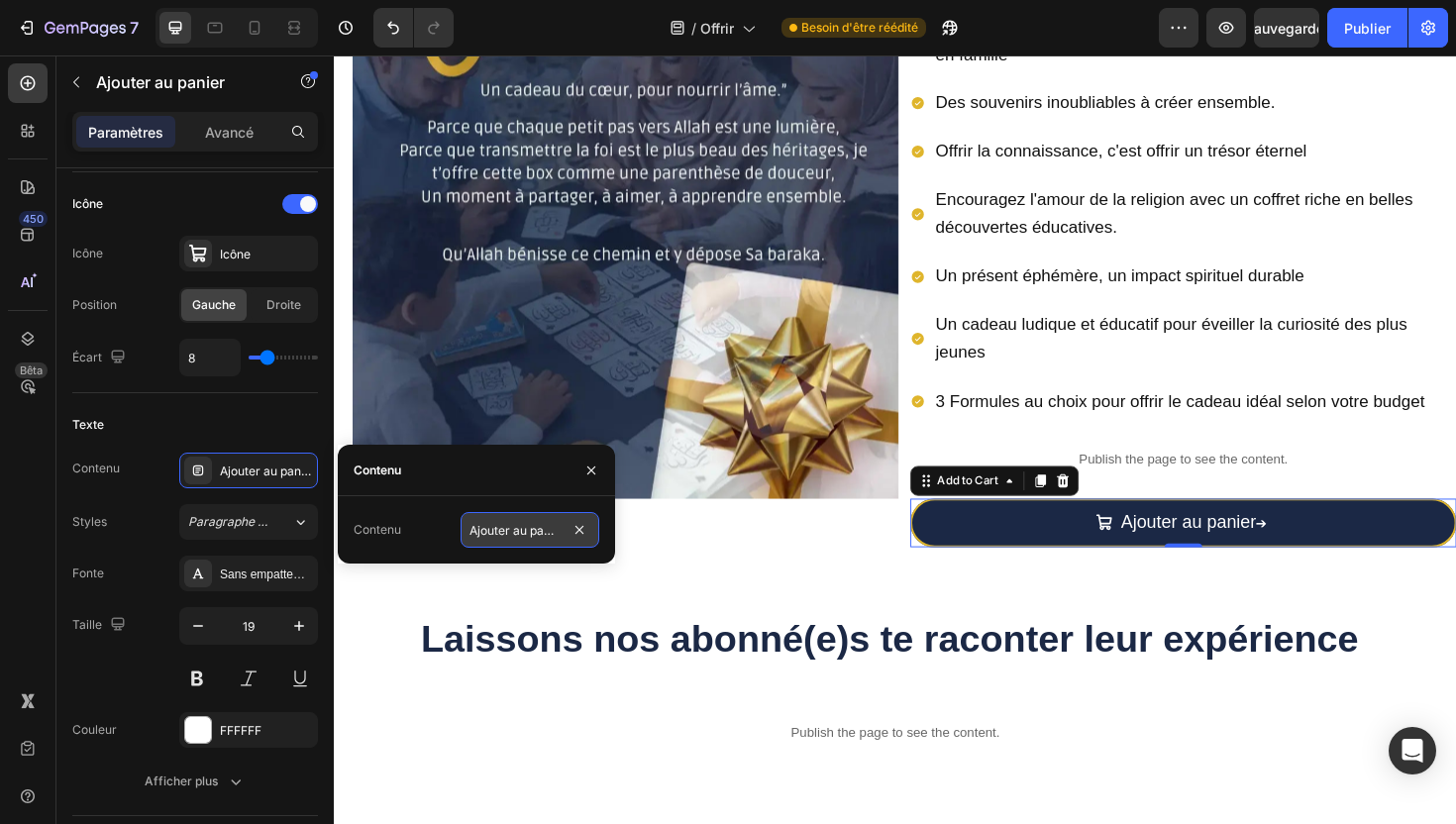 click on "Ajouter au panier  <span style="font-size:13px;">➔</span>" at bounding box center [530, 530] 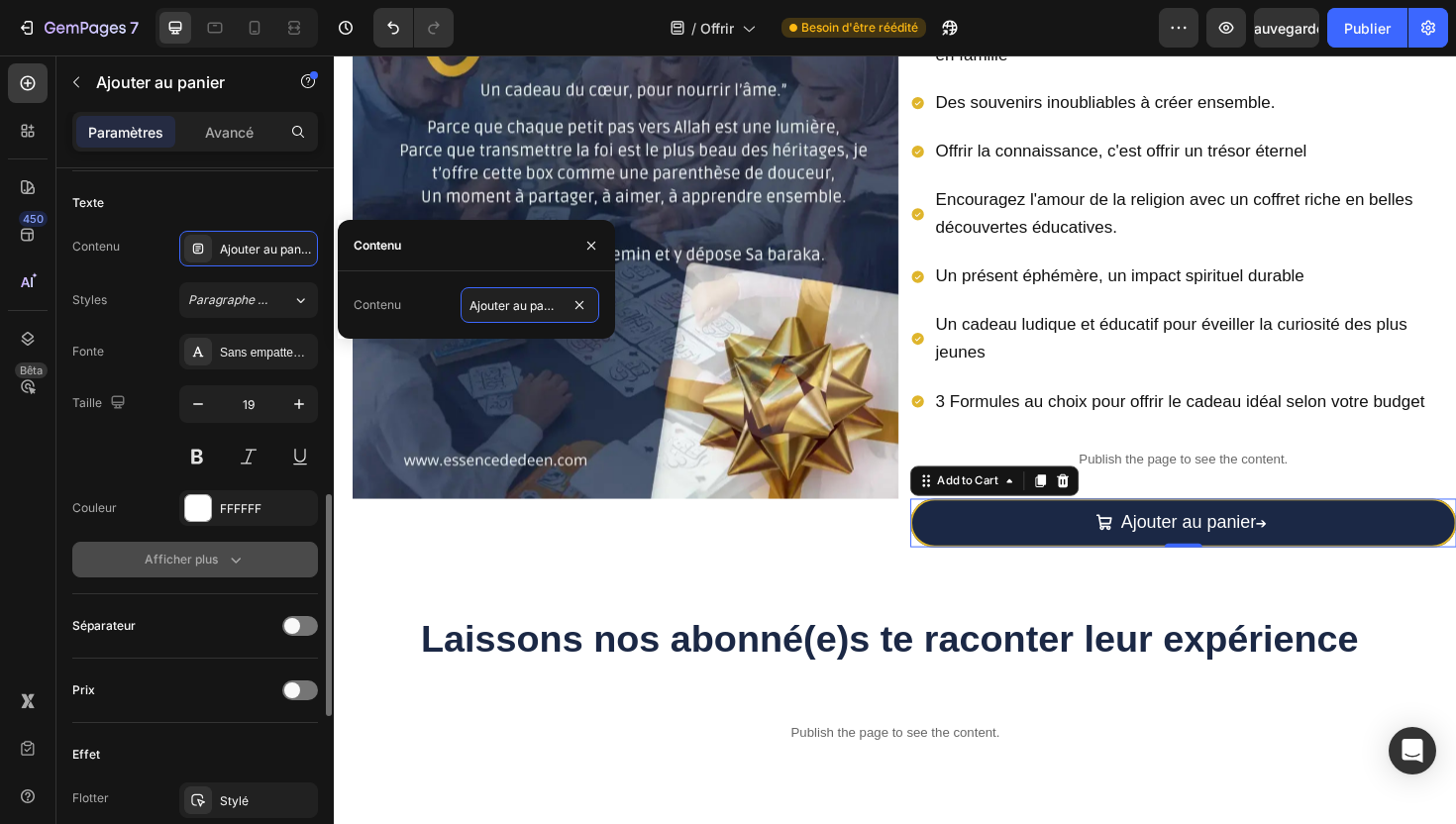 scroll, scrollTop: 1034, scrollLeft: 0, axis: vertical 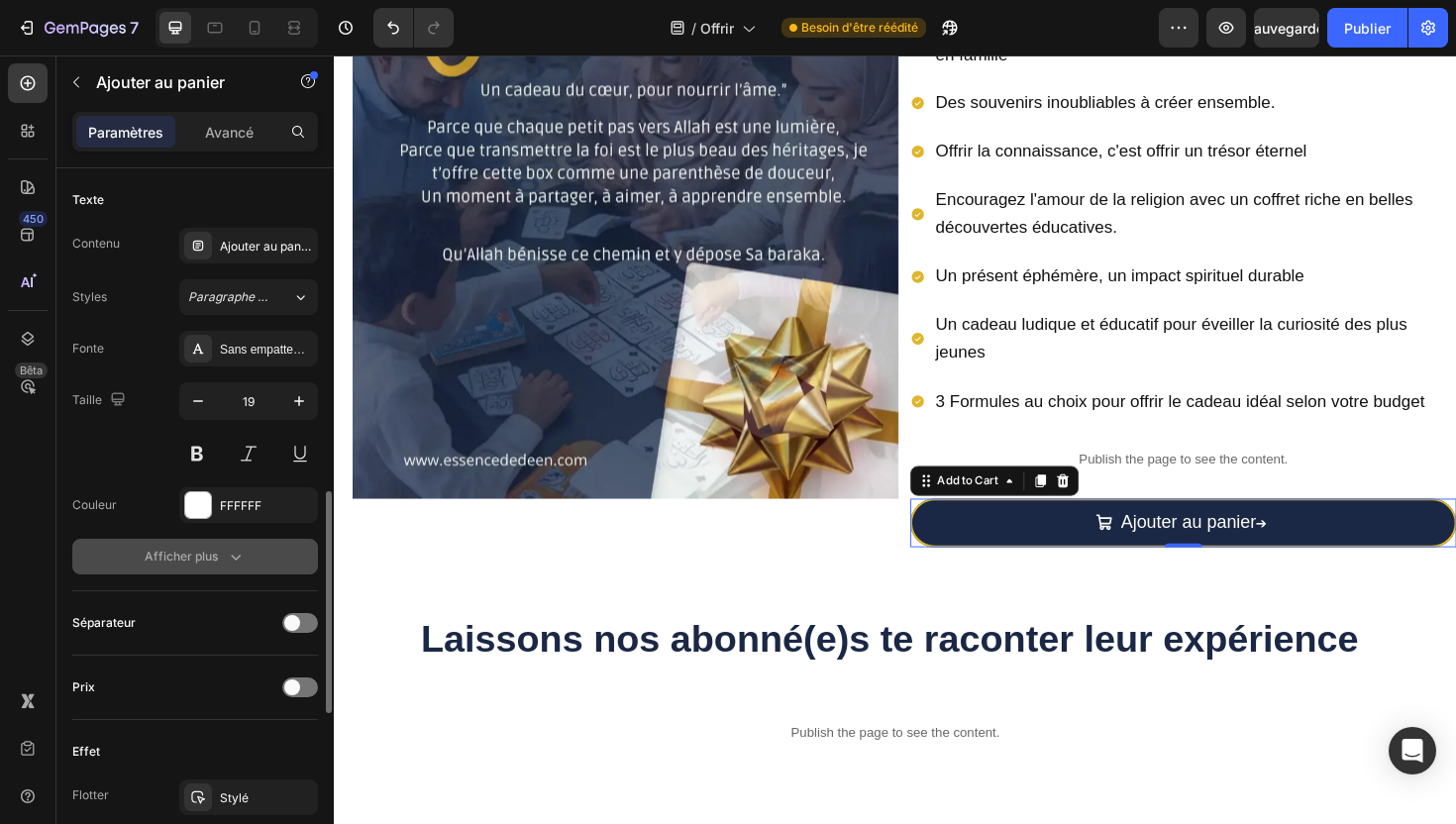 click 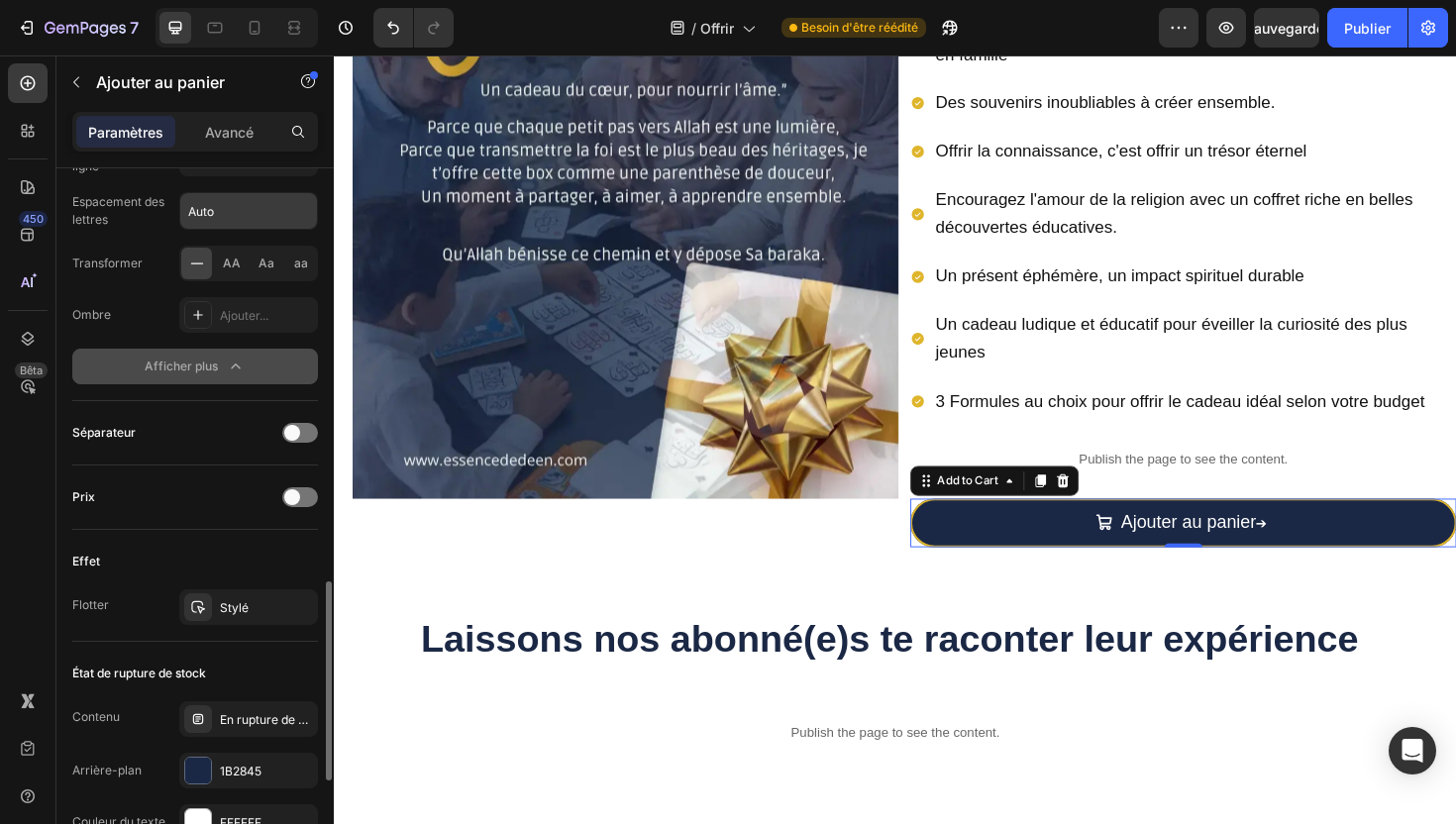 scroll, scrollTop: 1493, scrollLeft: 0, axis: vertical 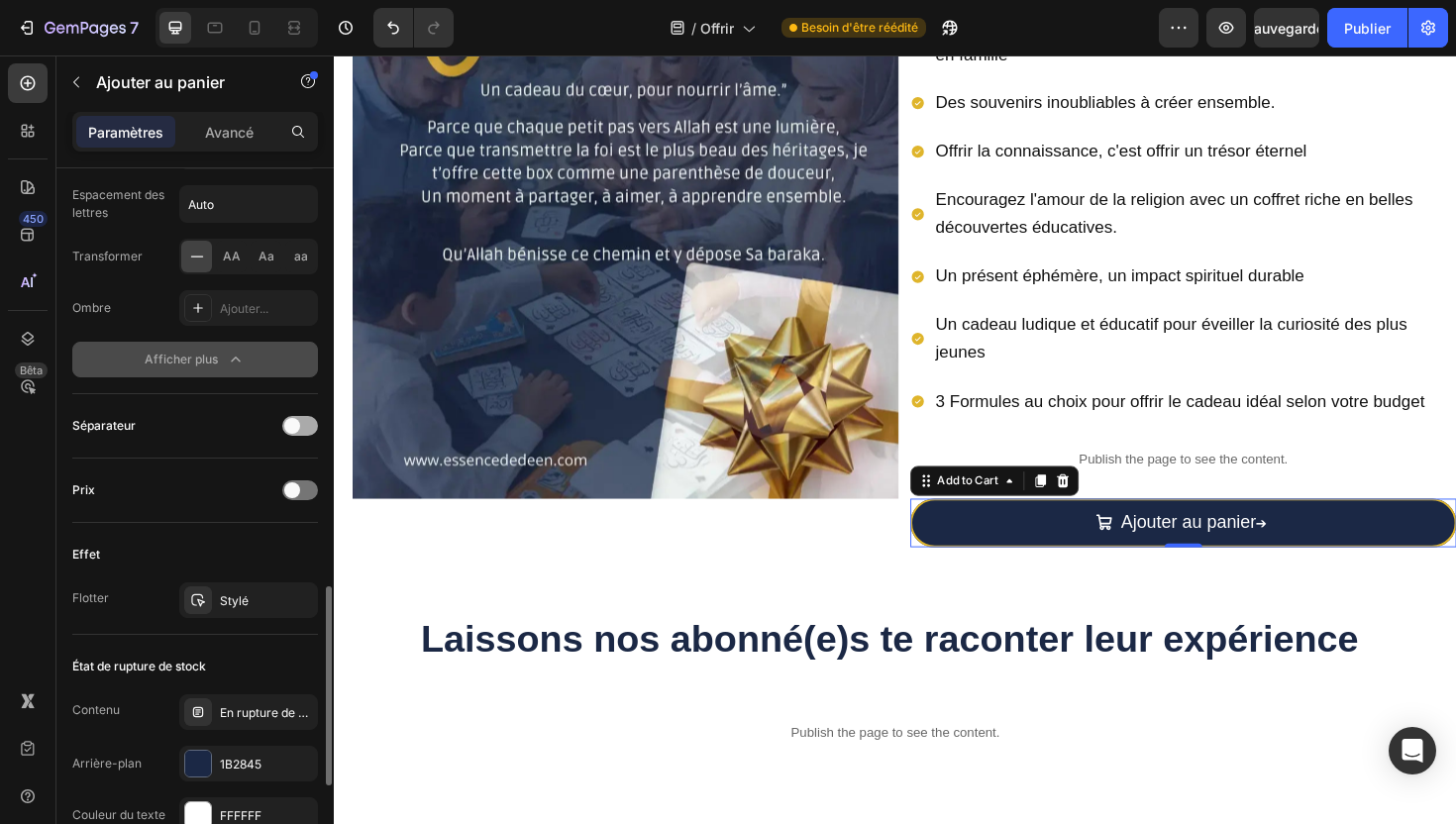 click at bounding box center [300, 426] 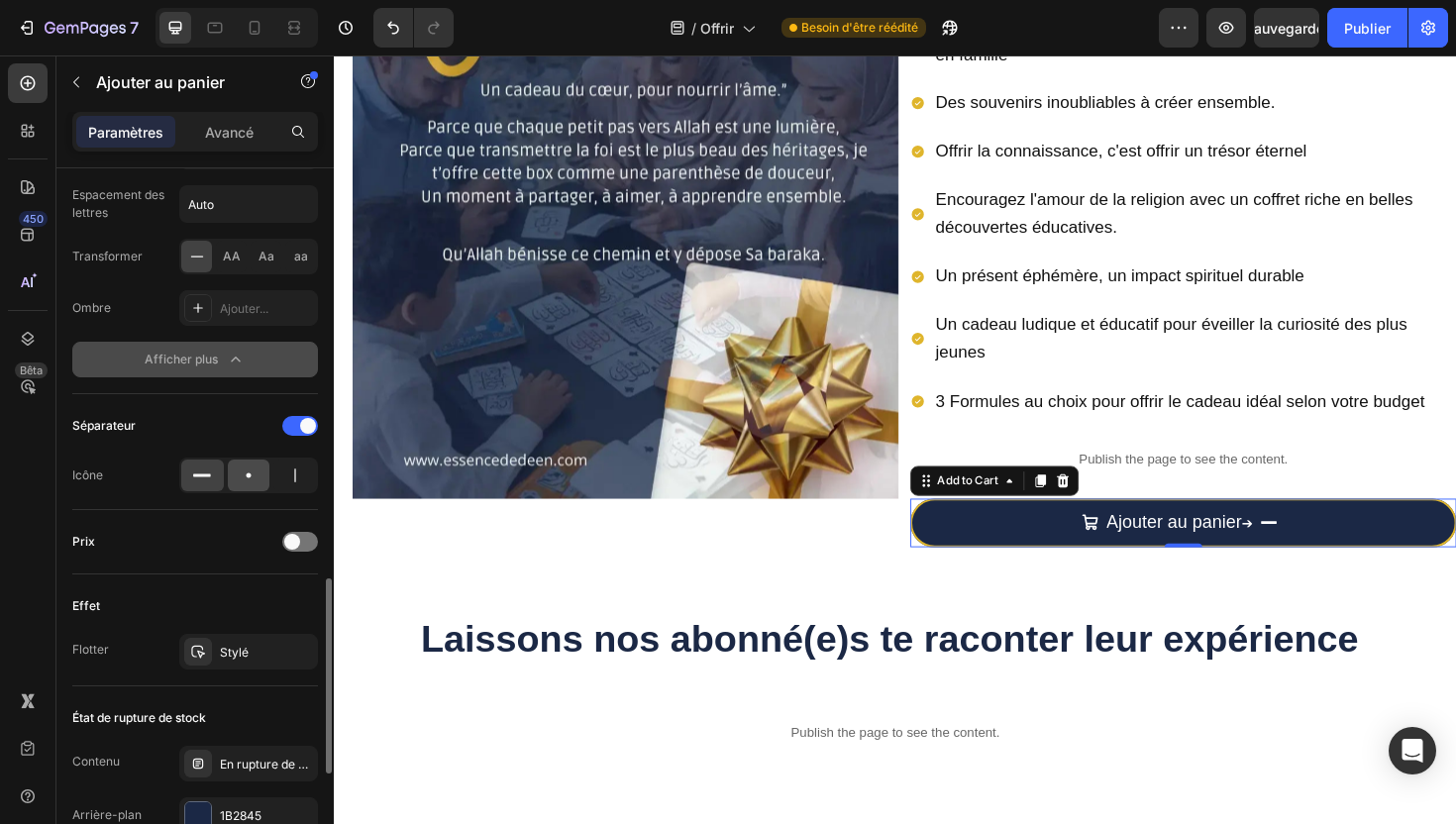 click 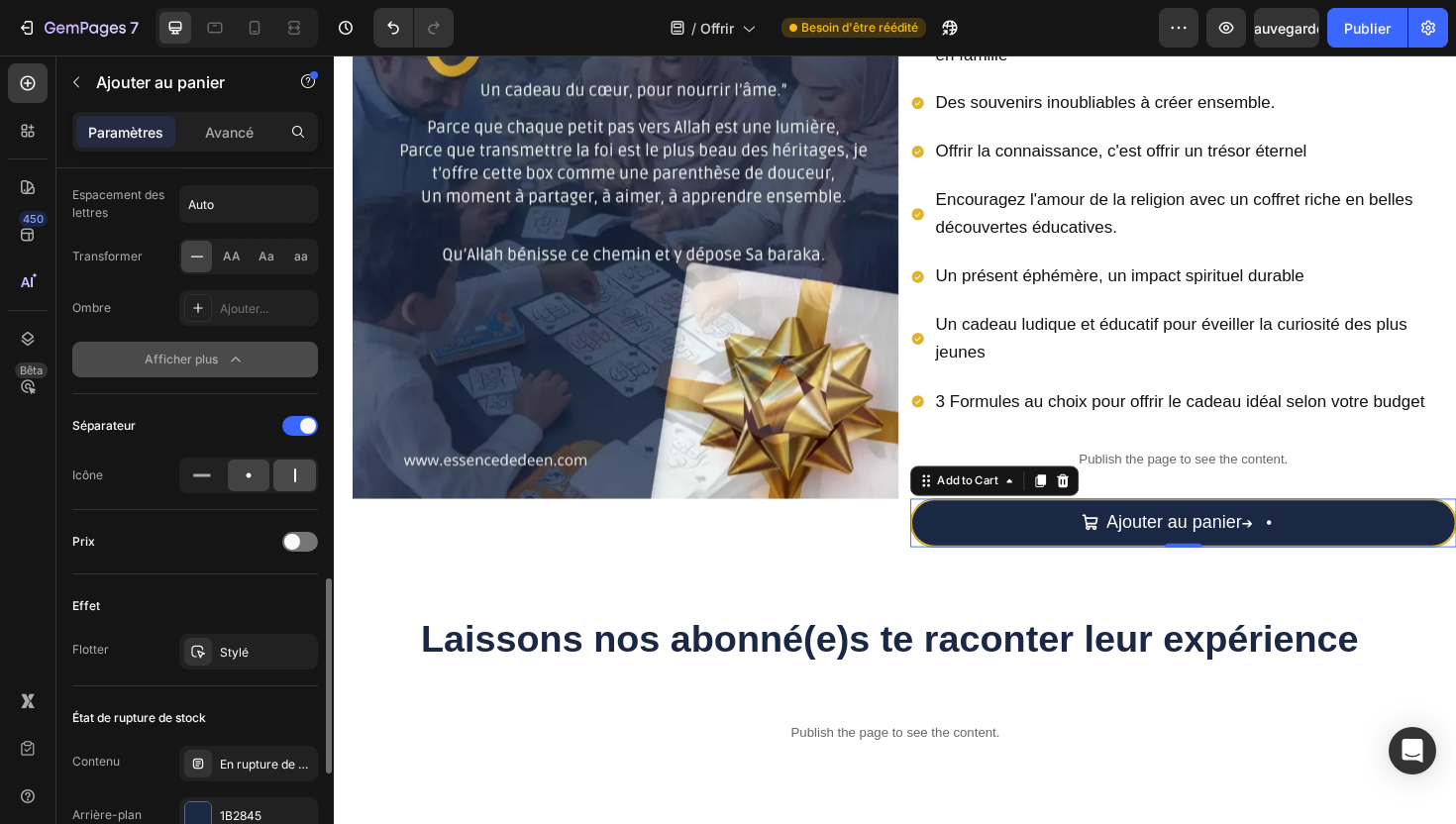 click 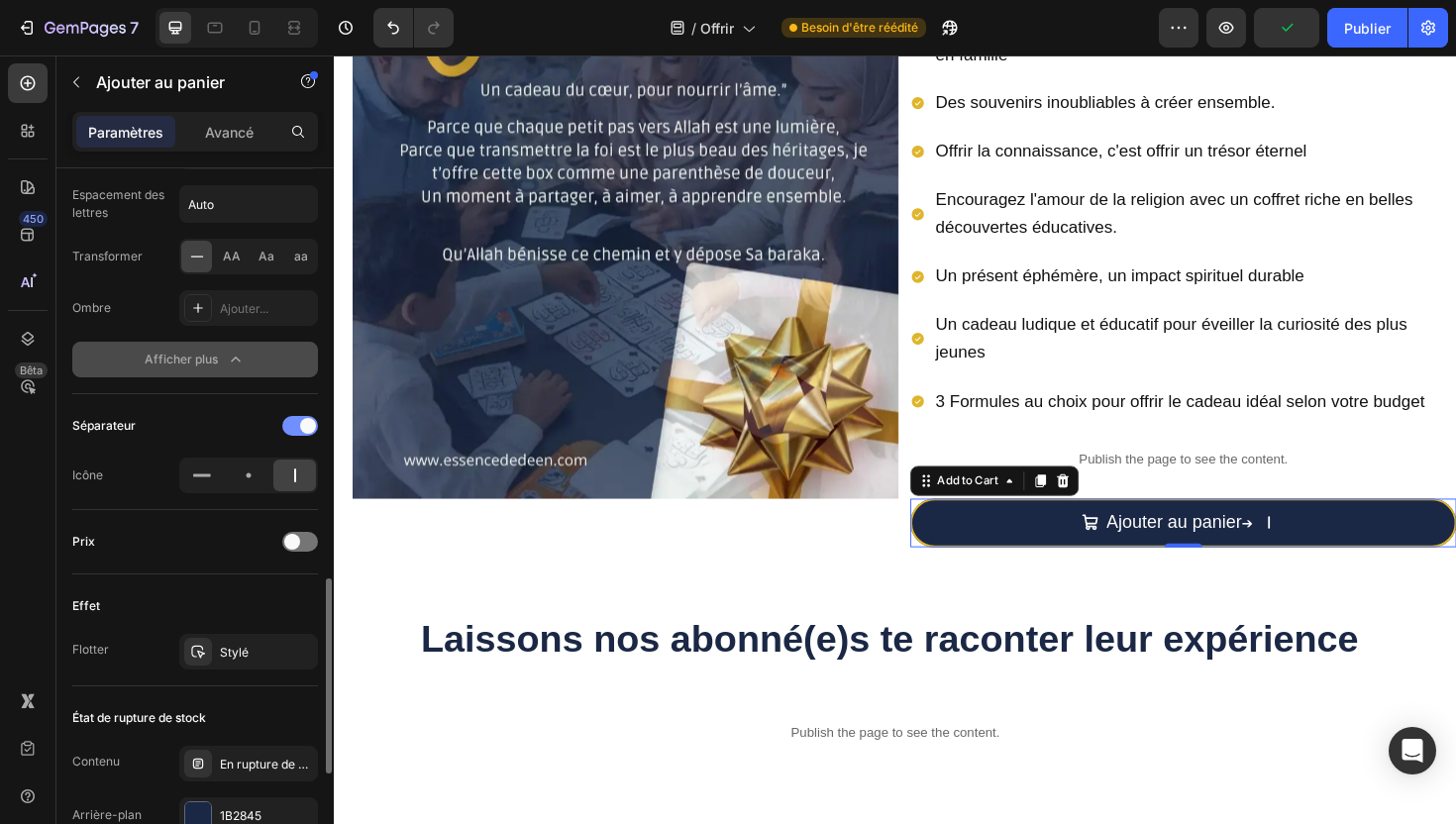 click at bounding box center [300, 426] 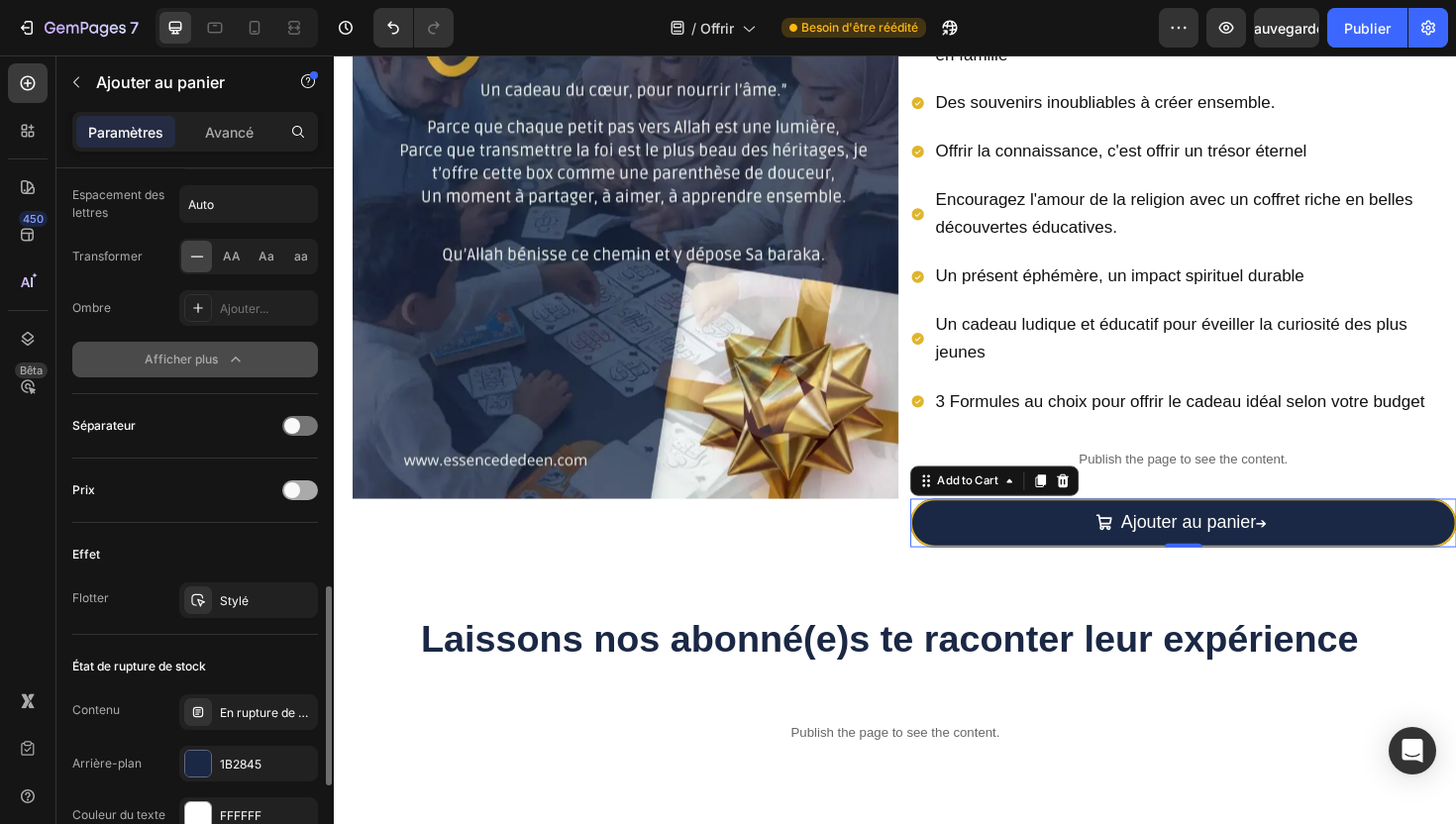 click at bounding box center [300, 490] 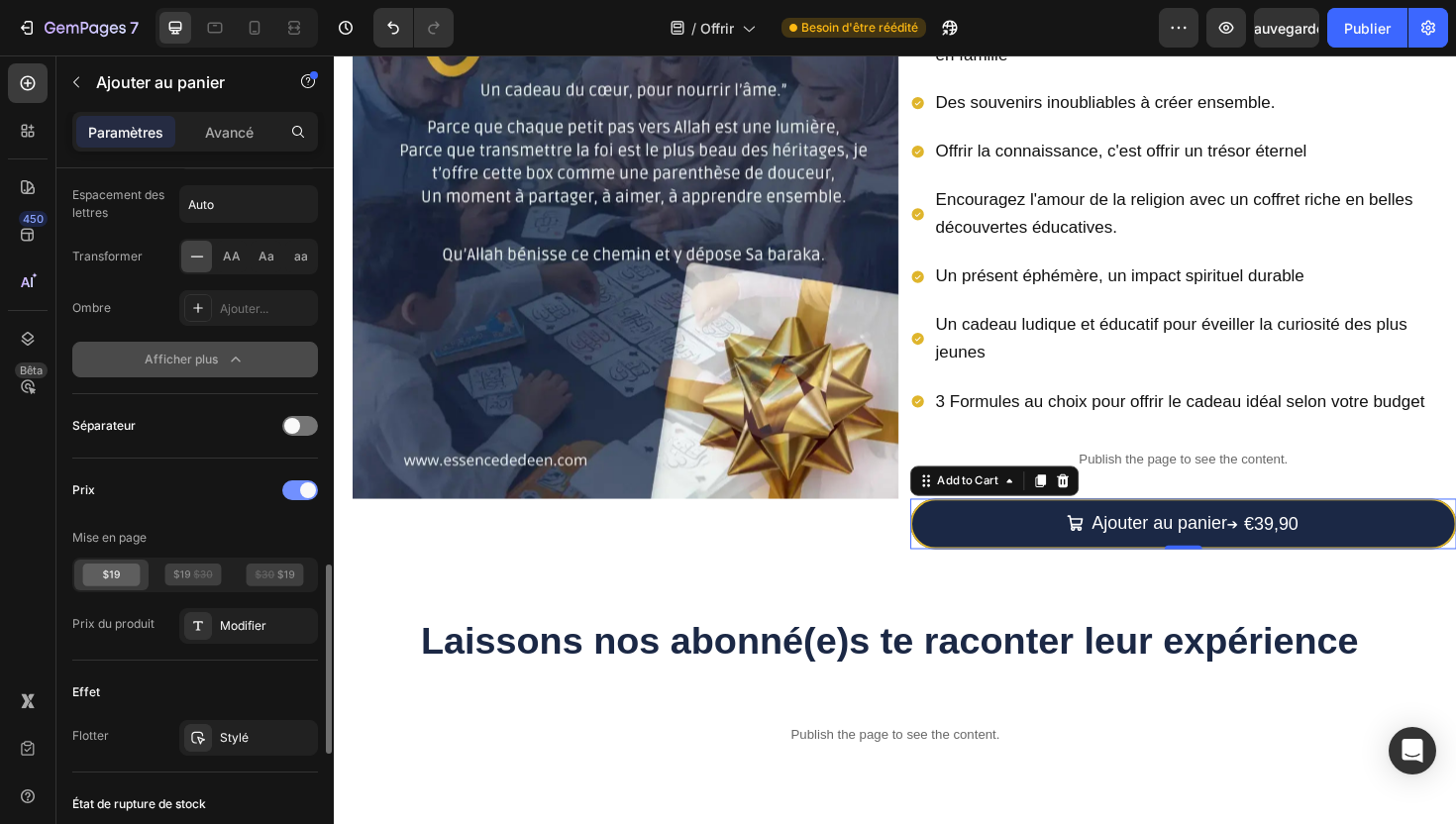 click at bounding box center [300, 490] 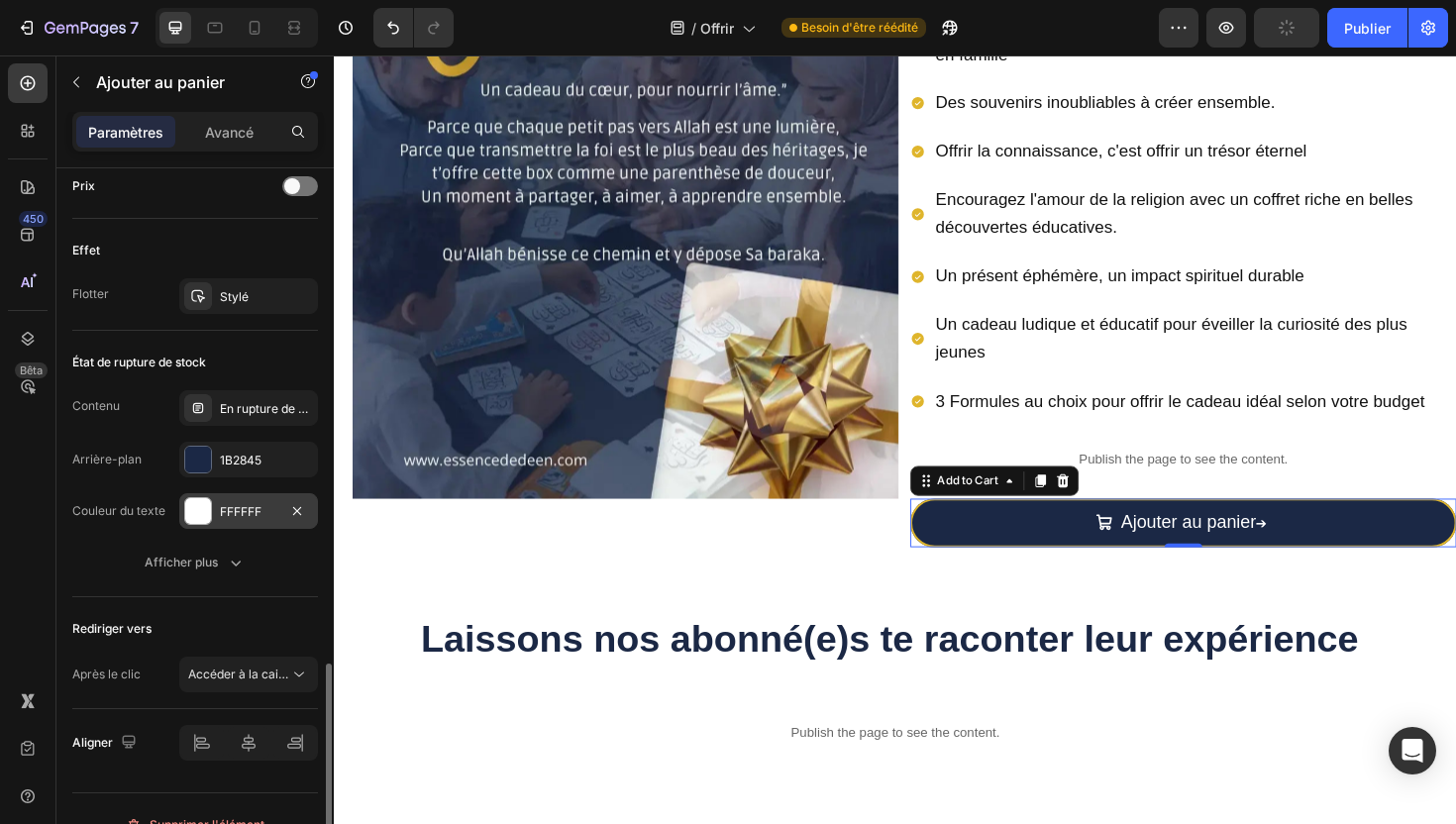 scroll, scrollTop: 1828, scrollLeft: 0, axis: vertical 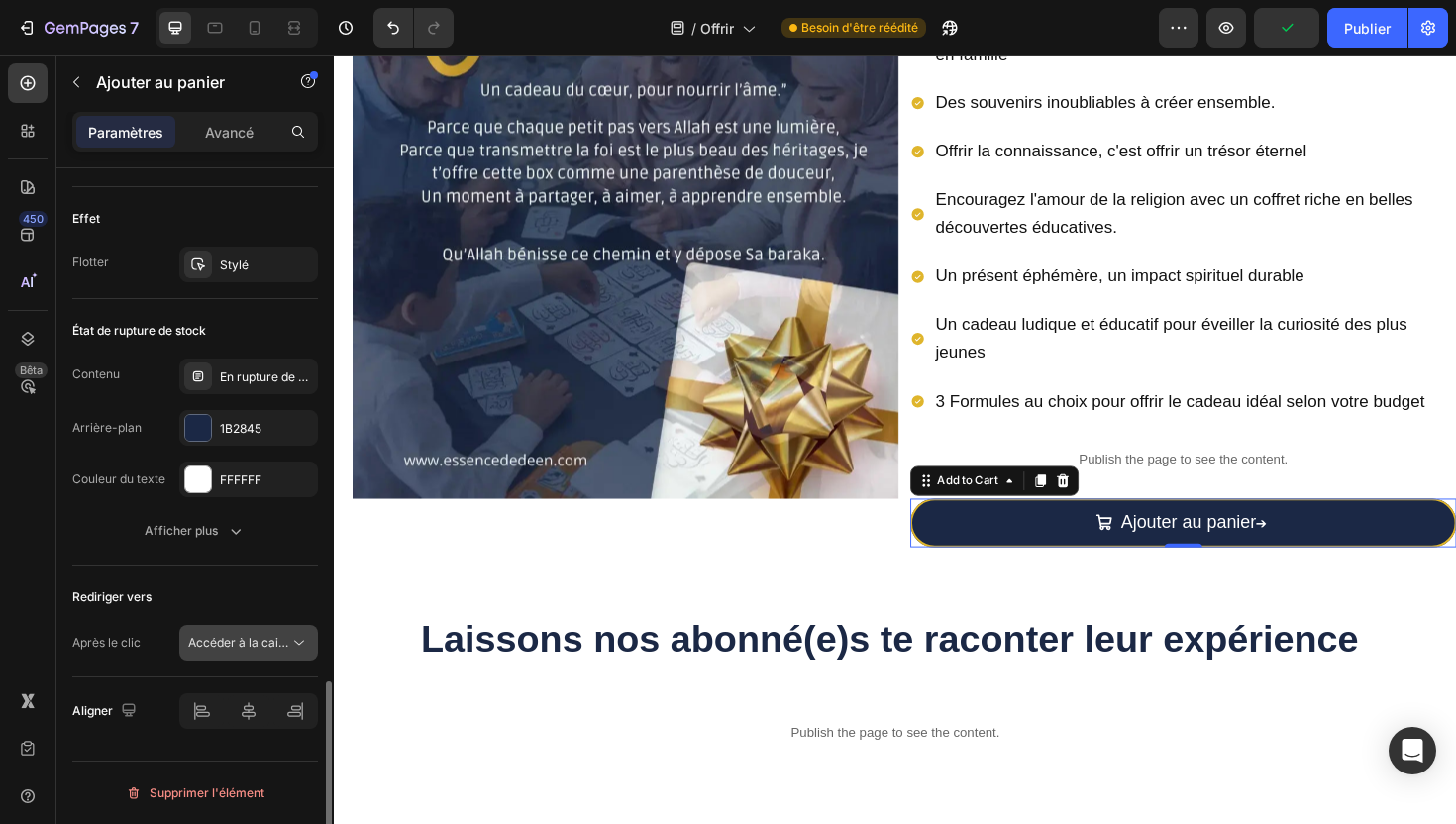 click 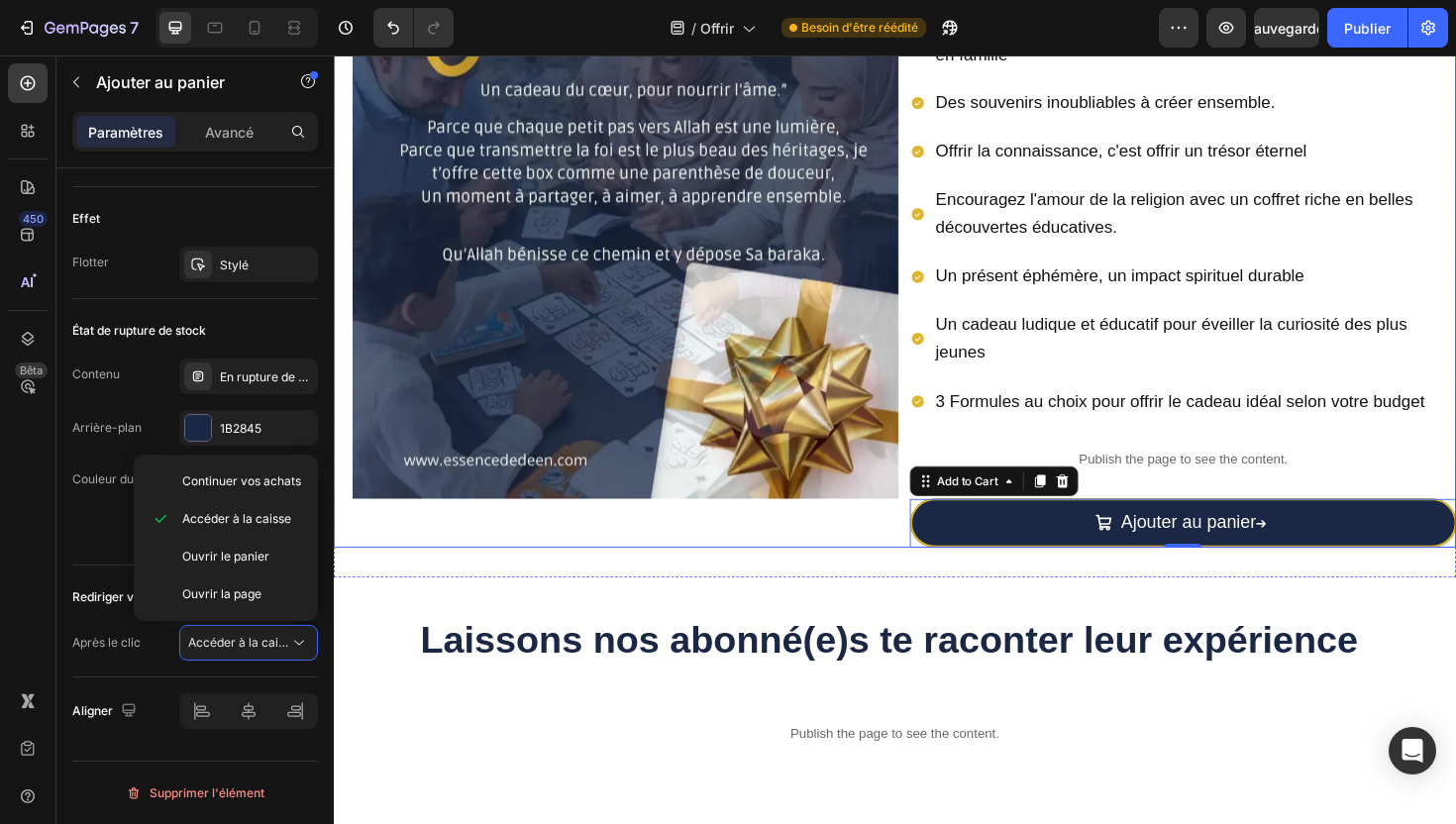 scroll, scrollTop: 0, scrollLeft: 0, axis: both 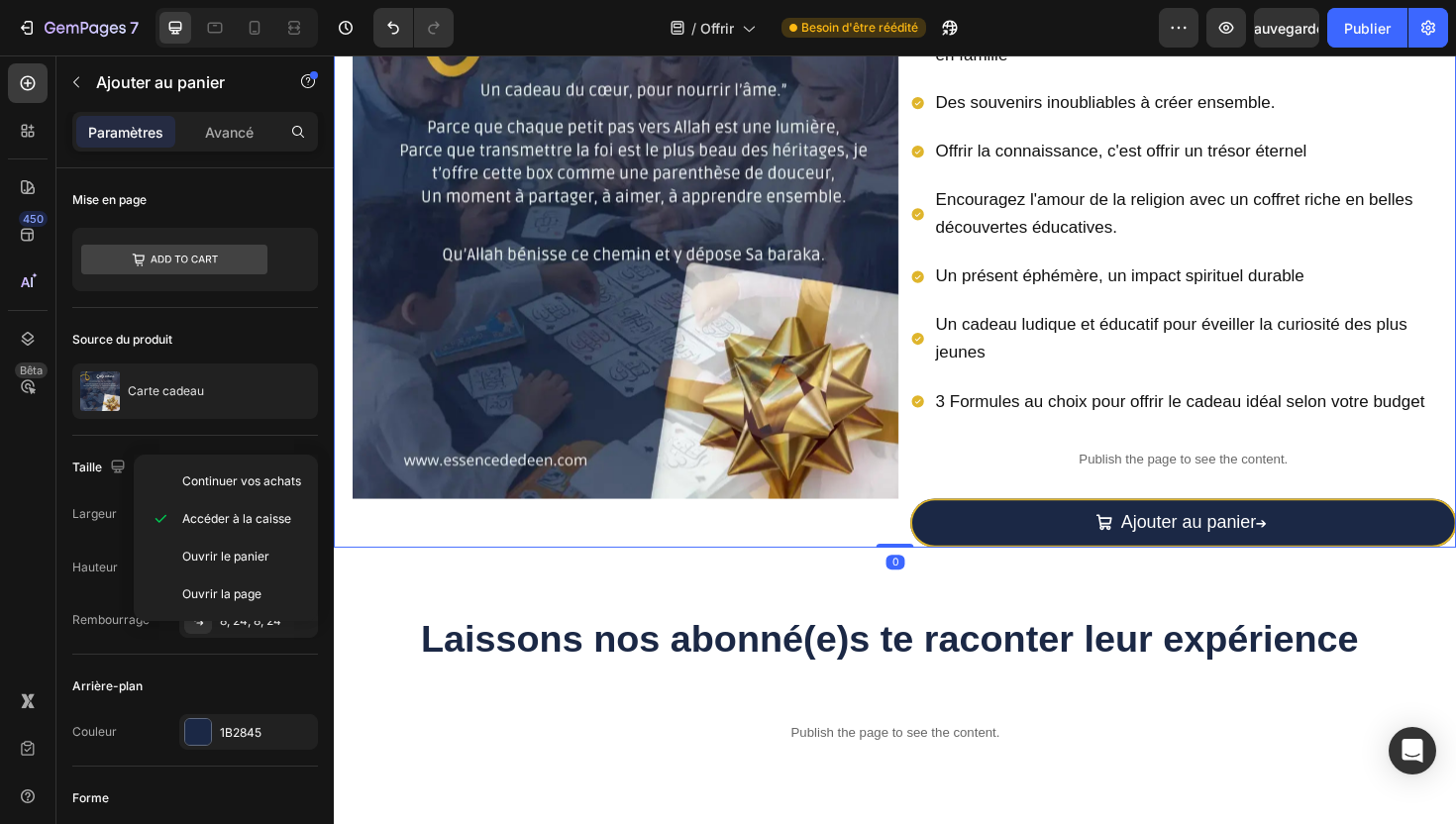 click on "Product Images Carte cadeau Product Title Offrir une  box Essence de Deen , c’est offrir des instants de qualité en famille Des souvenirs inoubliables à créer ensemble. Offrir la connaissance, c'est offrir un trésor éternel Encouragez l'amour de la religion avec un coffret riche en belles découvertes éducatives. Un présent éphémère, un impact spirituel durable Un cadeau ludique et éducatif pour éveiller la curiosité des plus jeunes 3 Formules au choix pour offrir le cadeau idéal selon votre budget   Item List
Publish the page to see the content.
Custom Code
Ajouter au panier  ➔ Add to Cart Product   0" at bounding box center [928, 261] 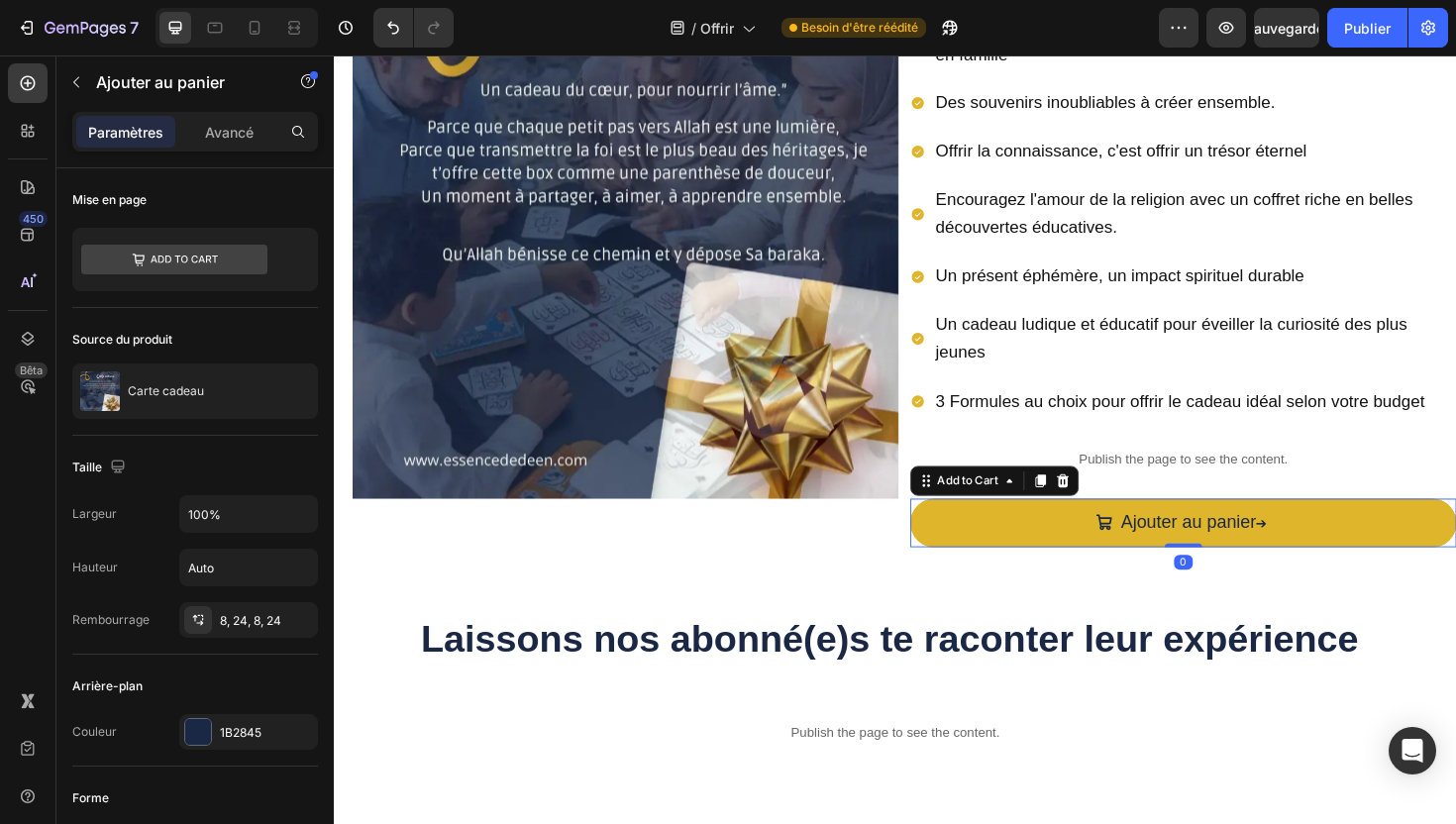 click on "Ajouter au panier  ➔" at bounding box center [1233, 551] 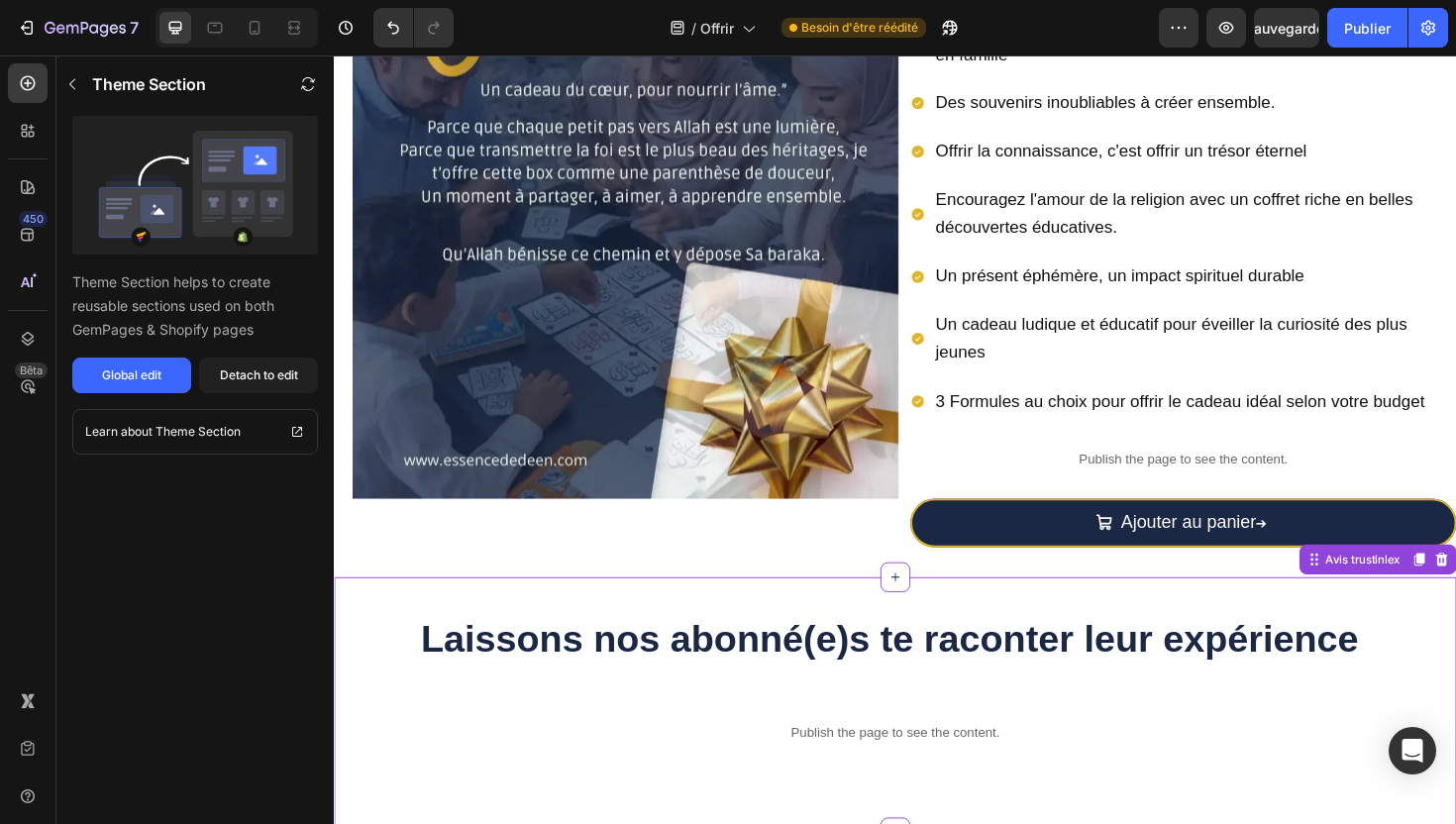 click on "Laissons nos abonné(e)s te raconter leur expérience   Heading
Publish the page to see the content.
Custom Code Row Avis trustinlex" at bounding box center [928, 743] 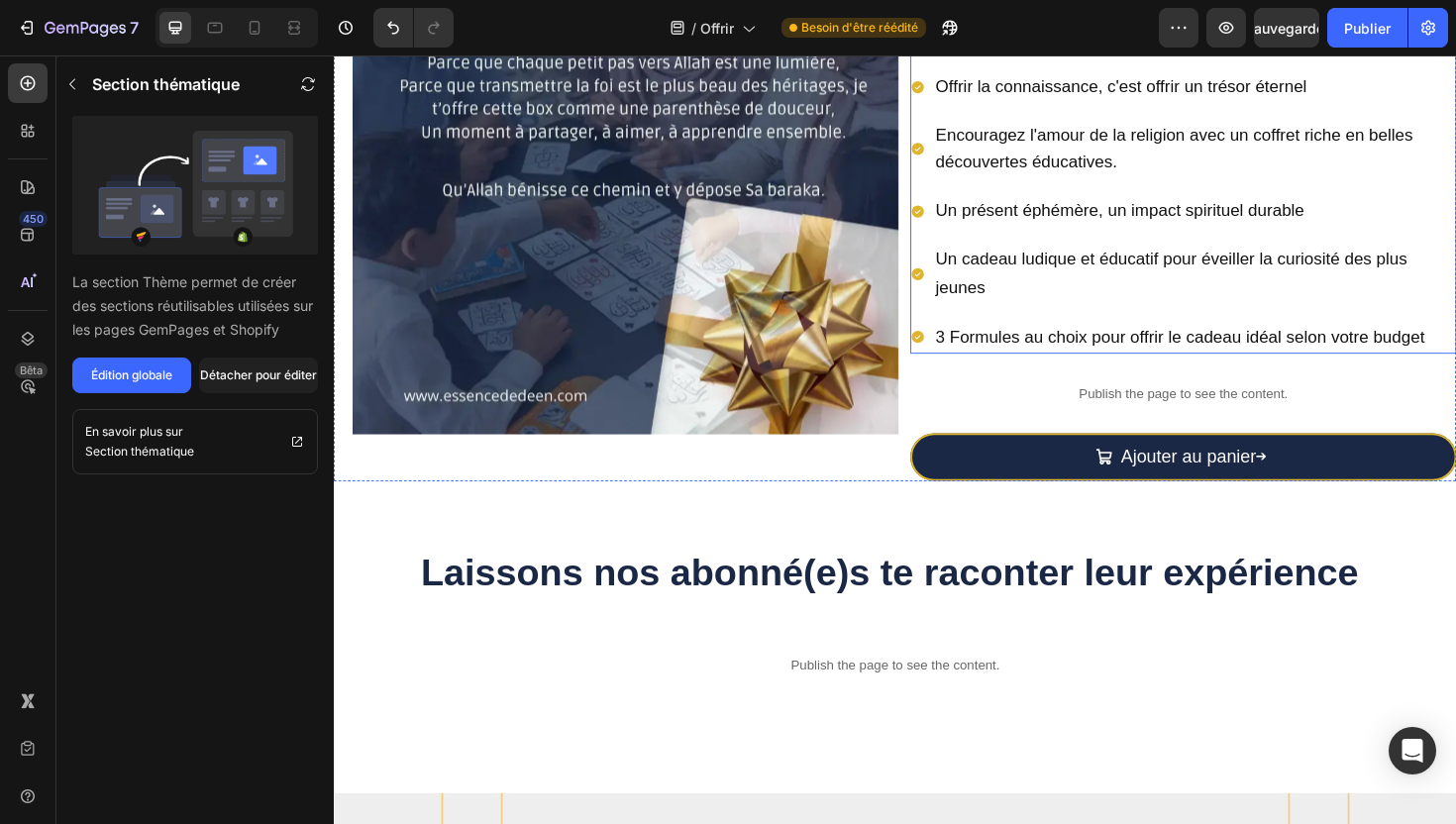 scroll, scrollTop: 0, scrollLeft: 0, axis: both 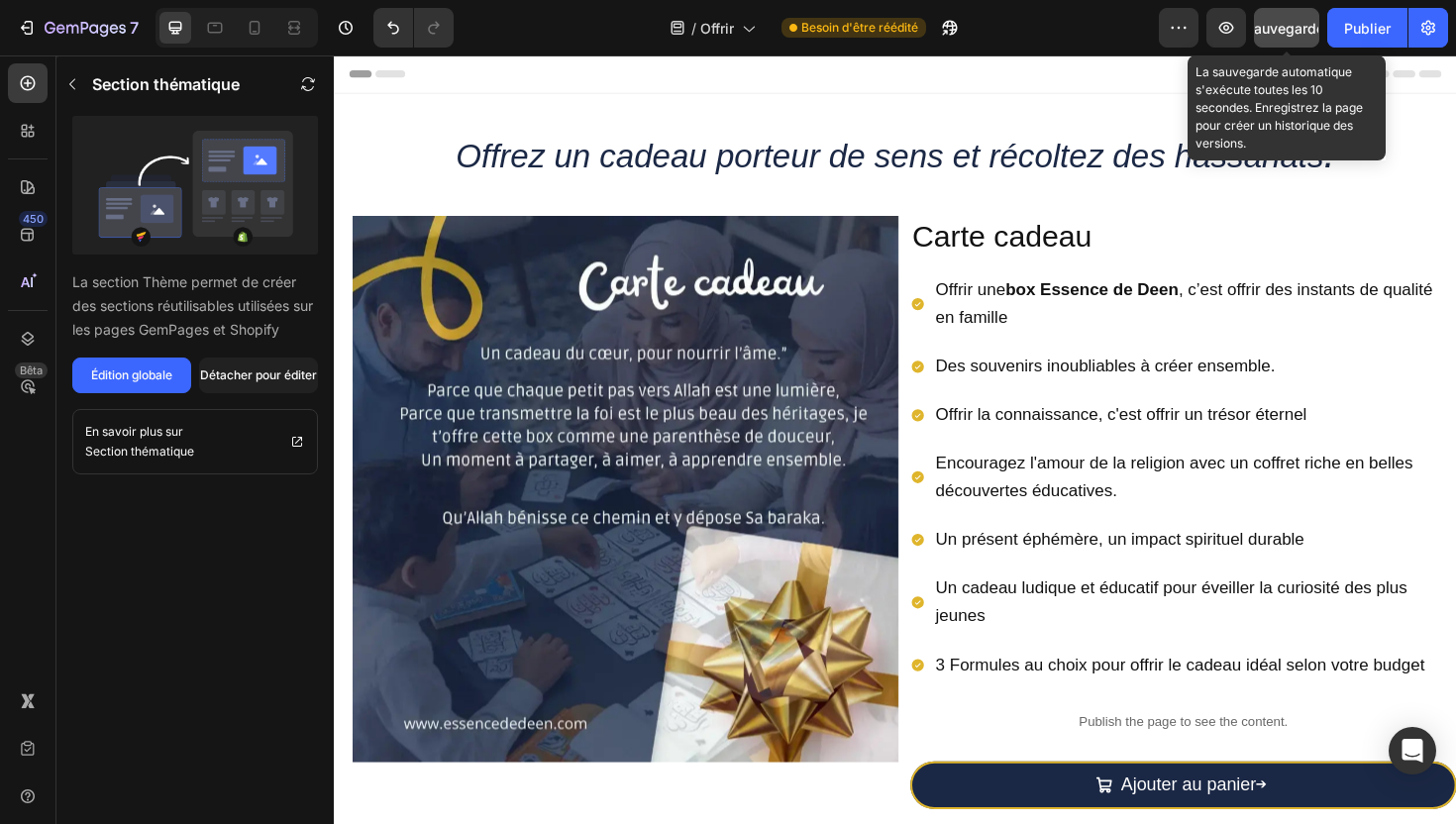 click on "Sauvegarder" at bounding box center [1287, 28] 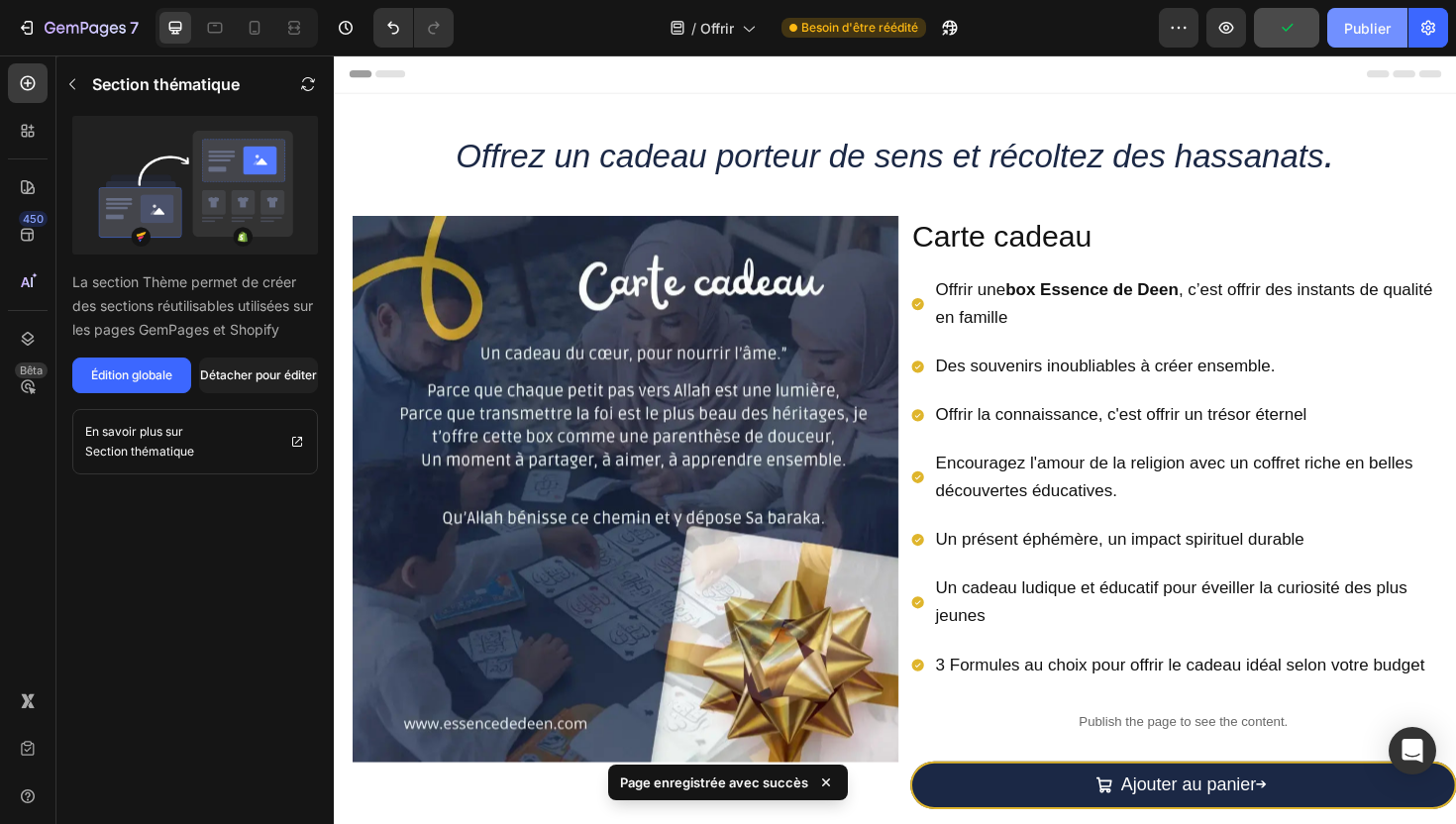 click on "Publier" at bounding box center [1367, 28] 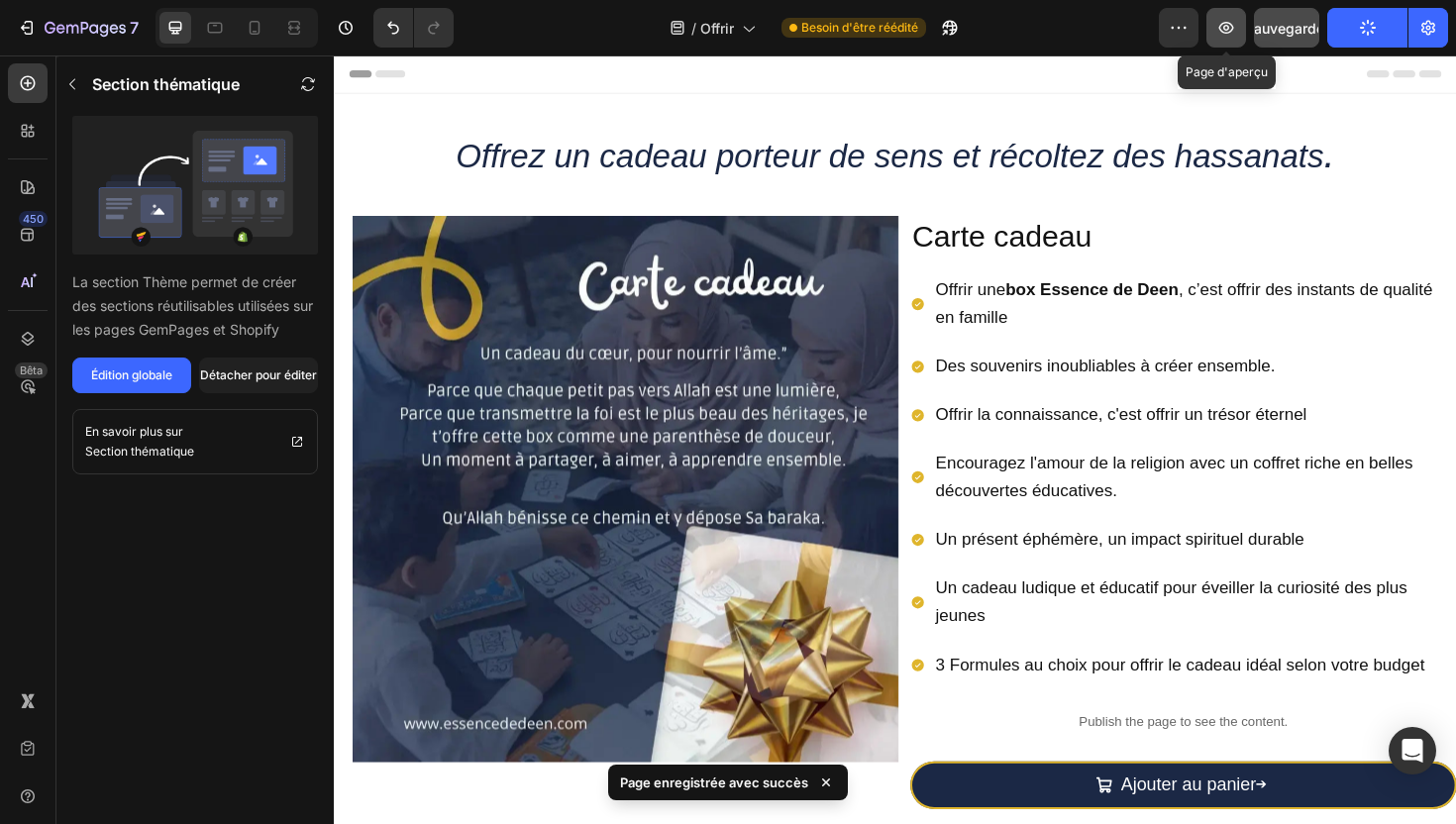 click 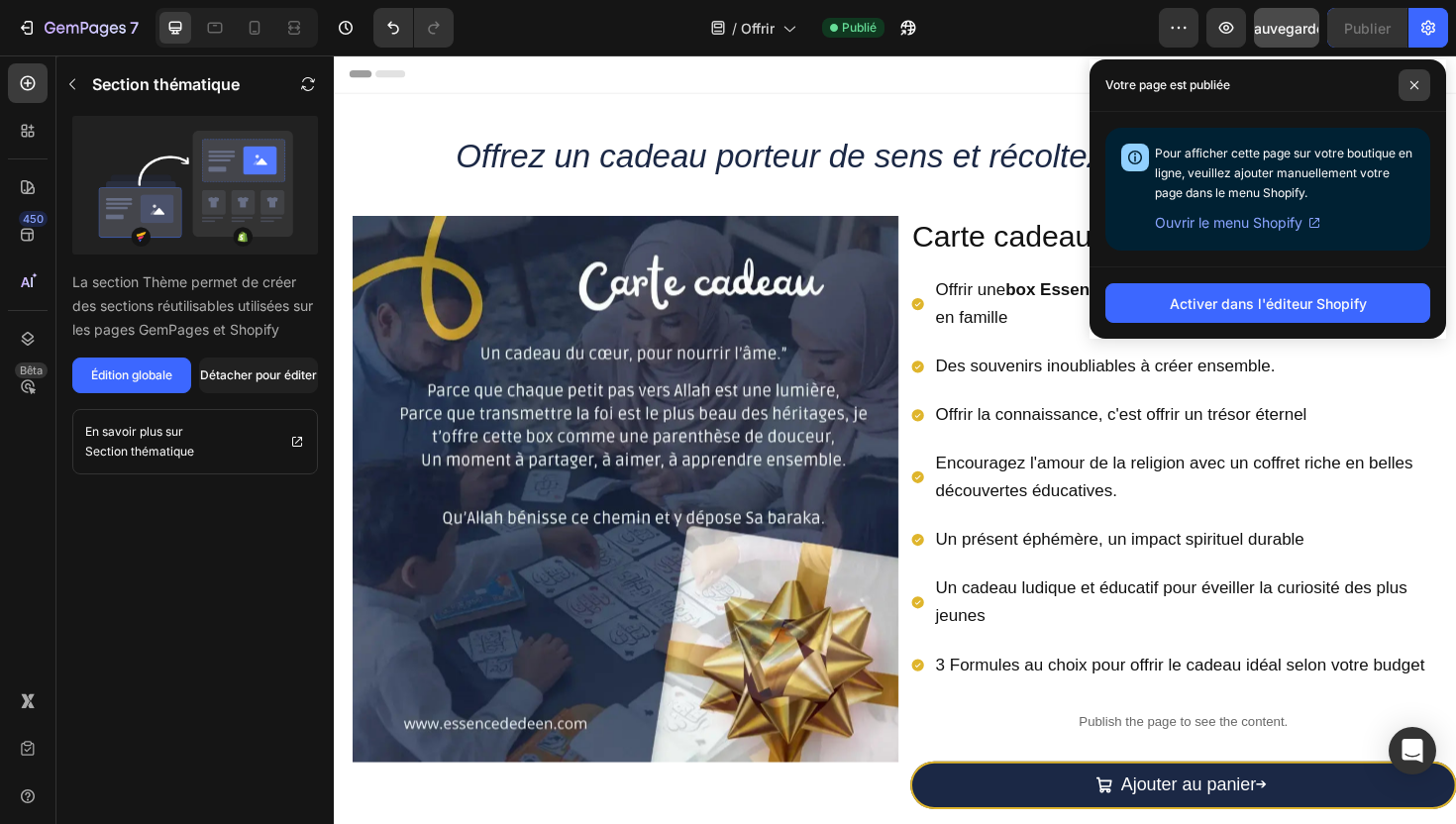 click 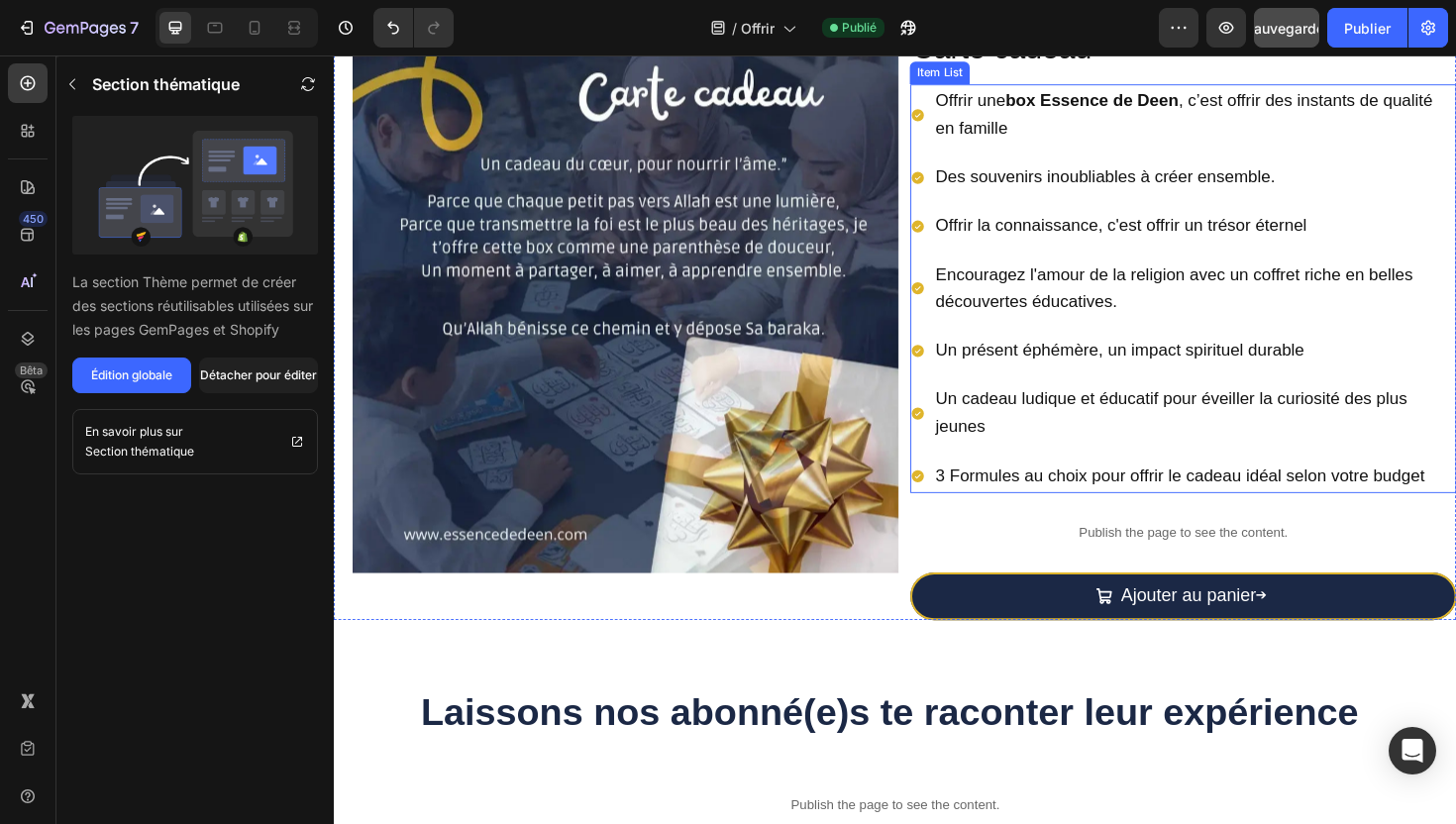 scroll, scrollTop: 363, scrollLeft: 0, axis: vertical 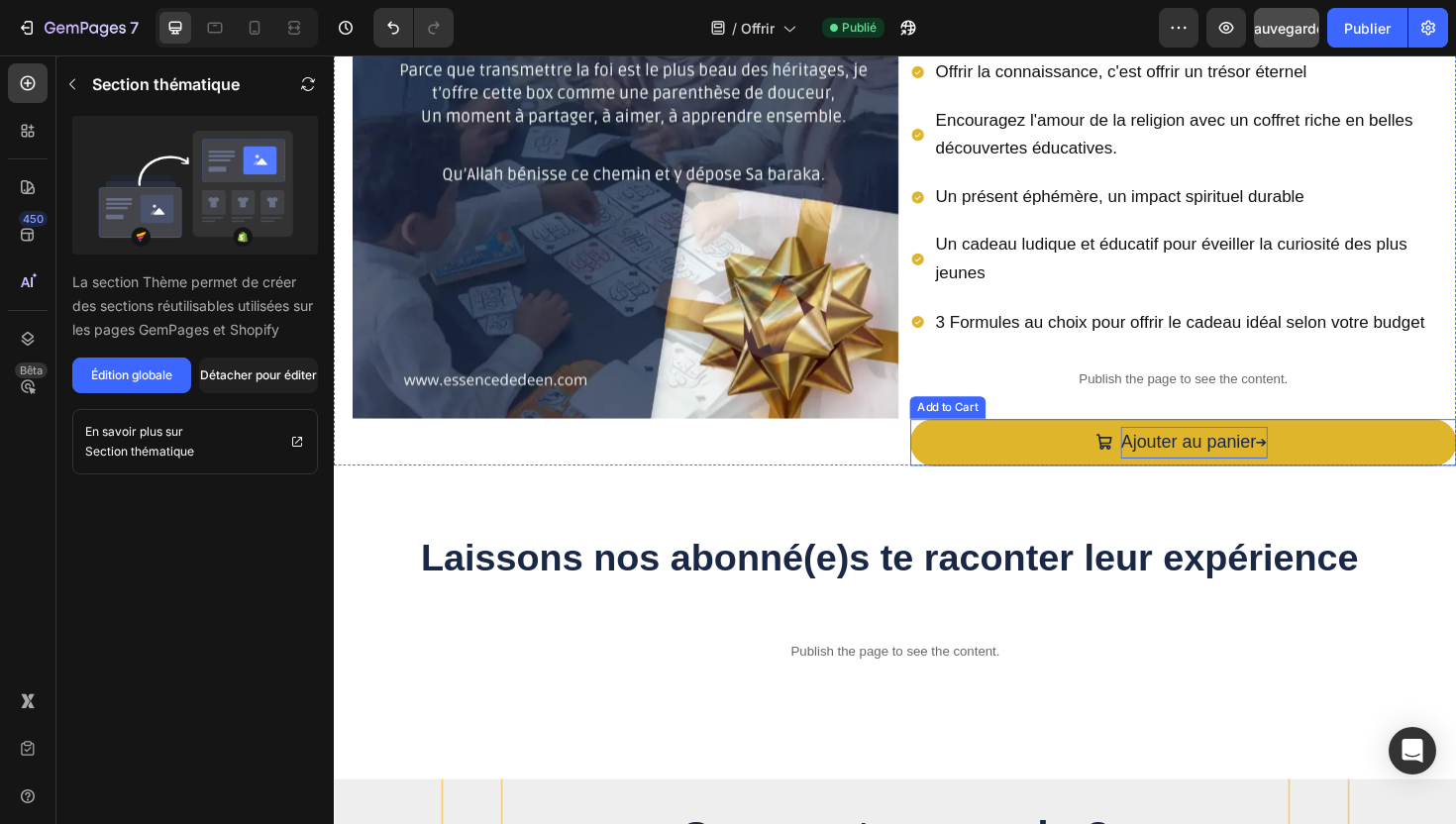 click on "➔" at bounding box center [1316, 465] 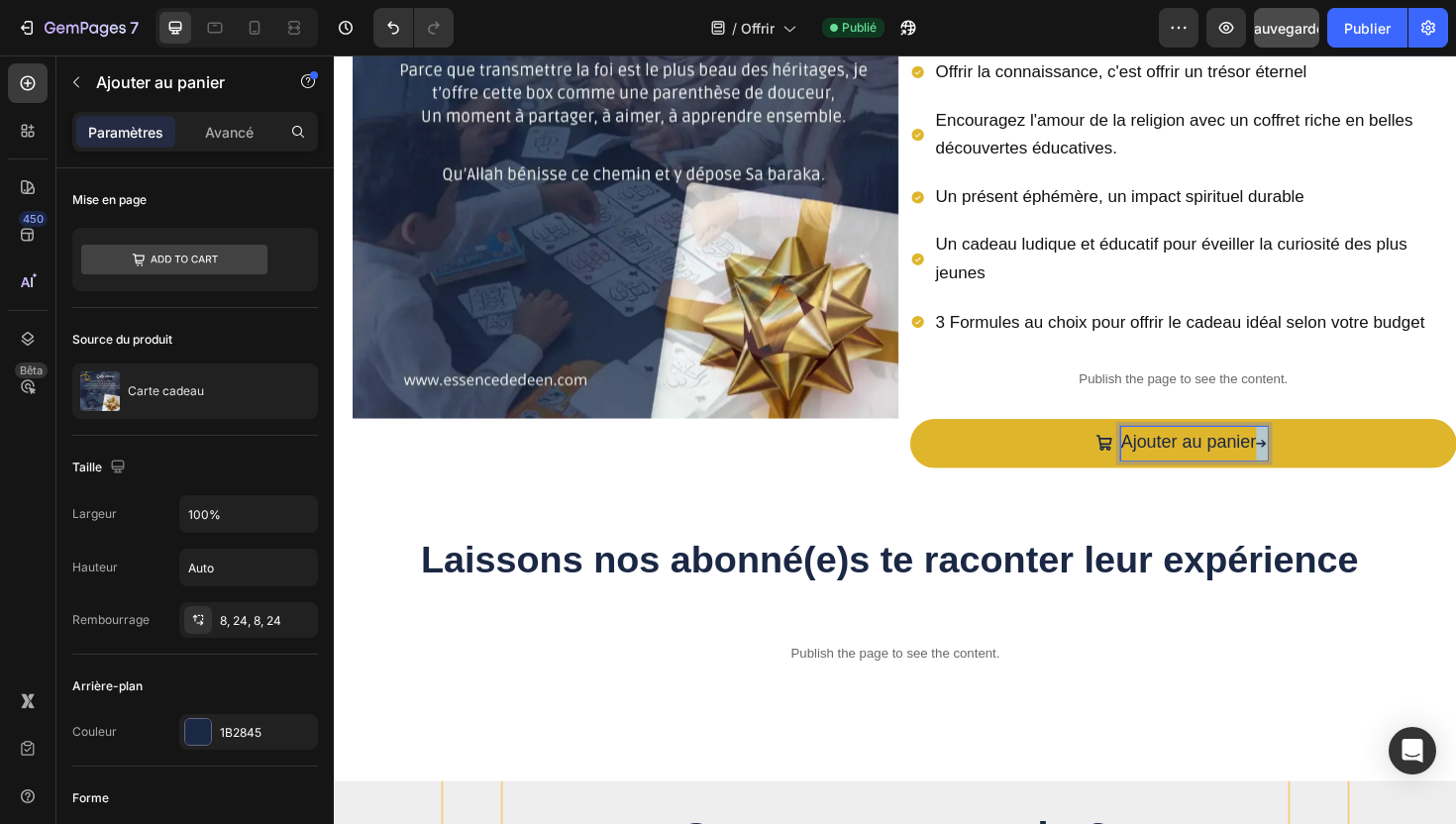 drag, startPoint x: 1313, startPoint y: 455, endPoint x: 1329, endPoint y: 457, distance: 16.124515 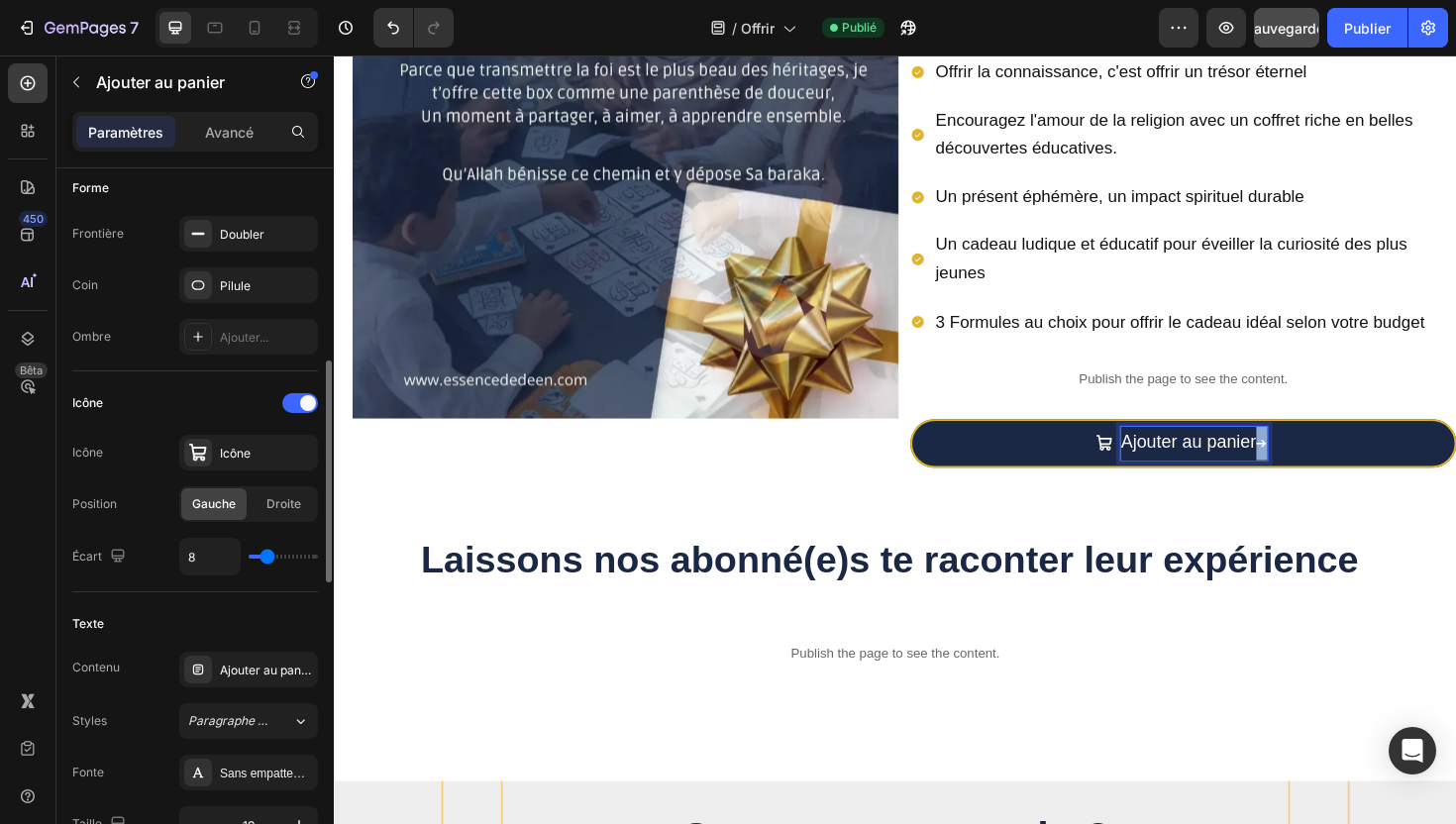 scroll, scrollTop: 617, scrollLeft: 0, axis: vertical 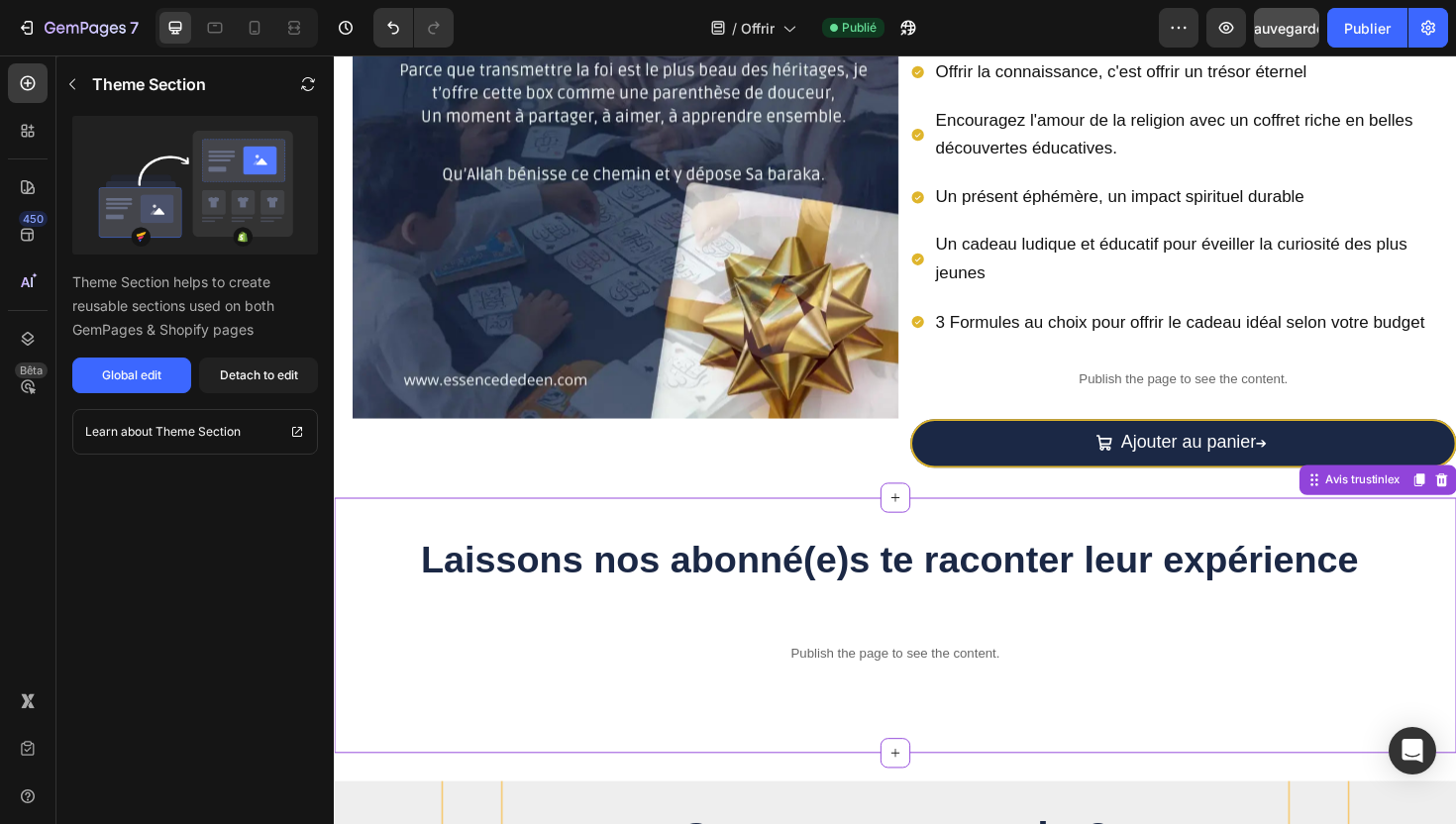 click on "Laissons nos abonné(e)s te raconter leur expérience   Heading
Publish the page to see the content.
Custom Code Row Avis trustinlex" at bounding box center (928, 659) 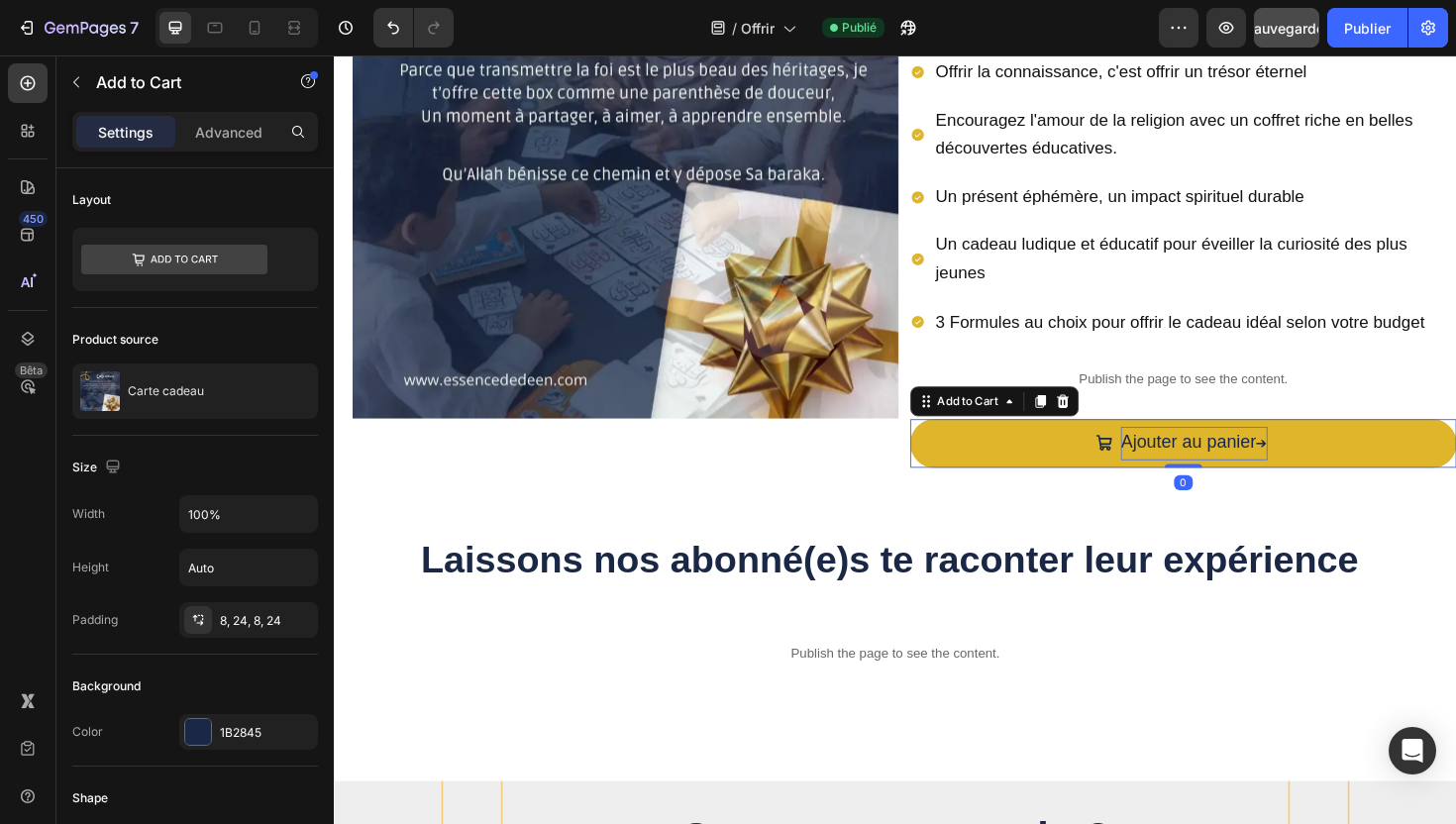 click on "Ajouter au panier  ➔" at bounding box center [1244, 466] 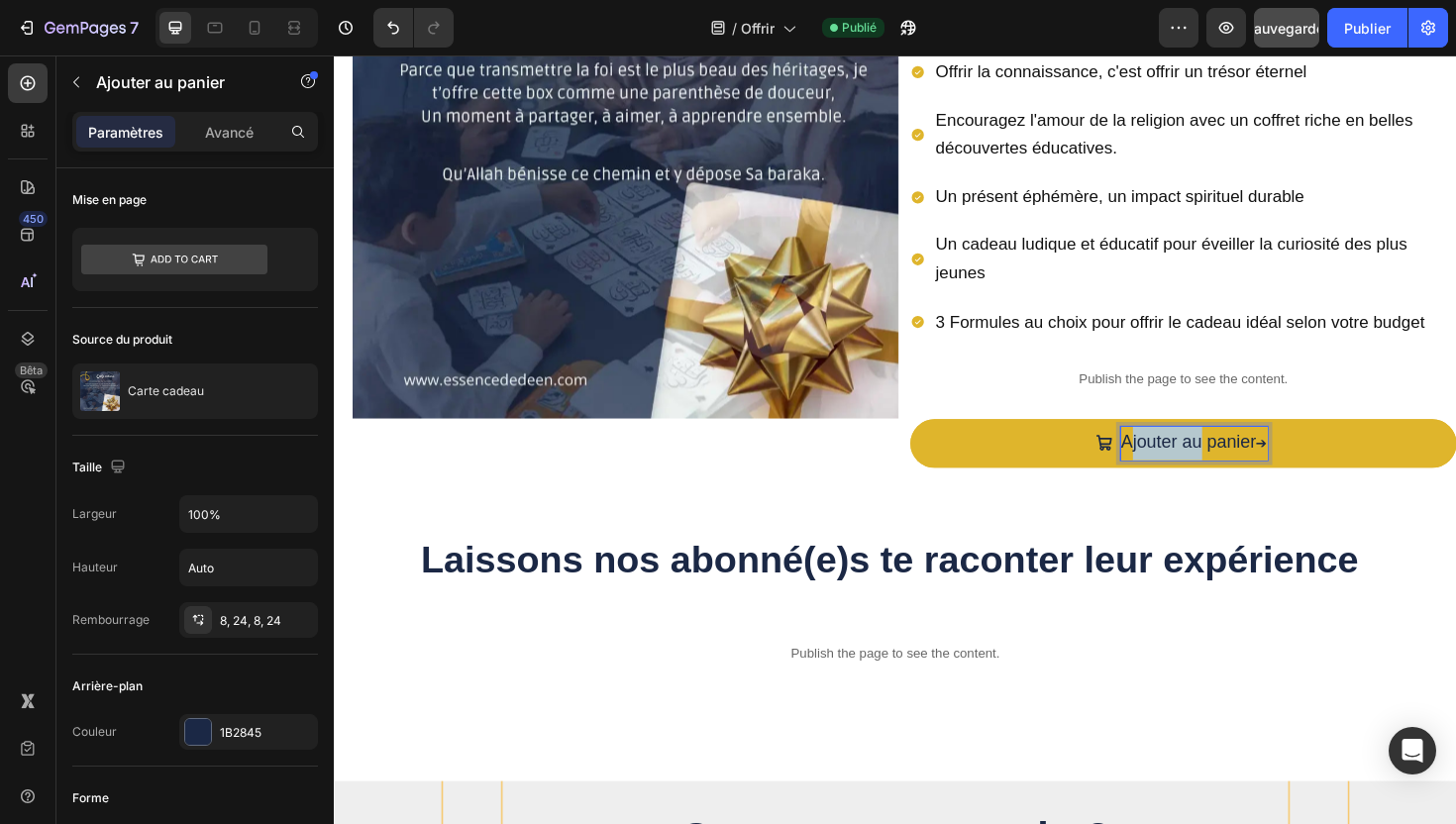 drag, startPoint x: 1173, startPoint y: 455, endPoint x: 1245, endPoint y: 468, distance: 73.164199 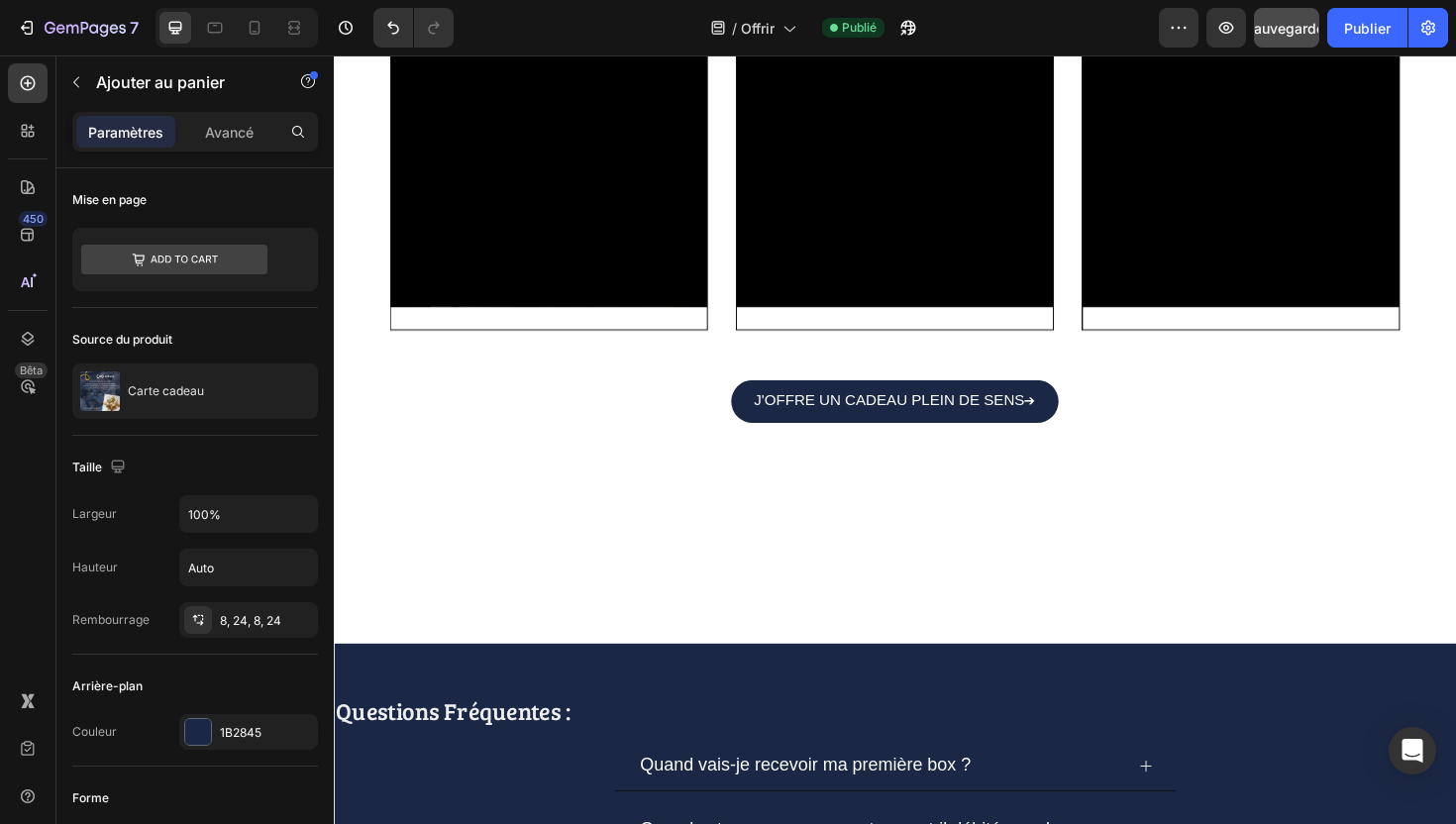 scroll, scrollTop: 1912, scrollLeft: 0, axis: vertical 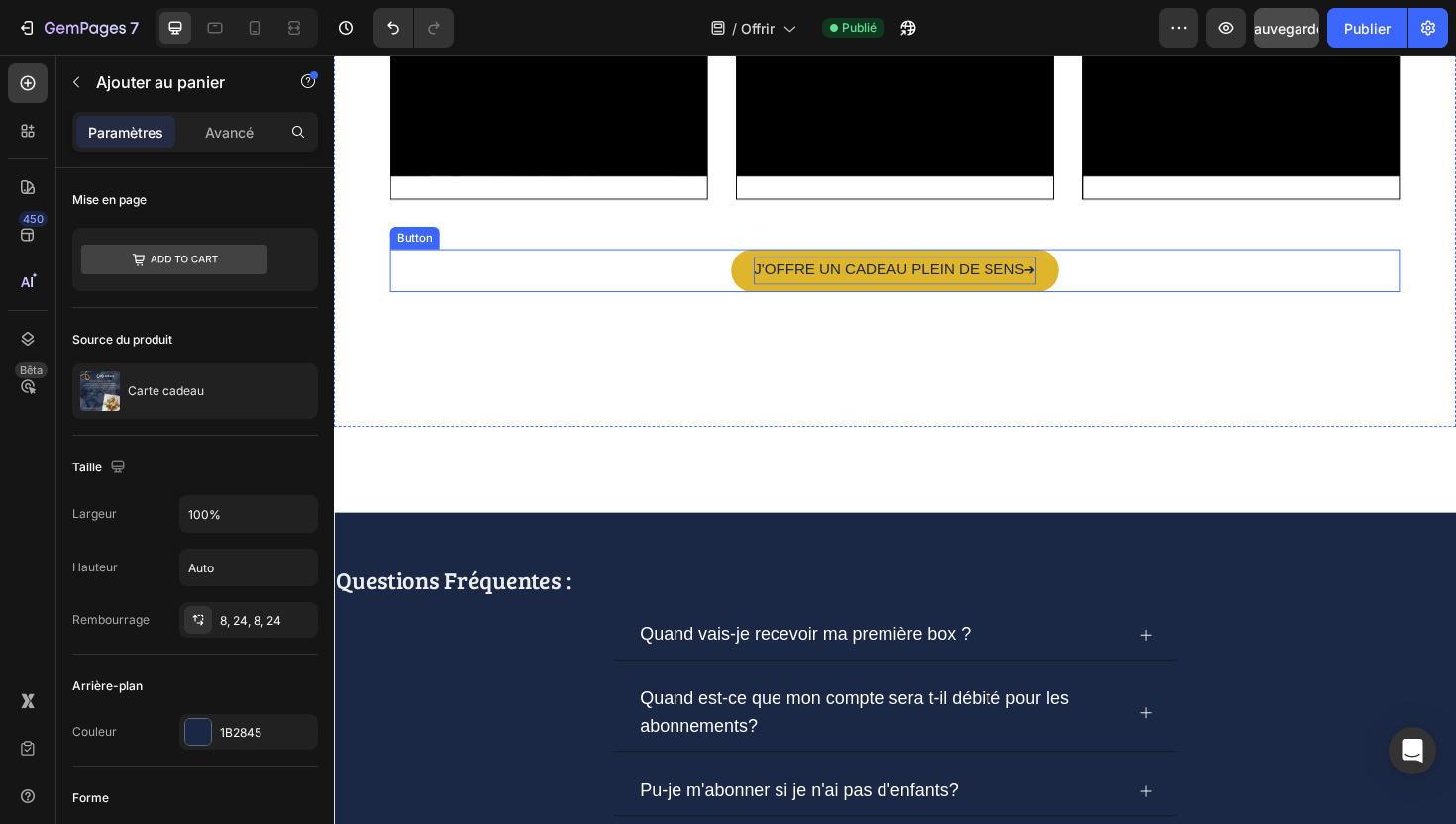 click on "➔" at bounding box center (1072, 282) 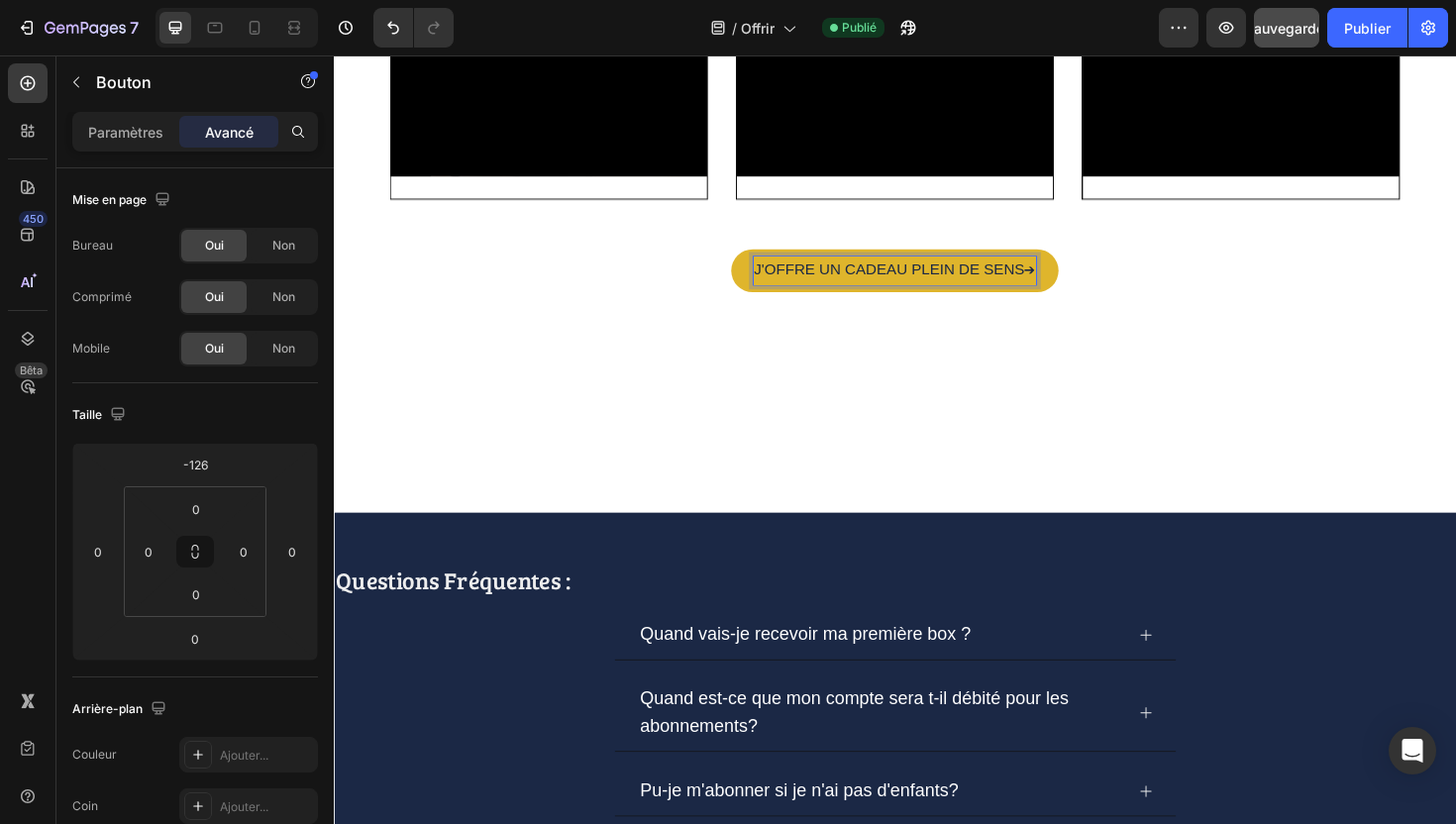 click on "➔" at bounding box center (1072, 282) 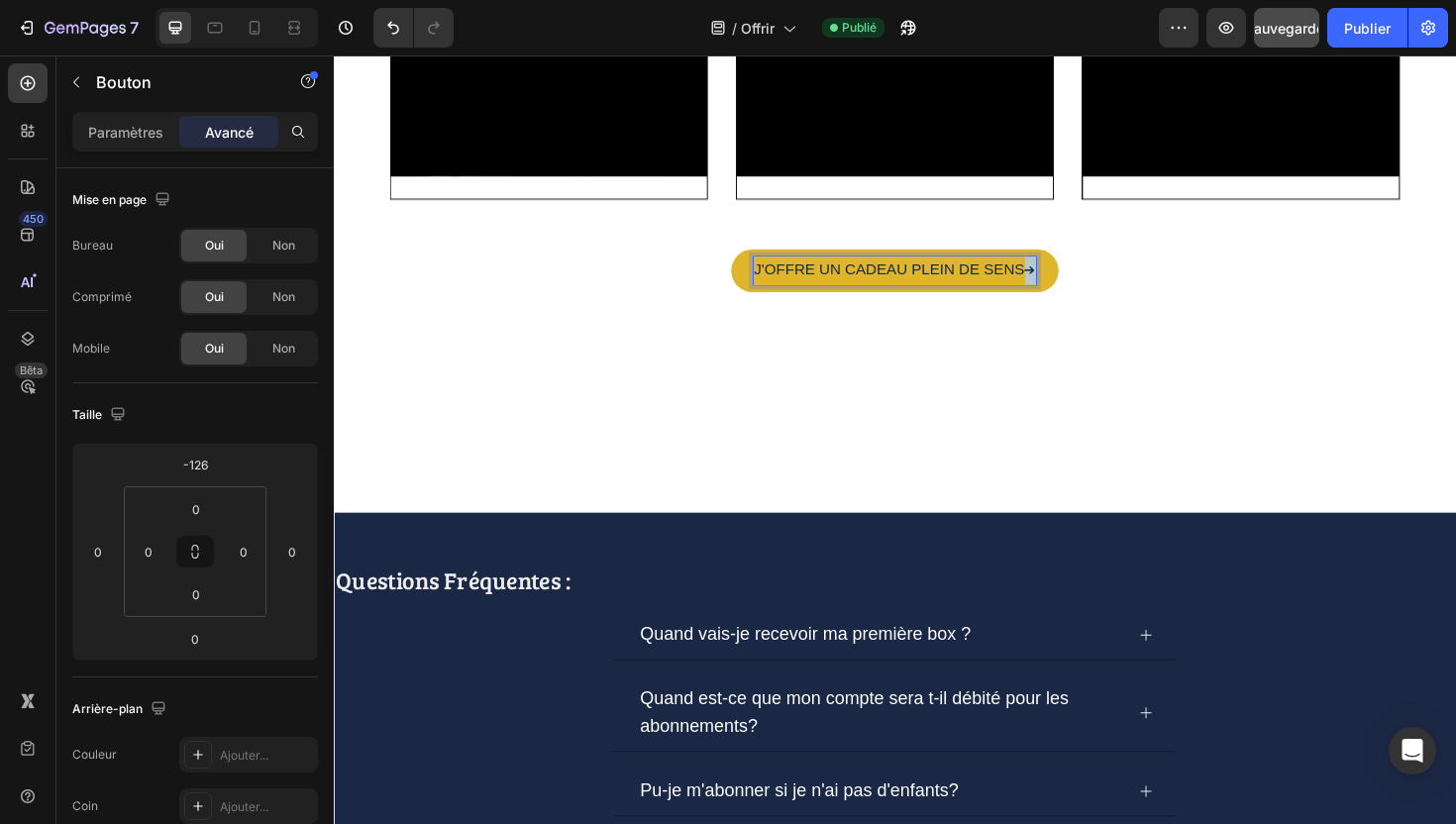 drag, startPoint x: 1072, startPoint y: 279, endPoint x: 1092, endPoint y: 280, distance: 20.024984 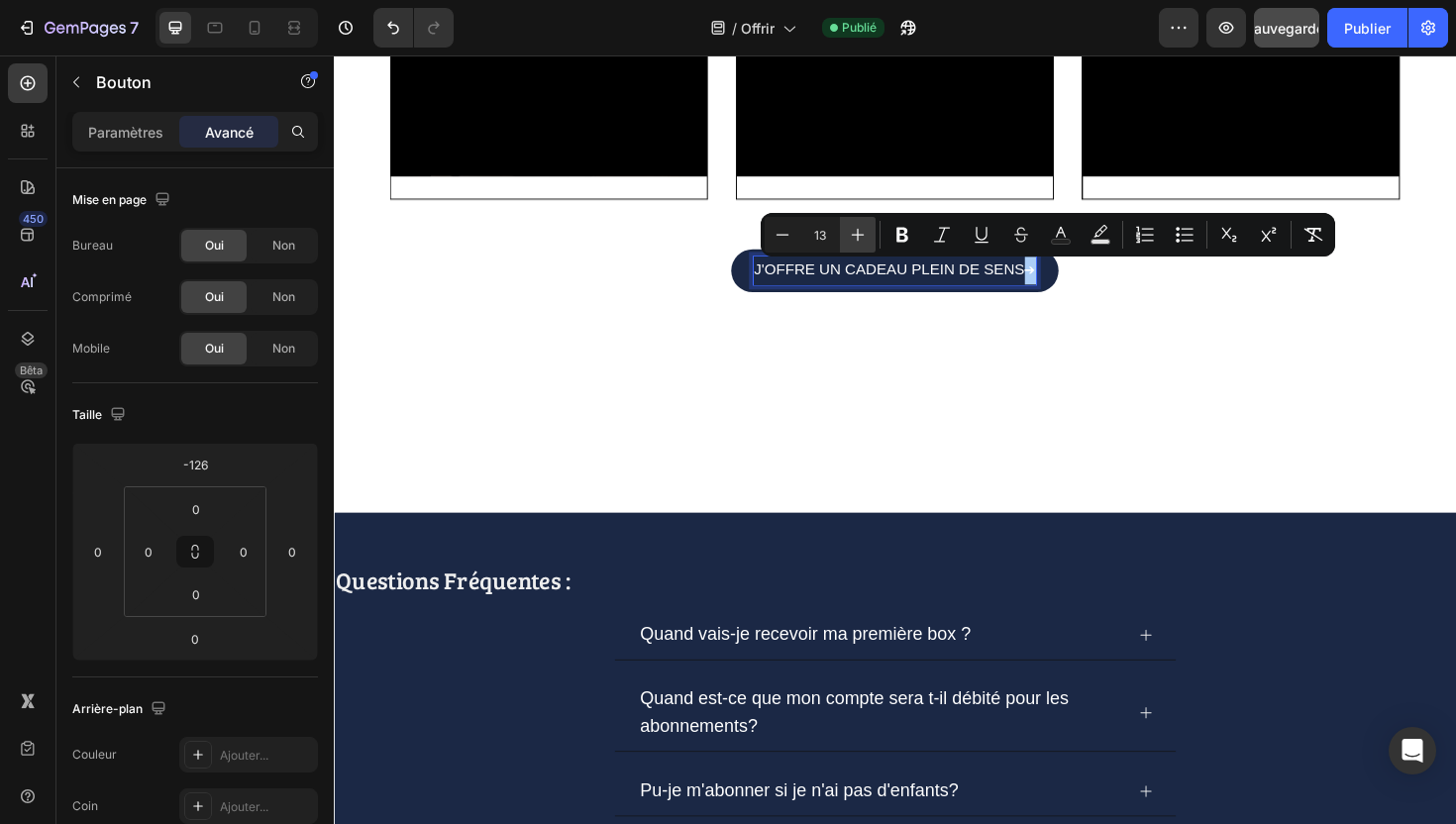 click 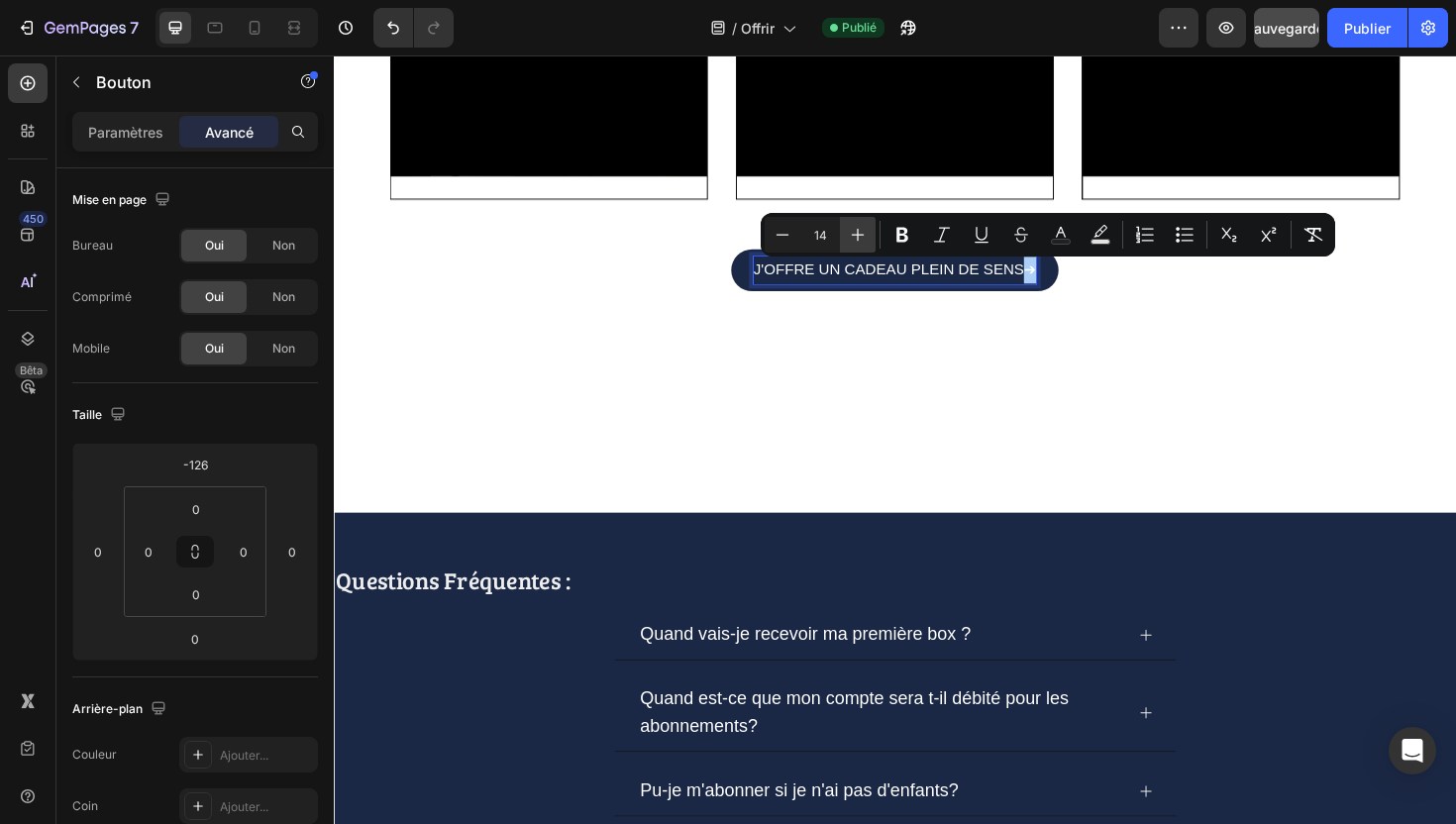 click 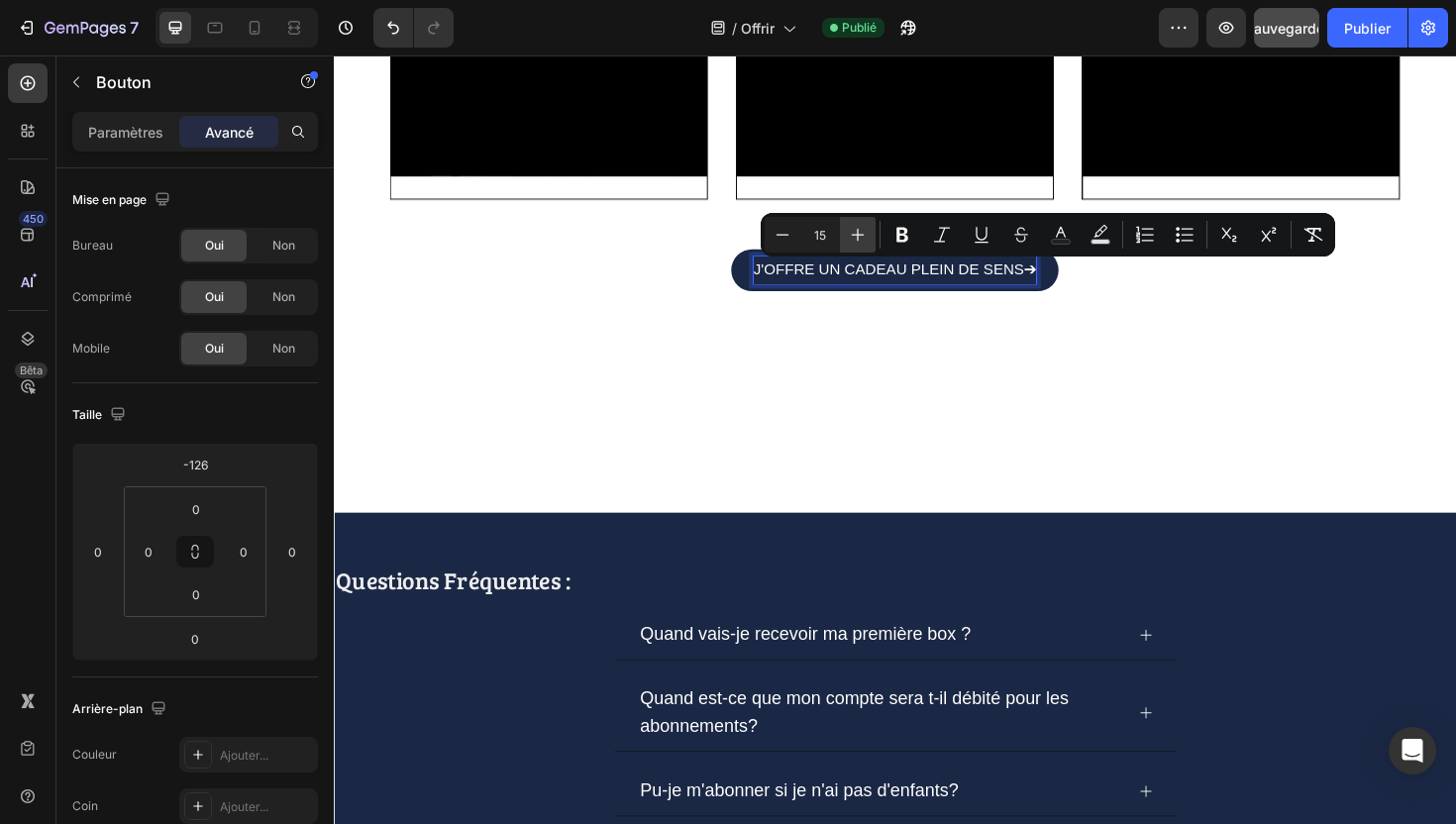 click 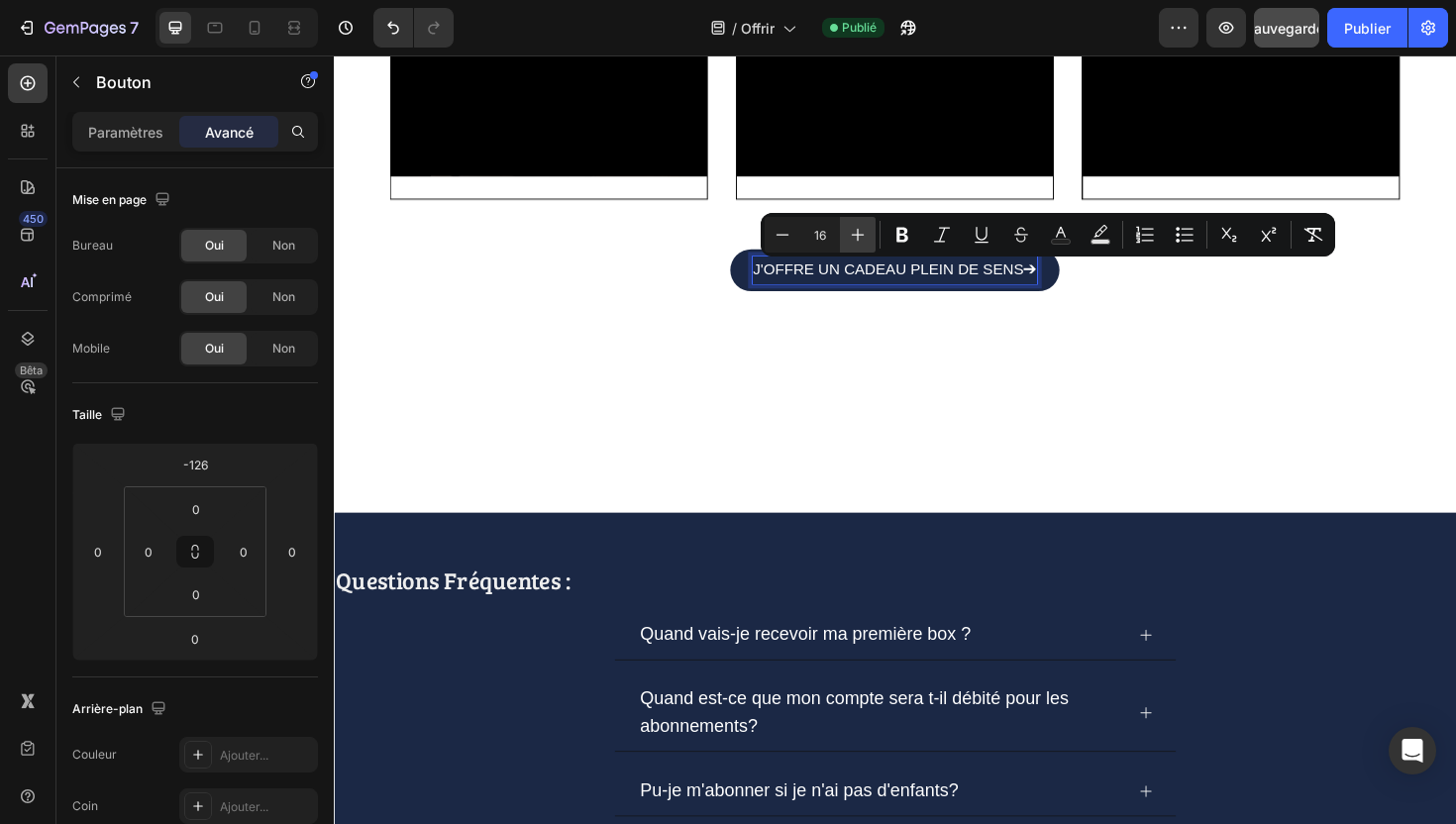 click 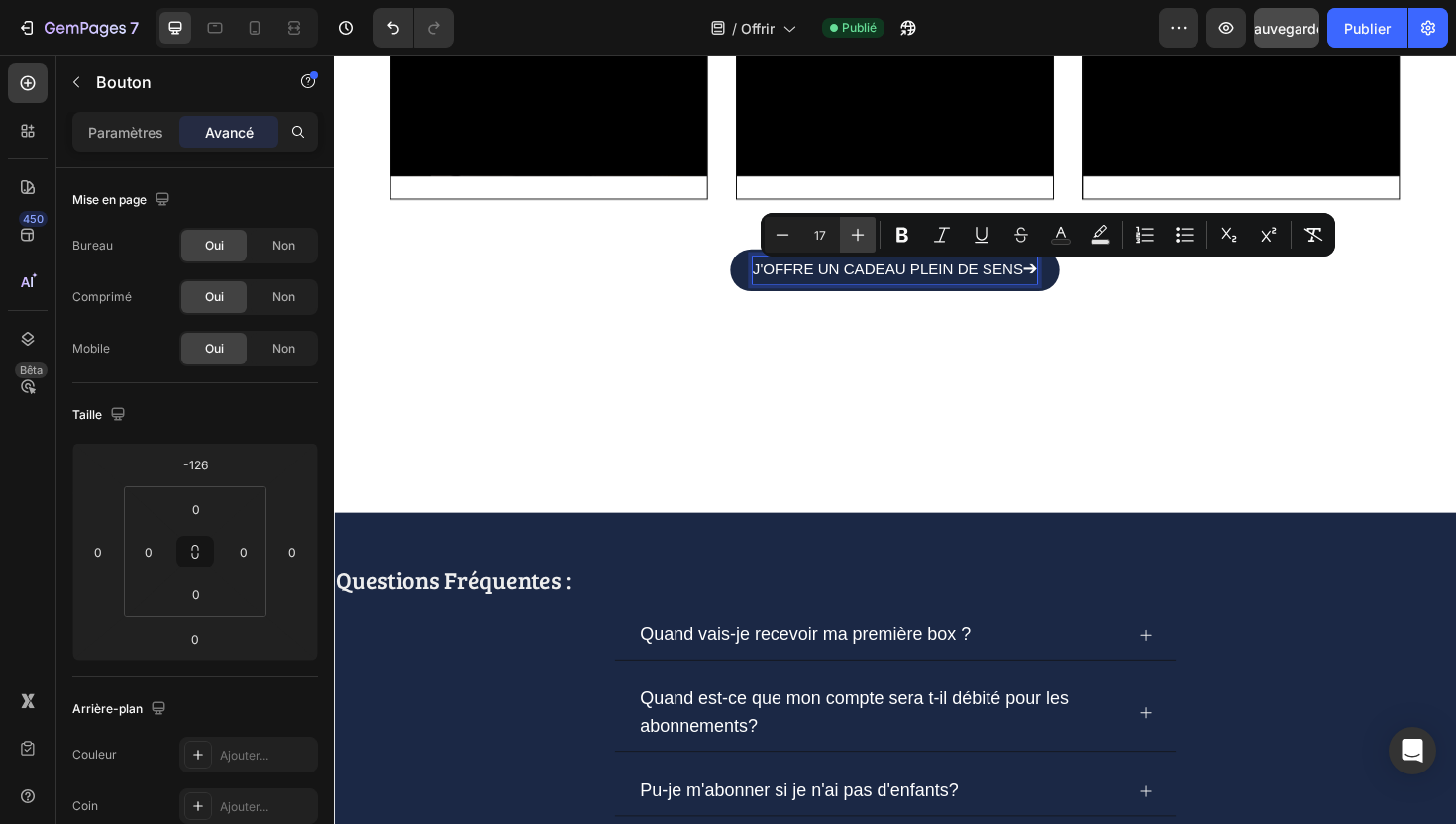 click 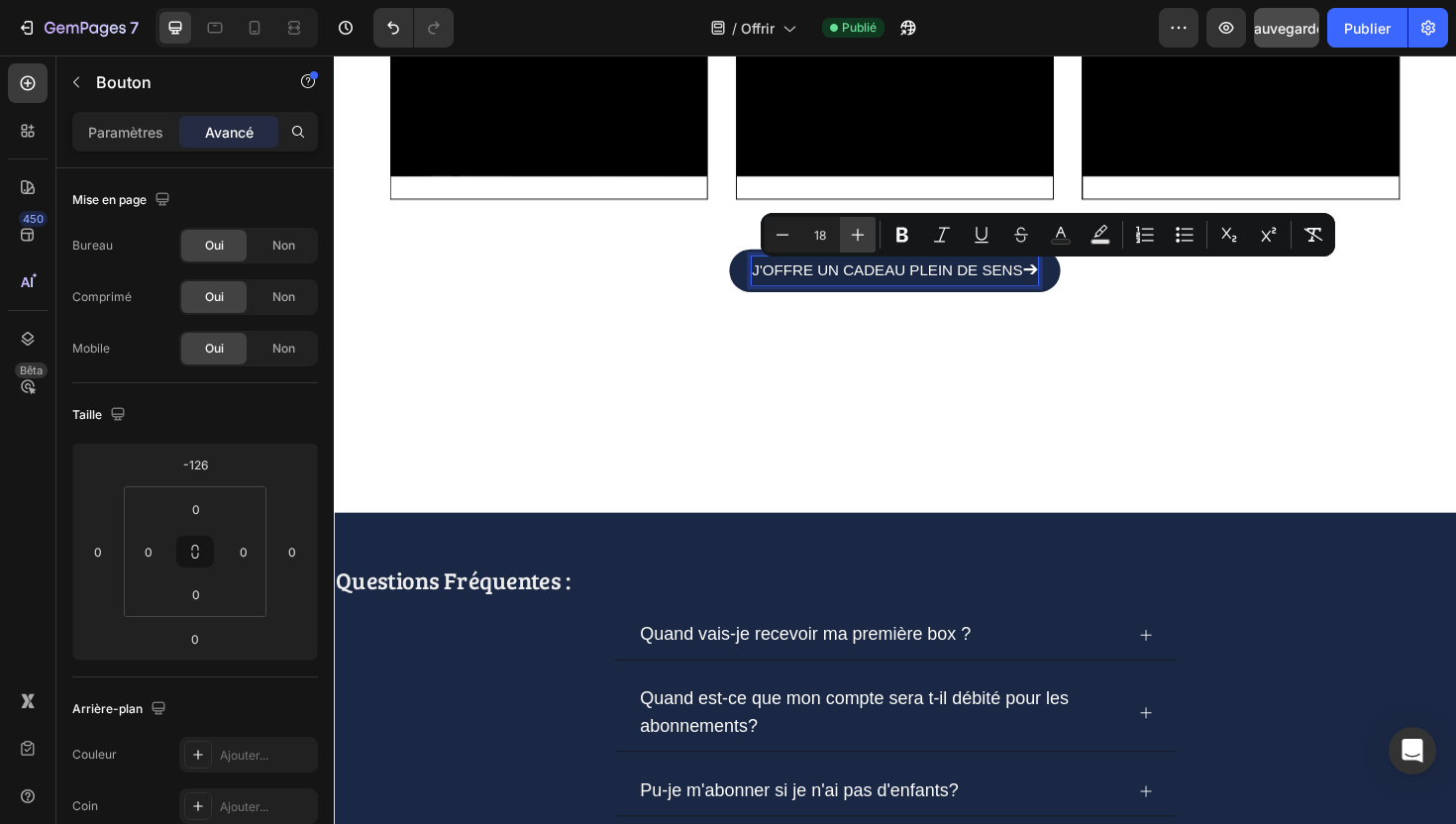 click 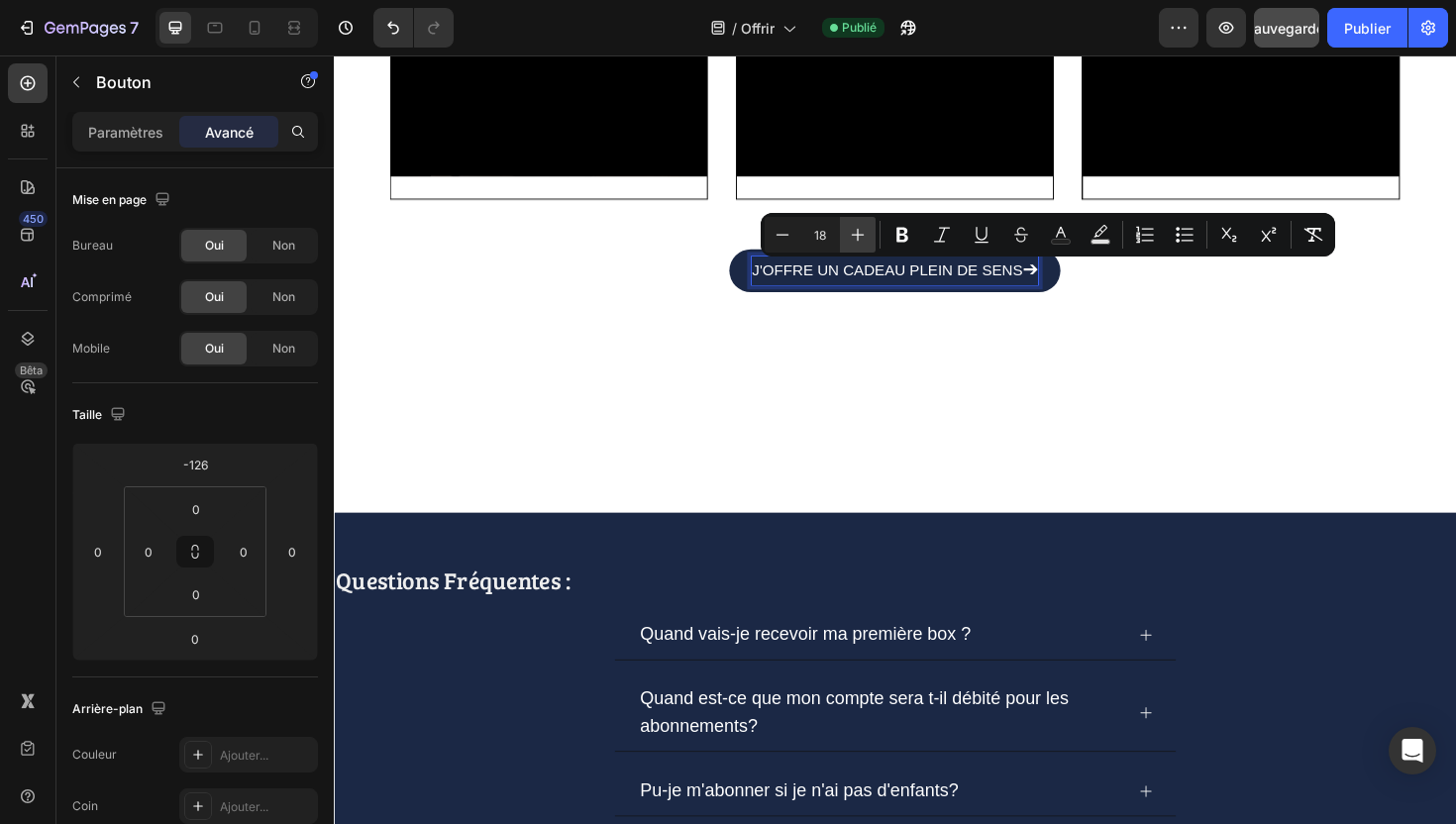 type on "19" 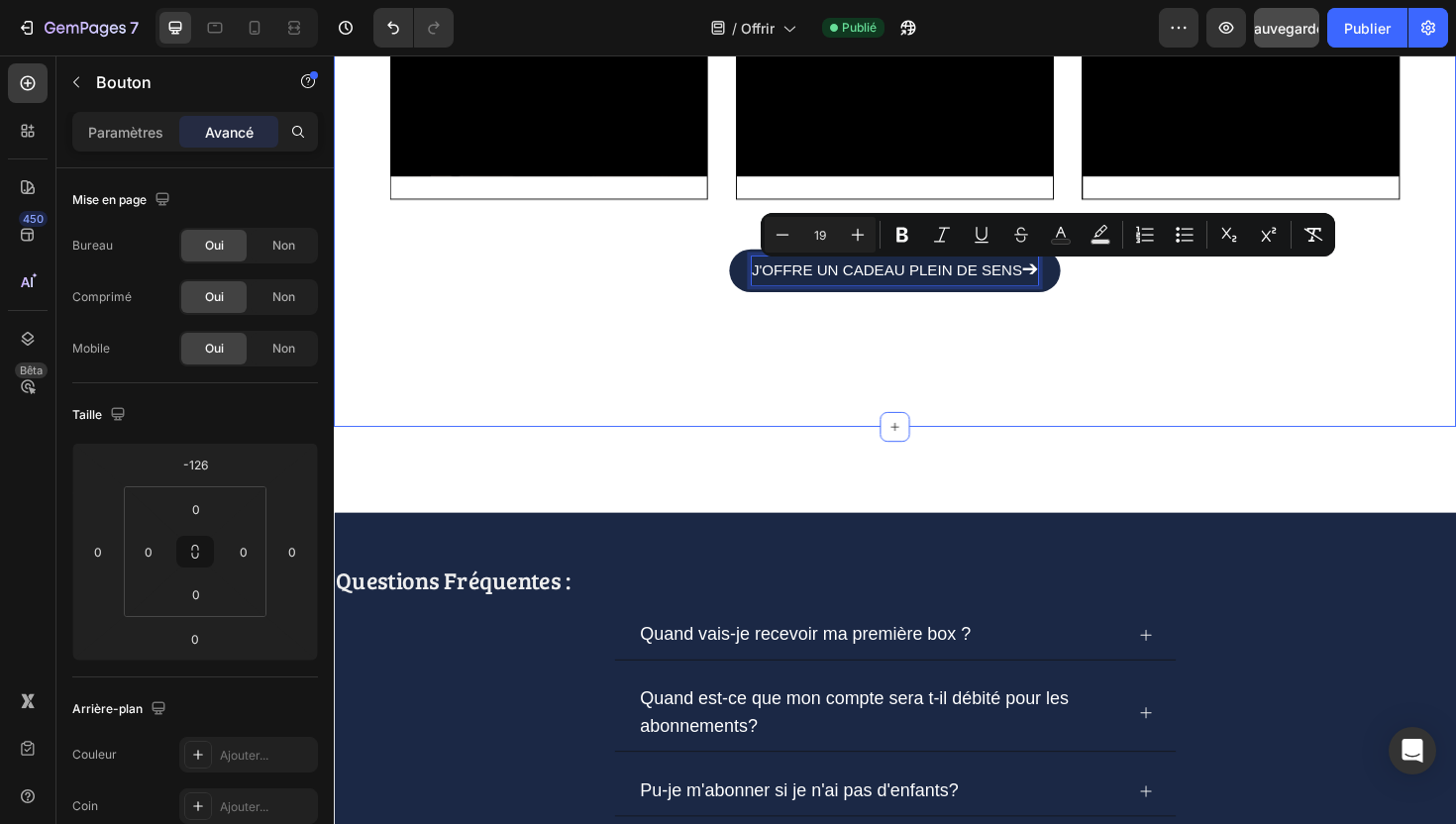 click on "Elles en parlent...  Et adorent  ! Heading Video Row Video Row Video Row Carousel J'OFFRE UN CADEAU PLEIN DE SENS  ➔ Button   0 Section 5" at bounding box center [928, 11] 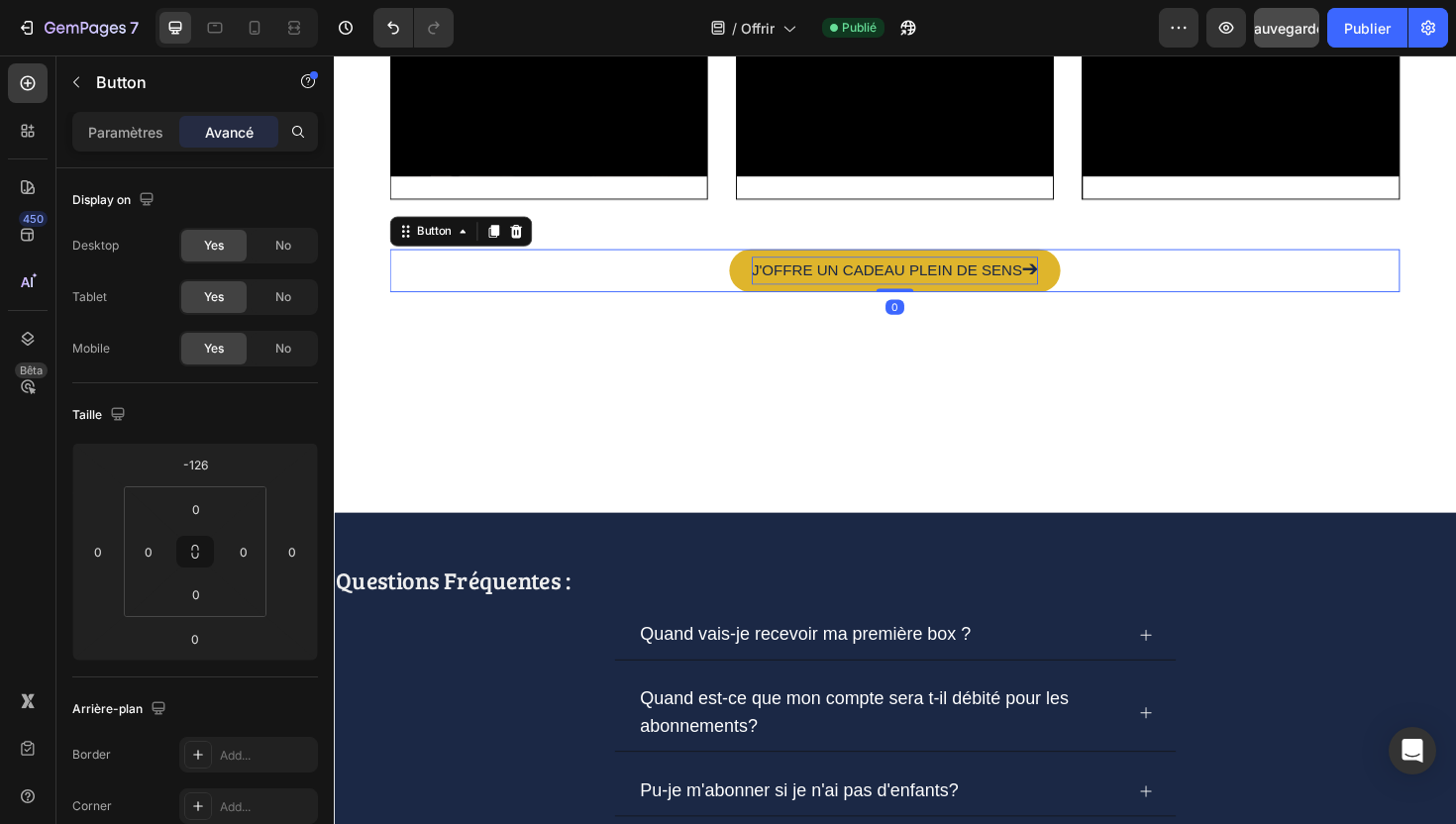click on "J'OFFRE UN CADEAU PLEIN DE SENS  ➔" at bounding box center [928, 283] 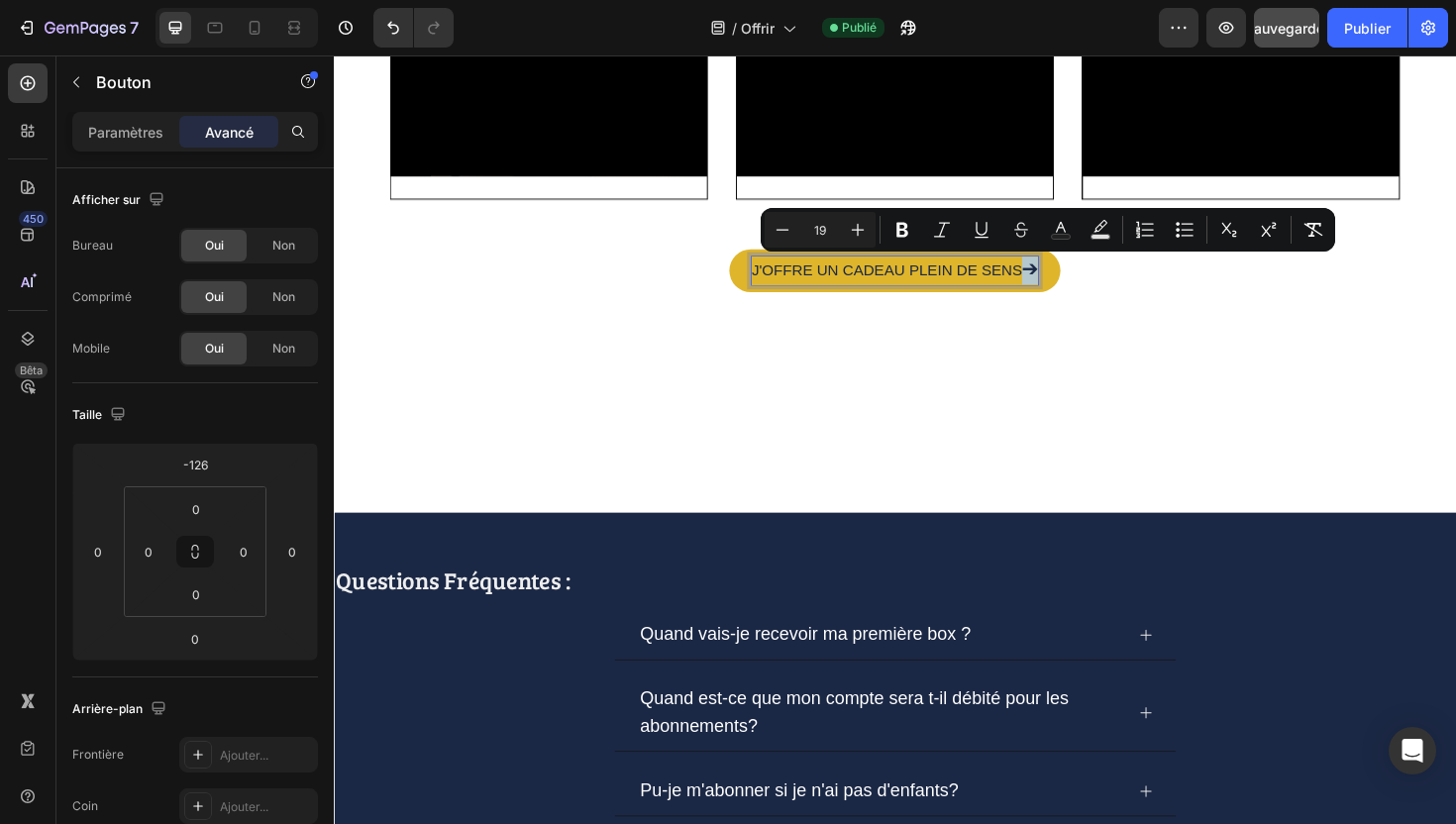 drag, startPoint x: 1069, startPoint y: 275, endPoint x: 1087, endPoint y: 278, distance: 18.248288 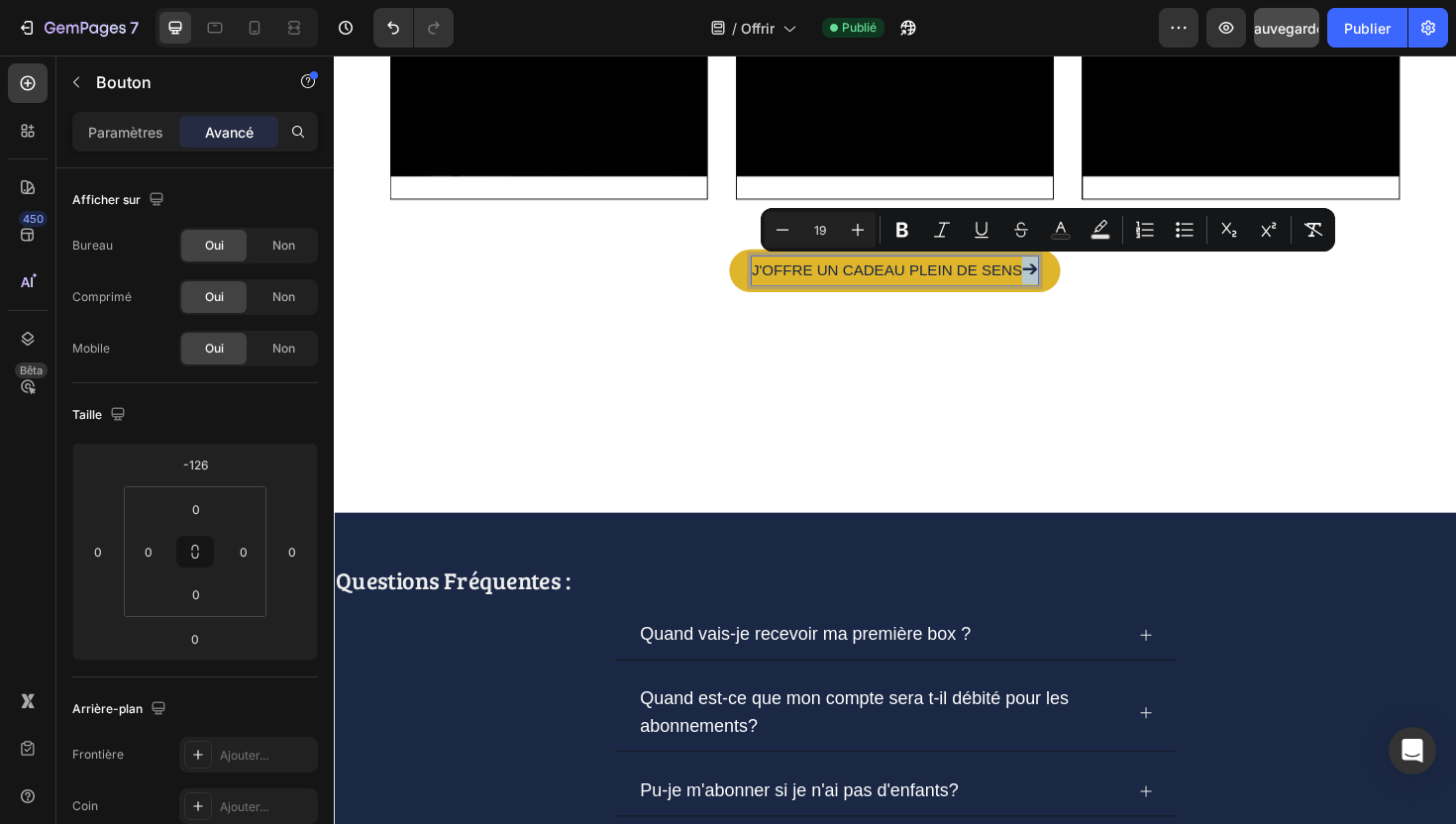 click on "J'OFFRE UN CADEAU PLEIN DE SENS  ➔" at bounding box center [928, 283] 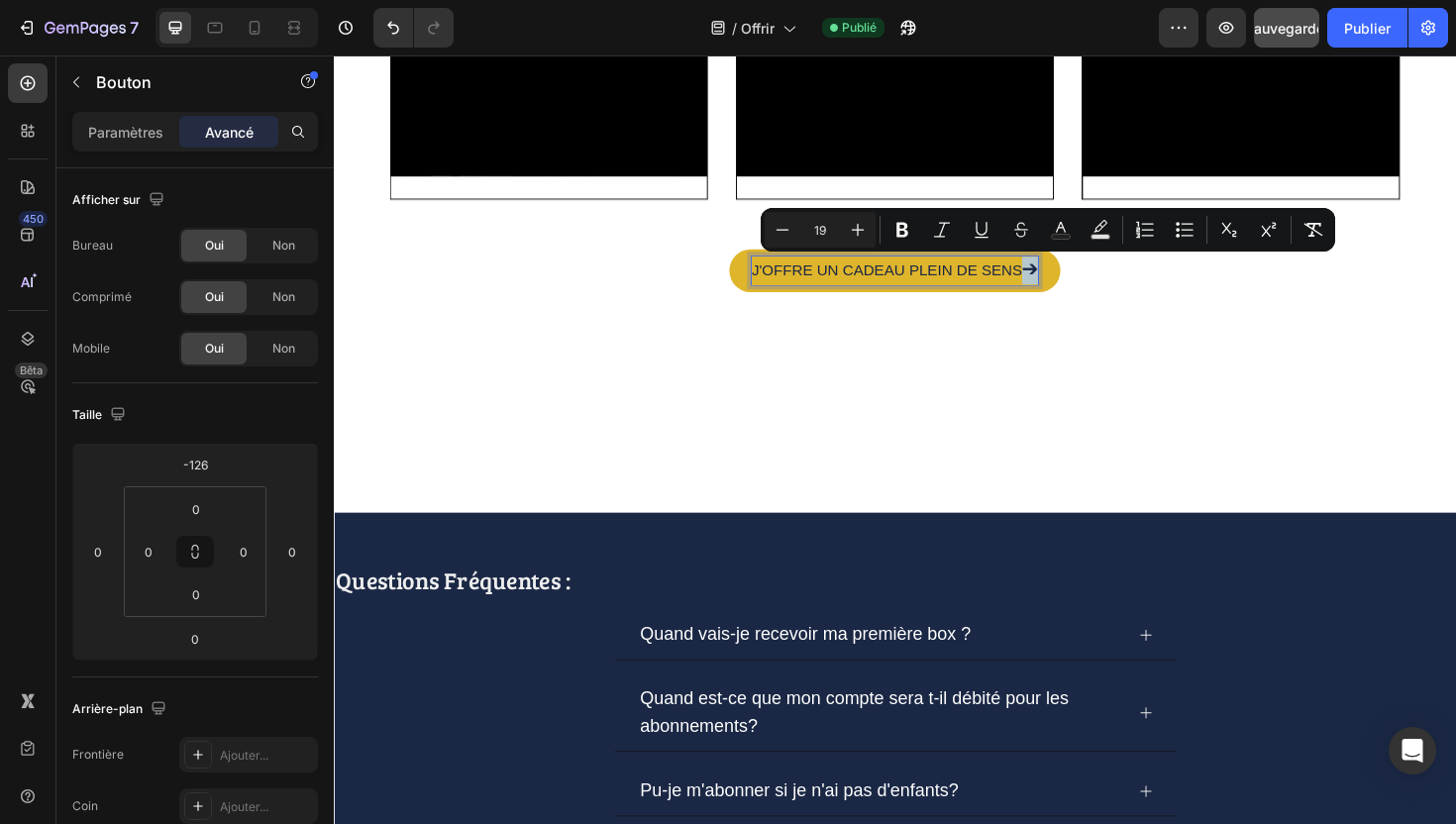 copy on "➔" 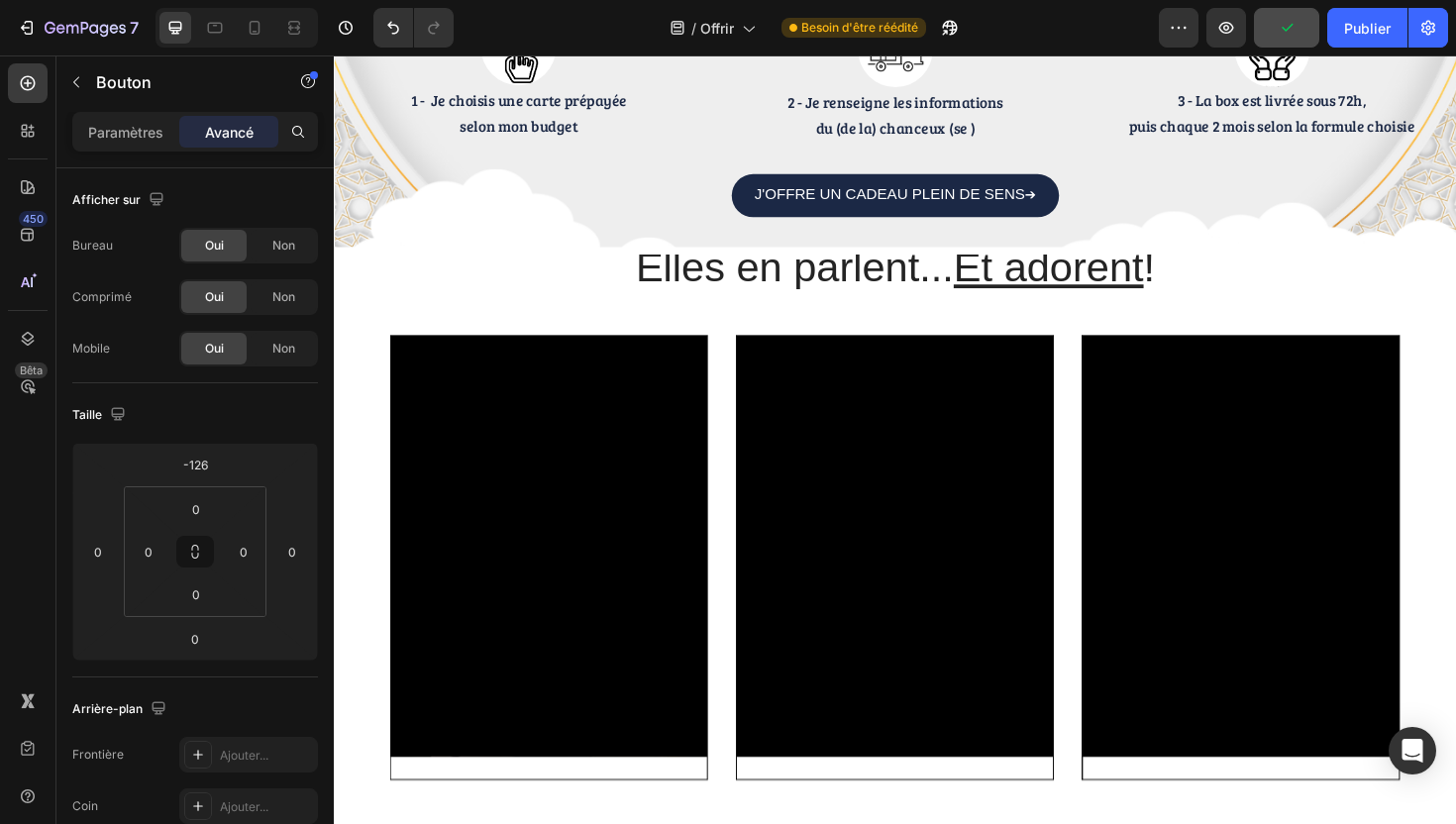 scroll, scrollTop: 1157, scrollLeft: 0, axis: vertical 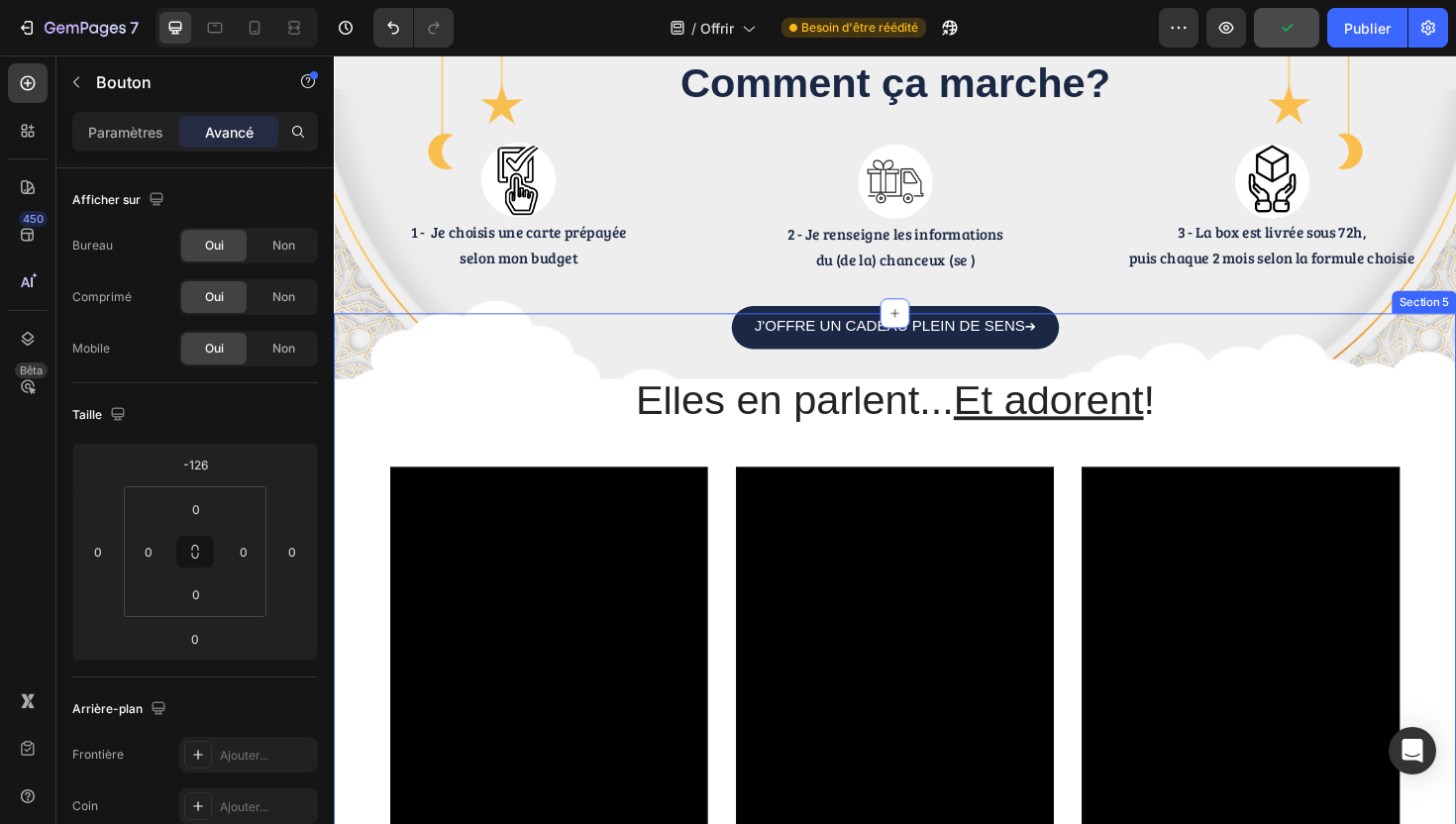 click on "Elles en parlent...  Et adorent  ! Heading Video Row Video Row Video Row Carousel J'OFFRE UN CADEAU PLEIN DE SENS  ➔ Button   0 Section 5" at bounding box center [928, 766] 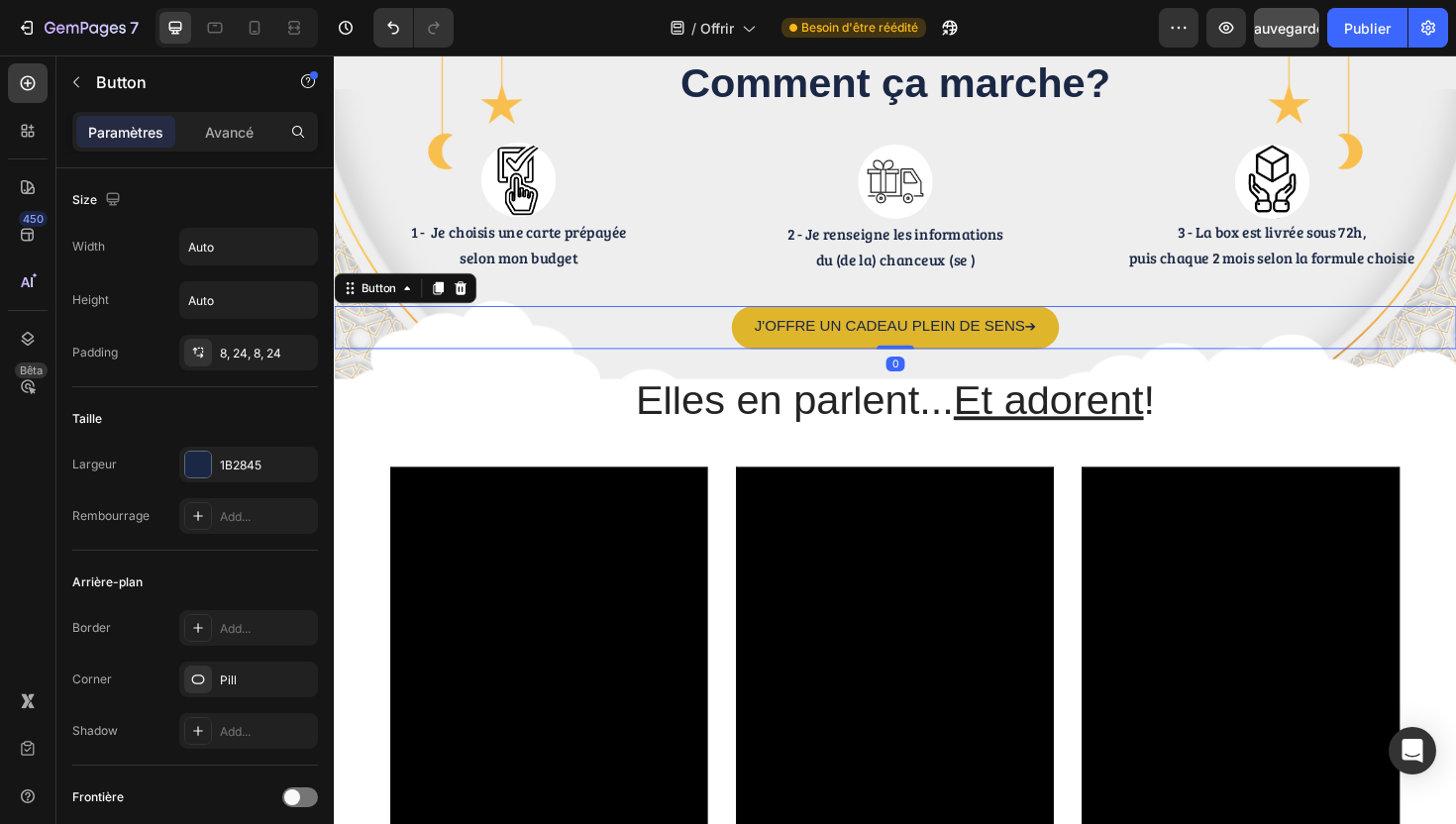 click on "J'OFFRE UN CADEAU PLEIN DE SENS    ➔" at bounding box center (927, 344) 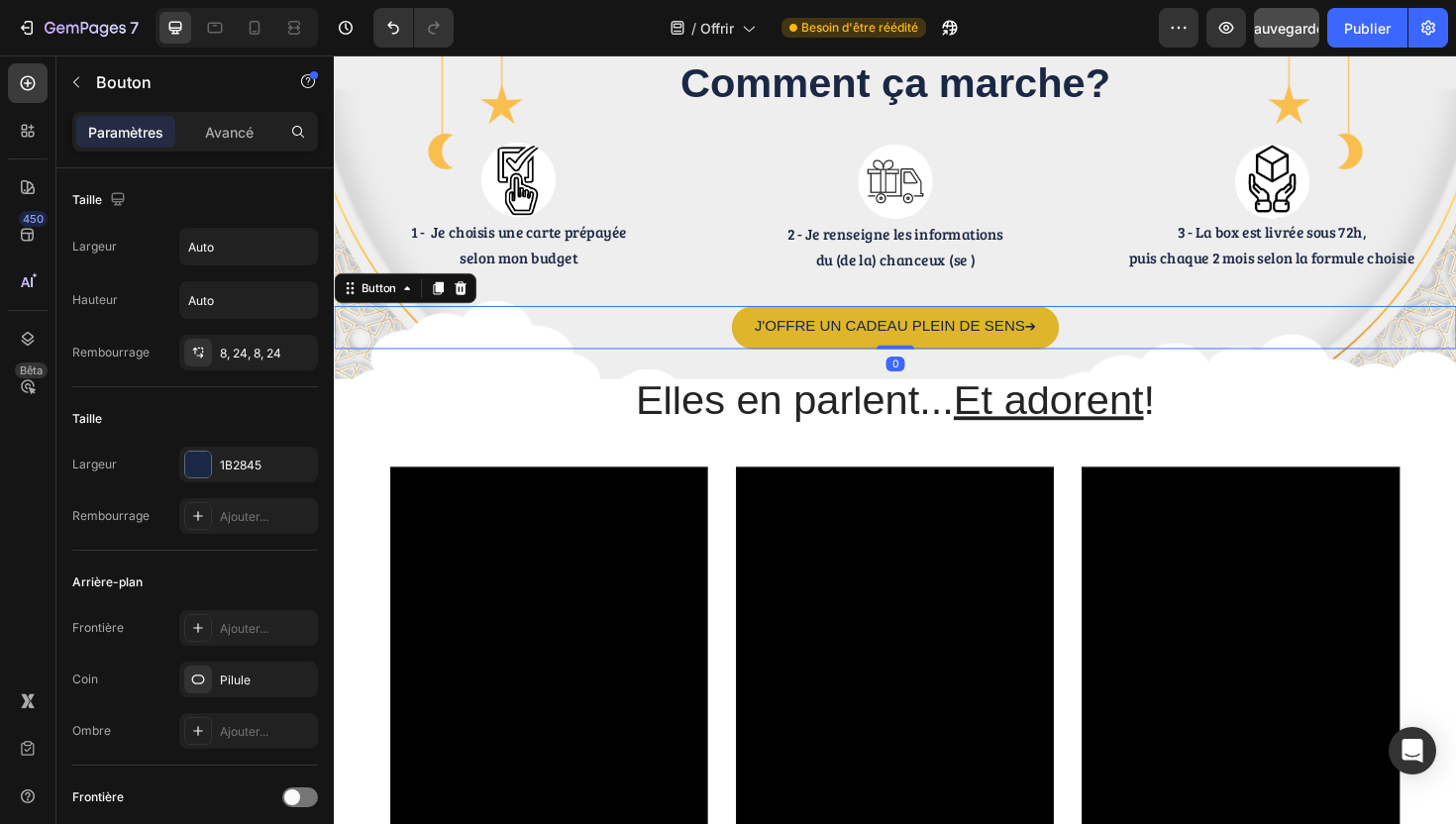 click on "J'OFFRE UN CADEAU PLEIN DE SENS    ➔" at bounding box center [927, 344] 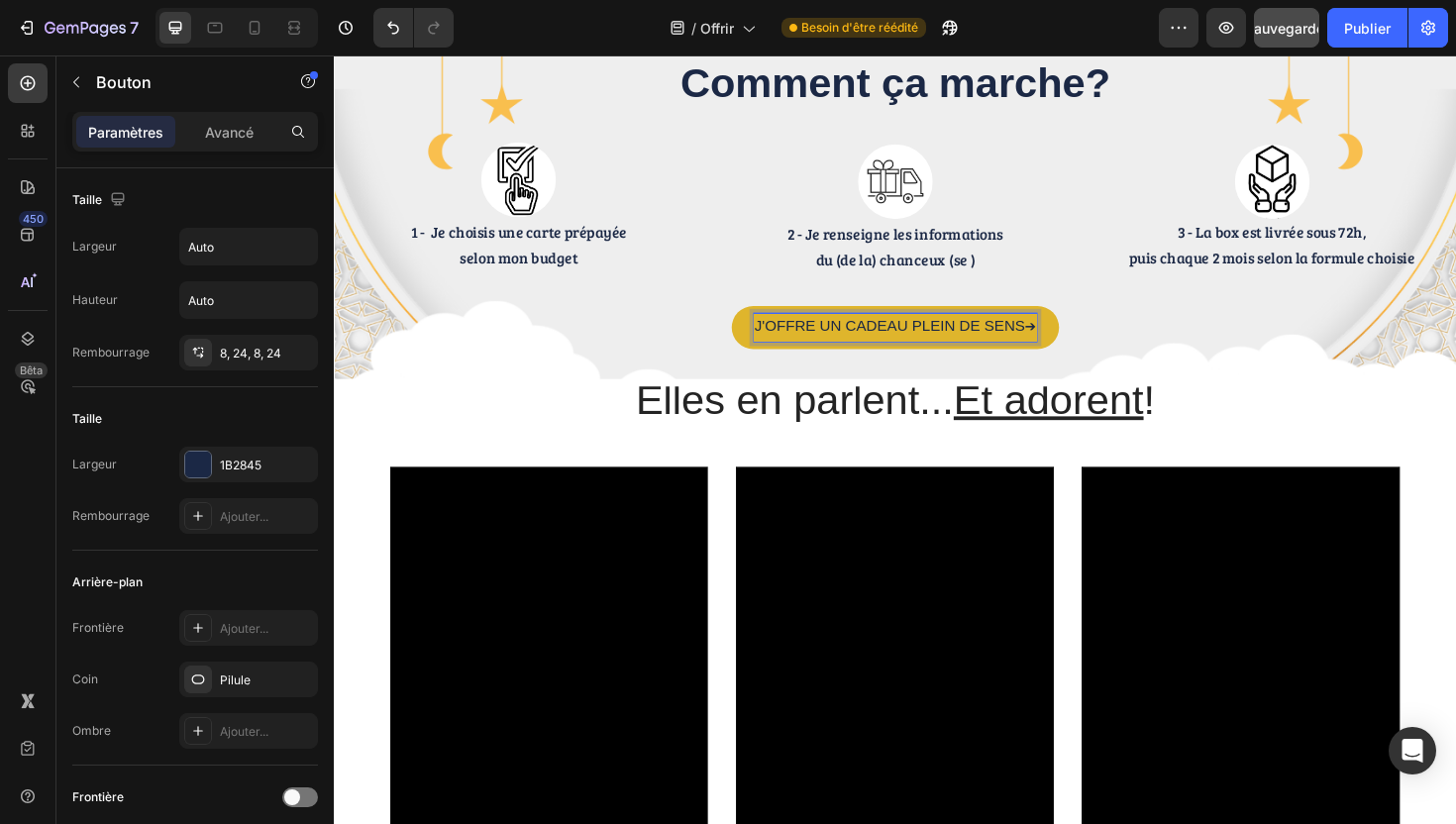 click on "J'OFFRE UN CADEAU PLEIN DE SENS  ➔" at bounding box center (927, 344) 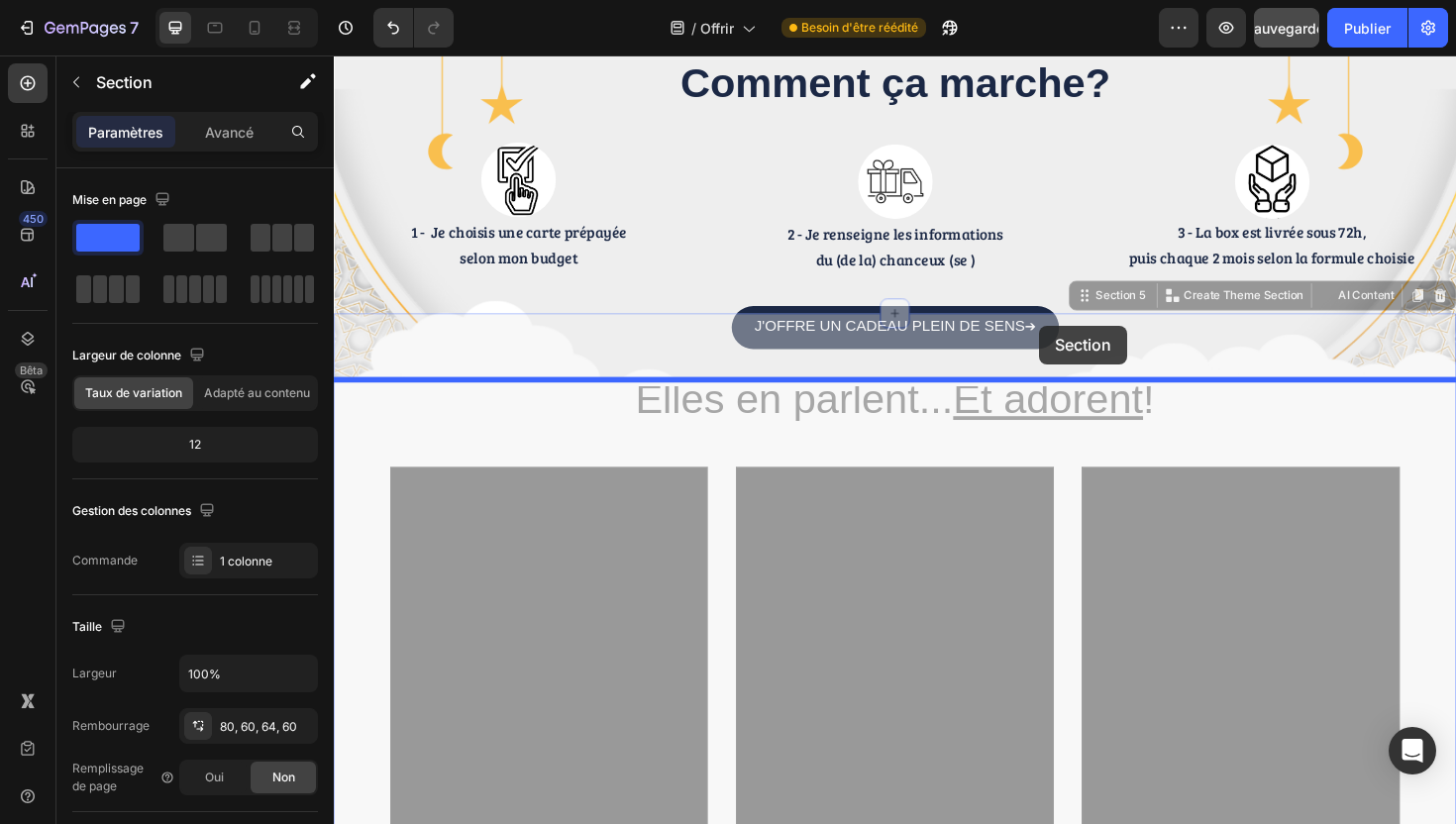 drag, startPoint x: 1069, startPoint y: 340, endPoint x: 1081, endPoint y: 342, distance: 12.165525 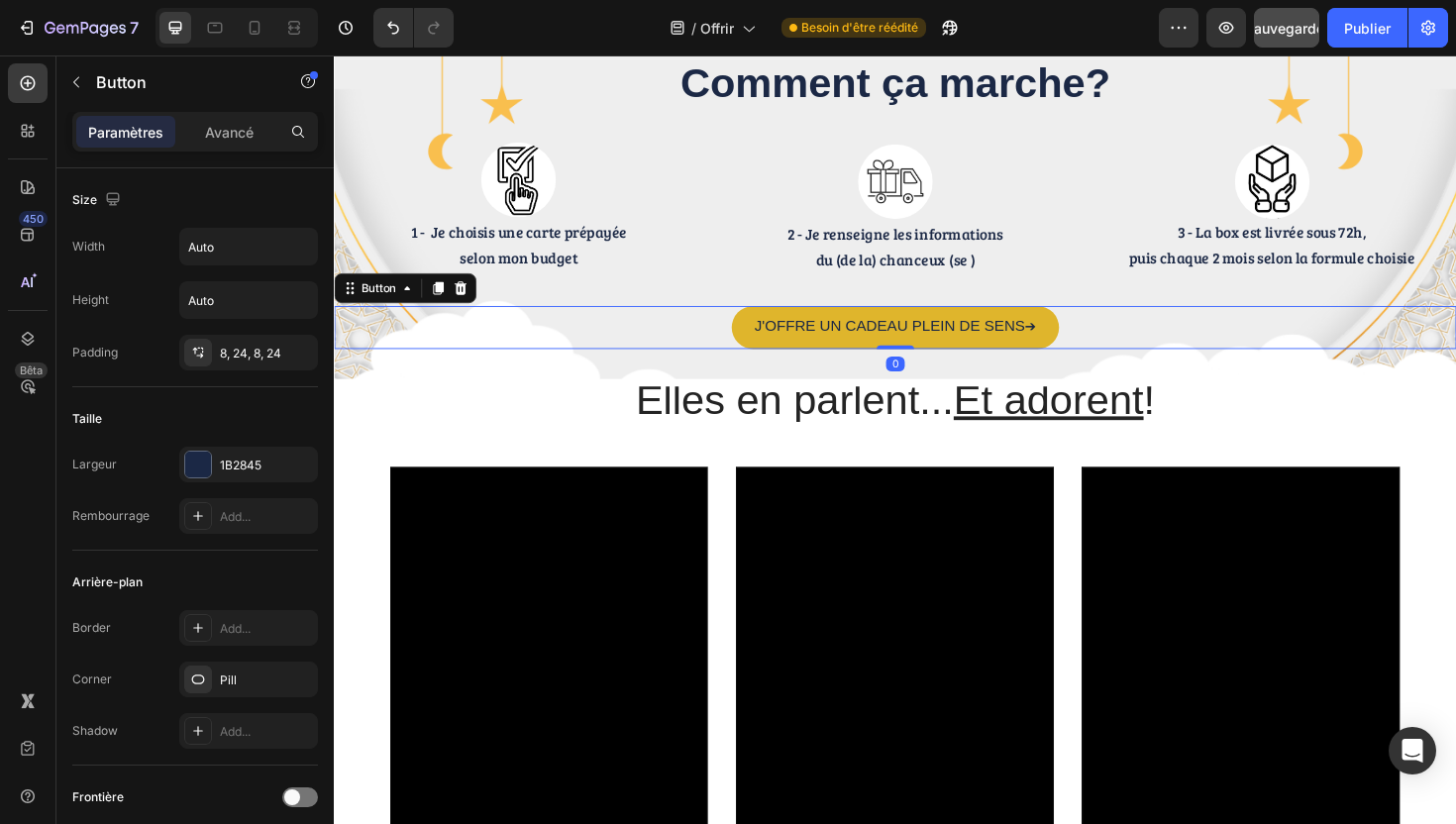 click on "J'OFFRE UN CADEAU PLEIN DE SENS  ➔" at bounding box center [927, 344] 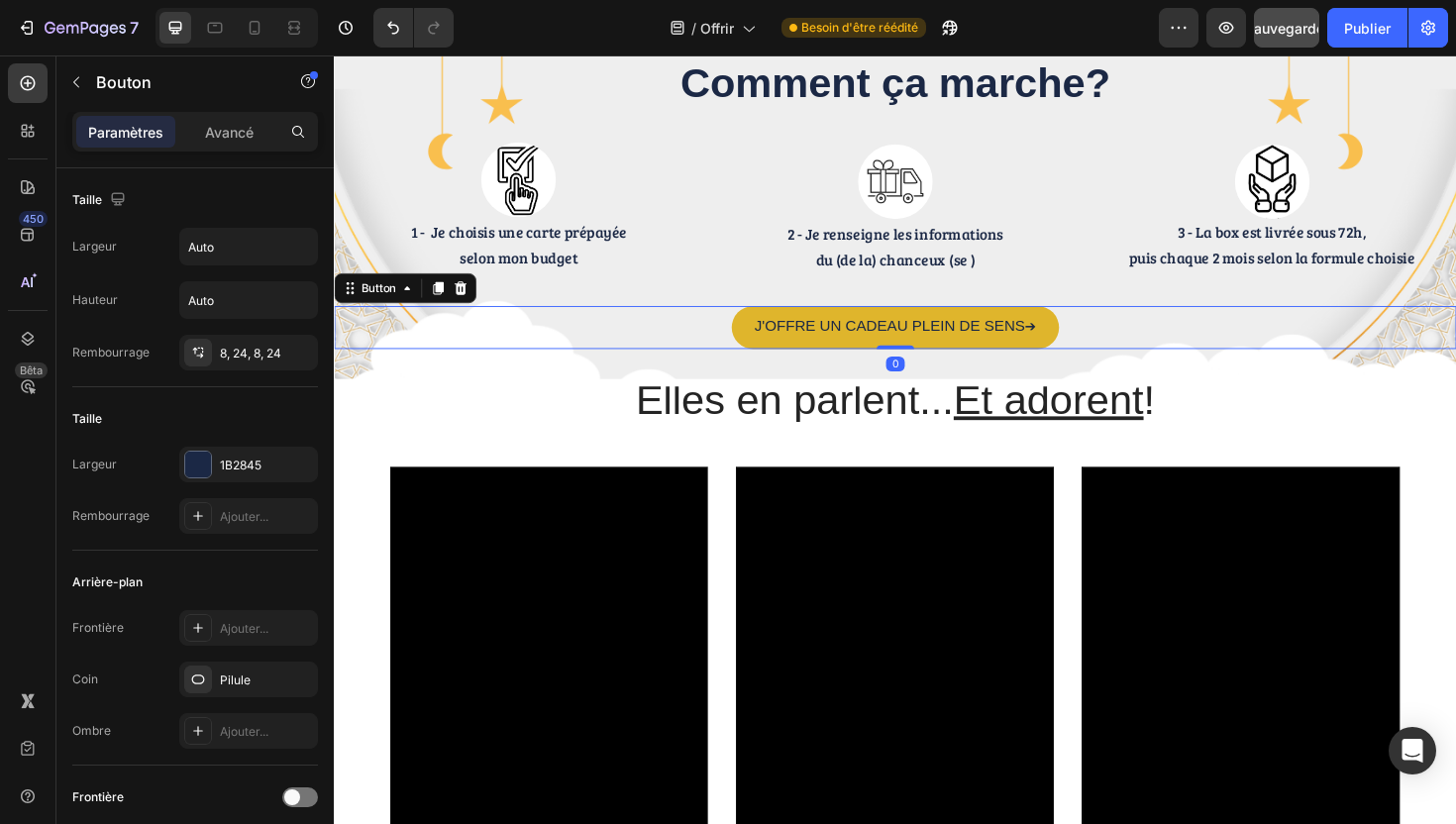 click on "J'OFFRE UN CADEAU PLEIN DE SENS  ➔" at bounding box center [927, 344] 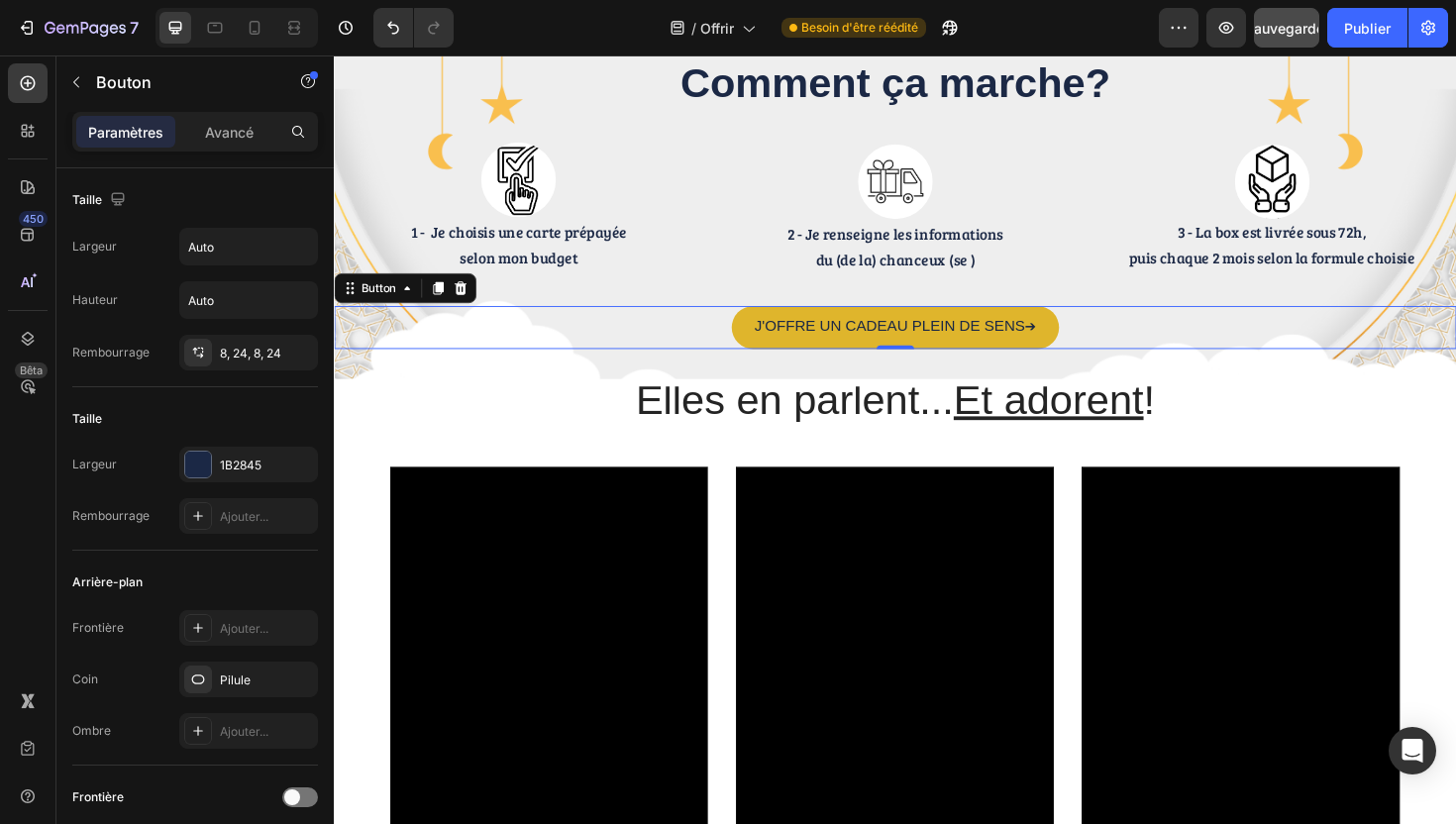 click on "J'OFFRE UN CADEAU PLEIN DE SENS  ➔" at bounding box center (927, 344) 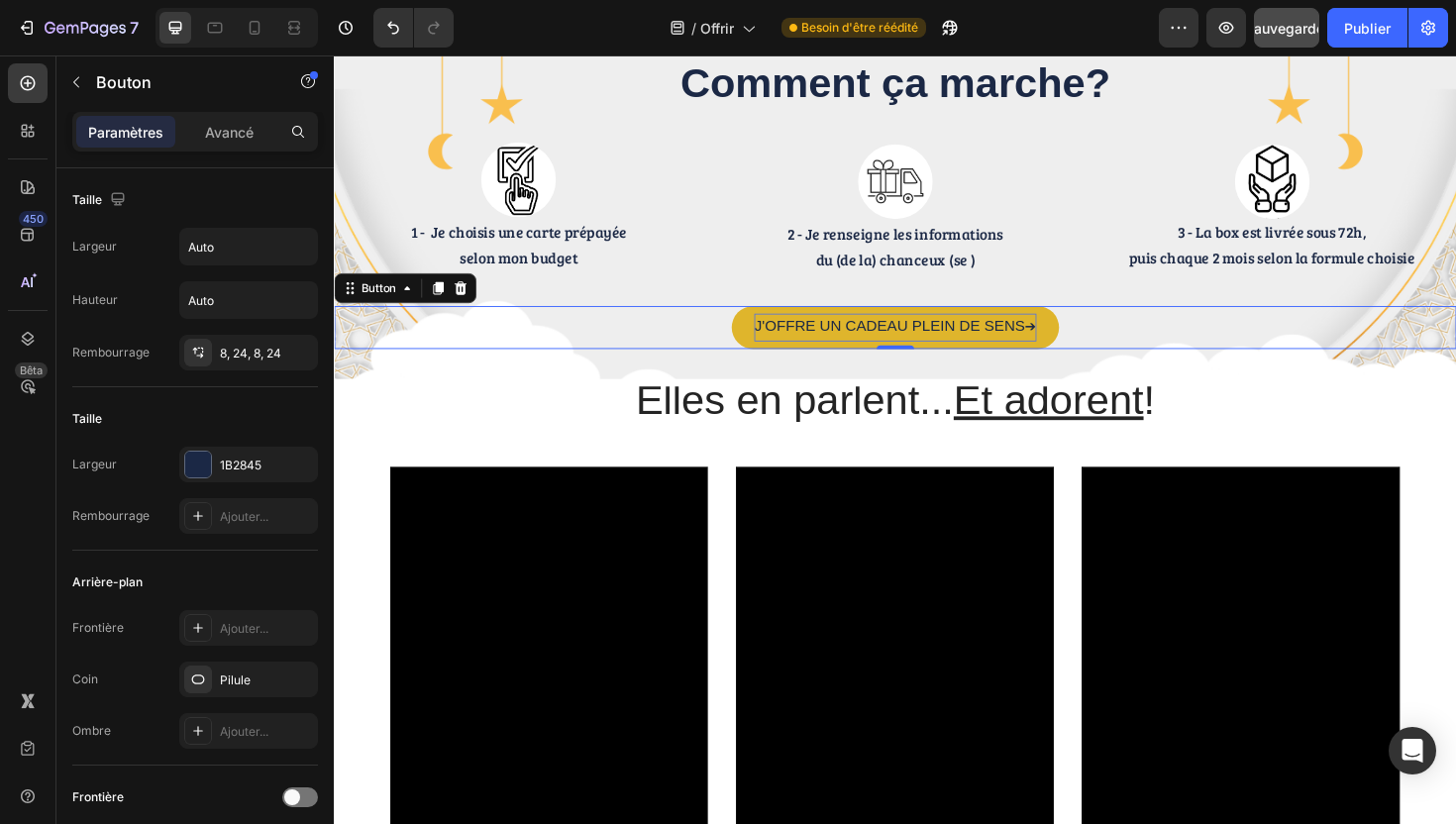 click on "J'OFFRE UN CADEAU PLEIN DE SENS  ➔" at bounding box center (927, 344) 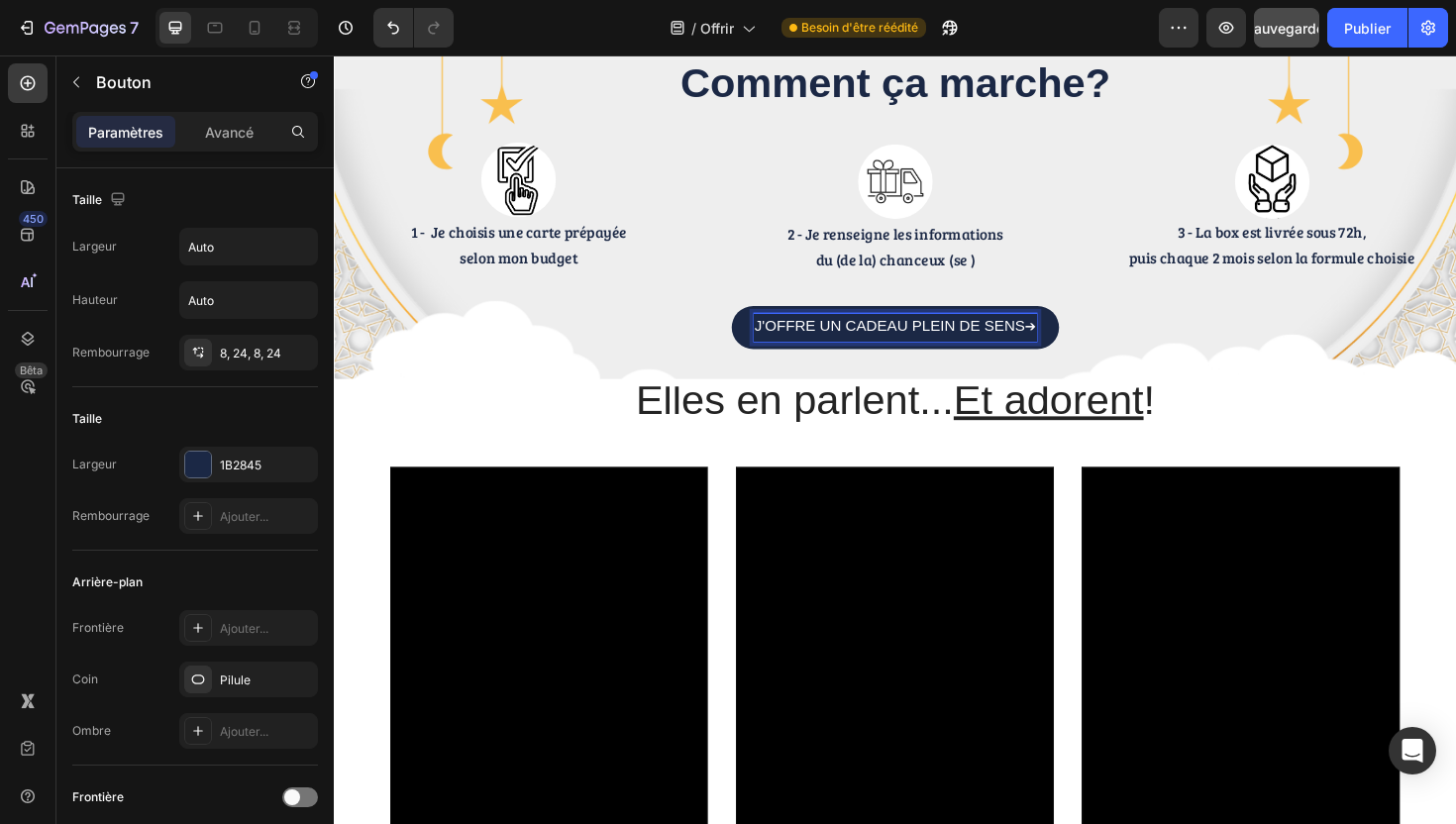 click on "J'OFFRE UN CADEAU PLEIN DE SENS  ➔" at bounding box center (927, 344) 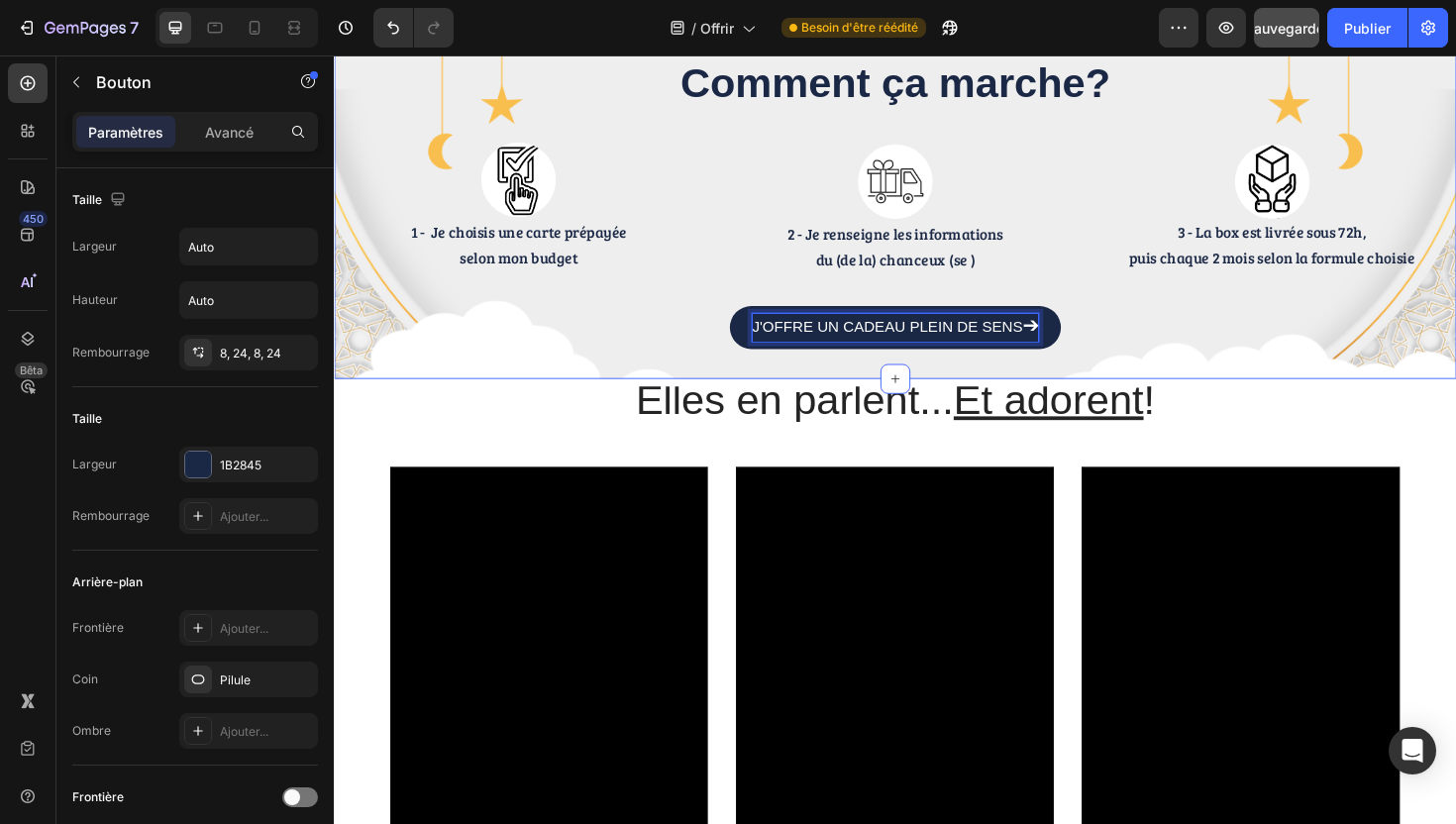 click on "Comment ça marche? Heading Image 1 -  Je choisis une carte prépayée  selon mon budget Text Block Image 2 - Je renseigne les informations  du (de la) chanceux (se ) Text Block Image 3 - La box est livrée sous 72h,  puis chaque 2 mois selon la formule choisie Text Block Row J'OFFRE UN CADEAU PLEIN DE SENS   ➔ Button   0" at bounding box center [928, 212] 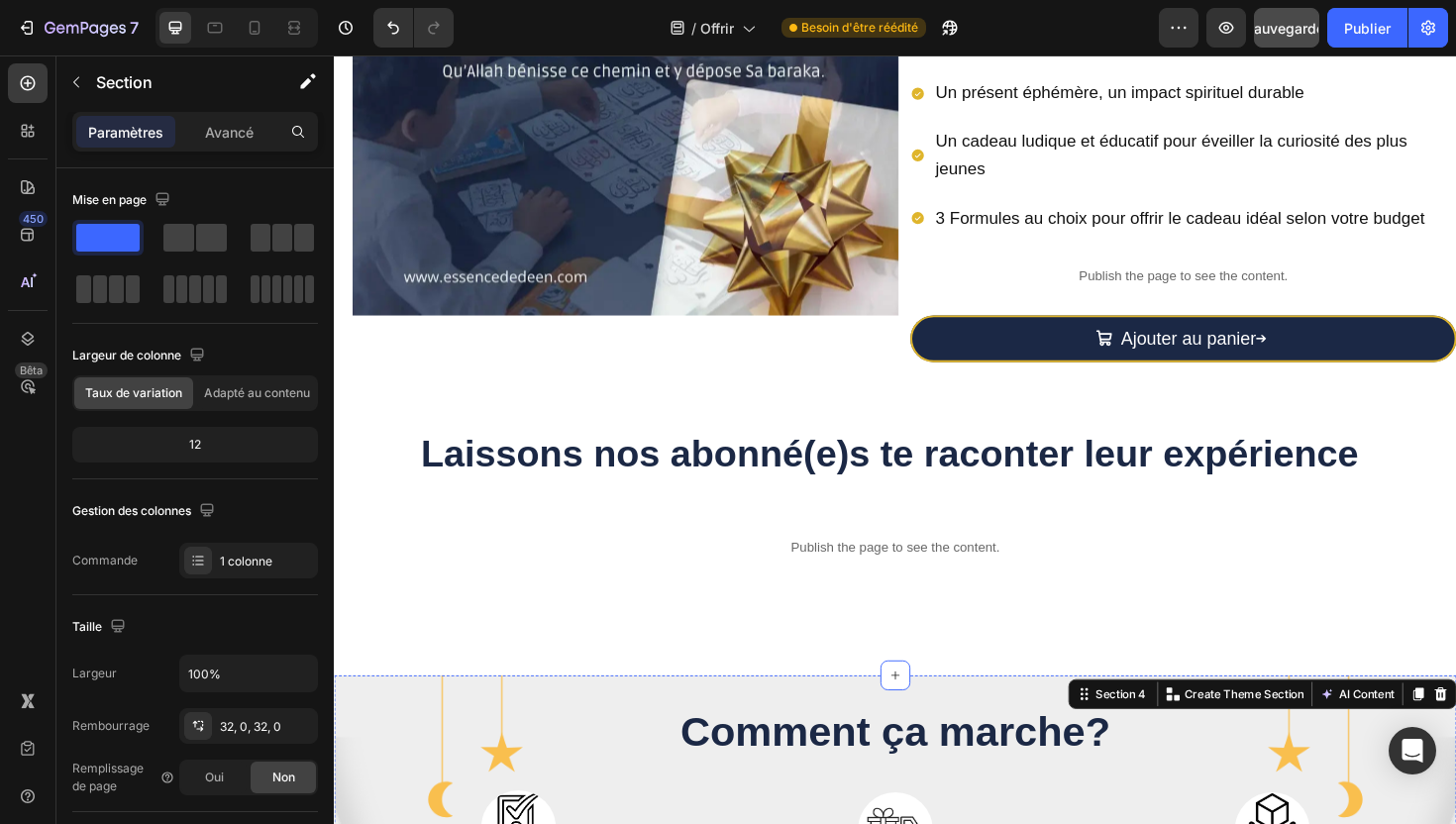 scroll, scrollTop: 464, scrollLeft: 0, axis: vertical 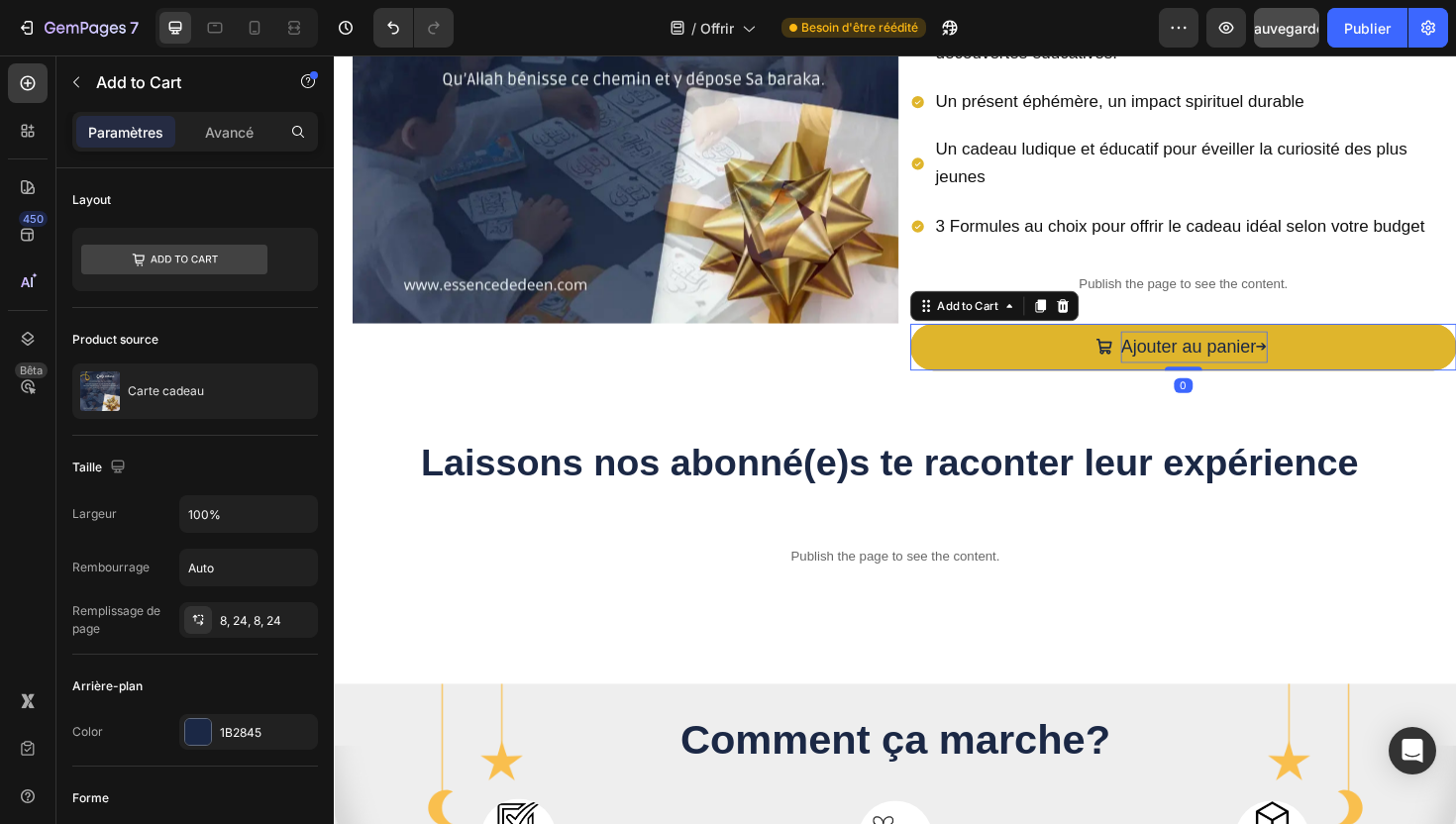 click on "➔" at bounding box center [1316, 364] 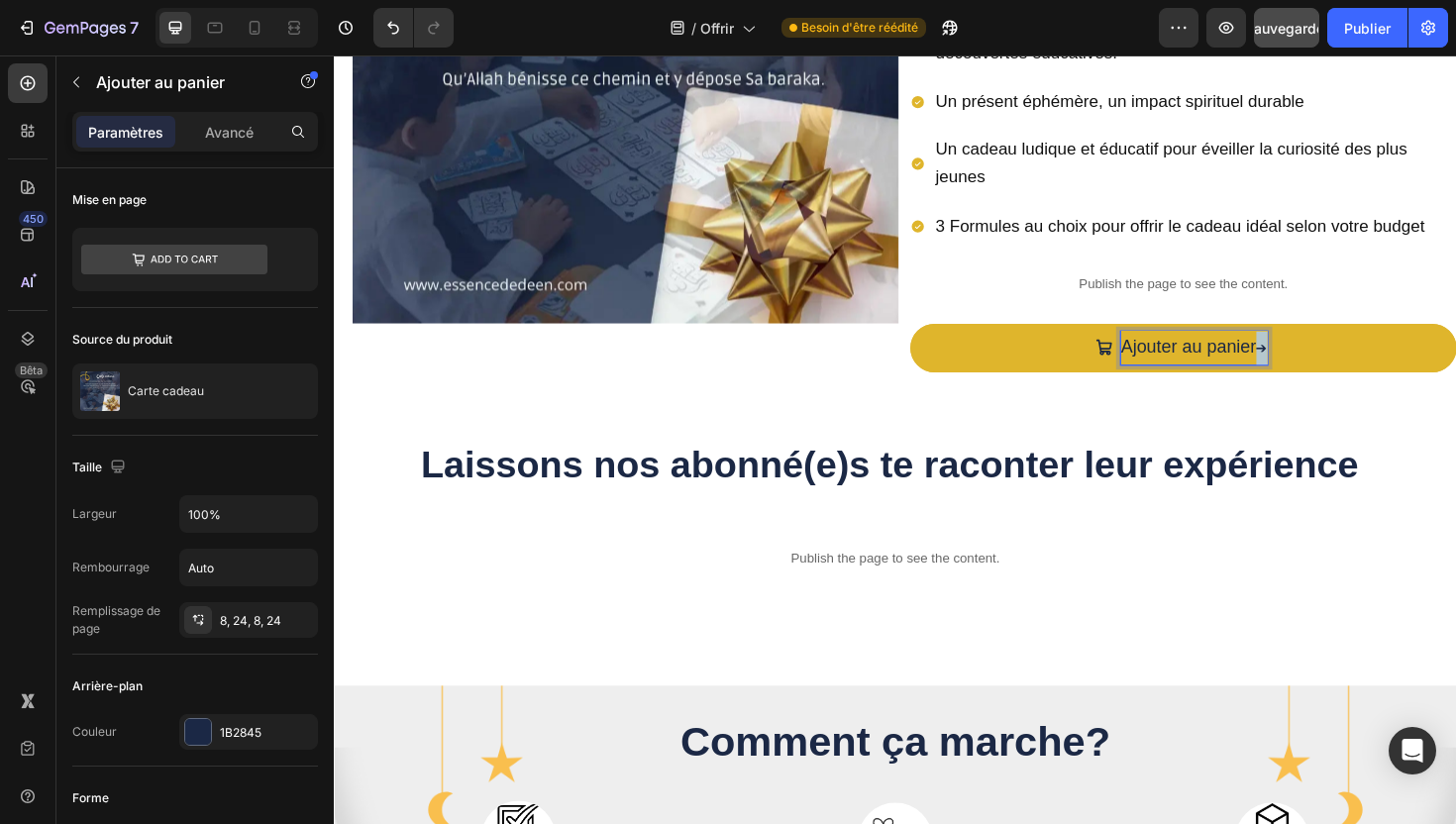 drag, startPoint x: 1314, startPoint y: 358, endPoint x: 1327, endPoint y: 358, distance: 13 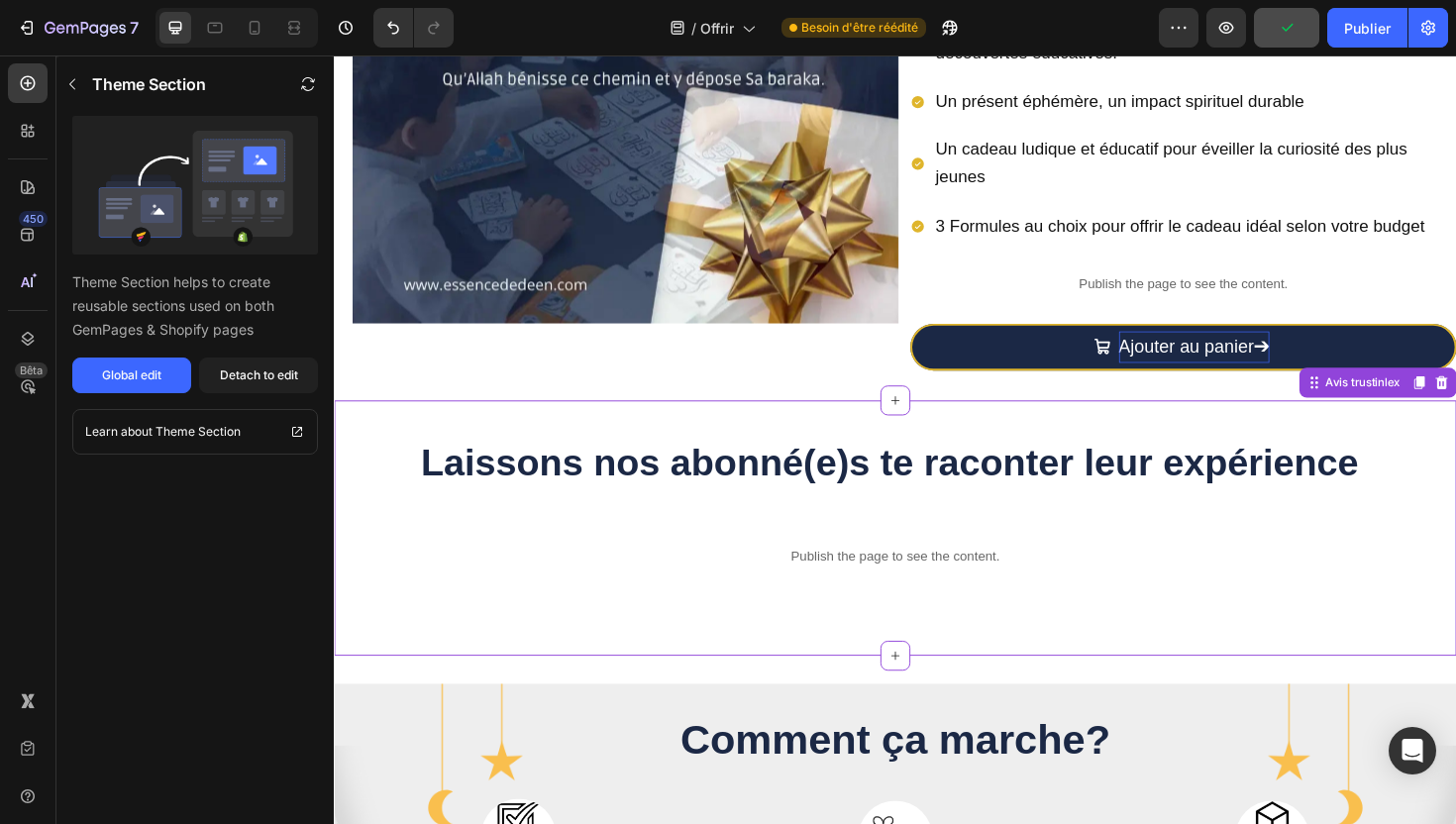 click on "Laissons nos abonné(e)s te raconter leur expérience   Heading
Publish the page to see the content.
Custom Code Row Avis trustinlex" at bounding box center (928, 556) 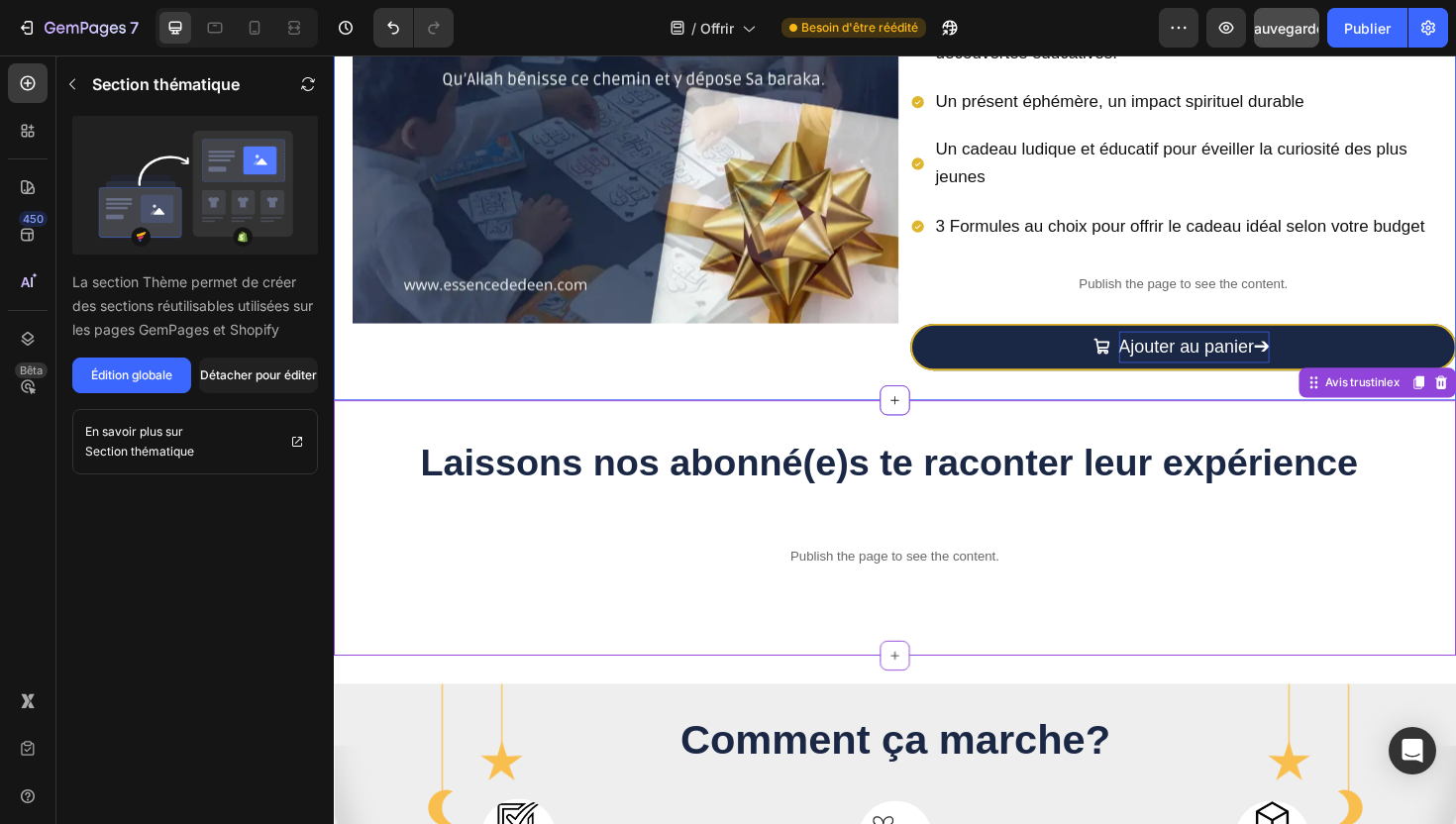 click on "Product Images Carte cadeau Product Title Offrir une  box Essence de Deen , c’est offrir des instants de qualité en famille Des souvenirs inoubliables à créer ensemble. Offrir la connaissance, c'est offrir un trésor éternel Encouragez l'amour de la religion avec un coffret riche en belles découvertes éducatives. Un présent éphémère, un impact spirituel durable Un cadeau ludique et éducatif pour éveiller la curiosité des plus jeunes 3 Formules au choix pour offrir le cadeau idéal selon votre budget   Item List
Publish the page to see the content.
Custom Code
Ajouter au panier  ➔ Add to Cart Product Section 2" at bounding box center (928, 99) 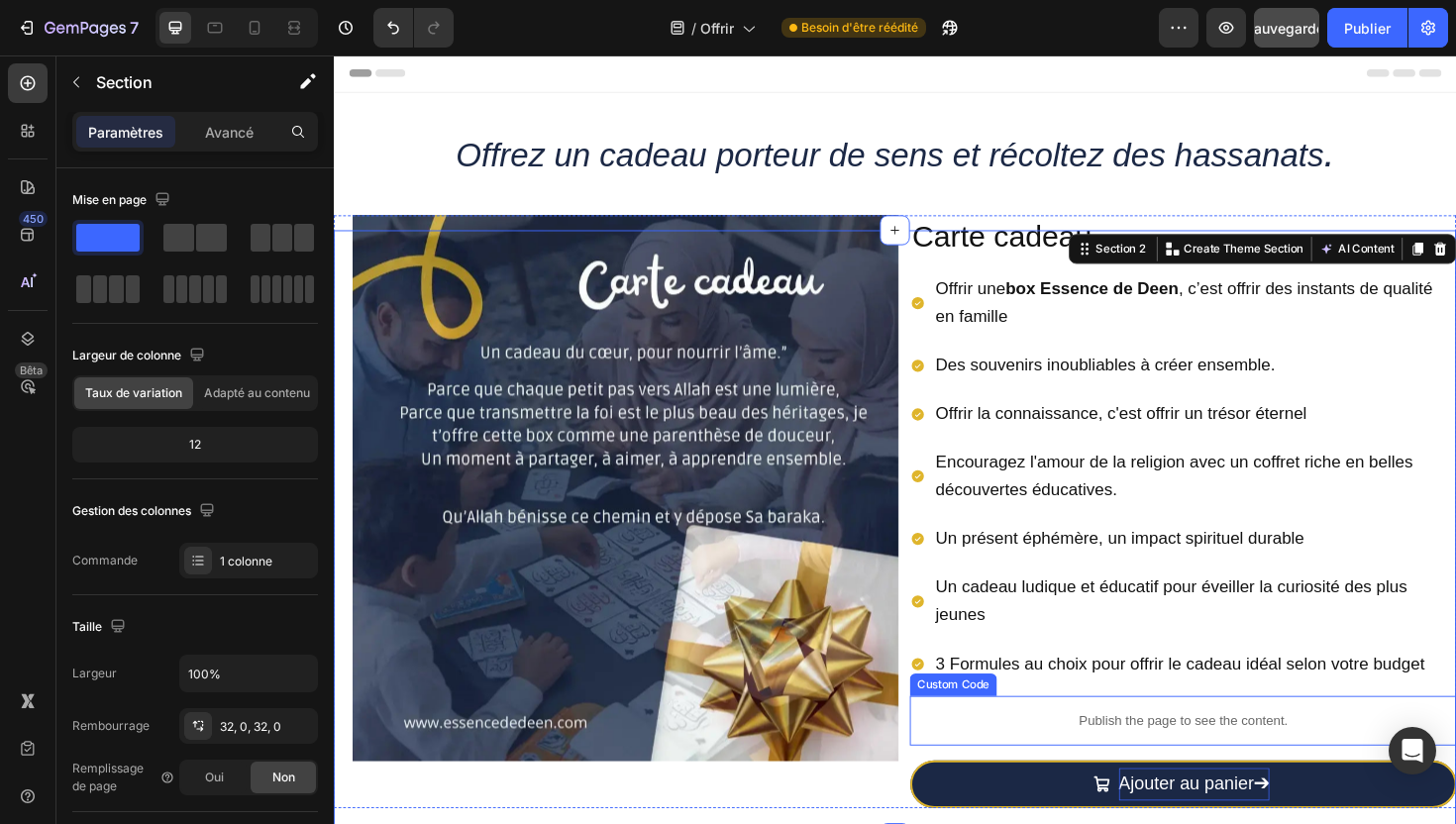 scroll, scrollTop: 0, scrollLeft: 0, axis: both 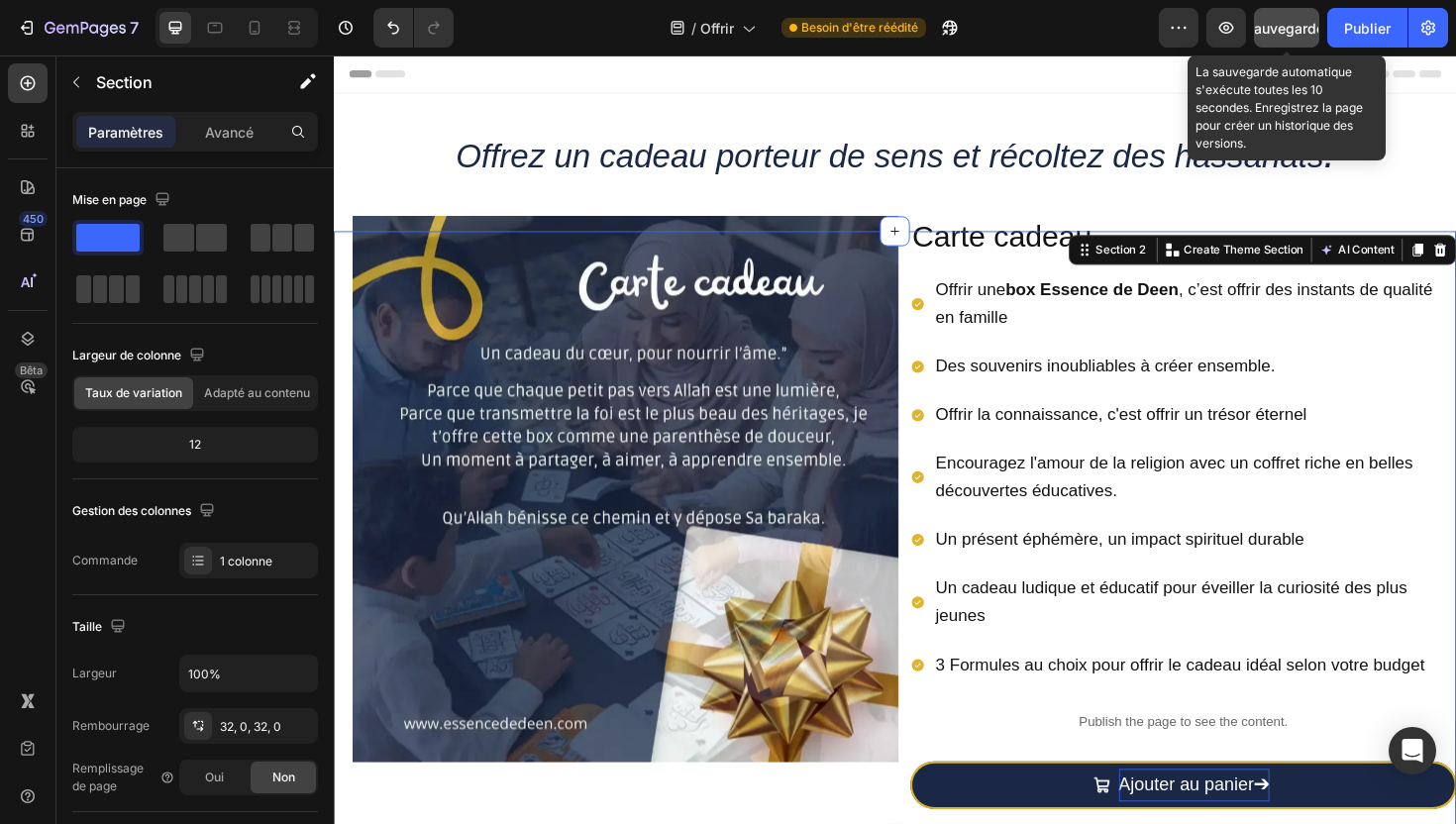 click on "Sauvegarder" at bounding box center (1287, 28) 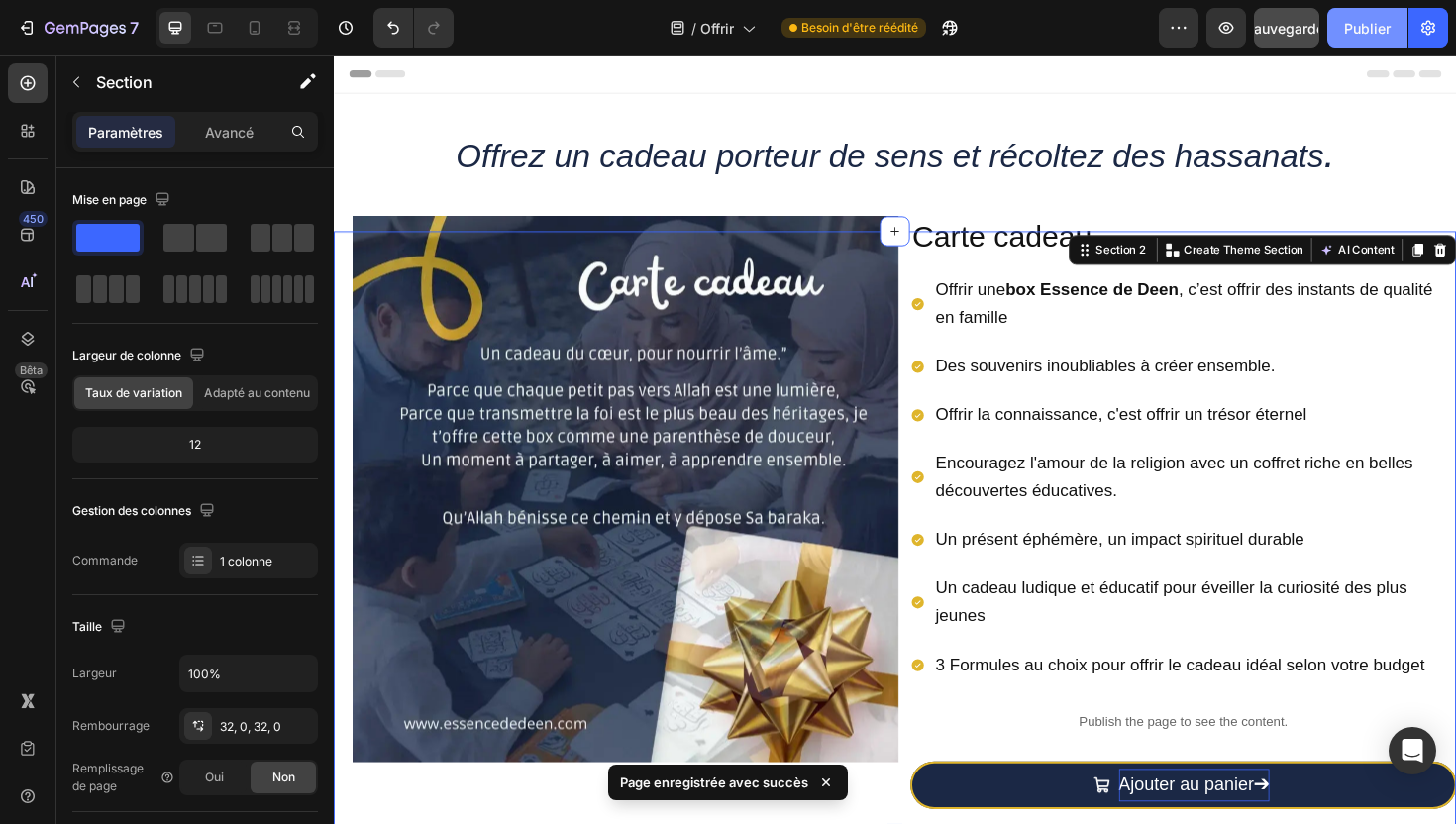 click on "Publier" at bounding box center [1367, 28] 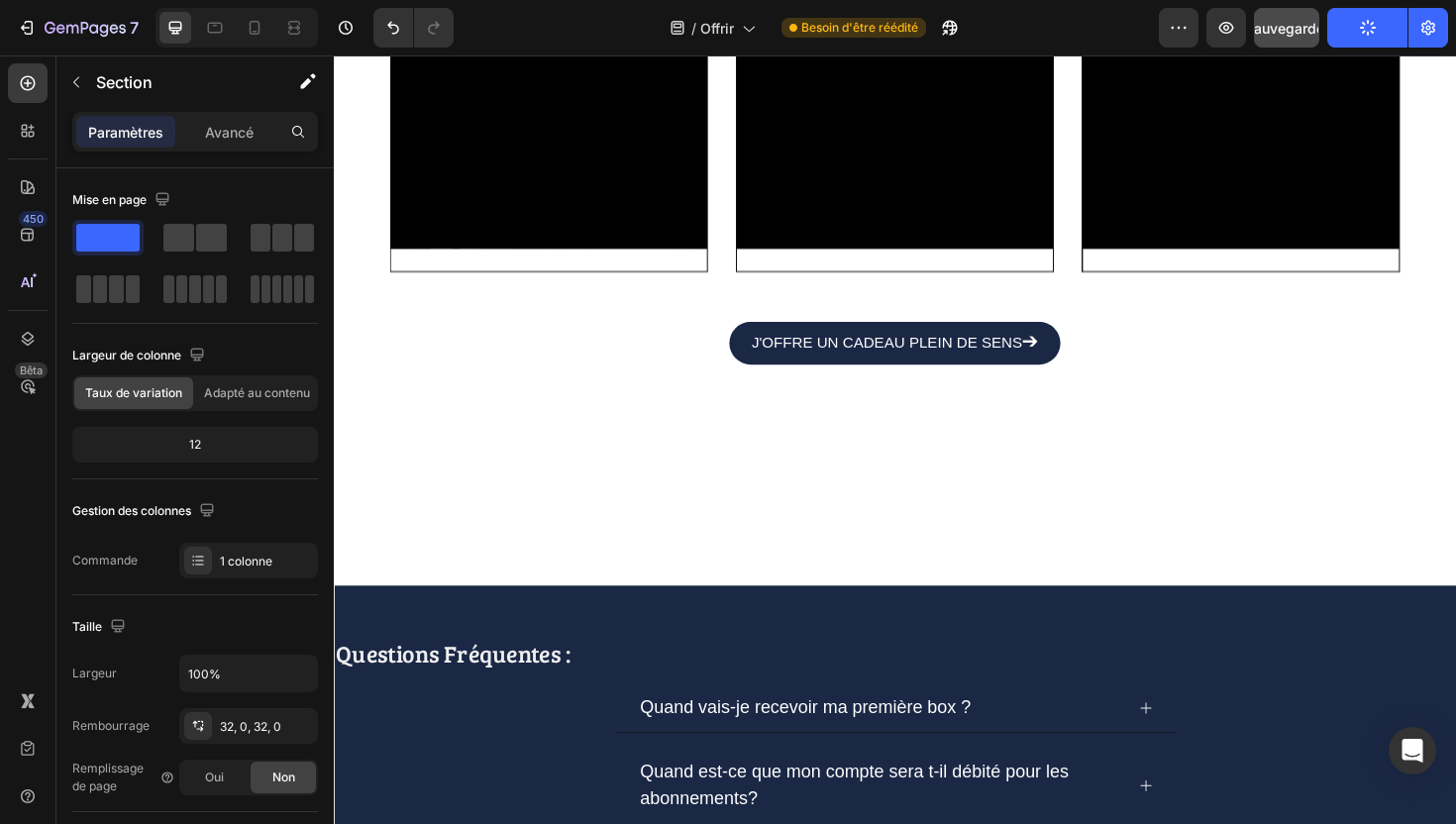 scroll, scrollTop: 1825, scrollLeft: 0, axis: vertical 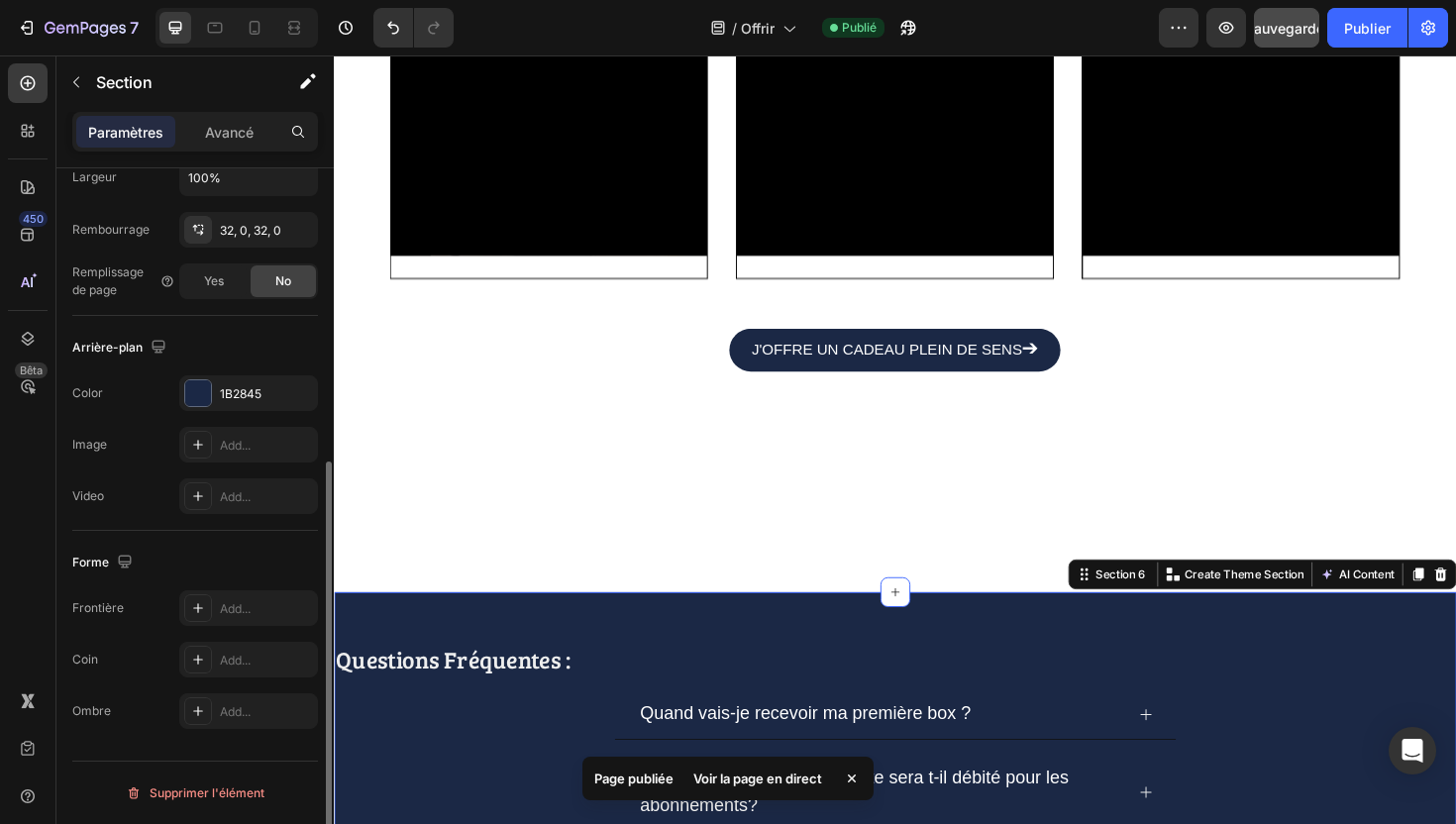 click on "Questions Fréquentes :   Heading
Quand vais-je recevoir ma première box ?
Quand est-ce que mon compte sera t-il débité pour les abonnements?
Pu-je m'abonner si je n'ai pas d'enfants?
Pu-je retourner ma box si le contenu ne me plait pas?
Comment me désabonner ?
J'ai une autre question   Accordion Row Section 6   Create Theme Section AI Content Write with GemAI What would you like to describe here? Tone and Voice Persuasive Product Bimestriel - Annuel (6 Box) Show more Generate" at bounding box center (928, 902) 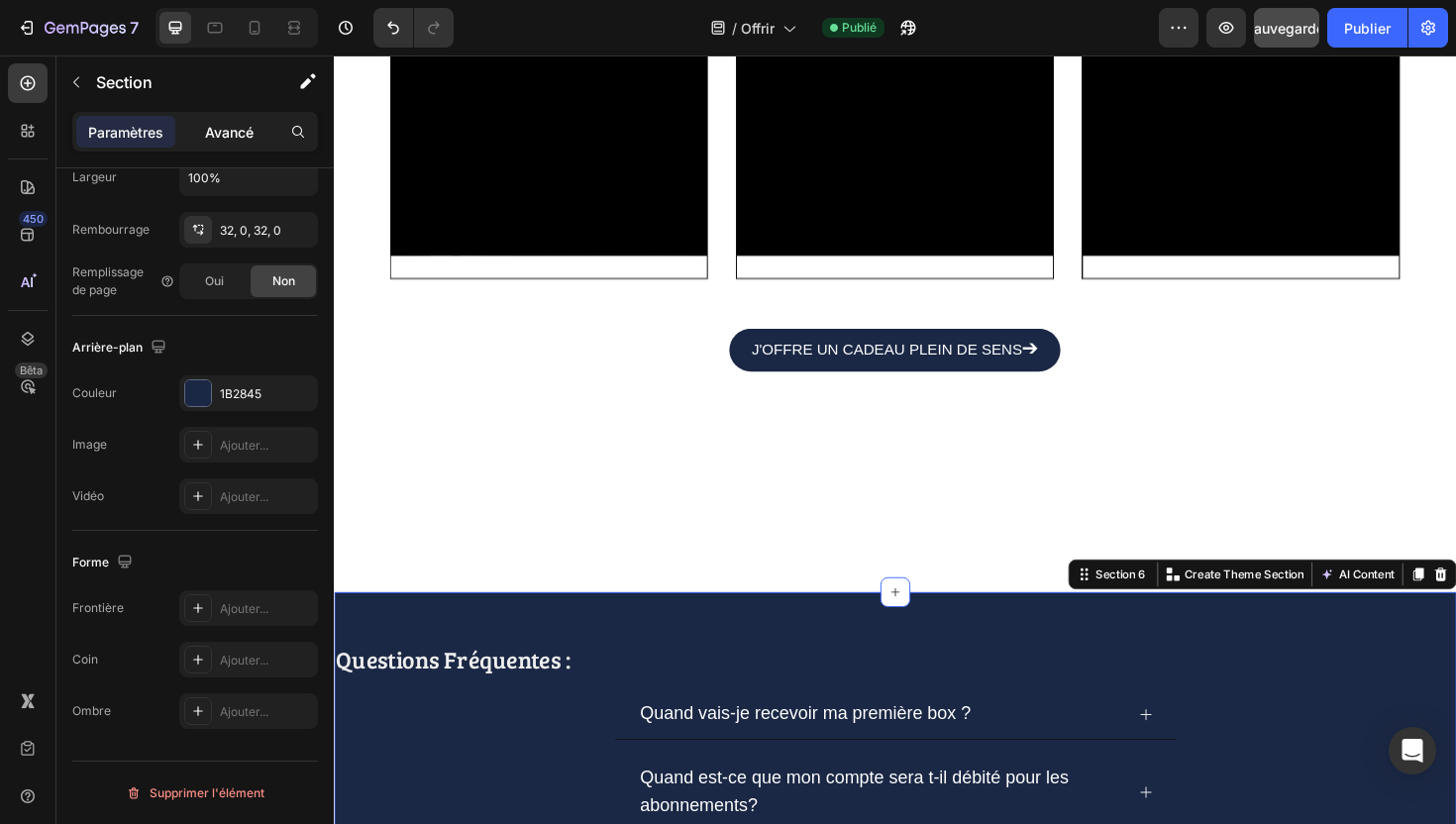 click on "Avancé" at bounding box center (229, 132) 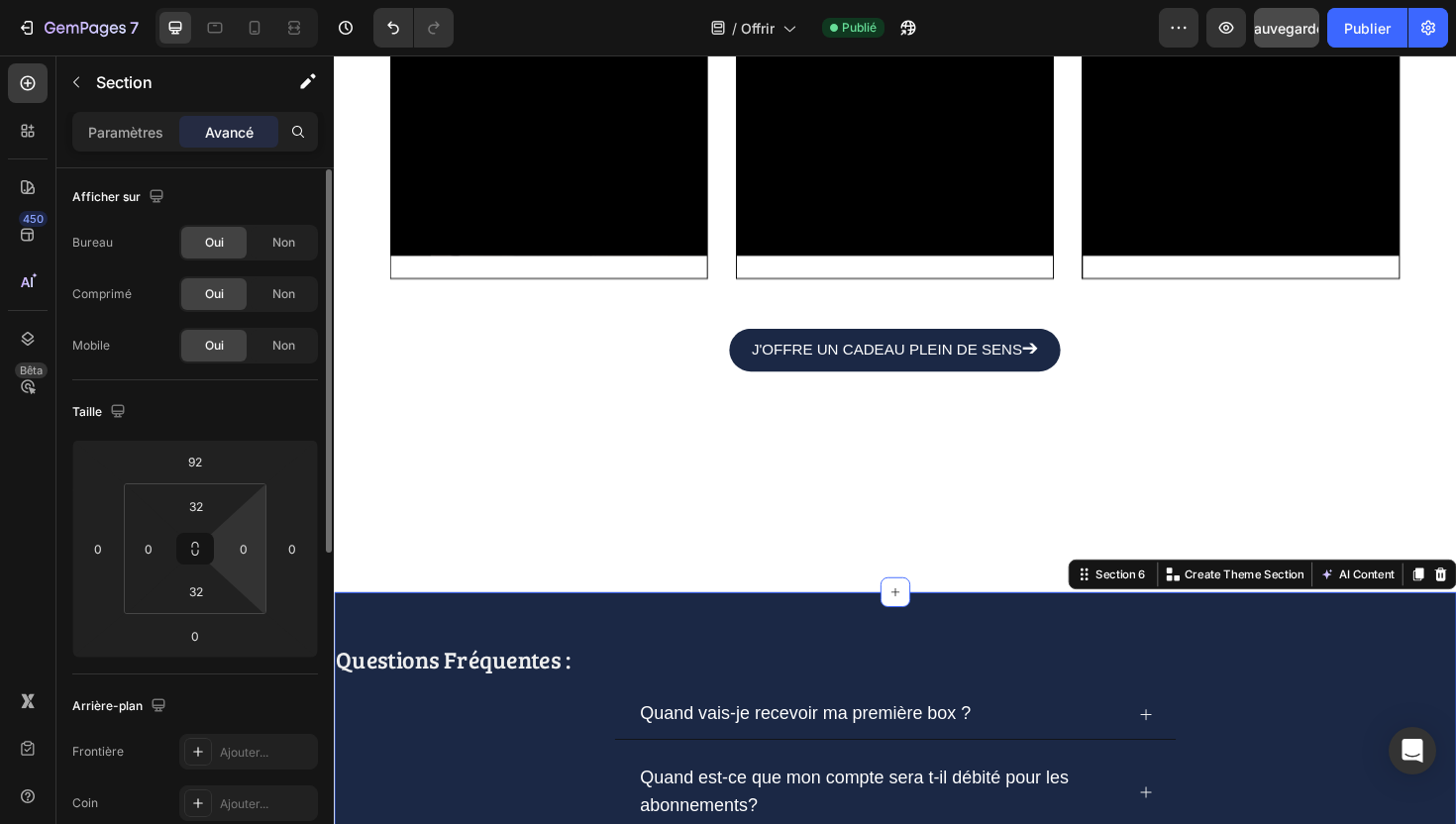 scroll, scrollTop: 0, scrollLeft: 0, axis: both 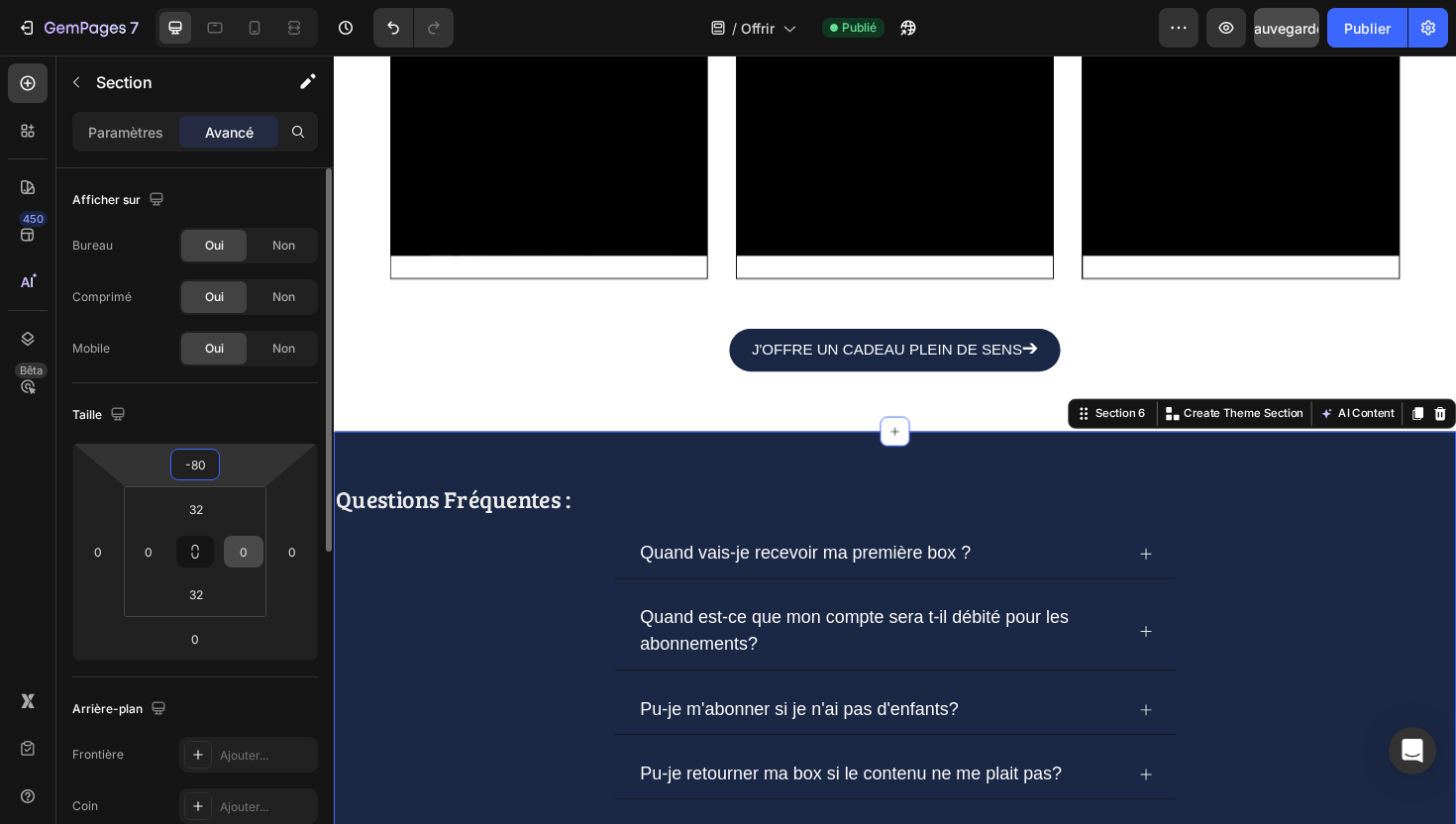type on "-78" 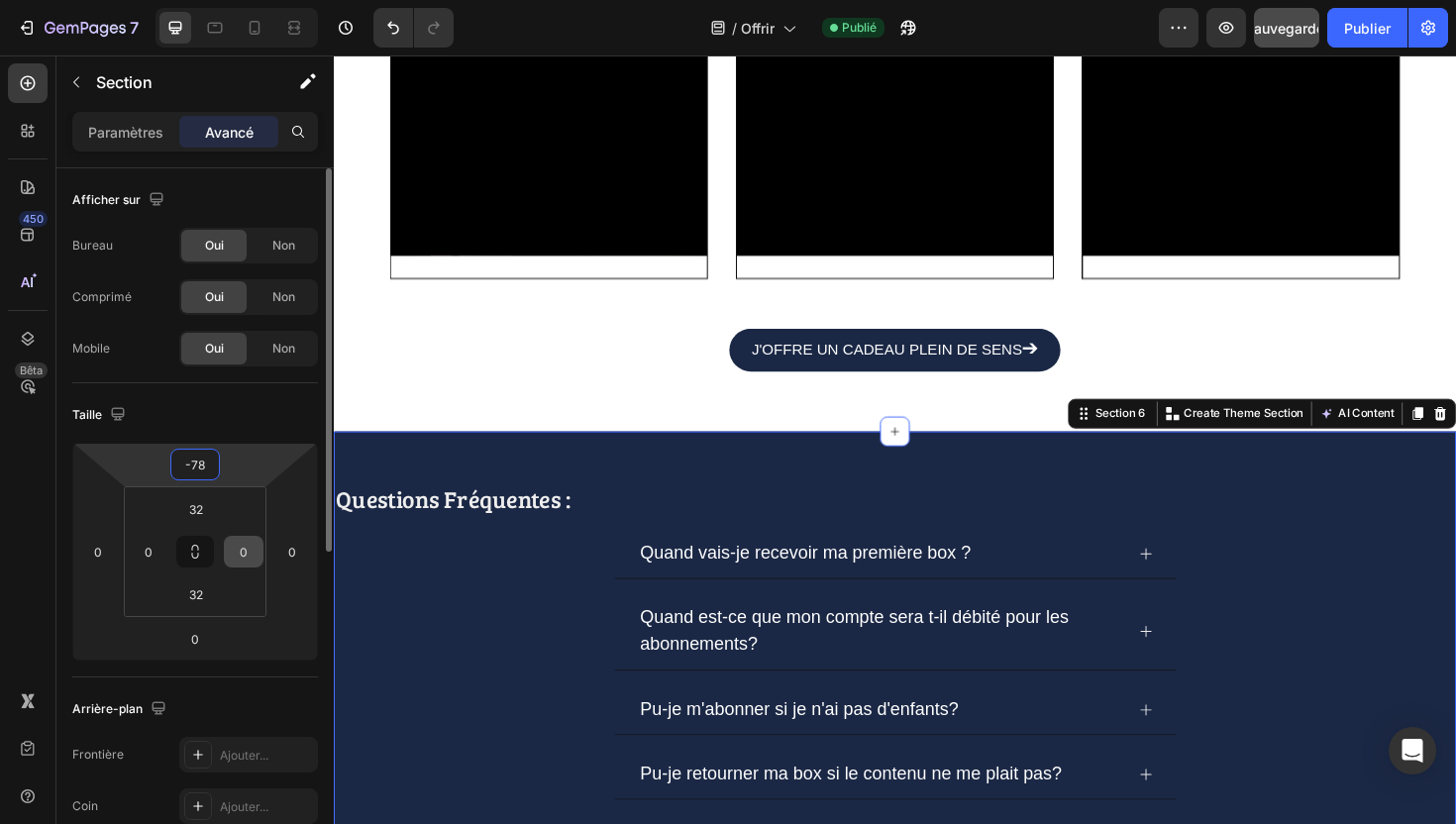 drag, startPoint x: 245, startPoint y: 467, endPoint x: 257, endPoint y: 551, distance: 84.85281 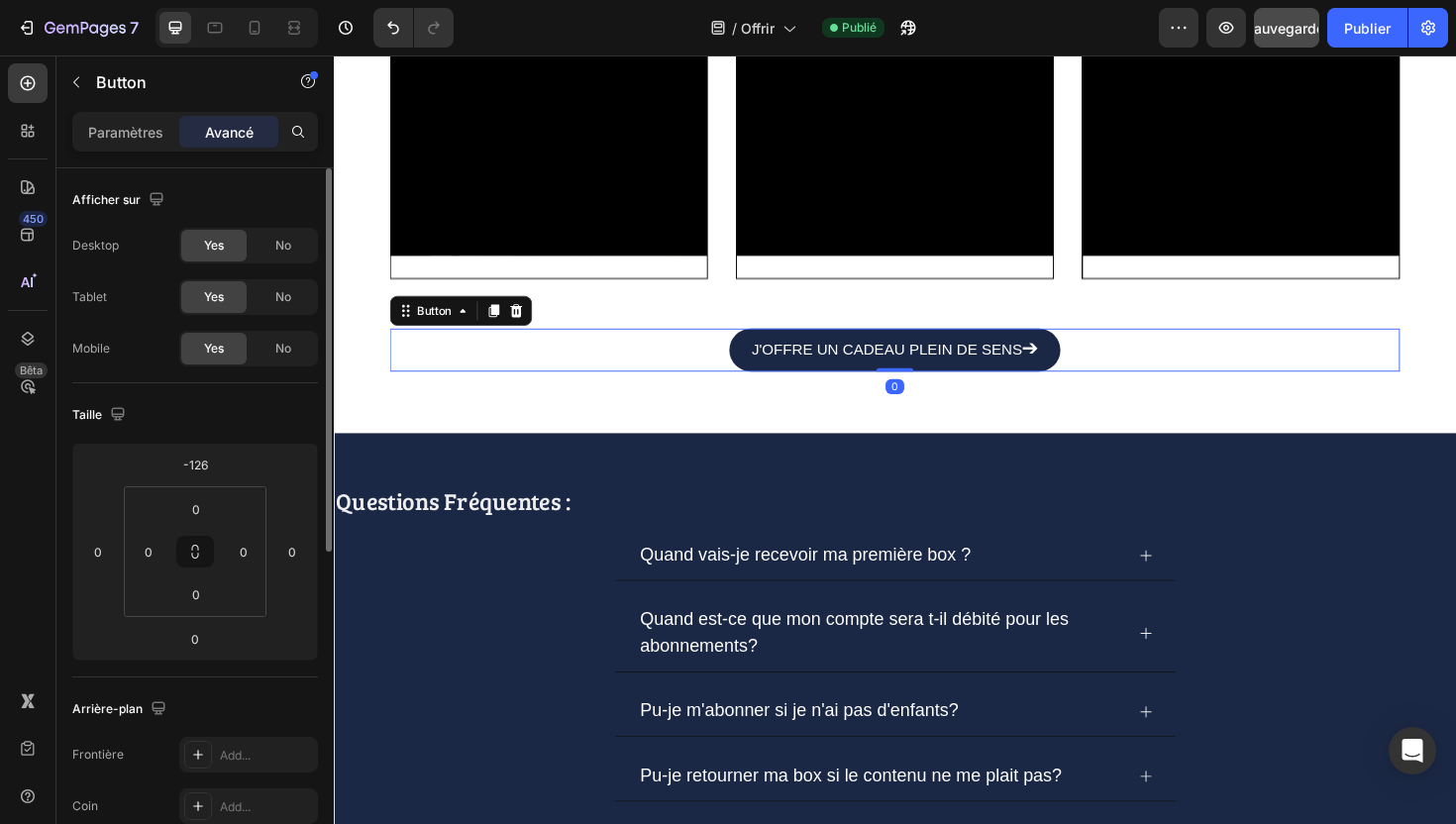 click on "J'OFFRE UN CADEAU PLEIN DE SENS  ➔ Button   0" at bounding box center (928, 367) 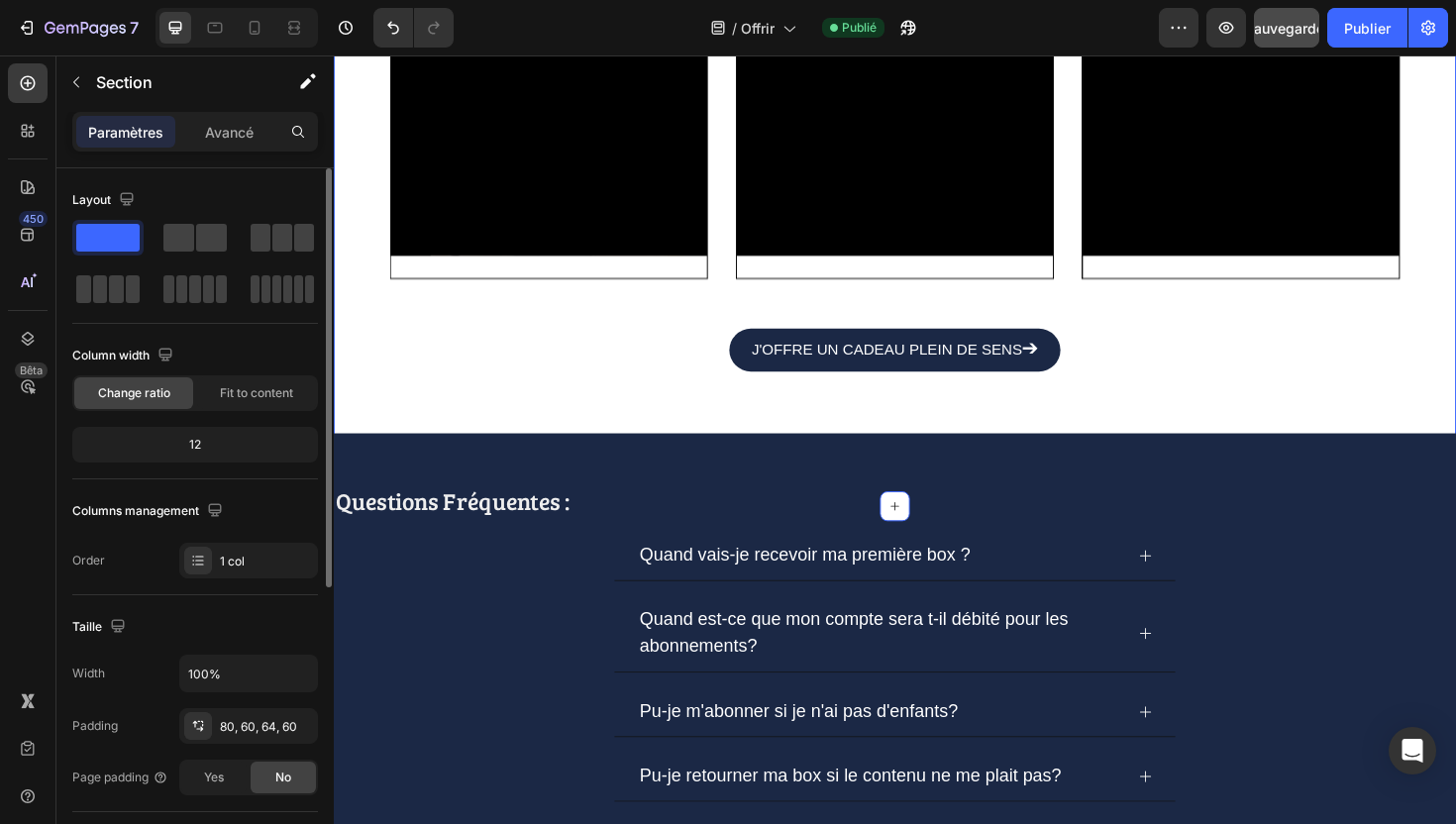 click on "Elles en parlent...  Et adorent  ! Heading Video Row Video Row Video Row Carousel J'OFFRE UN CADEAU PLEIN DE SENS  ➔ Button Section 5   Create Theme Section AI Content Write with GemAI What would you like to describe here? Tone and Voice Persuasive Product Bimestriel - Annuel (6 Box) Show more Generate" at bounding box center (928, 95) 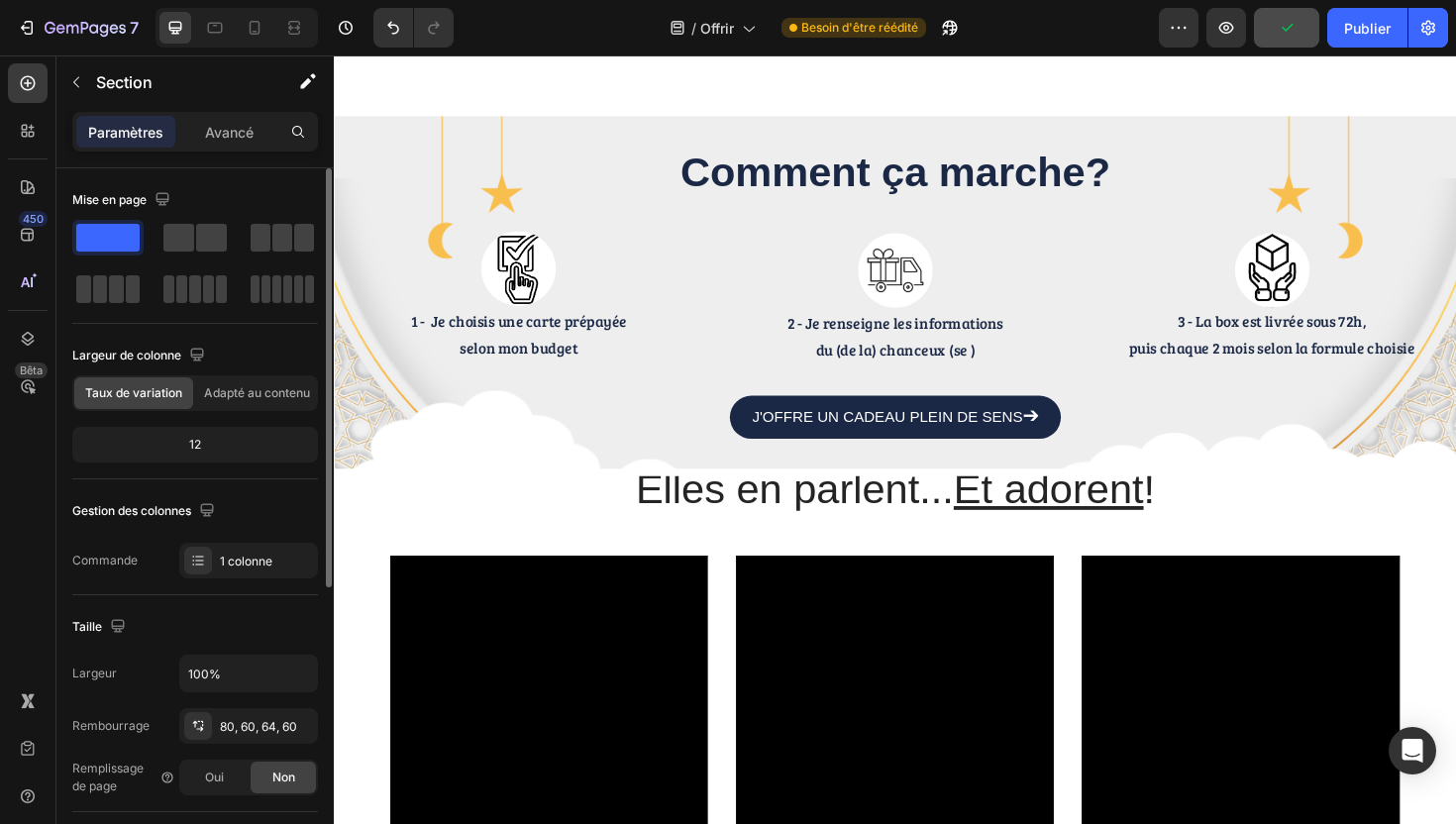 scroll, scrollTop: 1072, scrollLeft: 0, axis: vertical 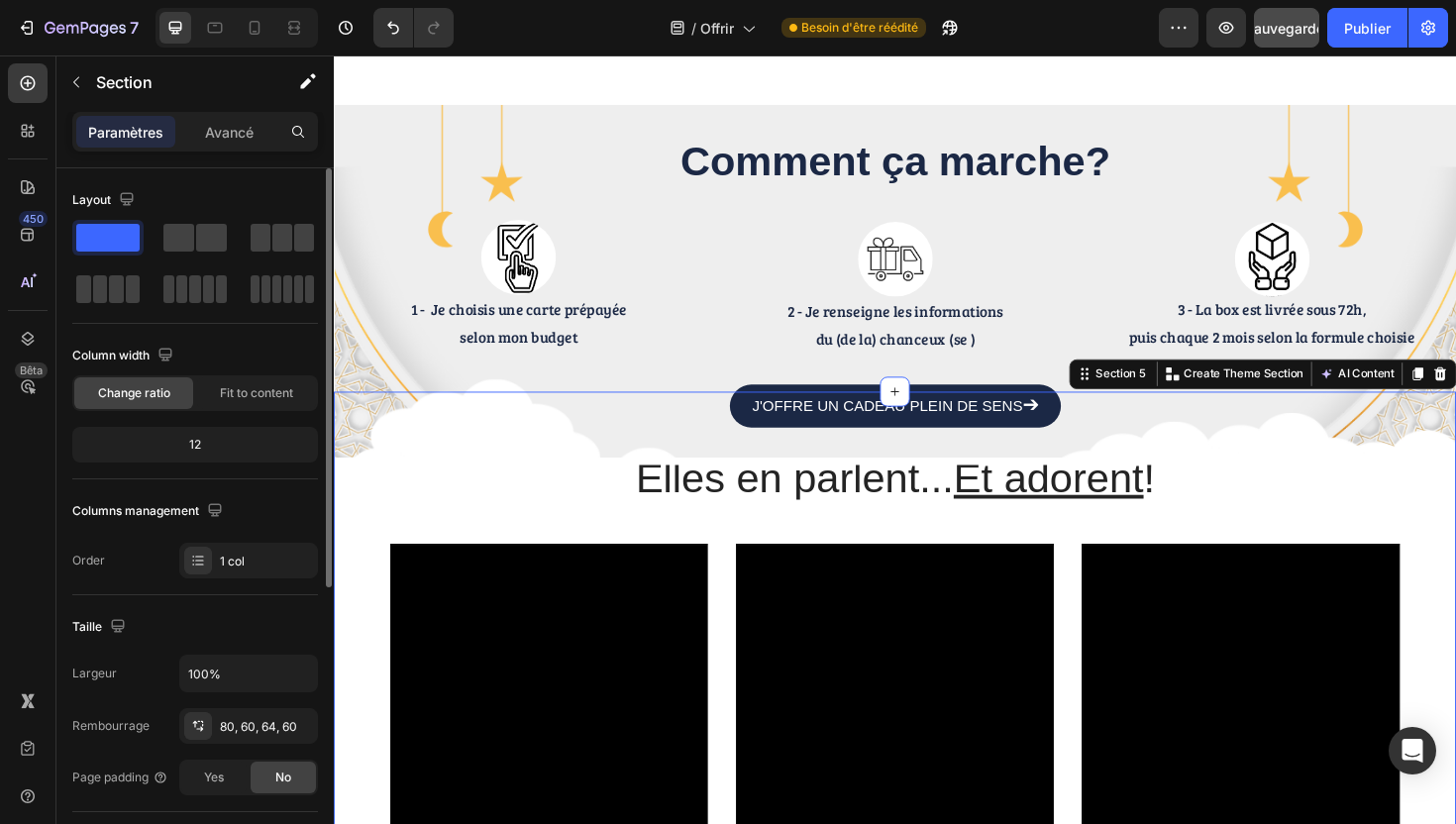 click on "Elles en parlent...  Et adorent  ! Heading Video Row Video Row Video Row Carousel J'OFFRE UN CADEAU PLEIN DE SENS  ➔ Button Section 5   Create Theme Section AI Content Write with GemAI What would you like to describe here? Tone and Voice Persuasive Product Bimestriel - Annuel (6 Box) Show more Generate" at bounding box center (928, 849) 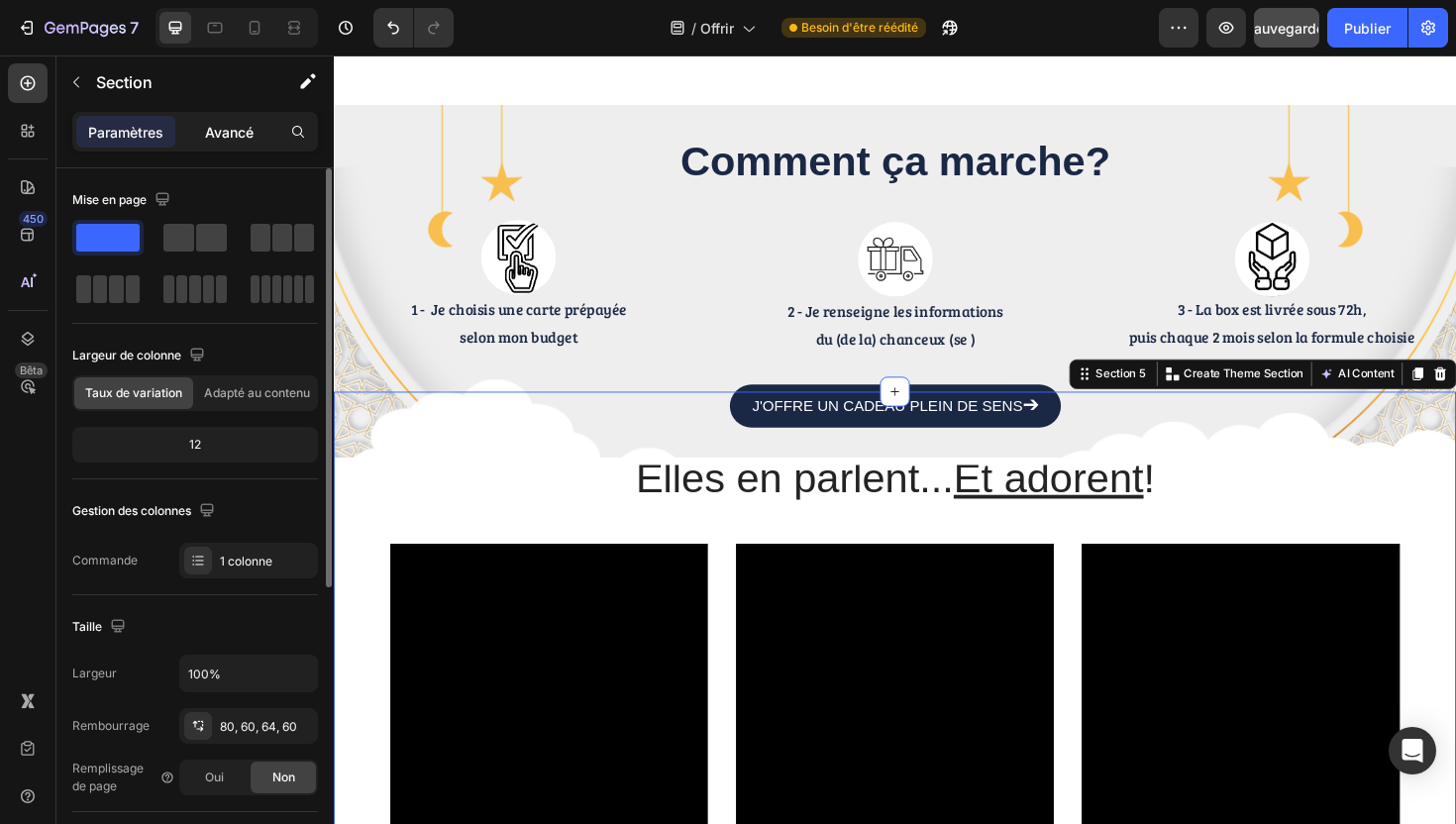 click on "Avancé" at bounding box center [229, 132] 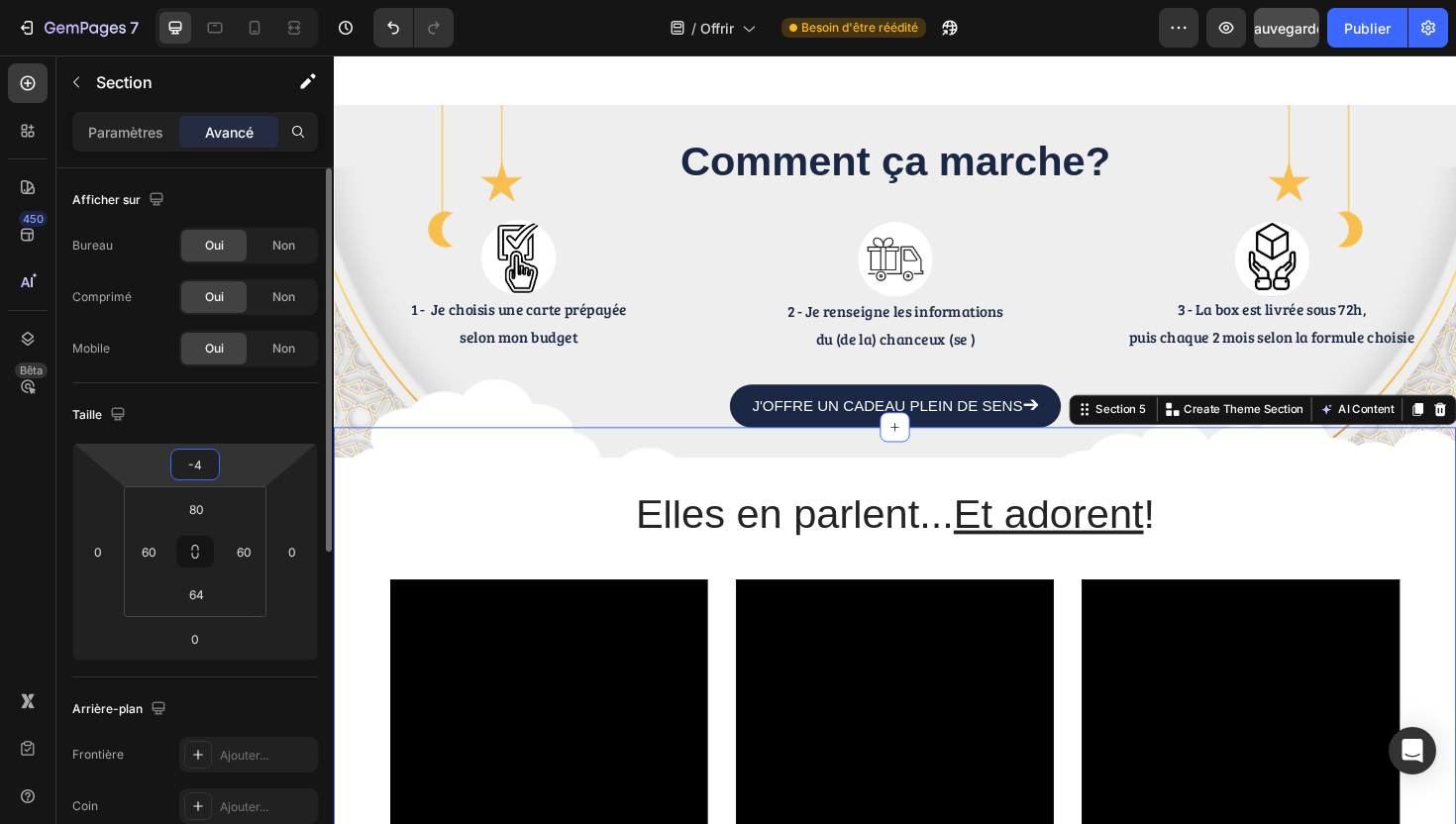 drag, startPoint x: 264, startPoint y: 470, endPoint x: 264, endPoint y: 438, distance: 32 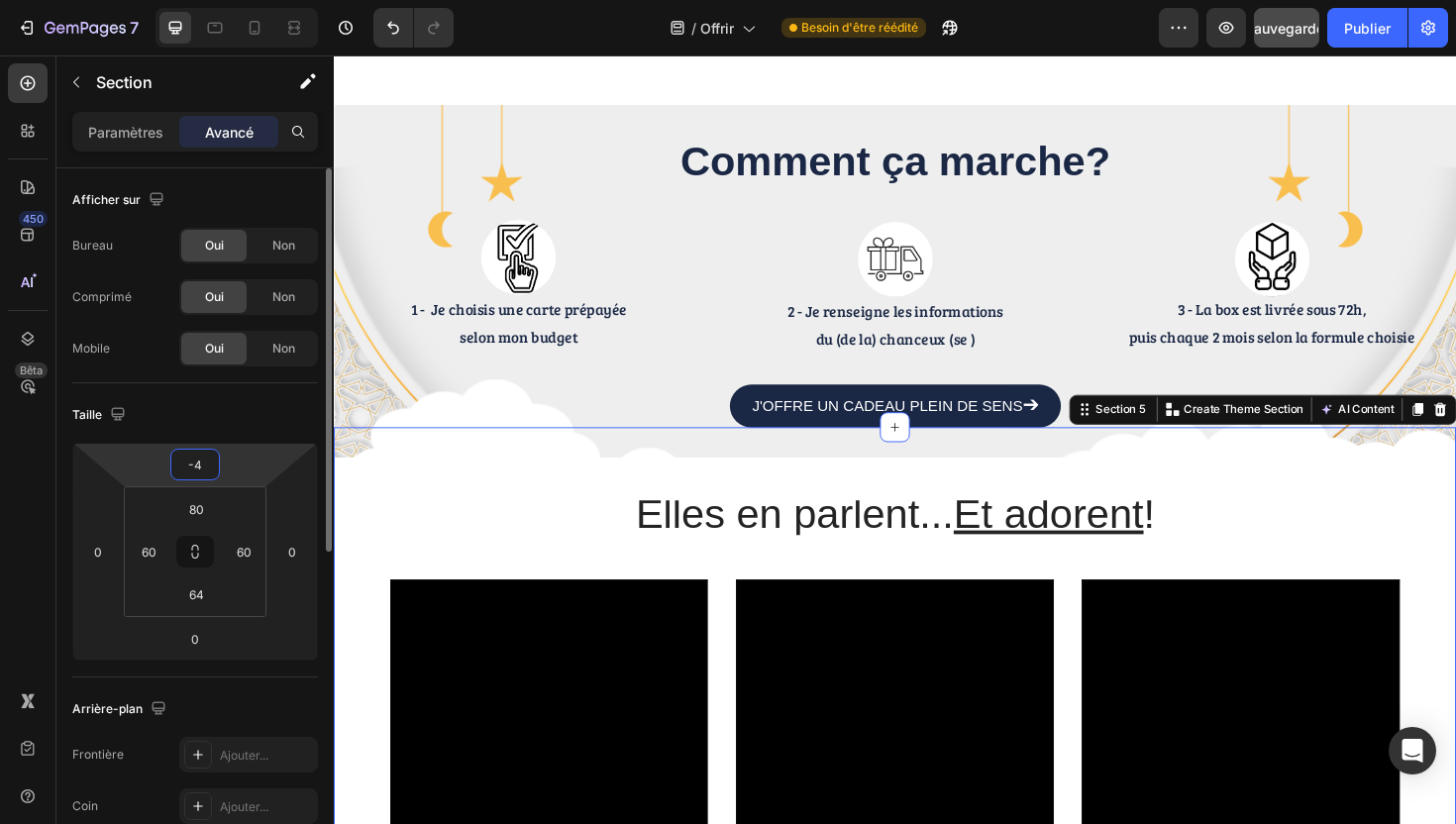 click on "7 Version history / Offrir Besoin d'être réédité Aperçu Sauvegarder Publier 450 Bêta Sections(18) Éléments (83) Section Élément Section Héros Détails du produit Marques Badges de confiance Garantie Répartition du produit Comment utiliser Témoignages Comparer Paquet FAQ Preuve sociale Histoire de la marque Liste des produits Collection Liste des blogs Contact Collant Ajouter au panier Pied de page personnalisé Parcourir la bibliothèque 450 Mise en page
Rangée
Rangée
Rangée
Rangée Texte
Titre
Bloc de texte Bouton
Bouton
Bouton Médias" at bounding box center (728, 74) 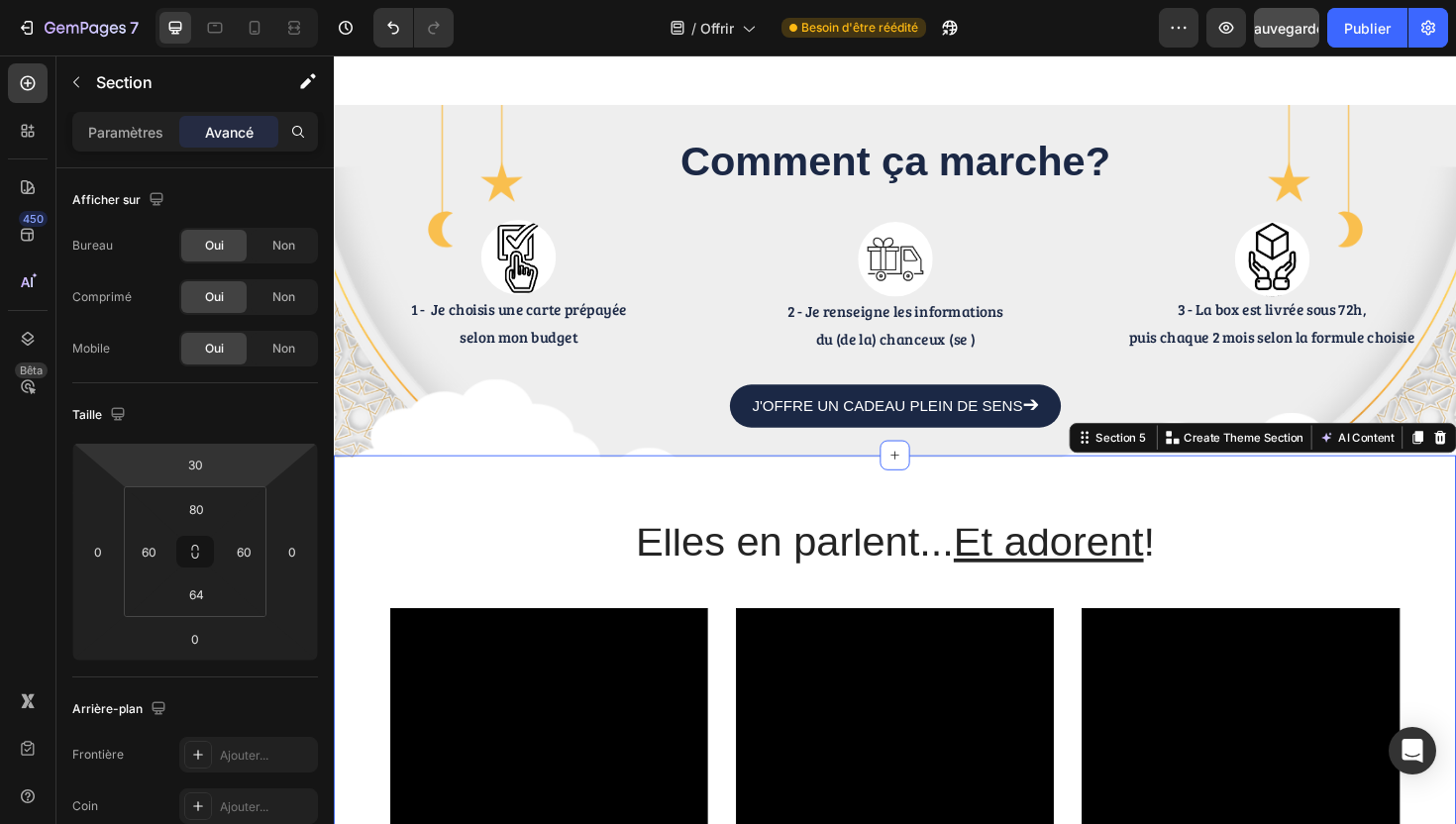 type on "28" 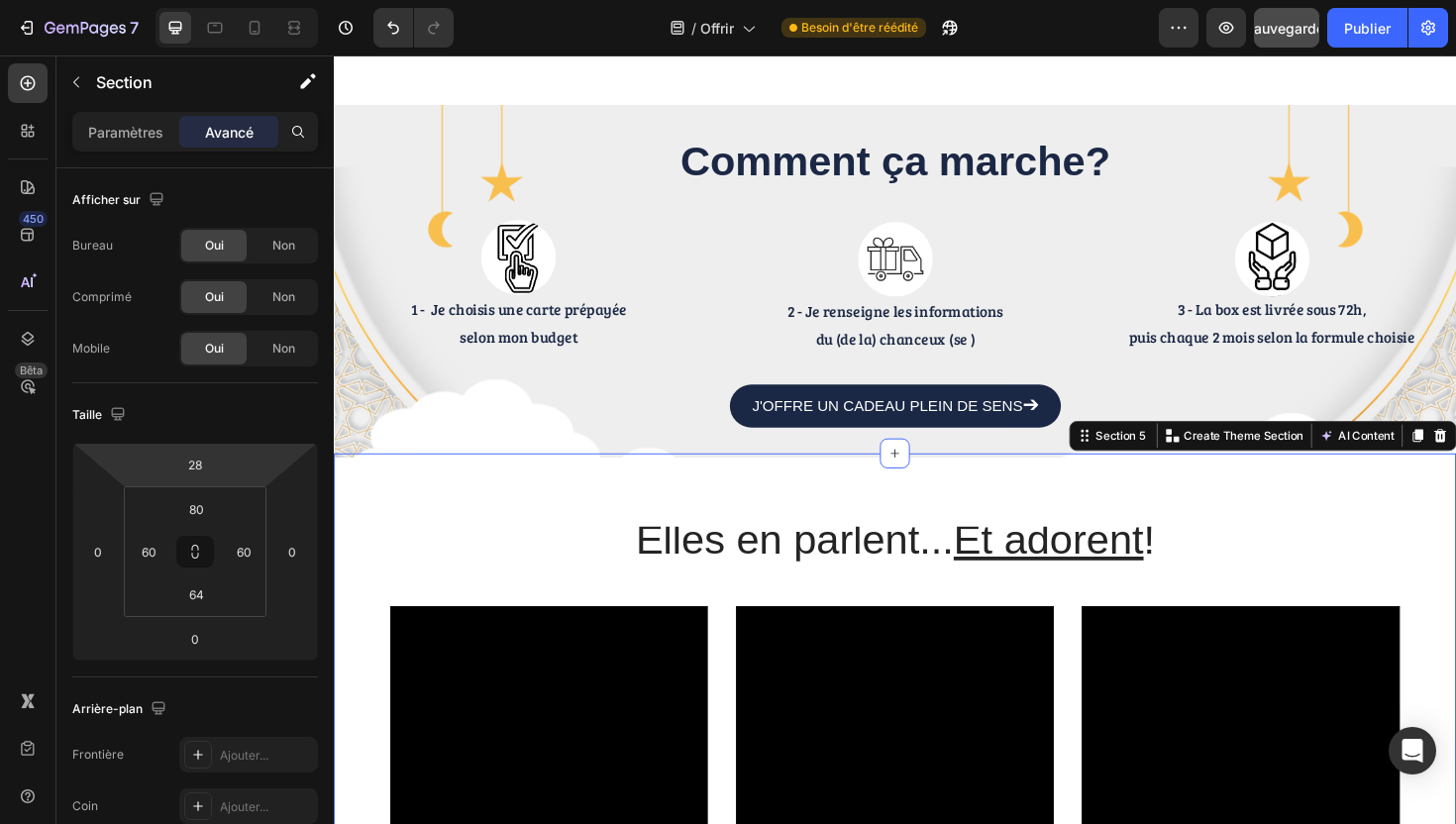 drag, startPoint x: 257, startPoint y: 471, endPoint x: 255, endPoint y: 456, distance: 15.132746 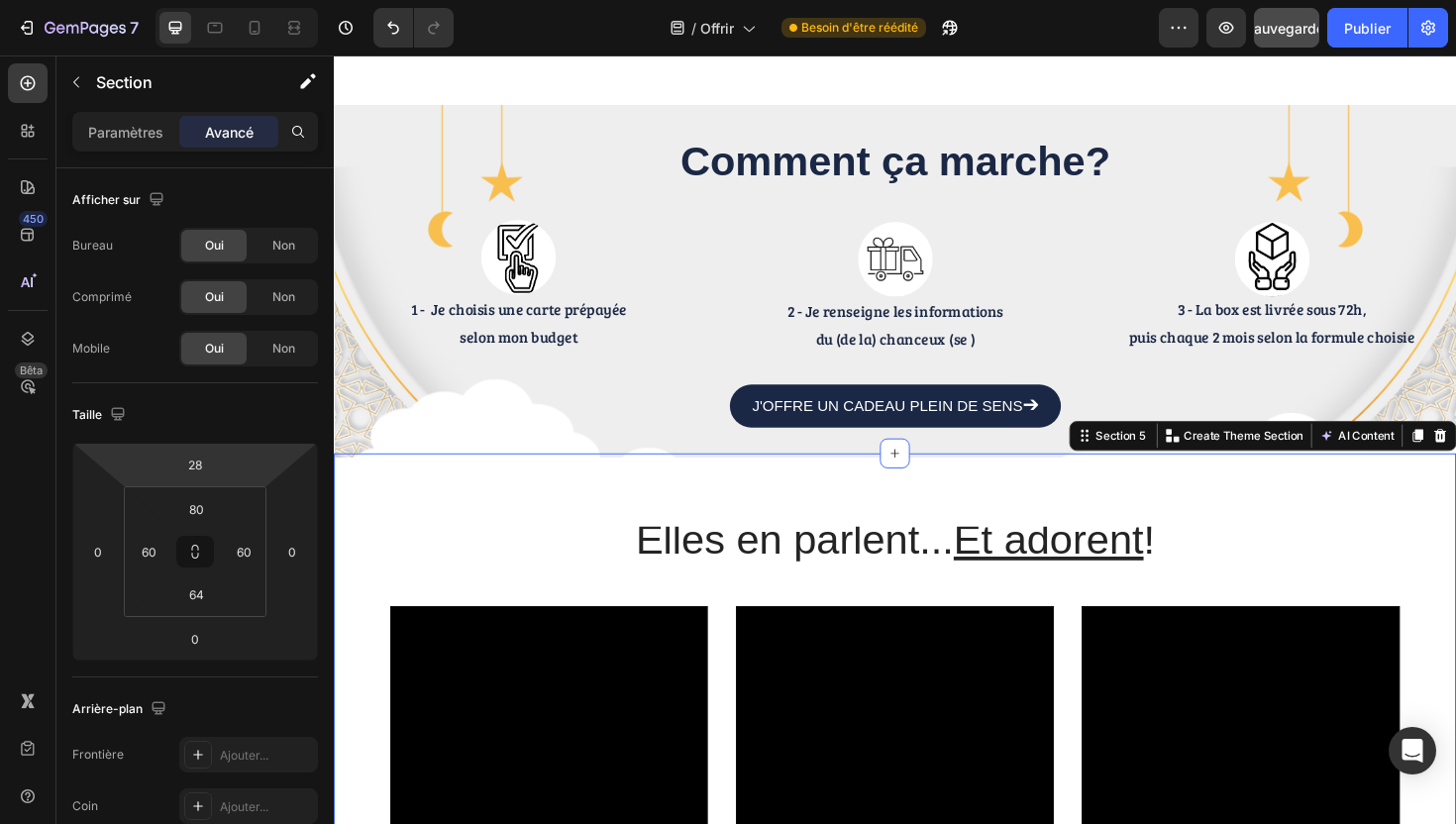 click on "7 Version history / Offrir Besoin d'être réédité Aperçu Sauvegarder Publier 450 Bêta Sections(18) Éléments (83) Section Élément Section Héros Détails du produit Marques Badges de confiance Garantie Répartition du produit Comment utiliser Témoignages Comparer Paquet FAQ Preuve sociale Histoire de la marque Liste des produits Collection Liste des blogs Contact Collant Ajouter au panier Pied de page personnalisé Parcourir la bibliothèque 450 Mise en page
Rangée
Rangée
Rangée
Rangée Texte
Titre
Bloc de texte Bouton
Bouton
Bouton Médias" at bounding box center [728, 74] 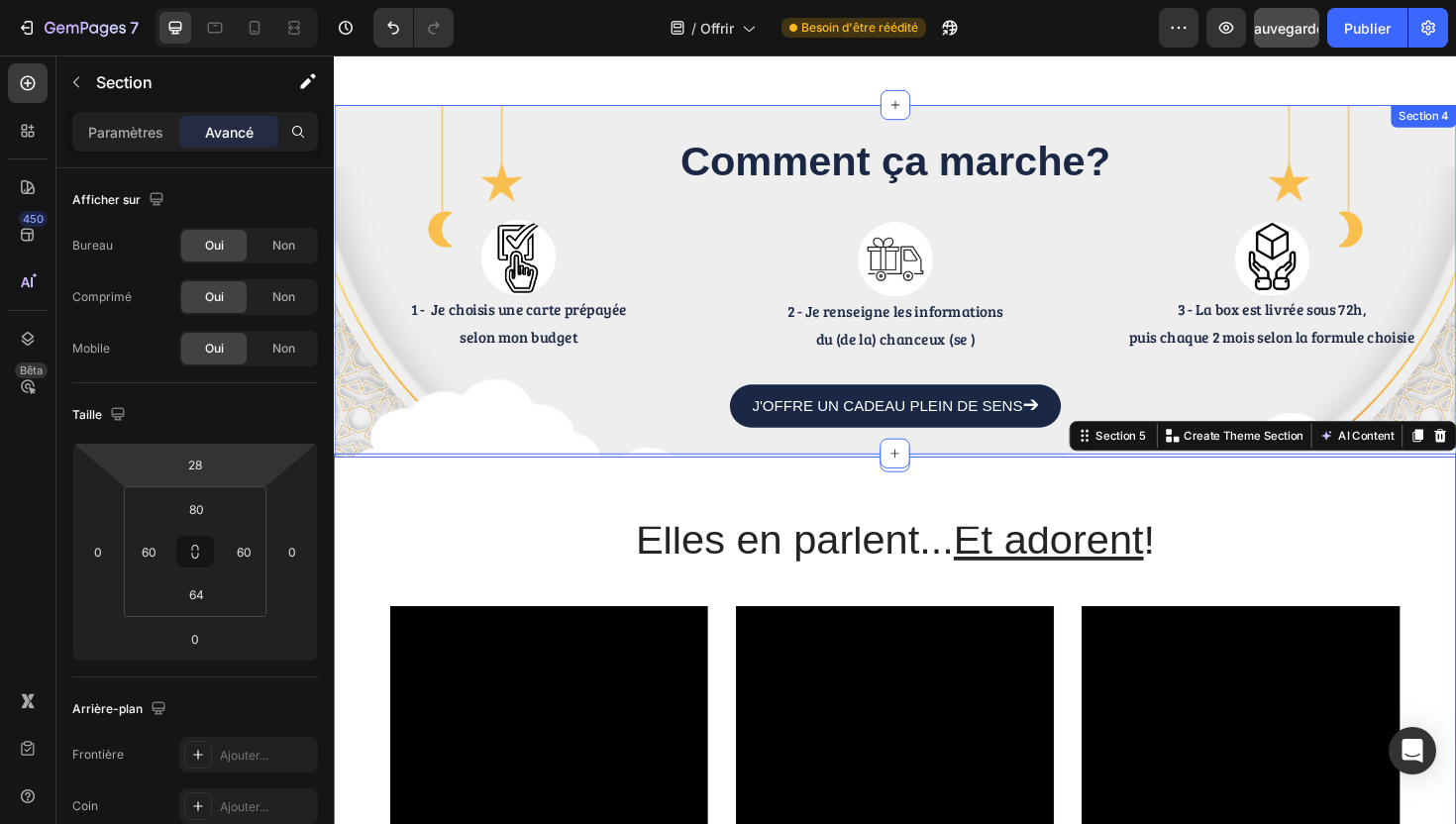 click on "Comment ça marche? Heading Image 1 -  Je choisis une carte prépayée  selon mon budget Text Block Image 2 - Je renseigne les informations  du (de la) chanceux (se ) Text Block Image 3 - La box est livrée sous 72h,  puis chaque 2 mois selon la formule choisie Text Block Row J'OFFRE UN CADEAU PLEIN DE SENS    ➔ Button Section 4" at bounding box center [928, 294] 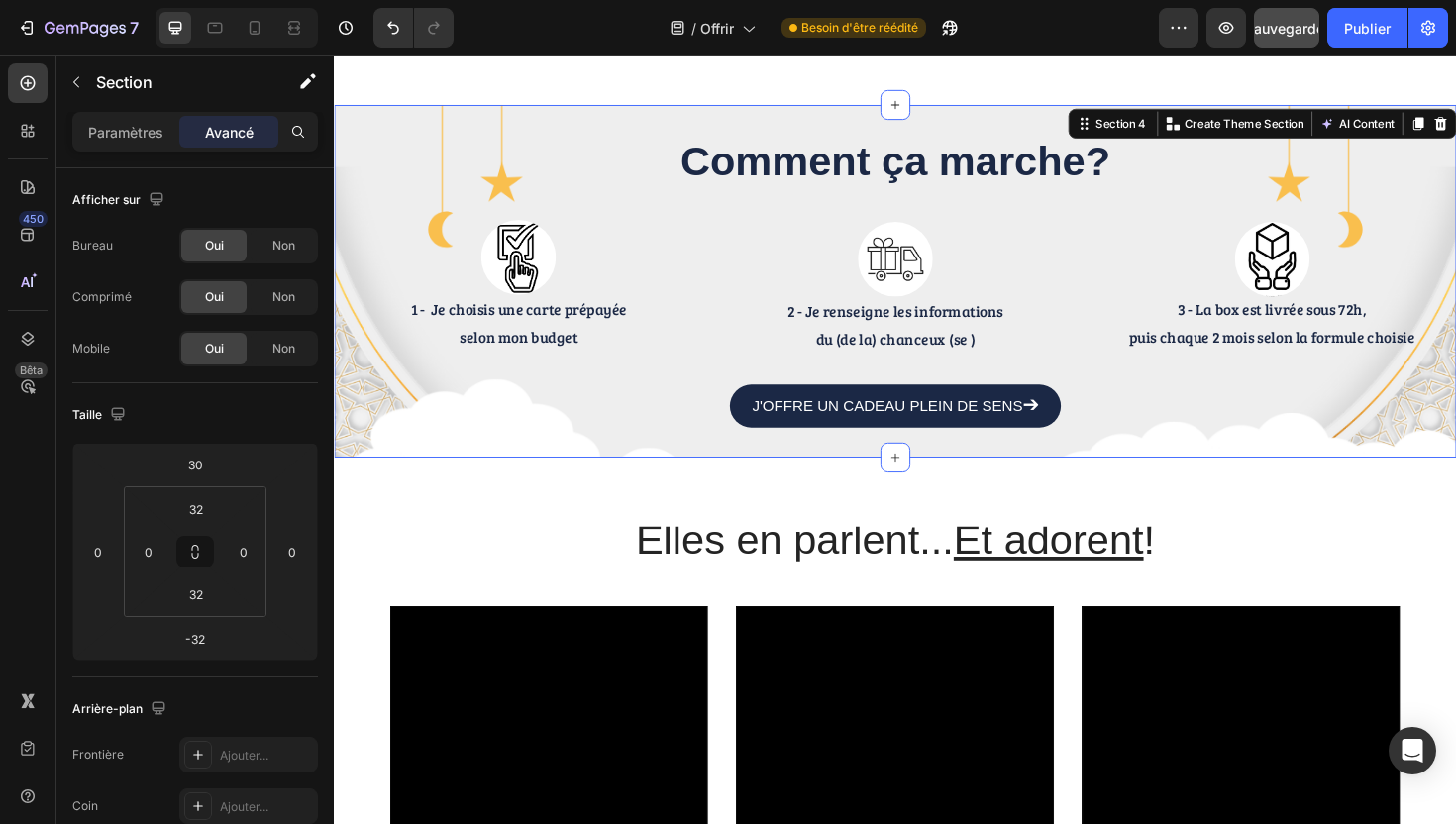 click on "Laissons nos abonné(e)s te raconter leur expérience   Heading
Publish the page to see the content.
Custom Code Row Avis trustinlex Comment ça marche? Heading Image 1 -  Je choisis une carte prépayée  selon mon budget Text Block Image 2 - Je renseigne les informations  du (de la) chanceux (se ) Text Block Image 3 - La box est livrée sous 72h,  puis chaque 2 mois selon la formule choisie Text Block Row J'OFFRE UN CADEAU PLEIN DE SENS    ➔ Button Section 4   Create Theme Section AI Content Write with GemAI What would you like to describe here? Tone and Voice Persuasive Product Bimestriel - Annuel (6 Box) Show more Generate Elles en parlent...  Et adorent  ! Heading Video Row Video Row Video Row Carousel J'OFFRE UN CADEAU PLEIN DE SENS  ➔ Button Section 5 Root" at bounding box center [928, 778] 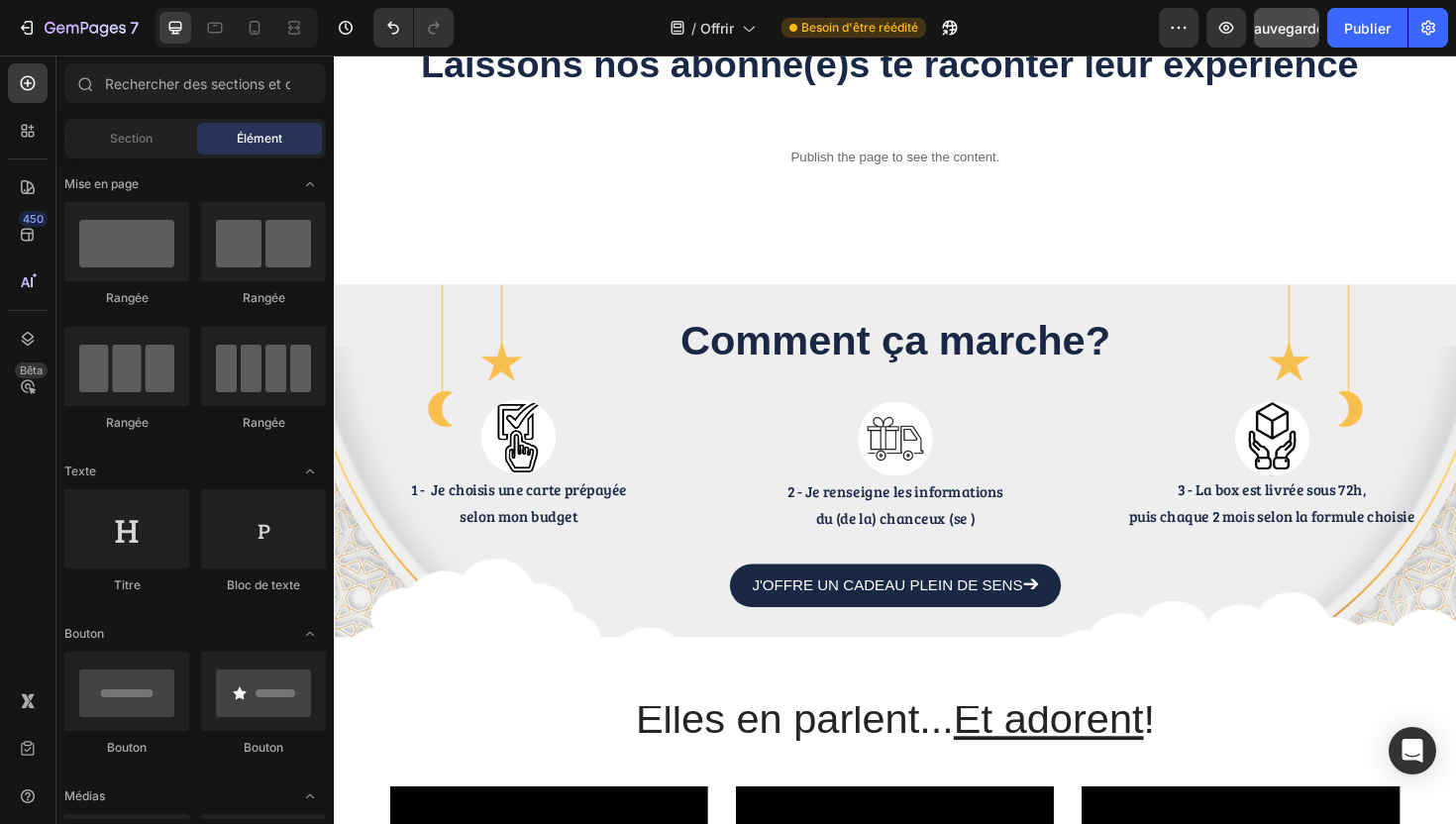 scroll, scrollTop: 880, scrollLeft: 0, axis: vertical 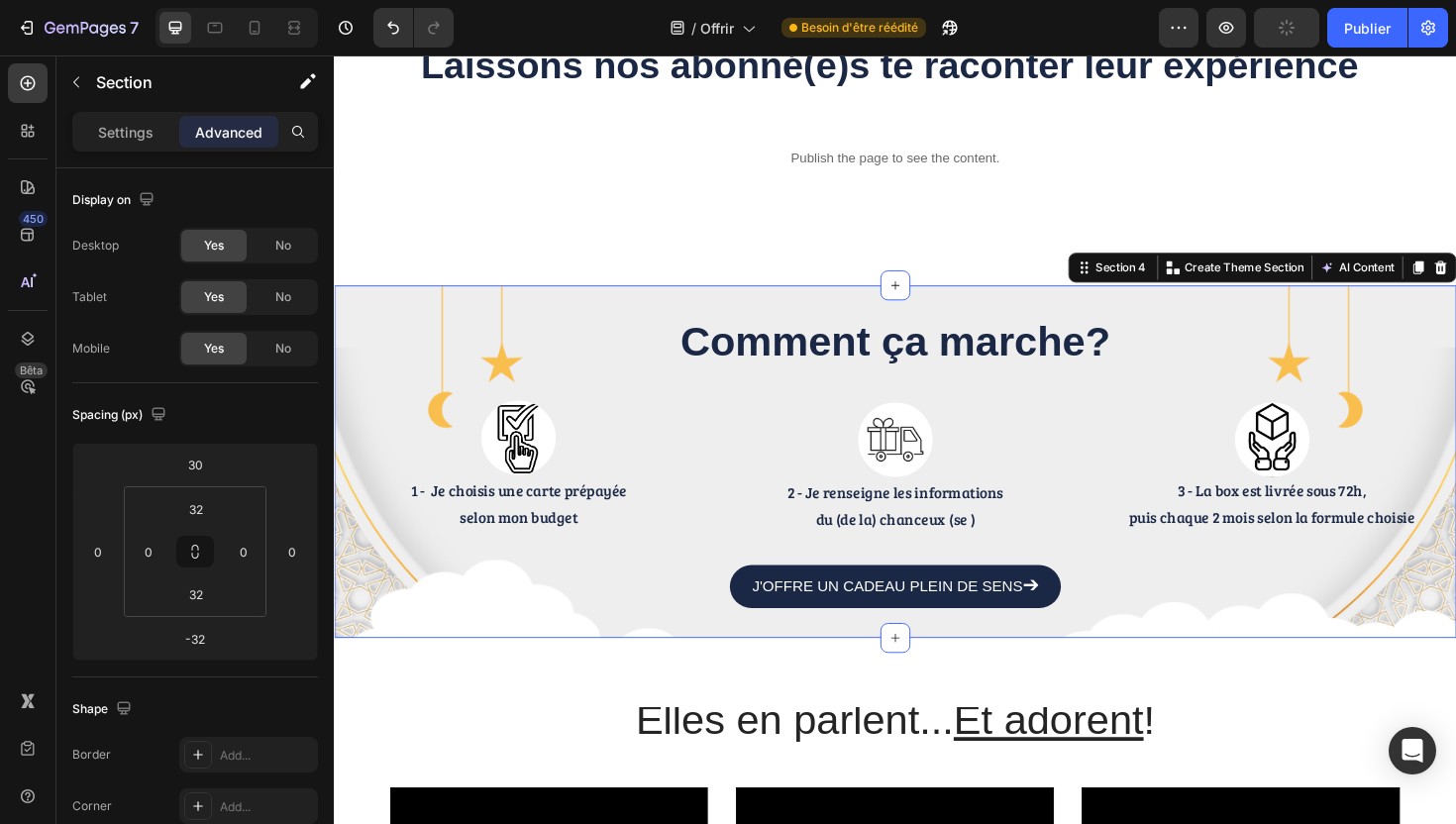 click on "Comment ça marche? Heading Image 1 -  Je choisis une carte prépayée  selon mon budget Text Block Image 2 - Je renseigne les informations  du (de la) chanceux (se ) Text Block Image 3 - La box est livrée sous 72h,  puis chaque 2 mois selon la formule choisie Text Block Row J'OFFRE UN CADEAU PLEIN DE SENS    ➔ Button Section 4   Create Theme Section AI Content Write with GemAI What would you like to describe here? Tone and Voice Persuasive Product Bimestriel - Annuel (6 Box) Show more Generate" at bounding box center (928, 485) 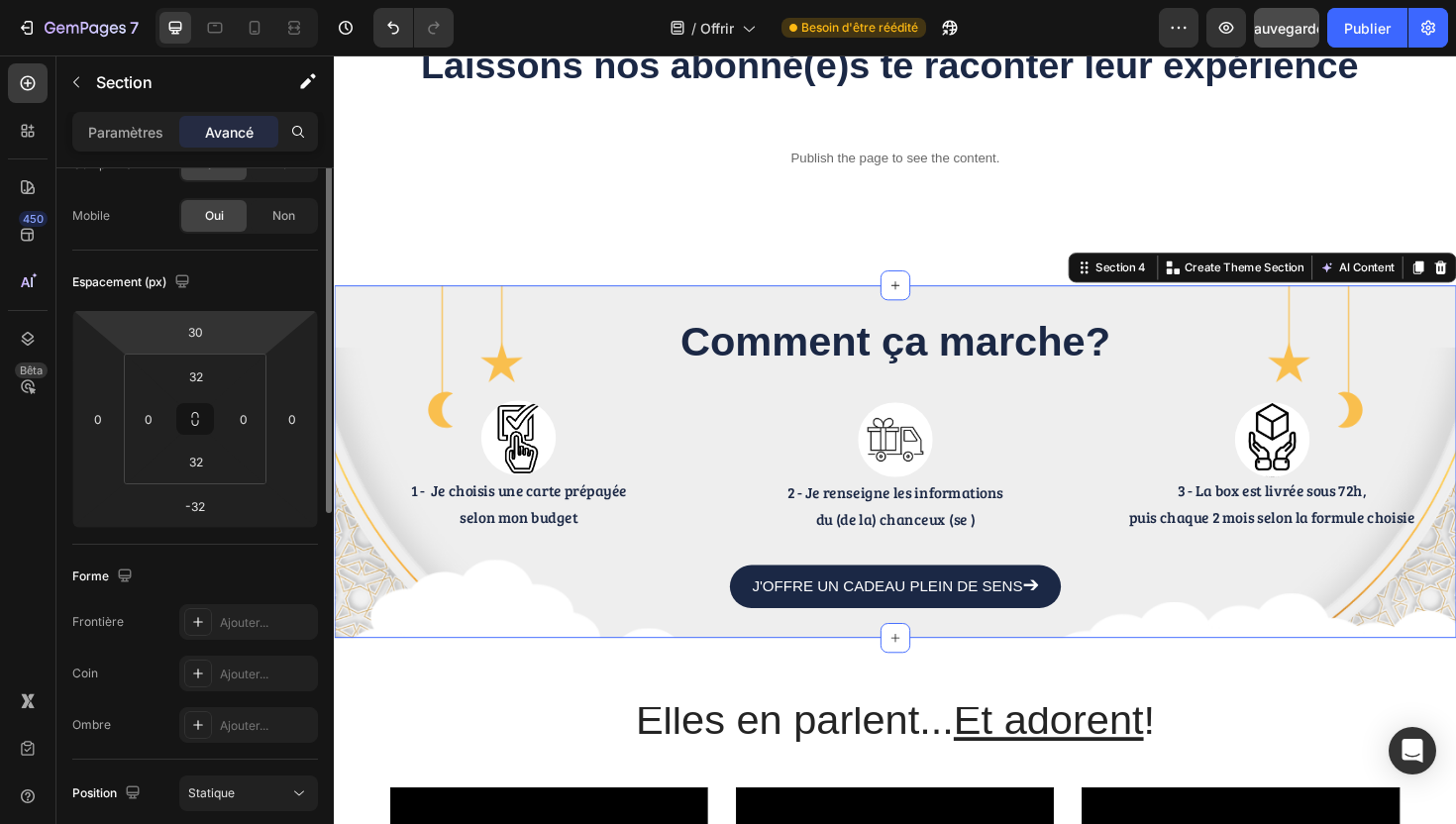 scroll, scrollTop: 51, scrollLeft: 0, axis: vertical 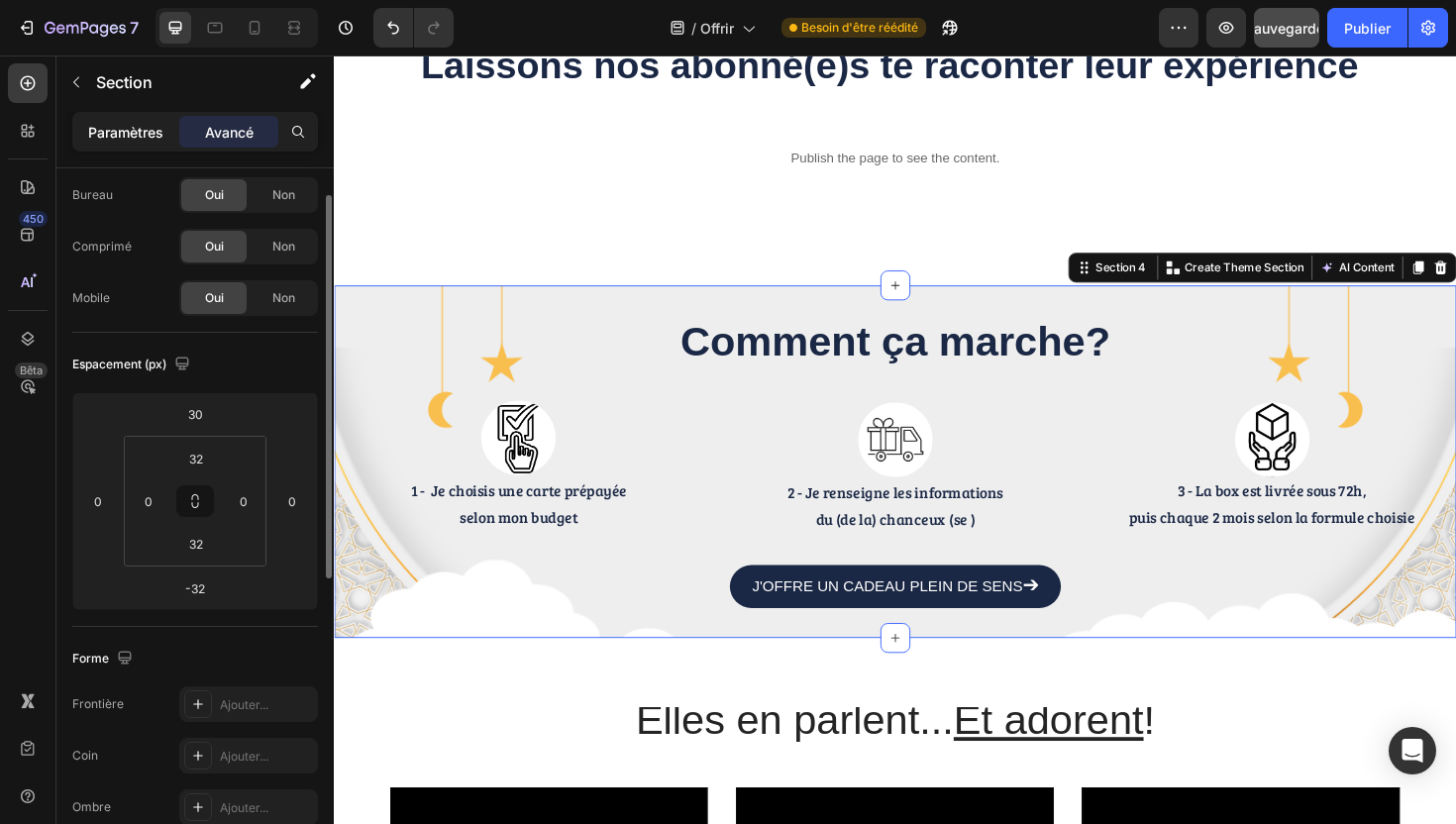 click on "Paramètres" at bounding box center [126, 132] 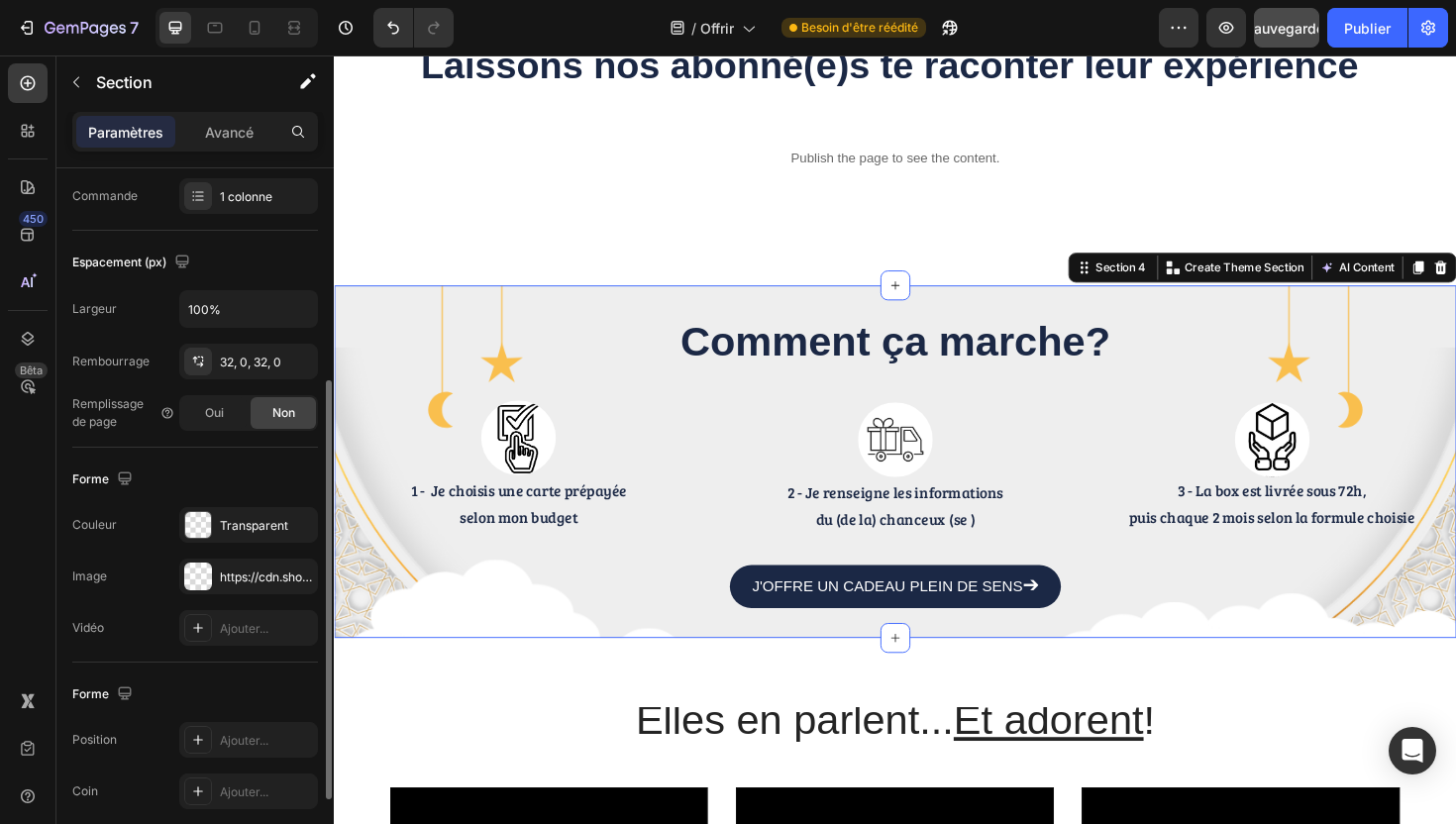 scroll, scrollTop: 374, scrollLeft: 0, axis: vertical 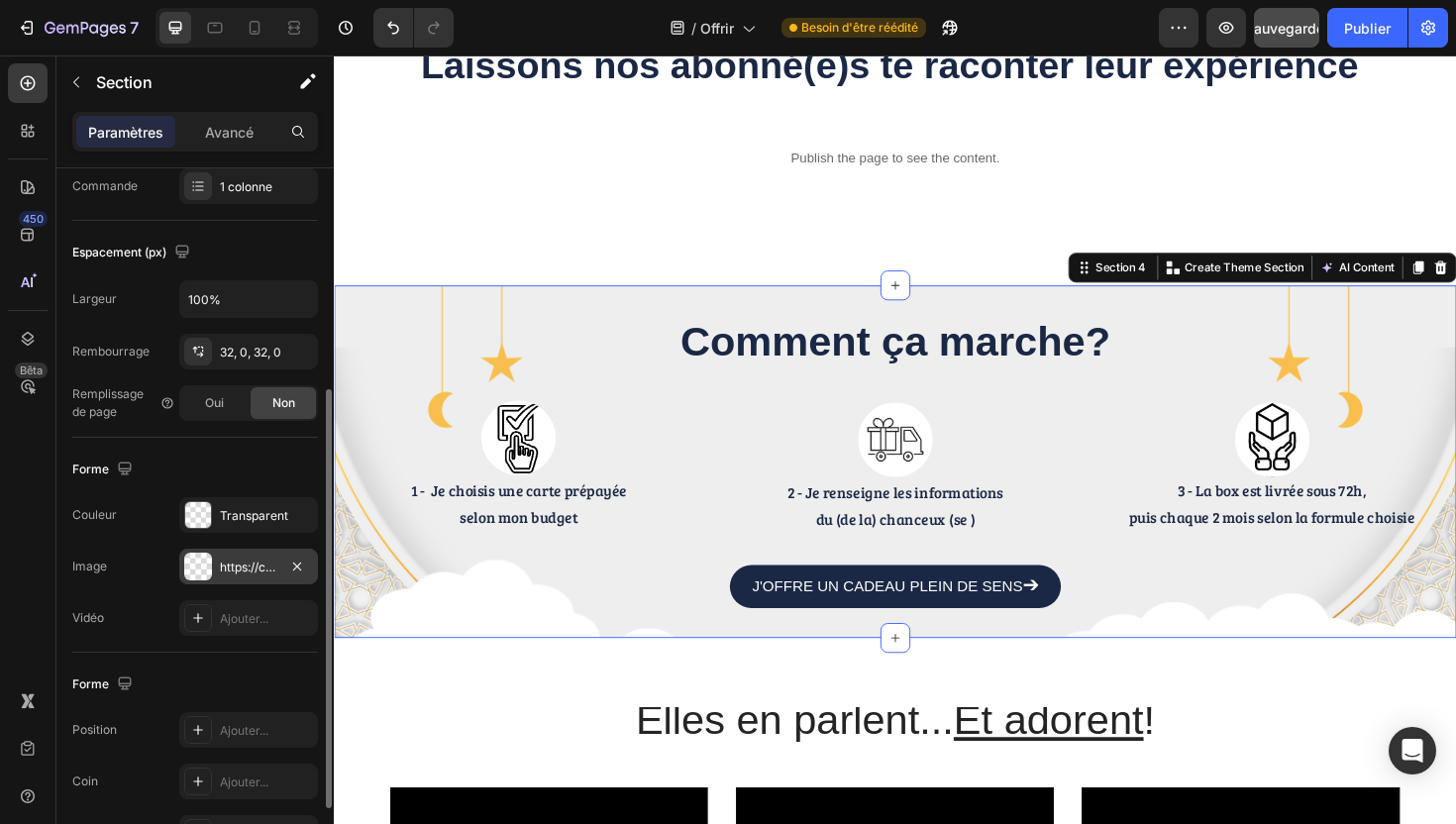 click on "https://cdn.shopify.com/s/files/1/0895/1640/9180/files/gempages_552774254727267443-3015d14e-7960-4994-be83-2bc4dd106310.png" at bounding box center [602, 566] 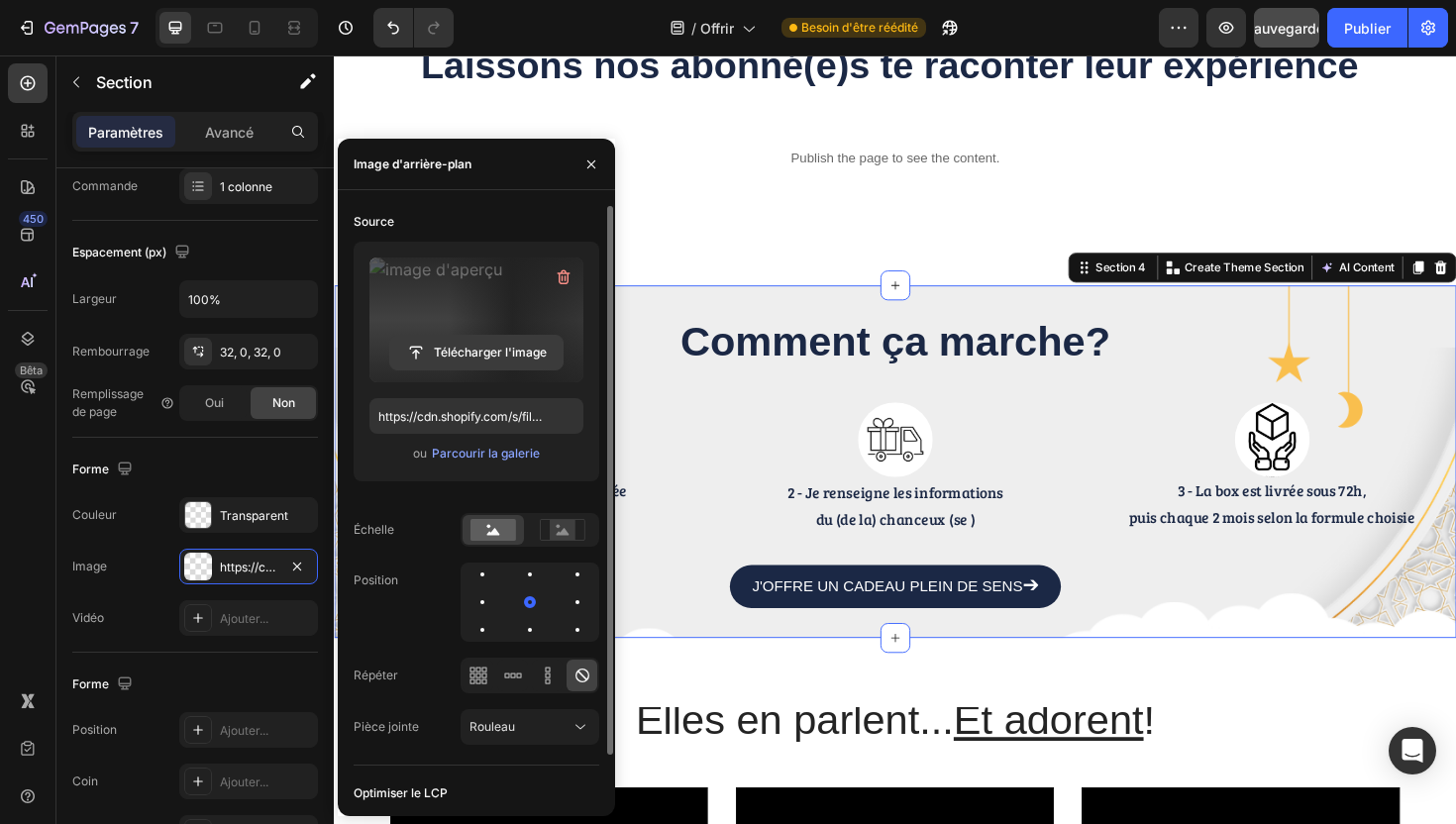 click 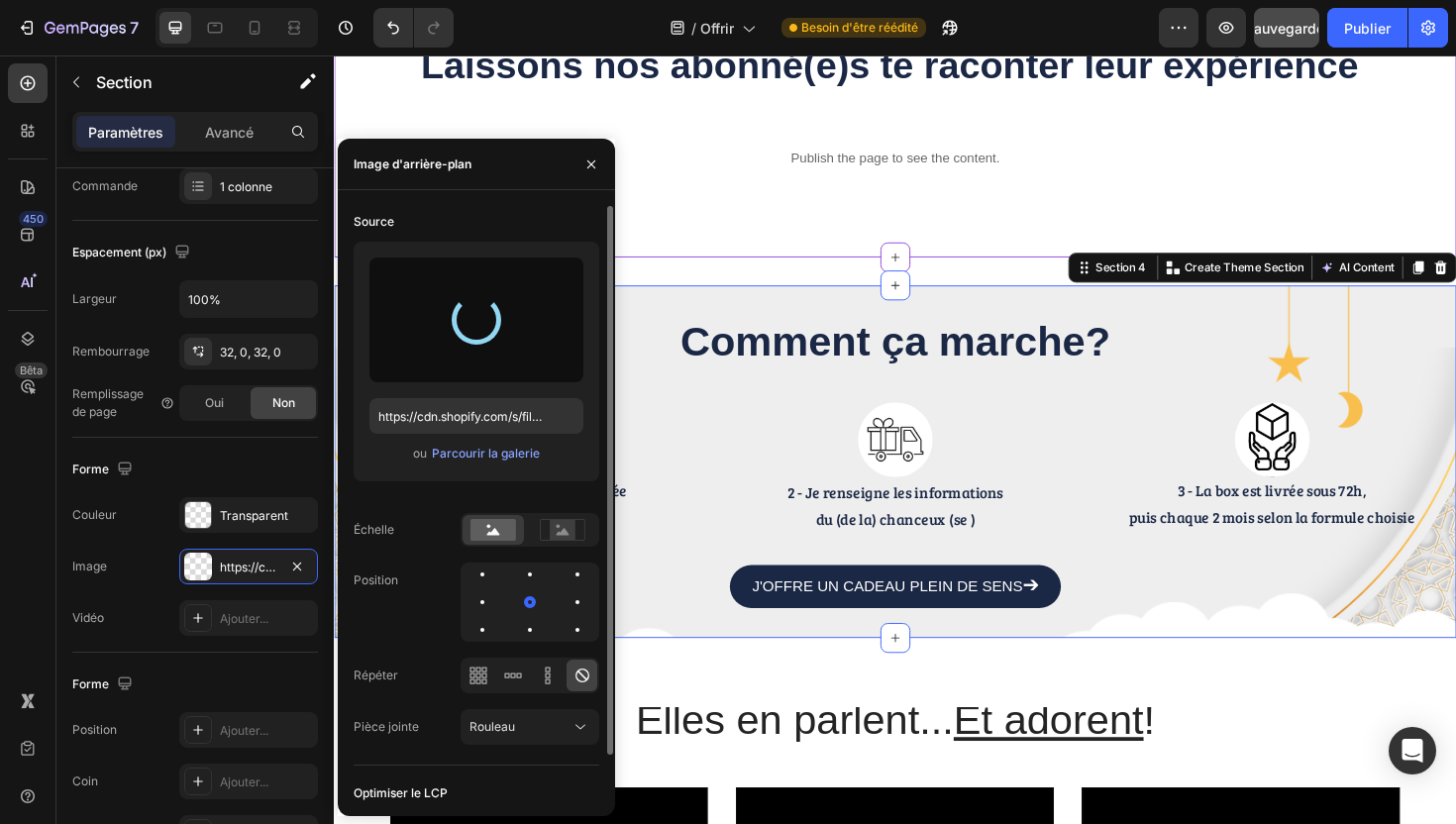 type on "https://cdn.shopify.com/s/files/1/0895/1640/9180/files/gempages_552774254727267443-1f56852e-bb68-4598-8ed4-26d7762c4301.webp" 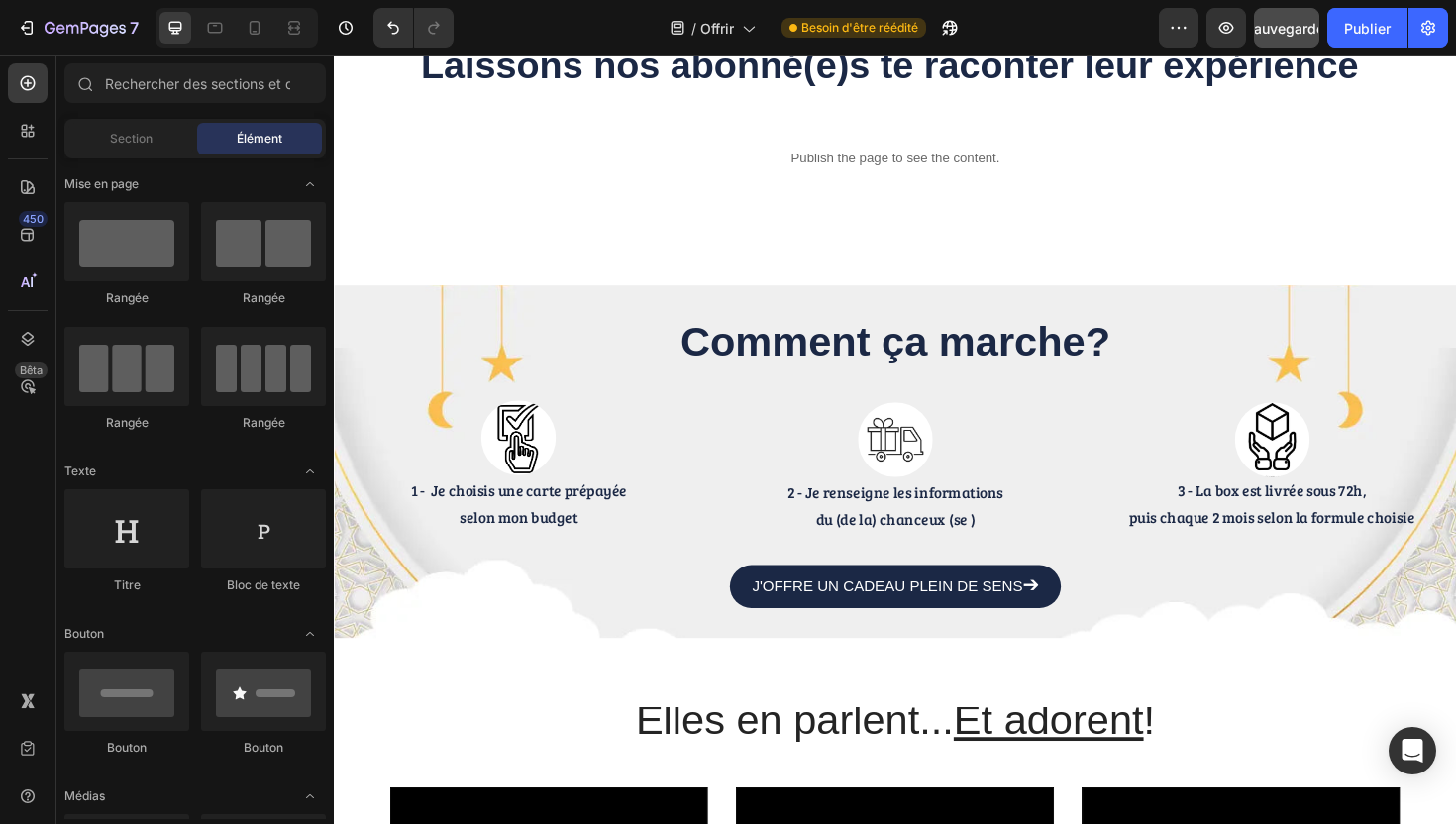 click on "Laissons nos abonné(e)s te raconter leur expérience   Heading
Publish the page to see the content.
Custom Code Row Avis trustinlex Comment ça marche? Heading Image 1 -  Je choisis une carte prépayée  selon mon budget Text Block Image 2 - Je renseigne les informations  du (de la) chanceux (se ) Text Block Image 3 - La box est livrée sous 72h,  puis chaque 2 mois selon la formule choisie Text Block Row J'OFFRE UN CADEAU PLEIN DE SENS    ➔ Button Section 4 Elles en parlent...  Et adorent  ! Heading Video Row Video Row Video Row Carousel J'OFFRE UN CADEAU PLEIN DE SENS  ➔ Button Section 5 Root" at bounding box center [928, 970] 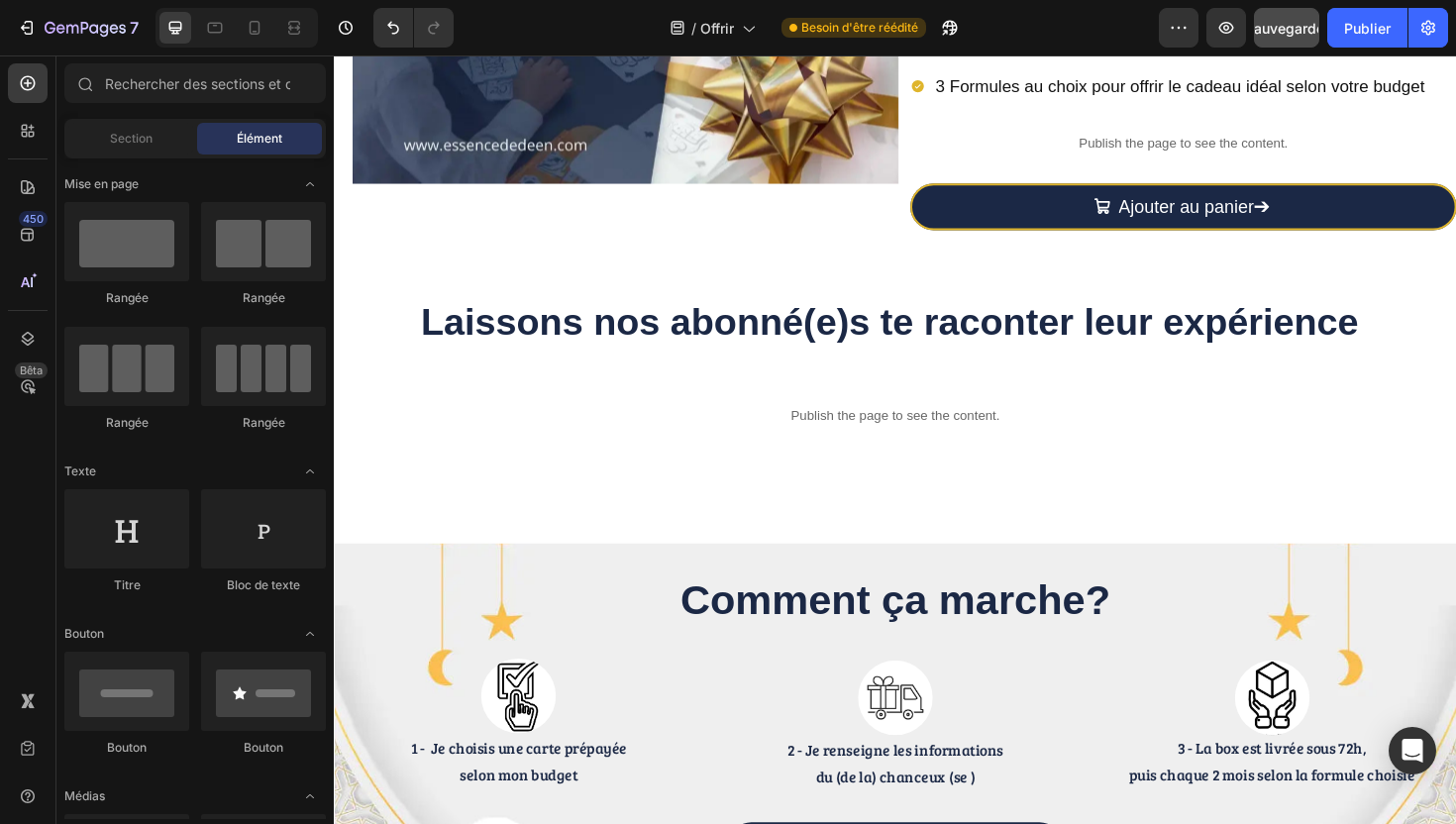 scroll, scrollTop: 617, scrollLeft: 0, axis: vertical 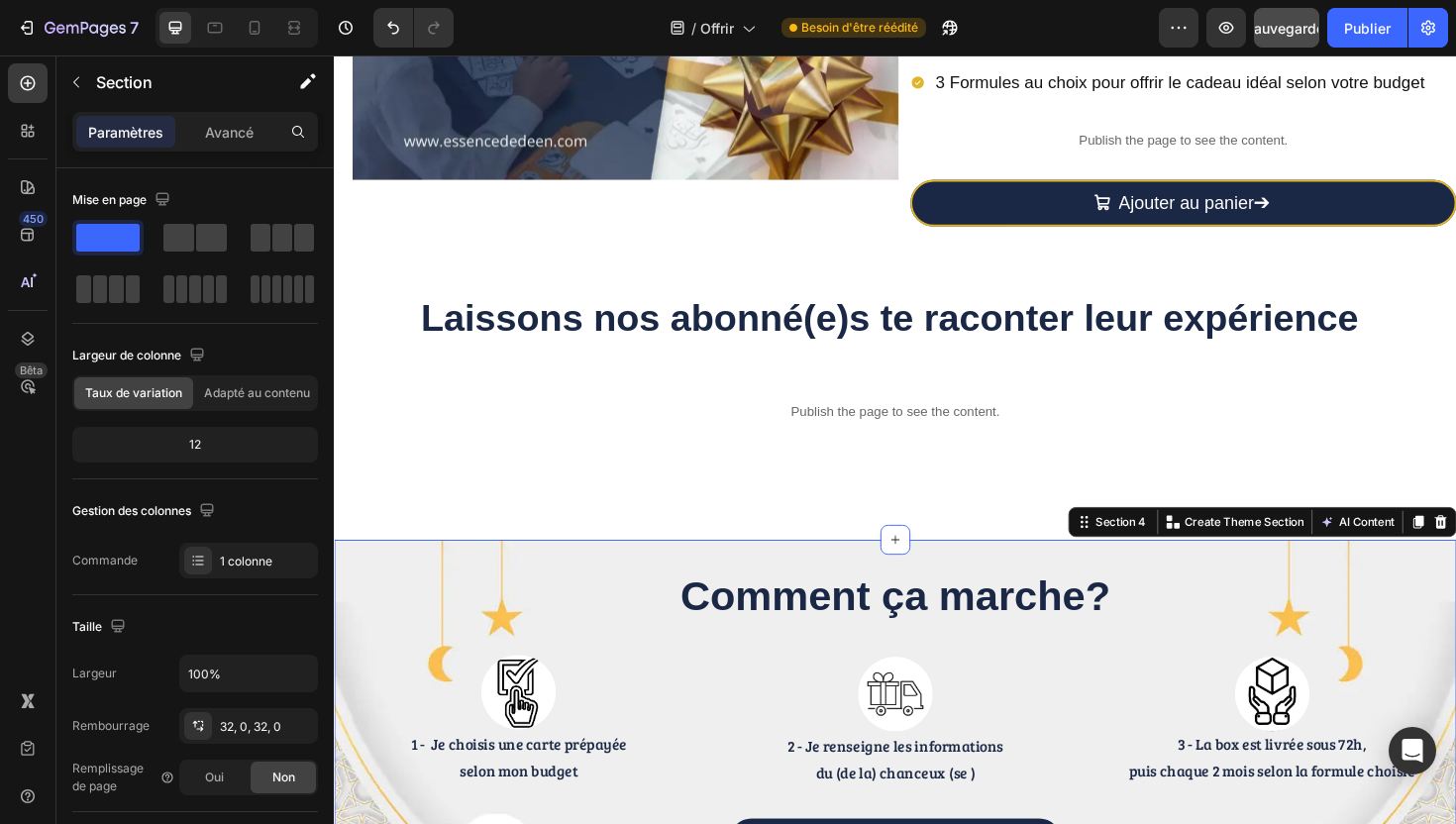 click on "Comment ça marche? Heading Image 1 -  Je choisis une carte prépayée  selon mon budget Text Block Image 2 - Je renseigne les informations  du (de la) chanceux (se ) Text Block Image 3 - La box est livrée sous 72h,  puis chaque 2 mois selon la formule choisie Text Block Row J'OFFRE UN CADEAU PLEIN DE SENS    ➔ Button Section 4   Create Theme Section AI Content Write with GemAI What would you like to describe here? Tone and Voice Persuasive Product Bimestriel - Annuel (6 Box) Show more Generate" at bounding box center (928, 755) 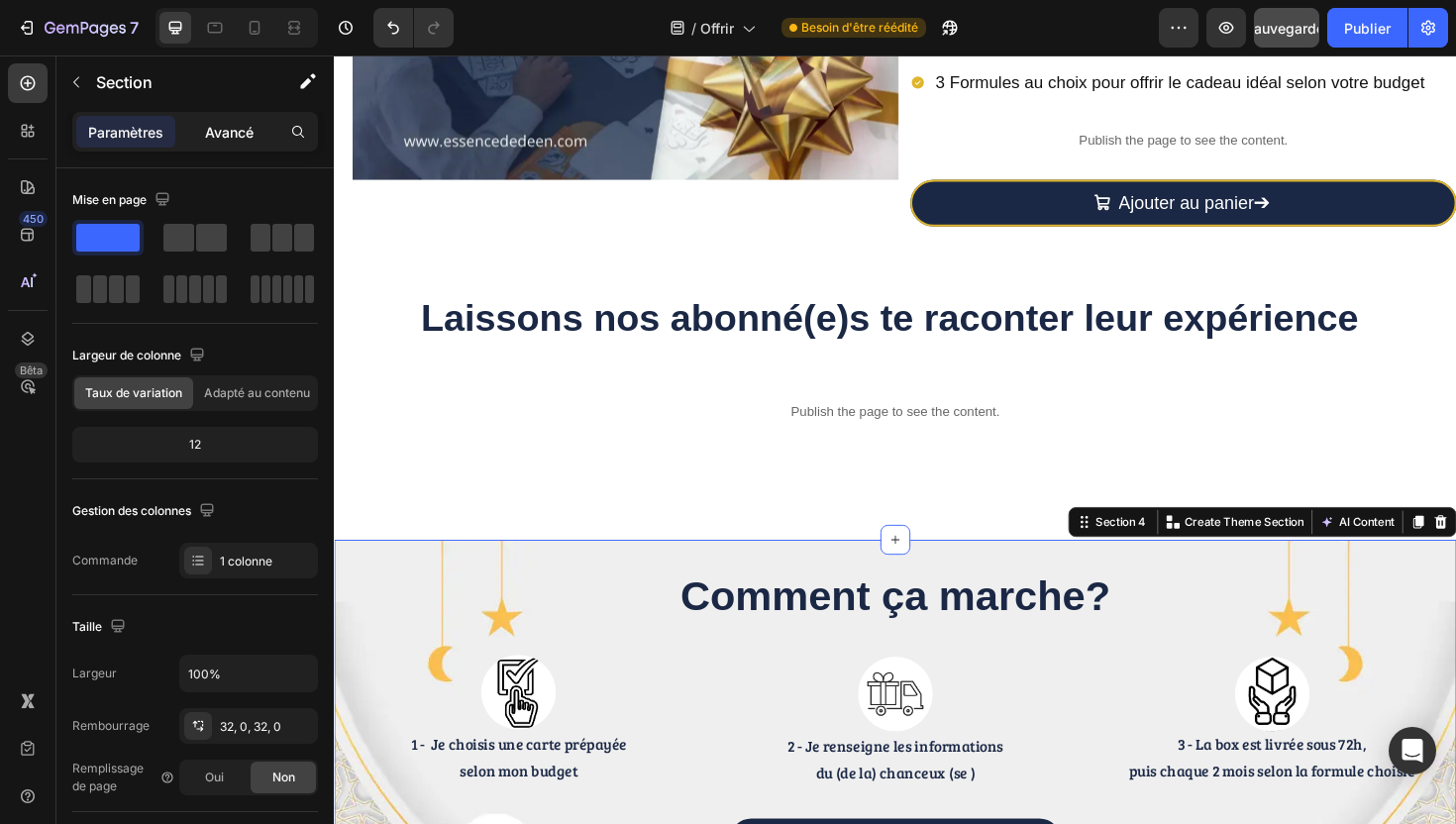 click on "Avancé" at bounding box center [229, 132] 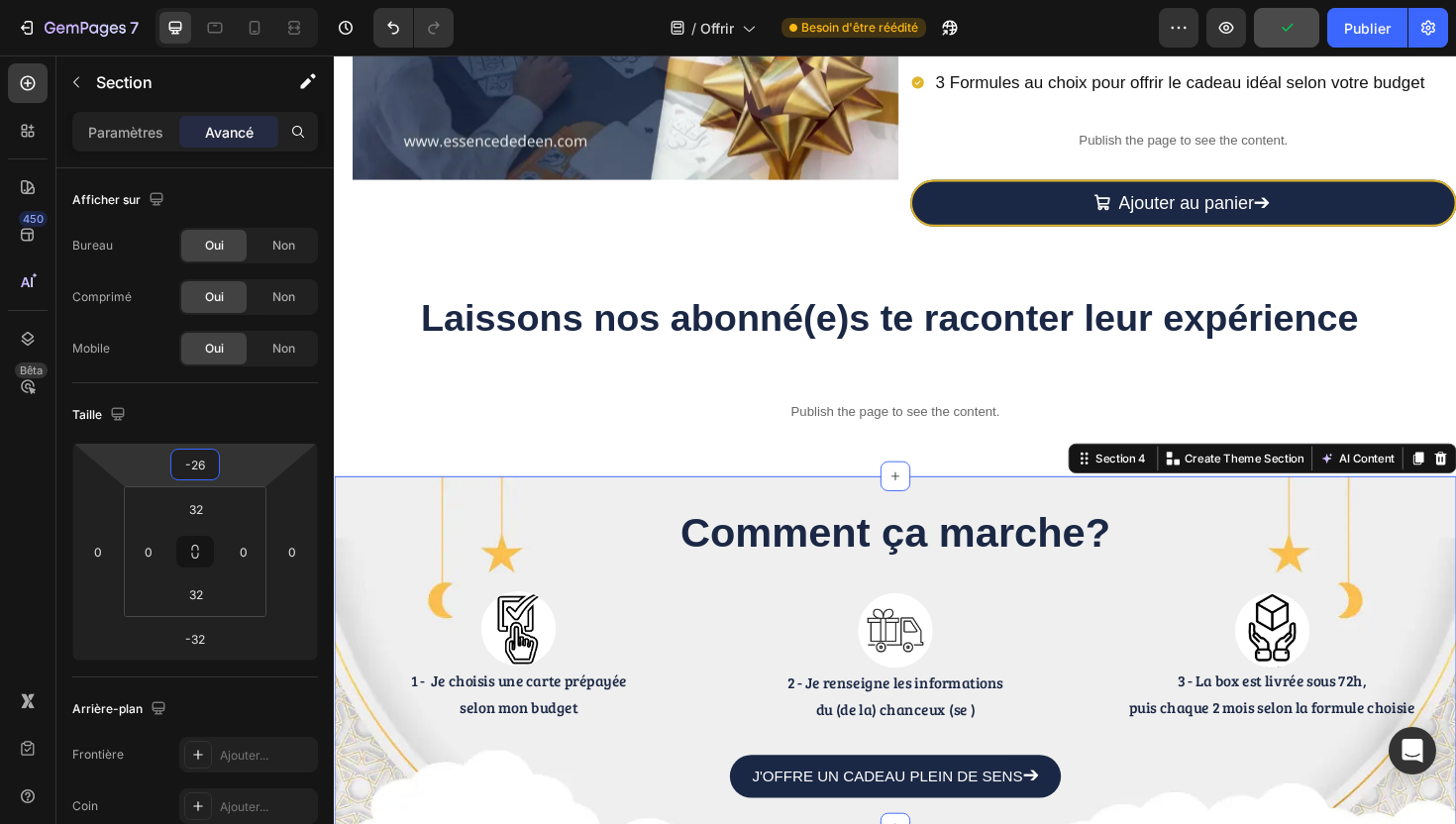 type on "-24" 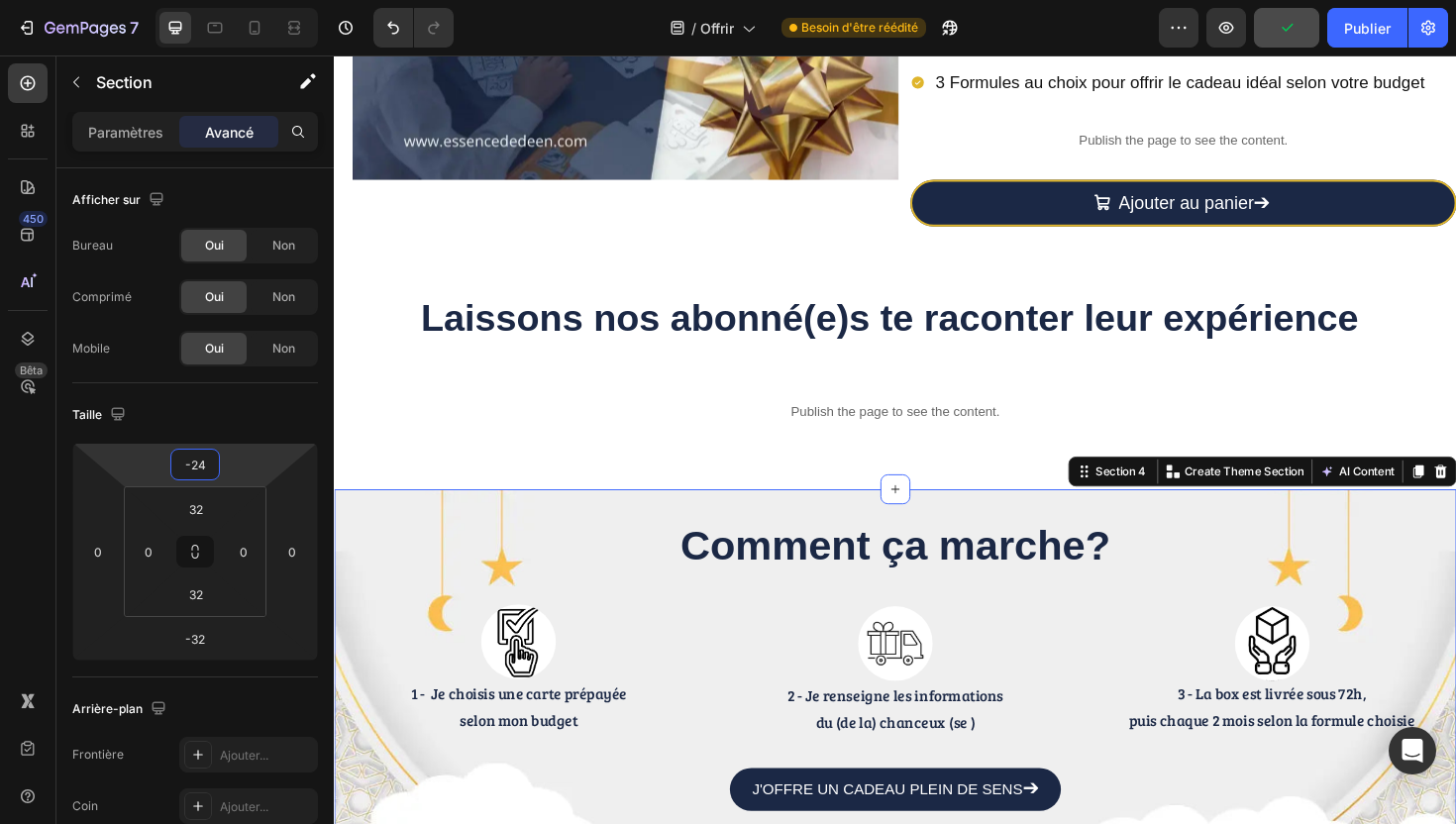 drag, startPoint x: 235, startPoint y: 464, endPoint x: 240, endPoint y: 491, distance: 27.45906 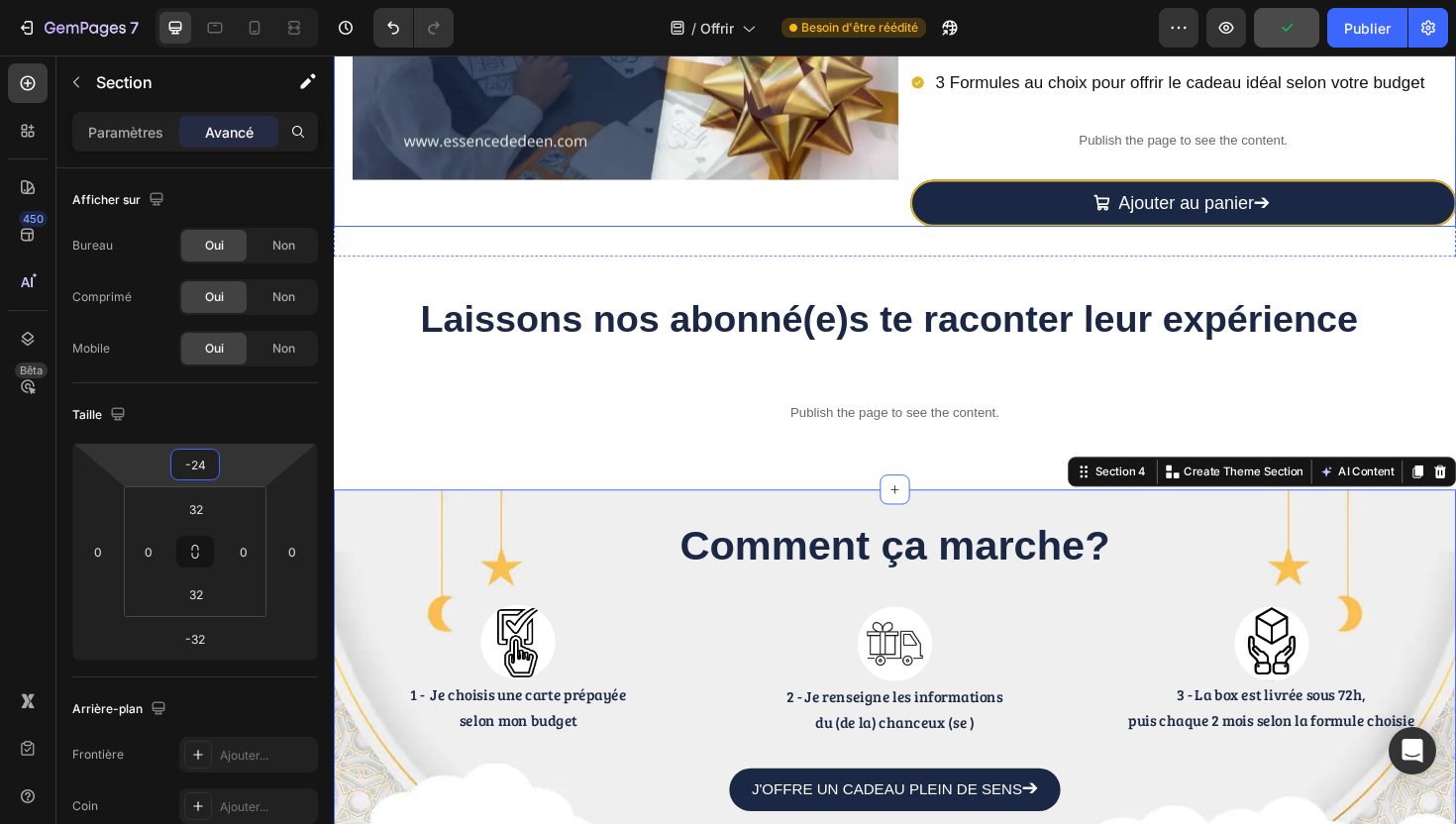 click on "Product Images" at bounding box center [623, -77] 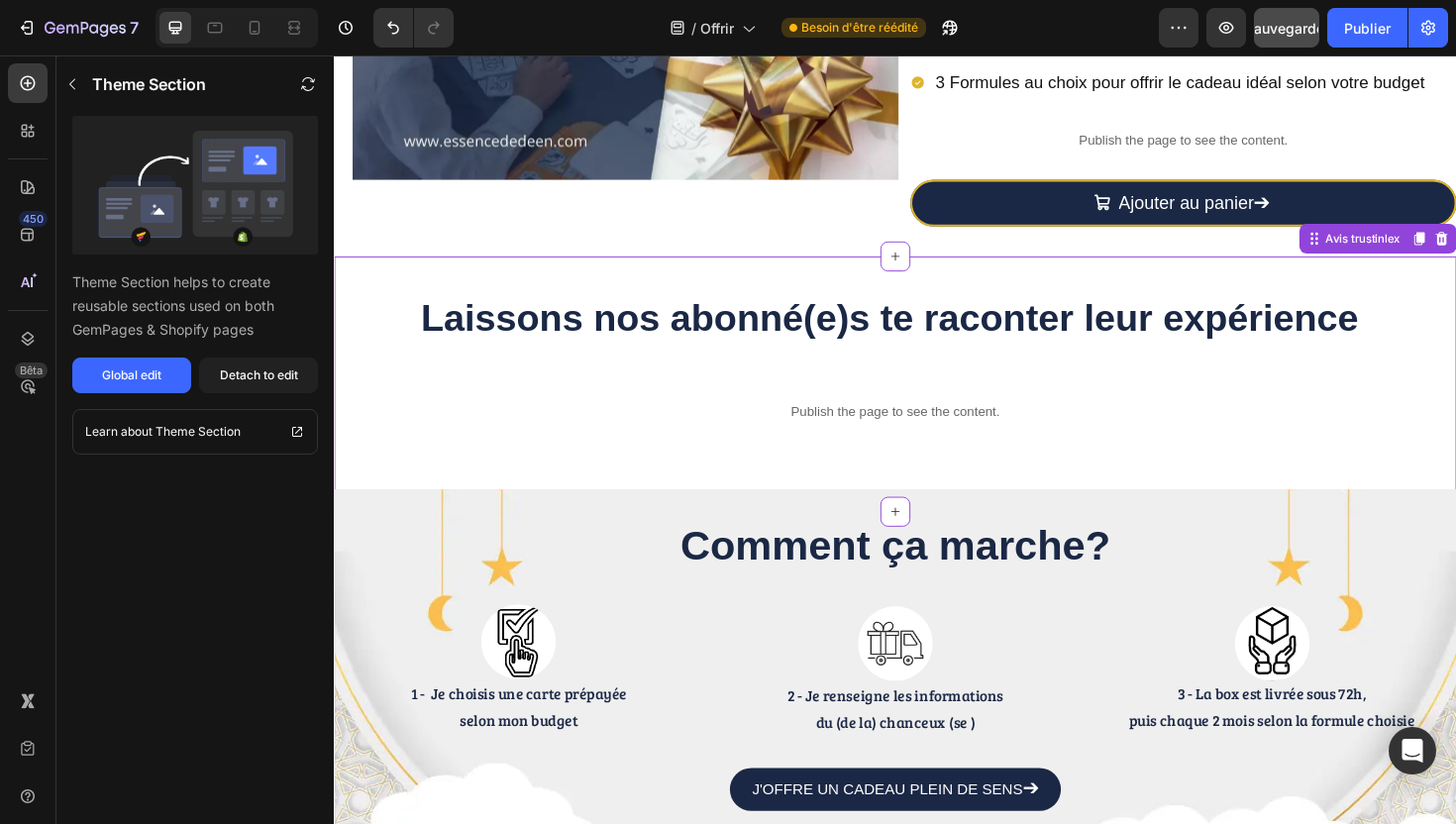 click on "Laissons nos abonné(e)s te raconter leur expérience" at bounding box center (922, 334) 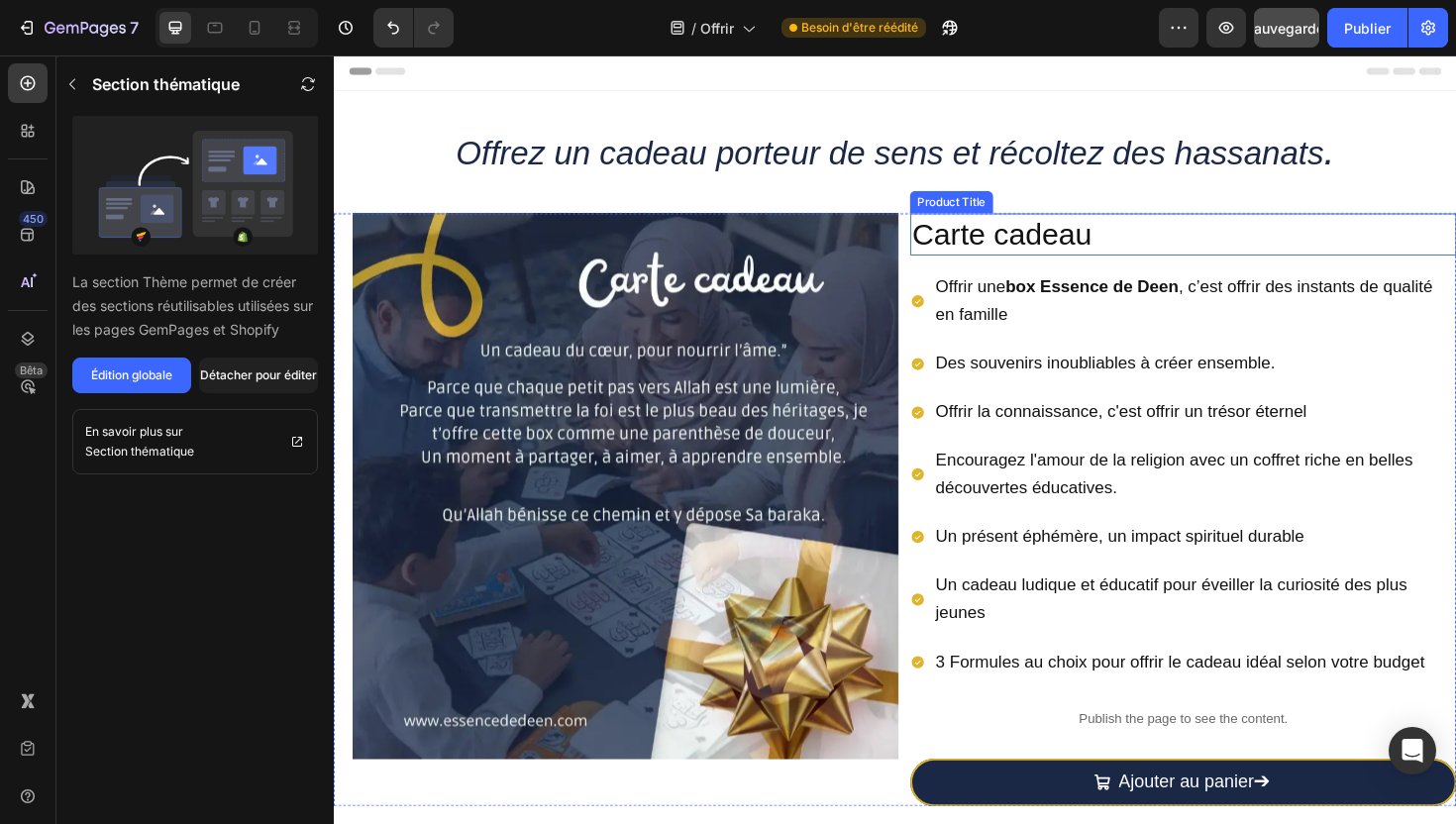 scroll, scrollTop: 0, scrollLeft: 0, axis: both 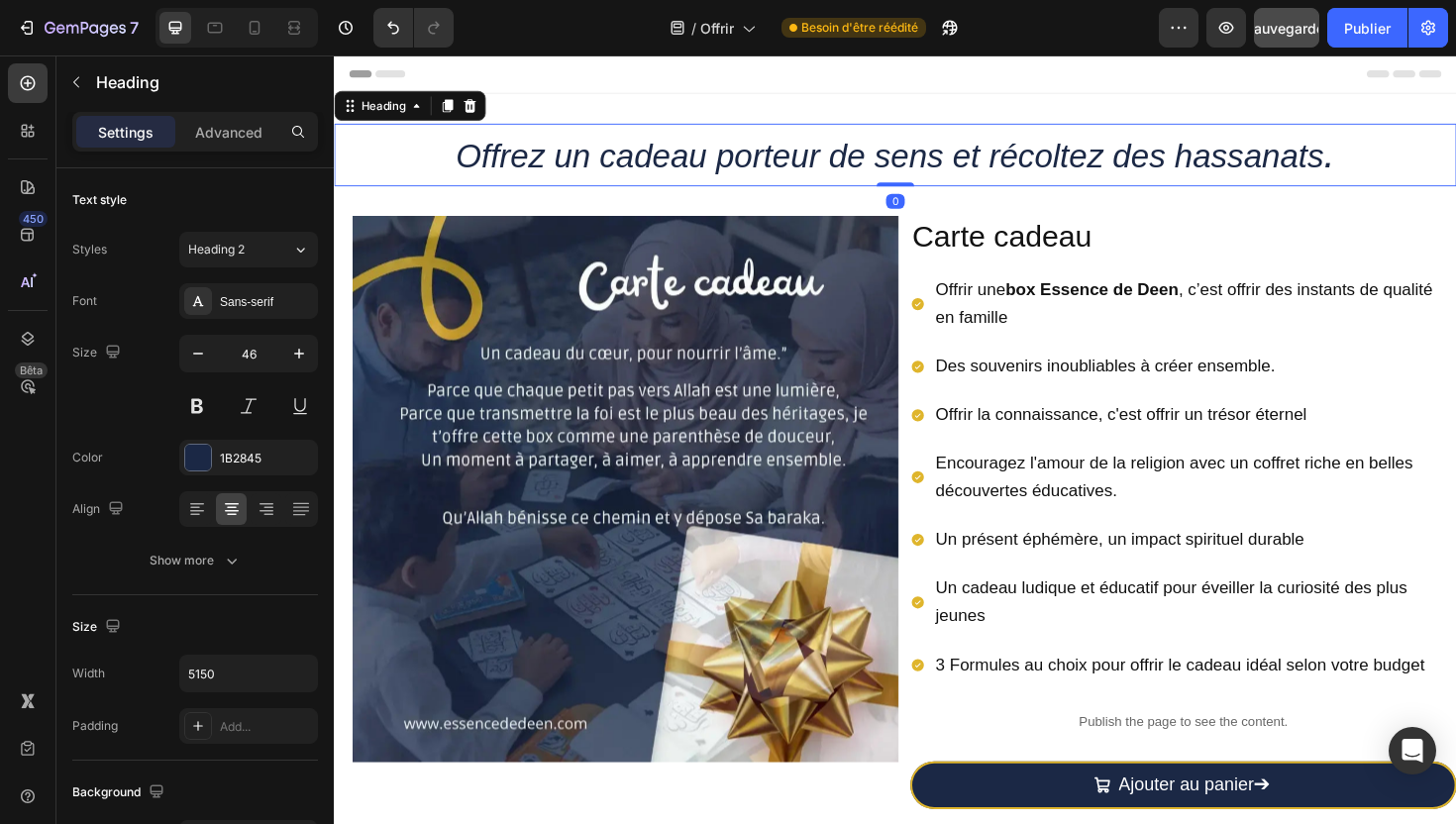 click on "Offrez un cadeau porteur de sens et récoltez des hassanats" at bounding box center [922, 161] 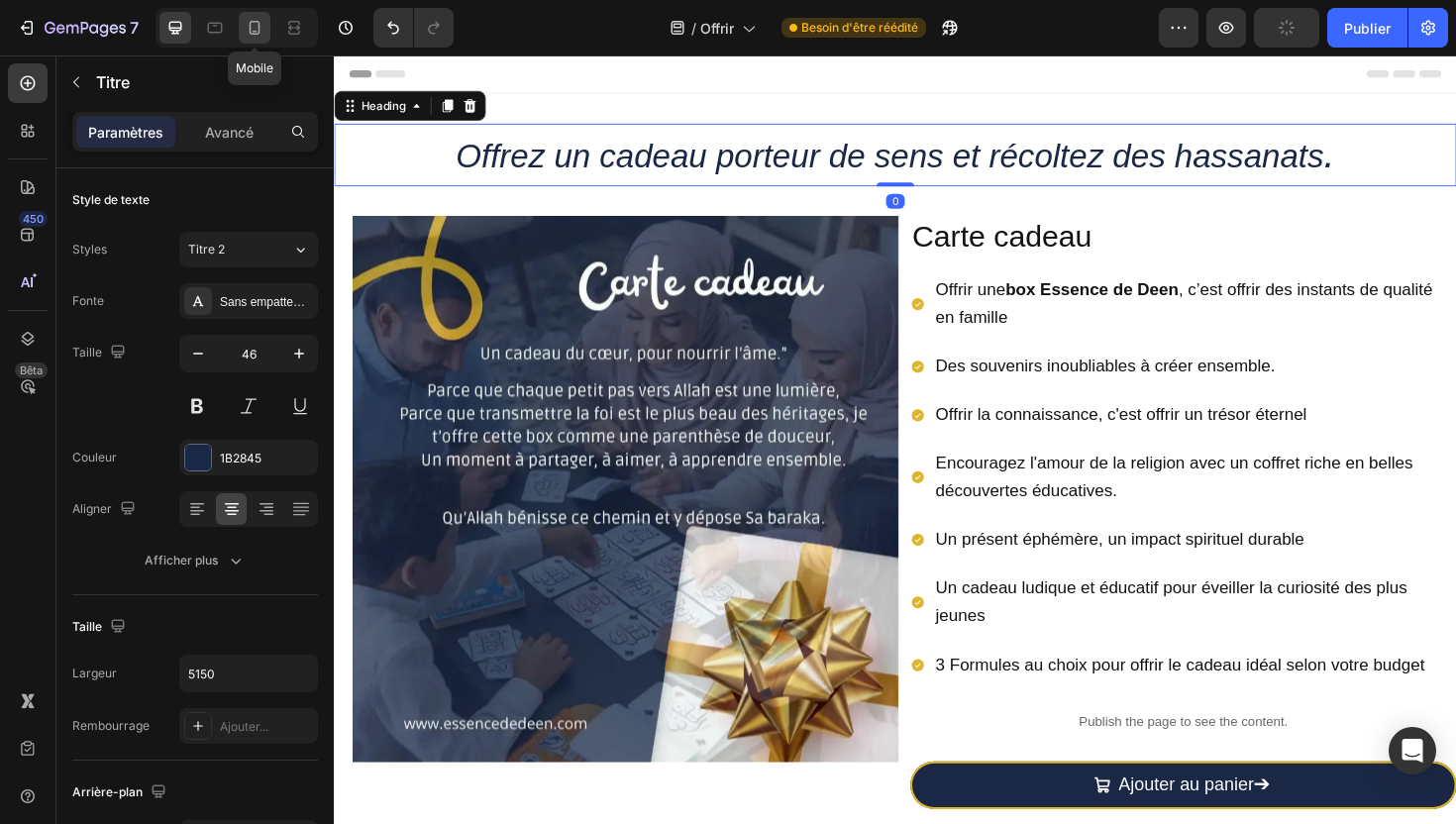 click 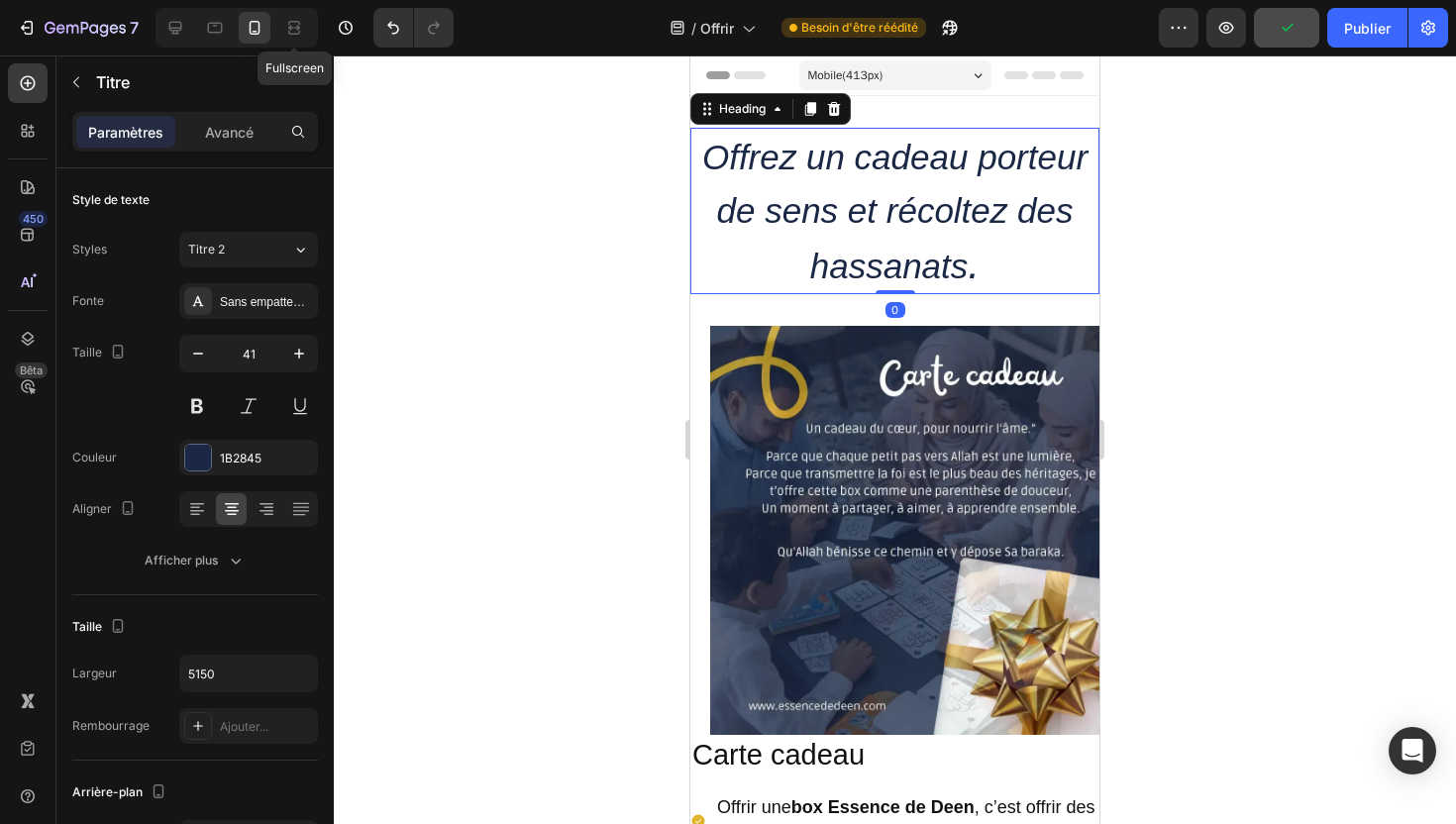 scroll, scrollTop: 3, scrollLeft: 0, axis: vertical 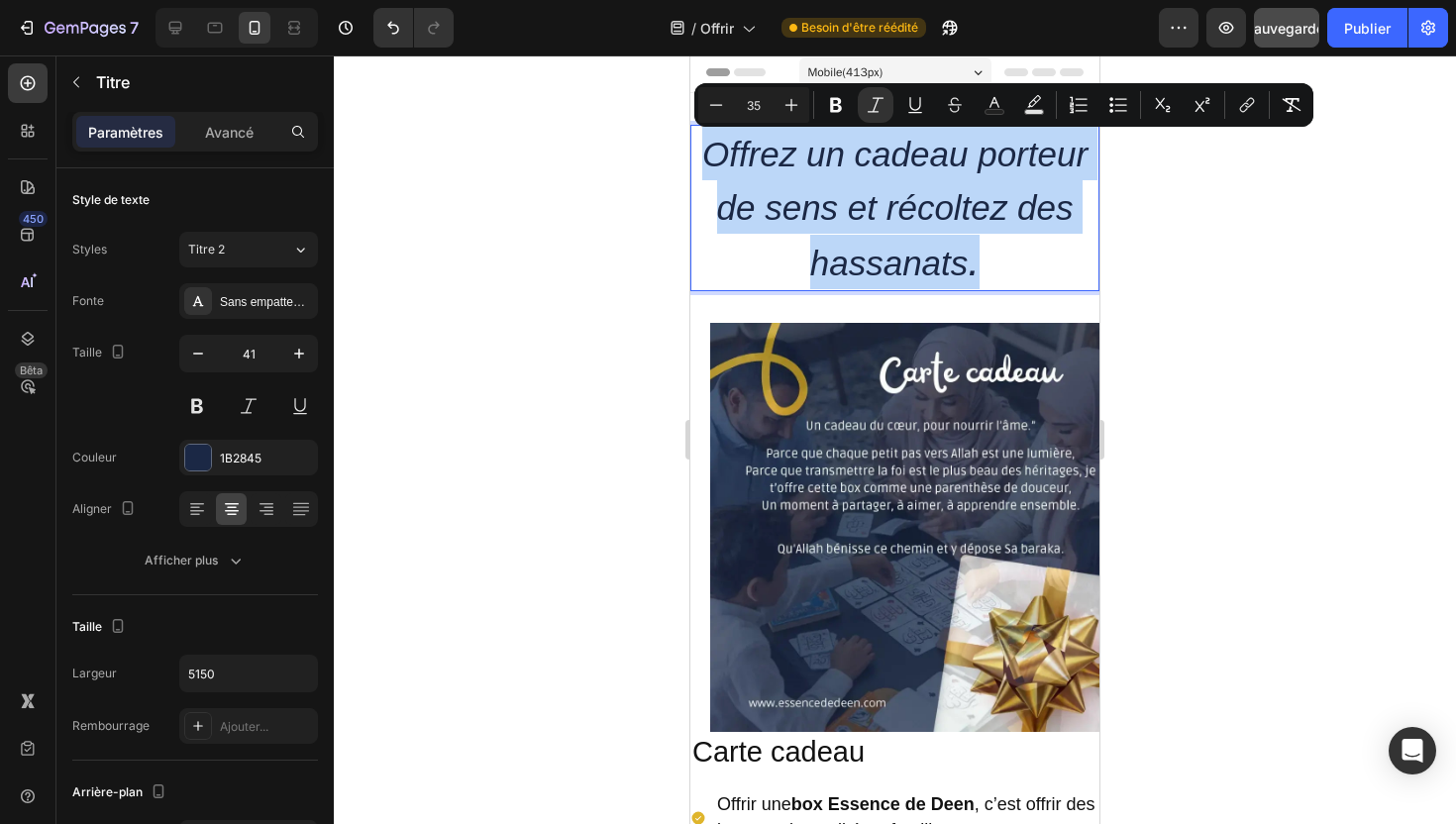 drag, startPoint x: 712, startPoint y: 148, endPoint x: 975, endPoint y: 258, distance: 285.077 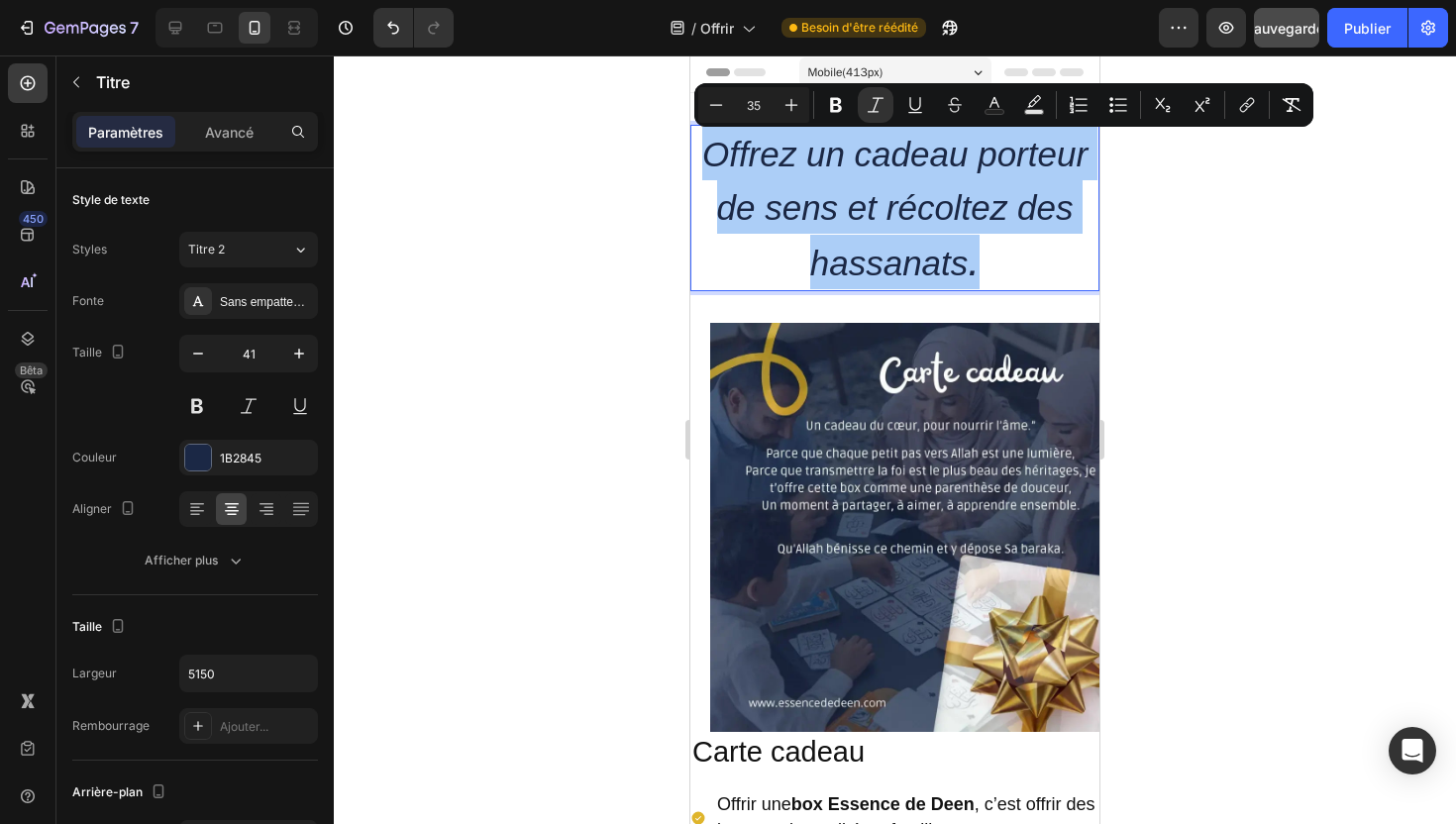 drag, startPoint x: 1139, startPoint y: 293, endPoint x: 403, endPoint y: 238, distance: 738.05217 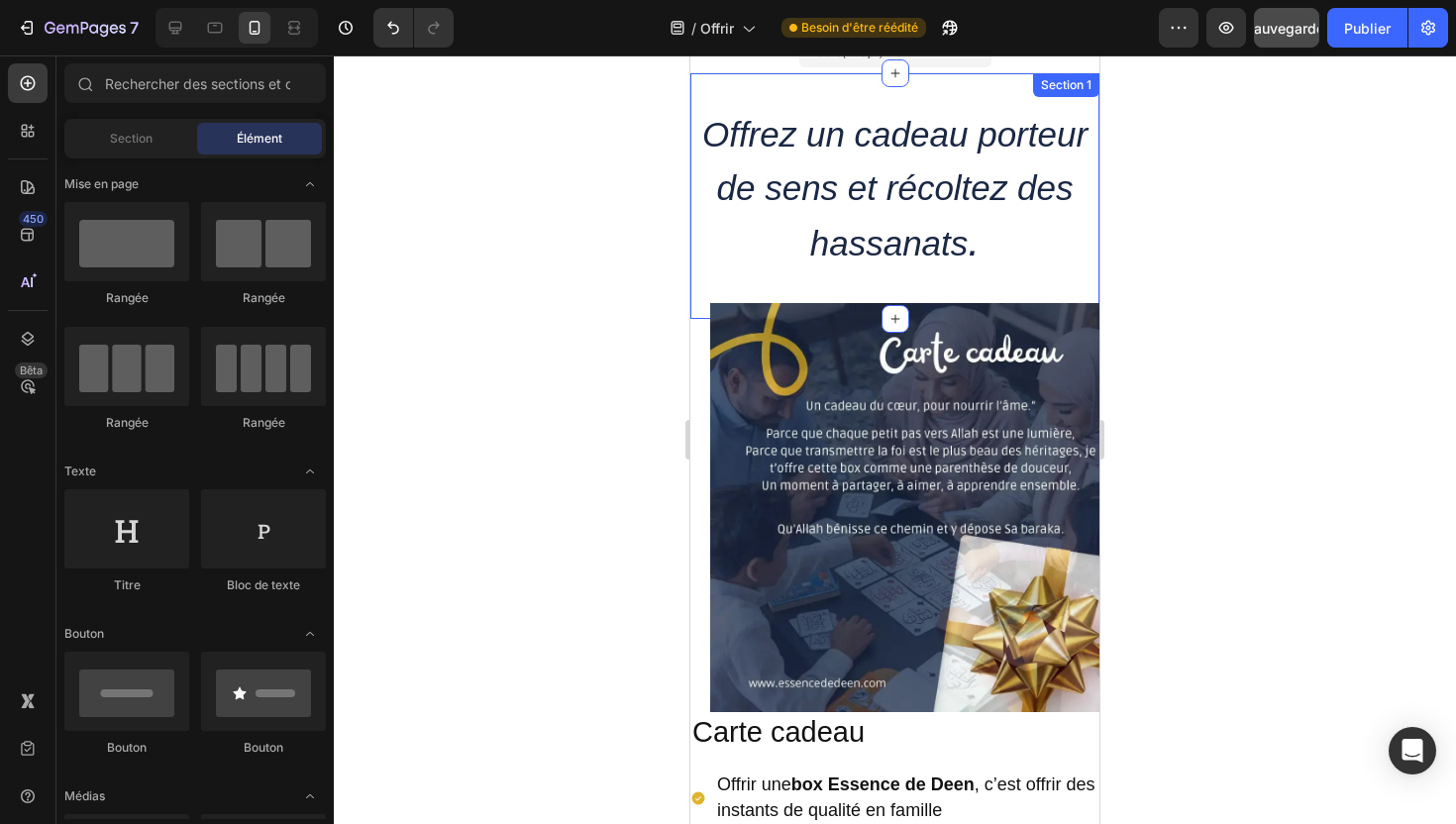 scroll, scrollTop: 25, scrollLeft: 0, axis: vertical 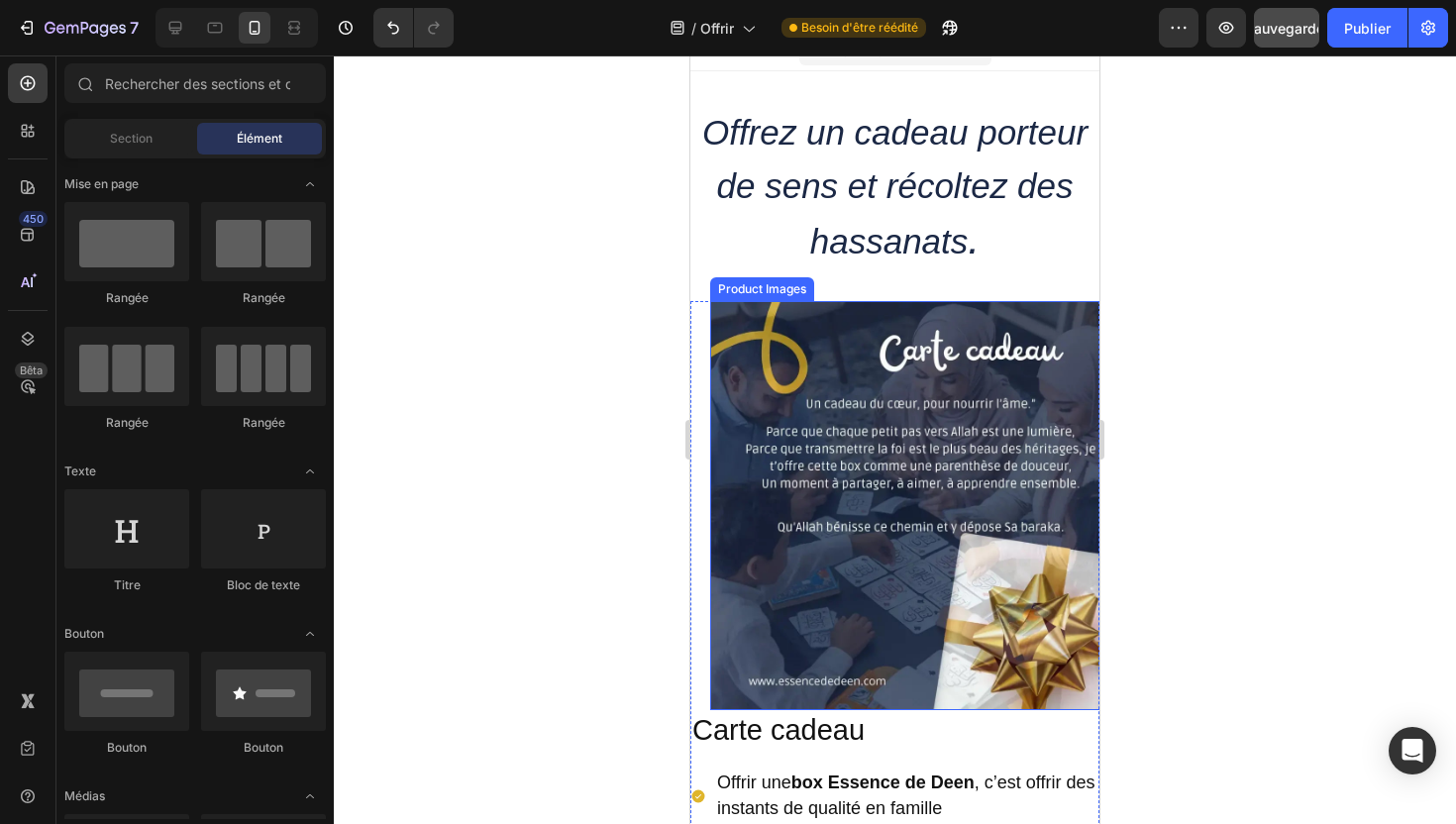 click at bounding box center (914, 505) 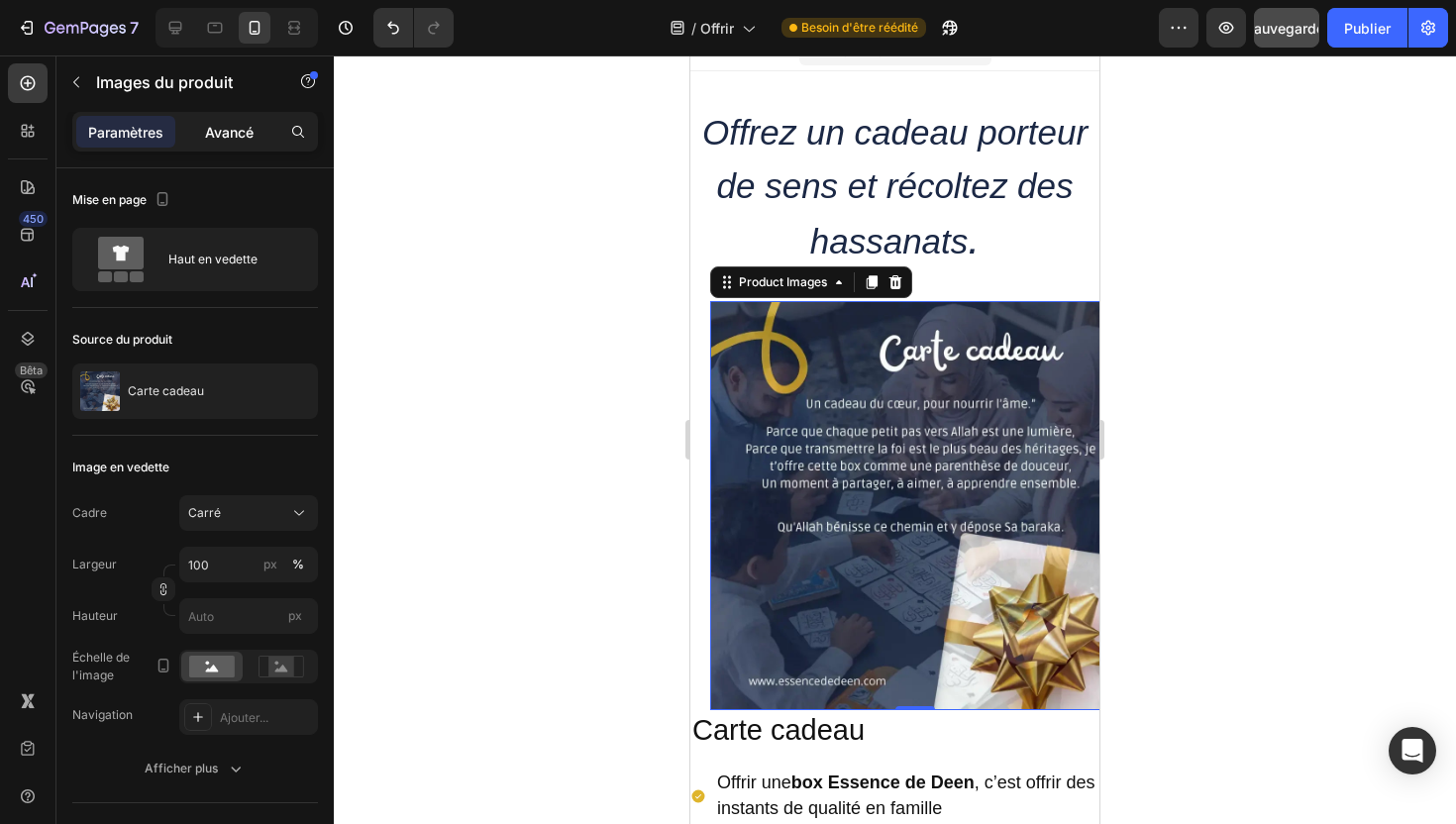 click on "Avancé" at bounding box center [229, 132] 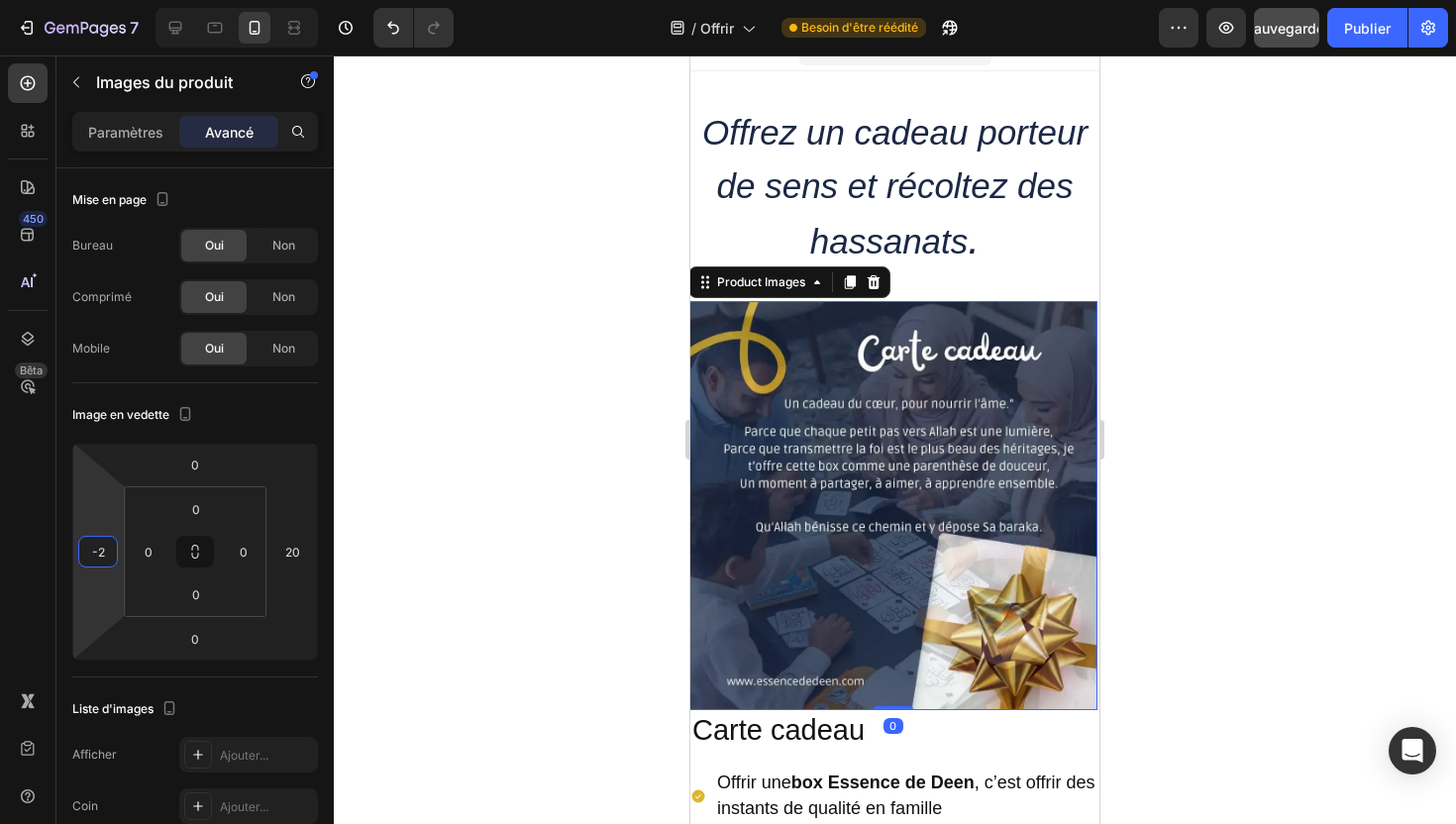 type on "0" 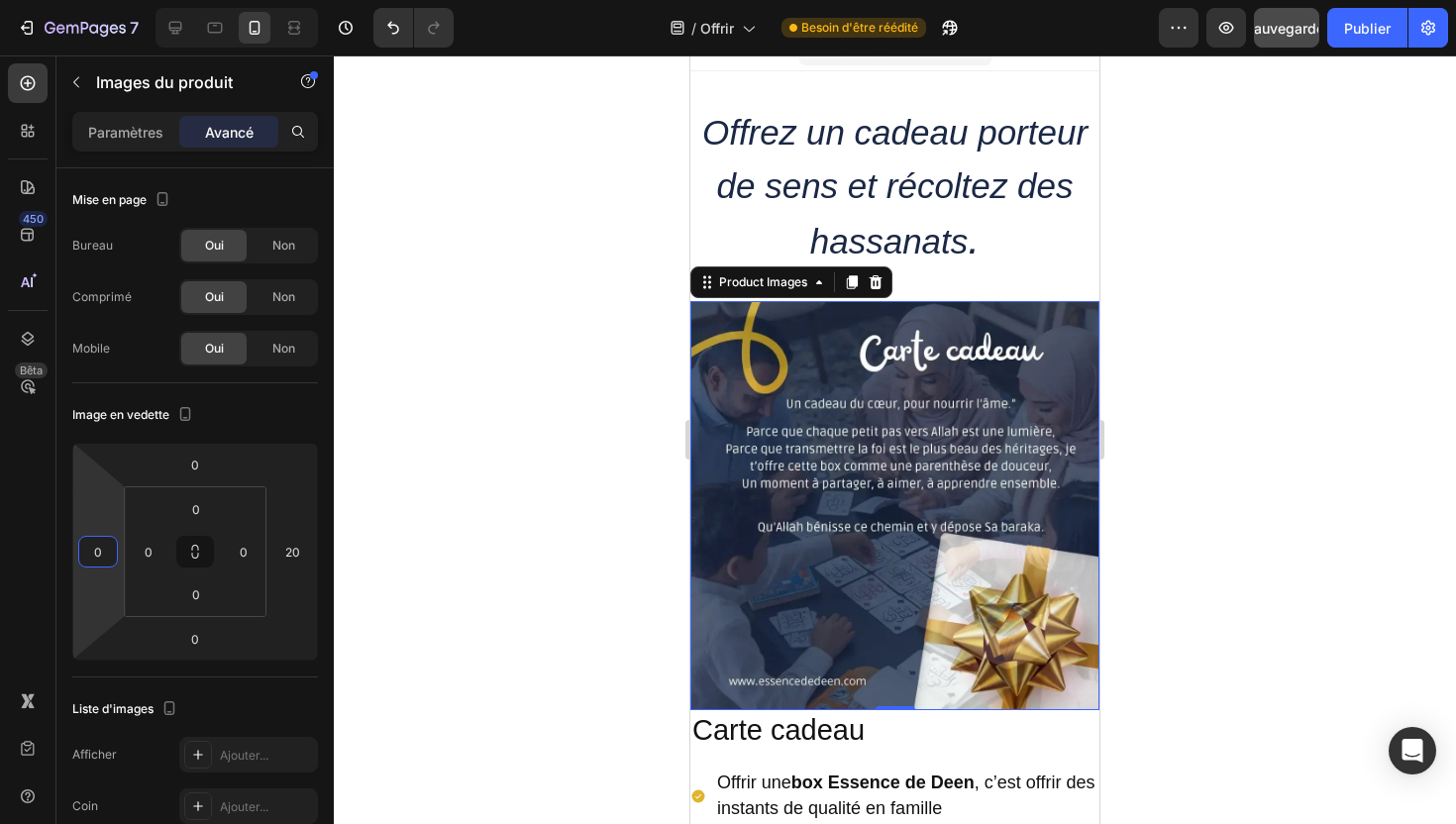 drag, startPoint x: 105, startPoint y: 498, endPoint x: 99, endPoint y: 508, distance: 11.661904 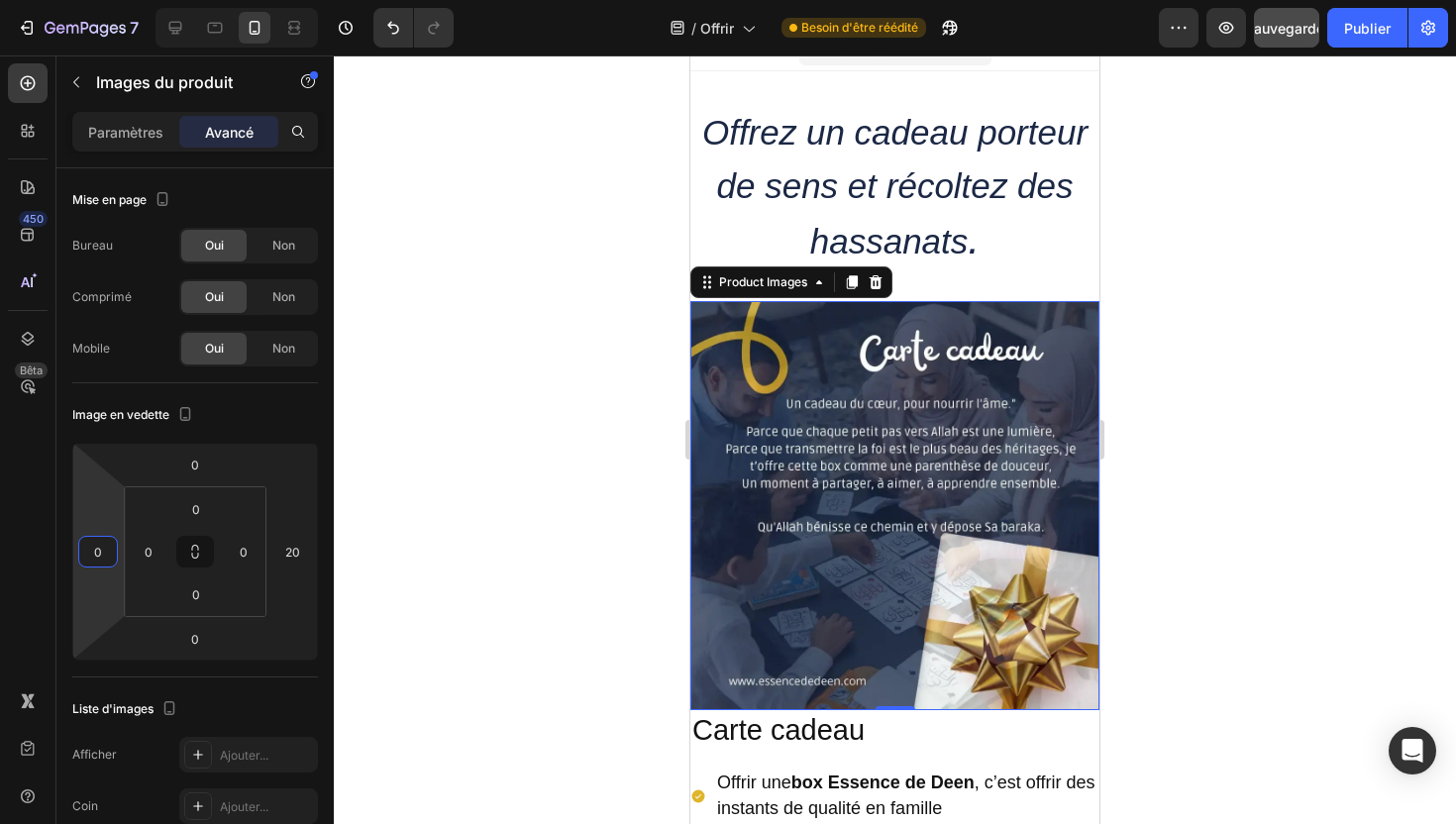click on "7 Version history / Offrir Besoin d'être réédité Aperçu Sauvegarder Publier 450 Bêta Sections(18) Éléments (83) Section Élément Hero Section Product Detail Brands Trusted Badges Guarantee Product Breakdown How to use Testimonials Compare Bundle FAQs Social Proof Brand Story Product List Collection Blog List Contact Sticky Add to Cart Custom Footer Parcourir la bibliothèque 450 Mise en page
Rangée
Rangée
Rangée
Rangée Texte
Titre
Bloc de texte Bouton
Bouton
Bouton Médias
Image" at bounding box center [728, 74] 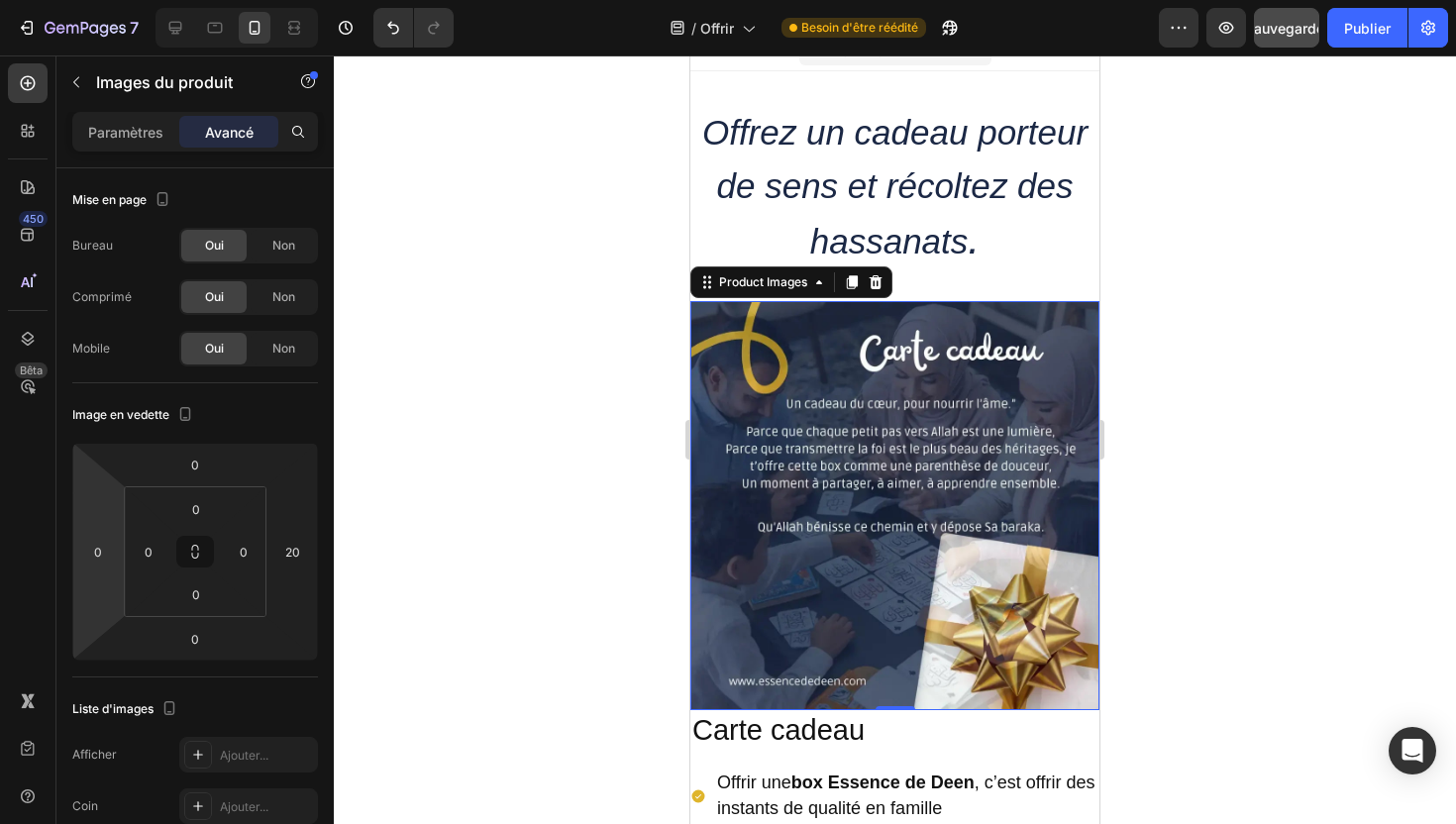 click 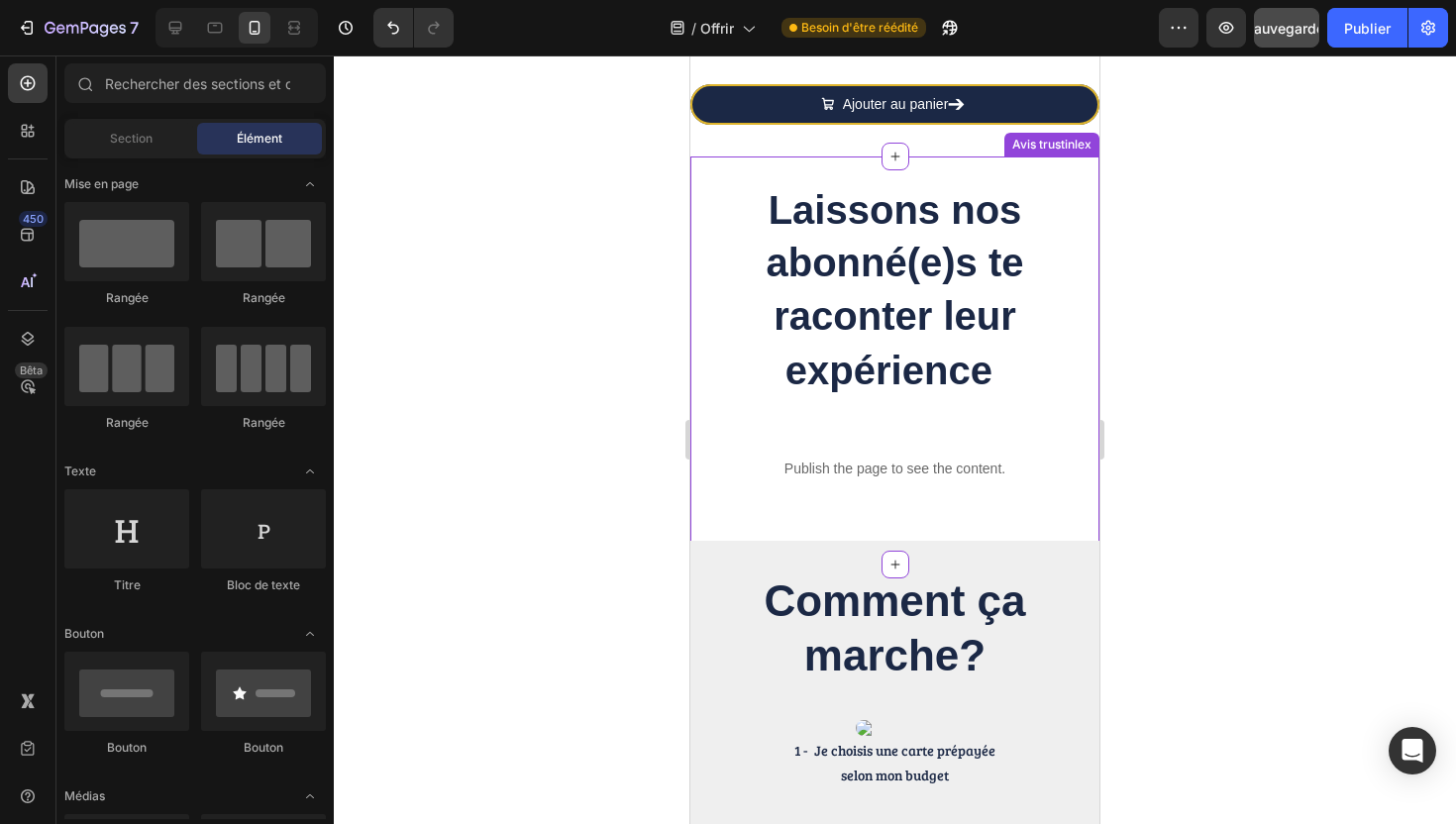 scroll, scrollTop: 1279, scrollLeft: 0, axis: vertical 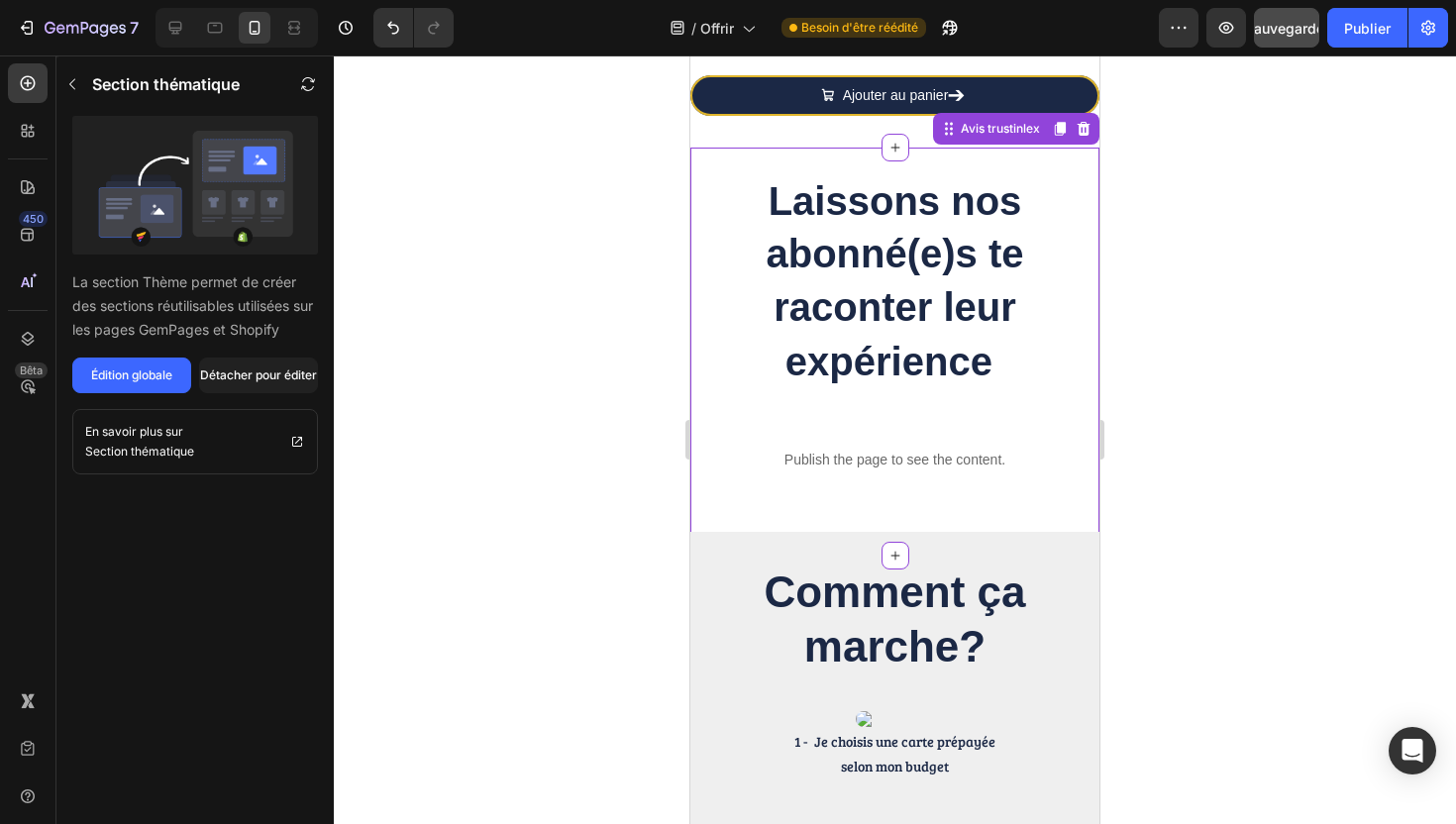 click on "Laissons nos abonné(e)s te raconter leur expérience" at bounding box center [894, 281] 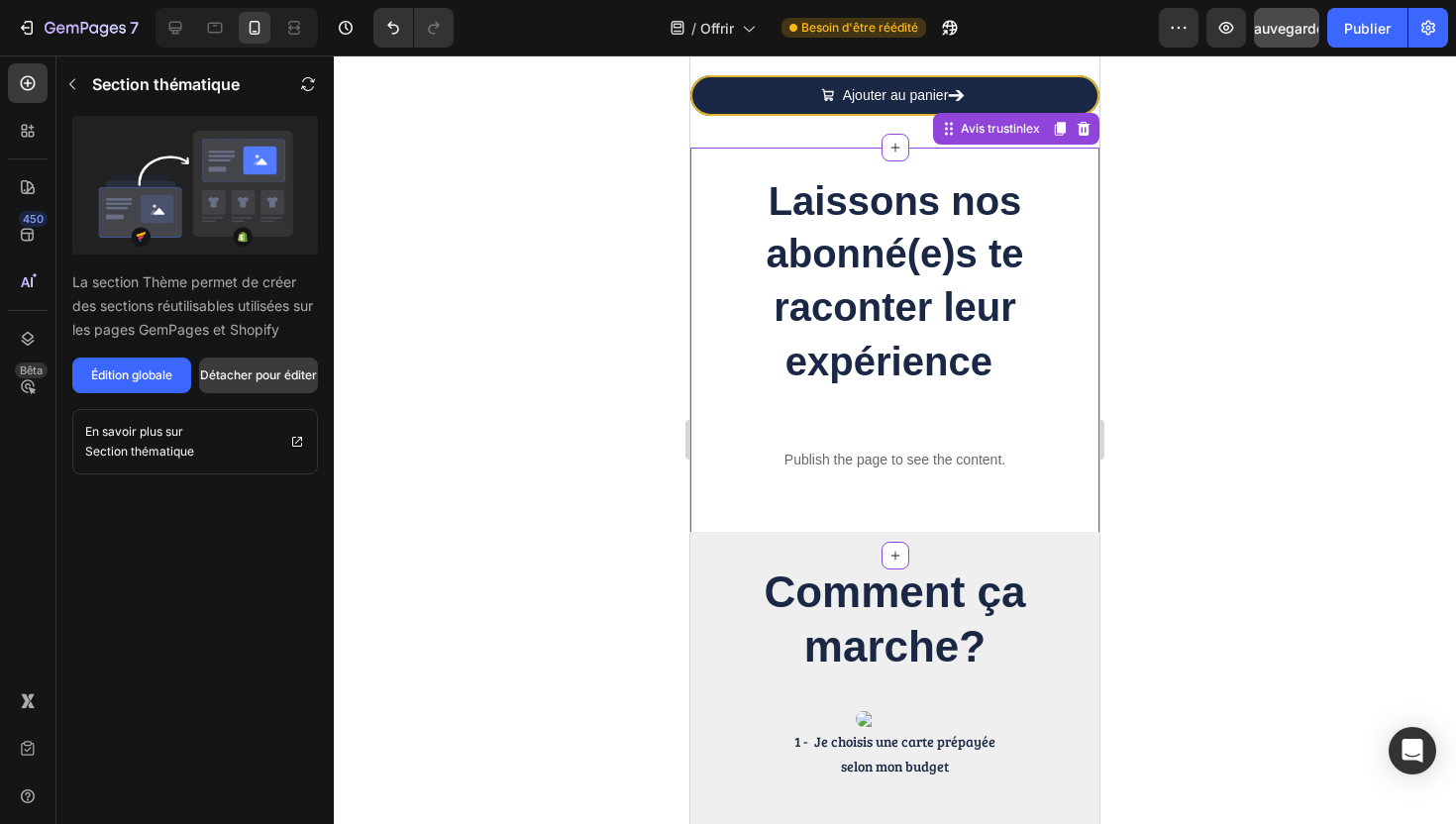 click on "Détacher pour éditer" at bounding box center (259, 374) 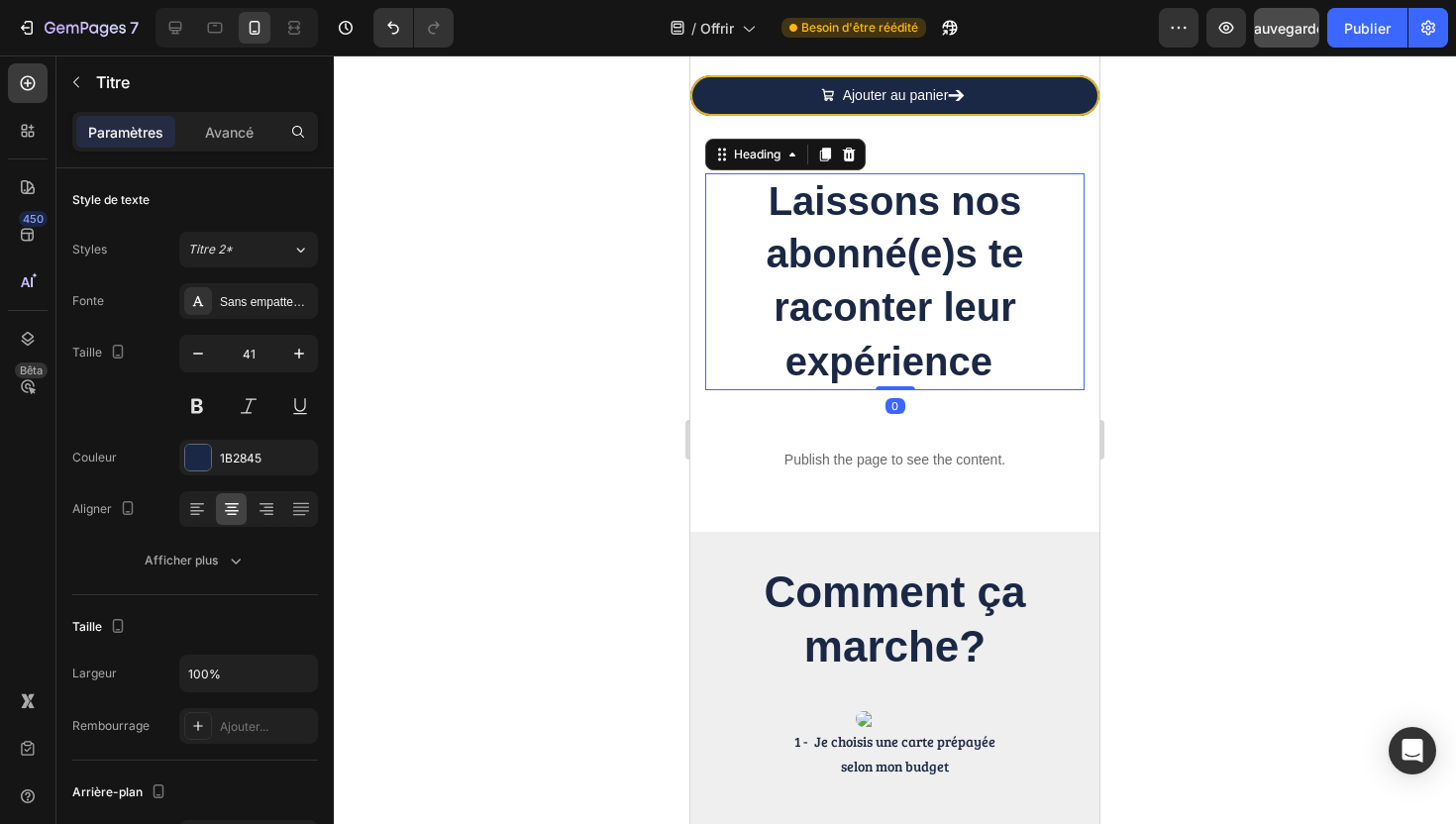 click on "Laissons nos abonné(e)s te raconter leur expérience" at bounding box center [894, 281] 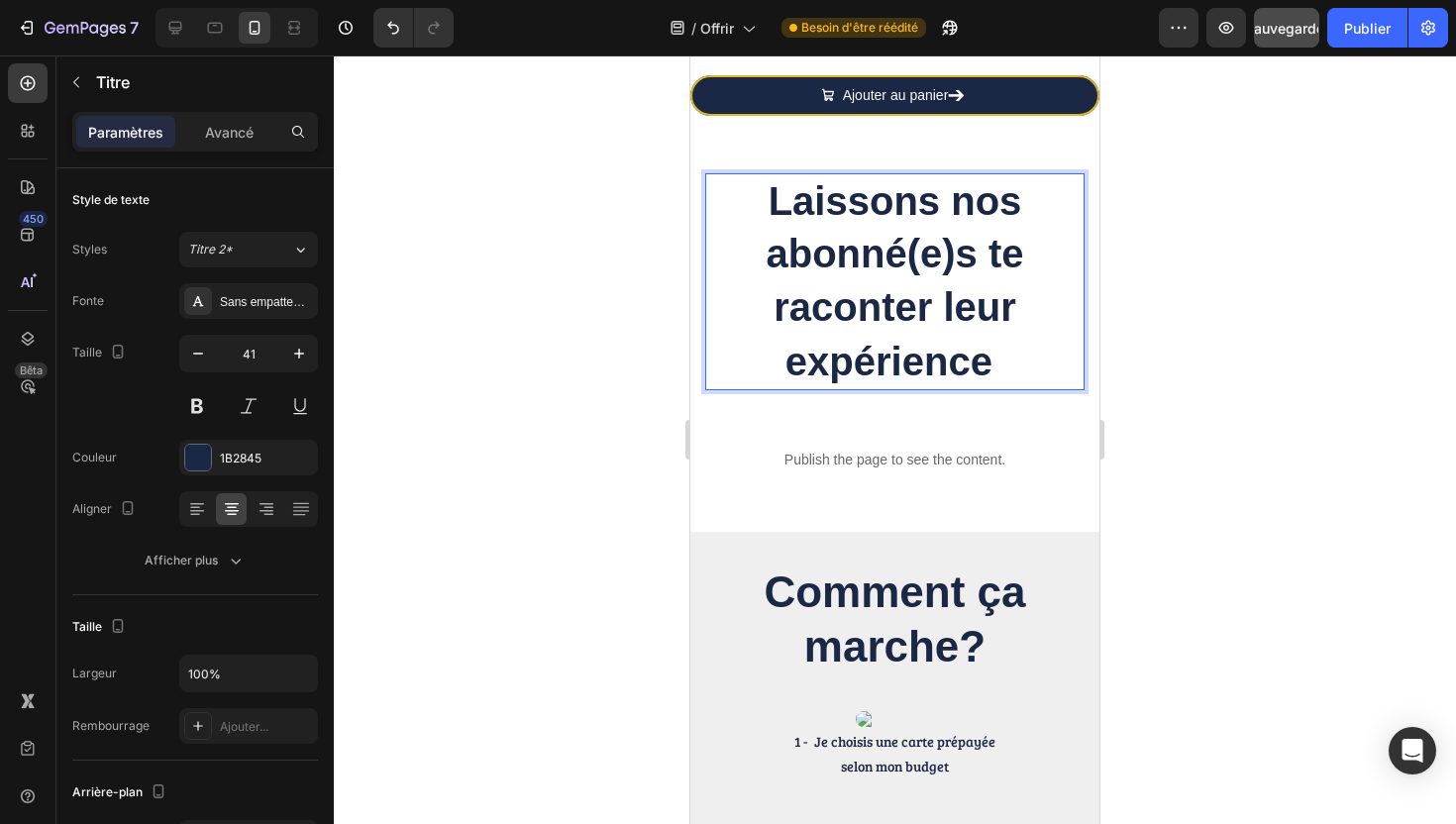 click at bounding box center [998, 360] 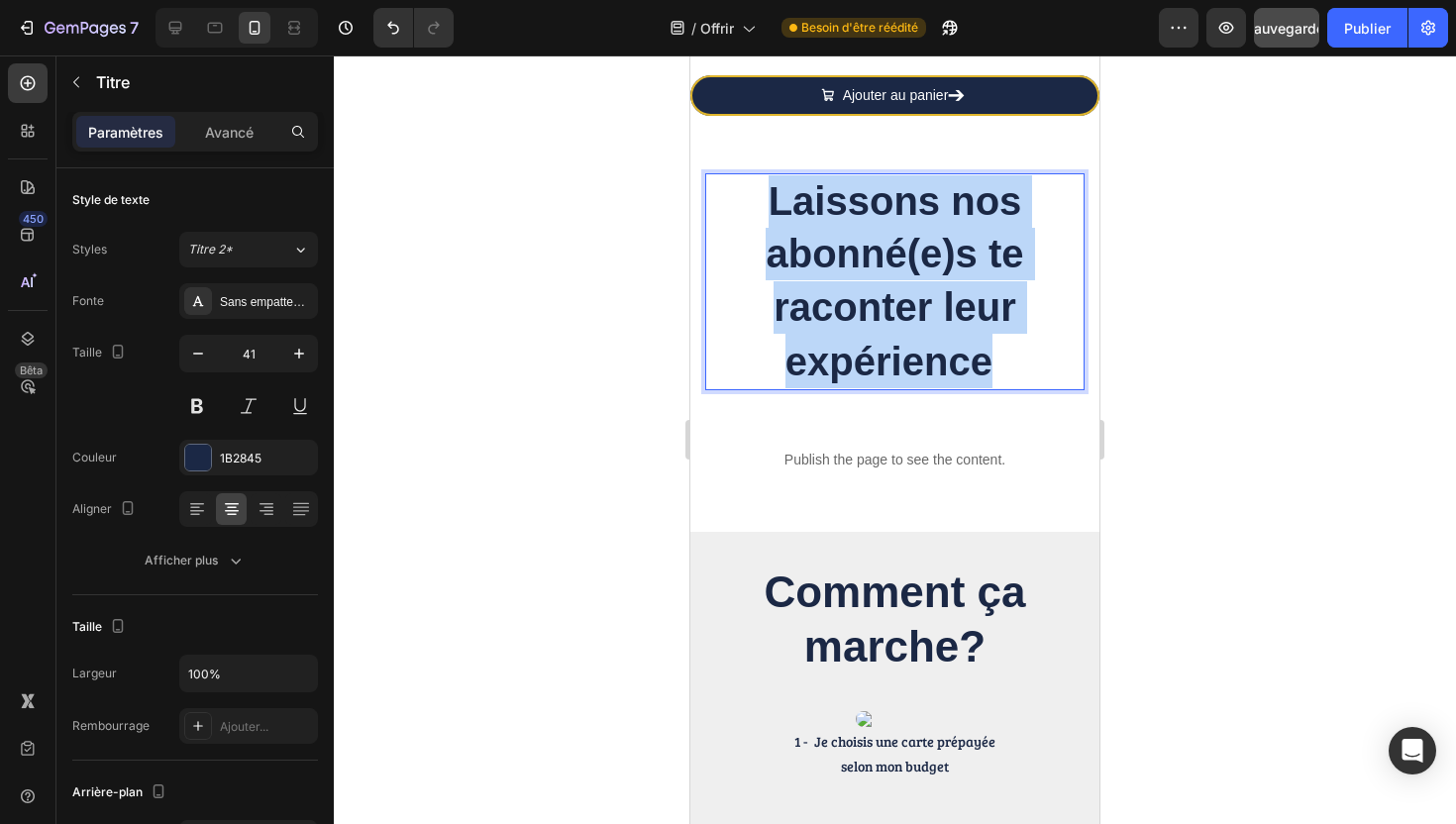 drag, startPoint x: 992, startPoint y: 360, endPoint x: 777, endPoint y: 200, distance: 268.00187 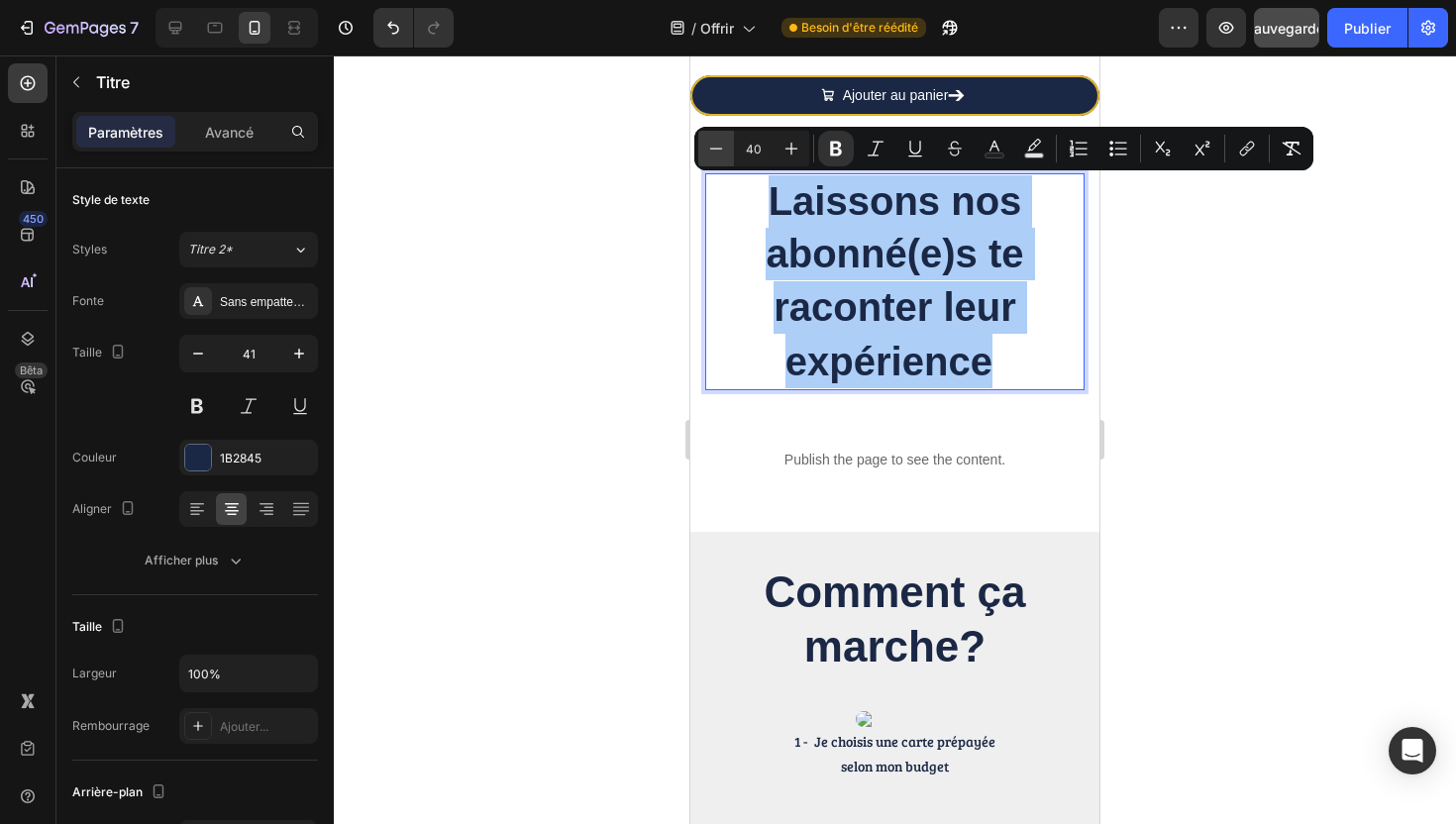 click 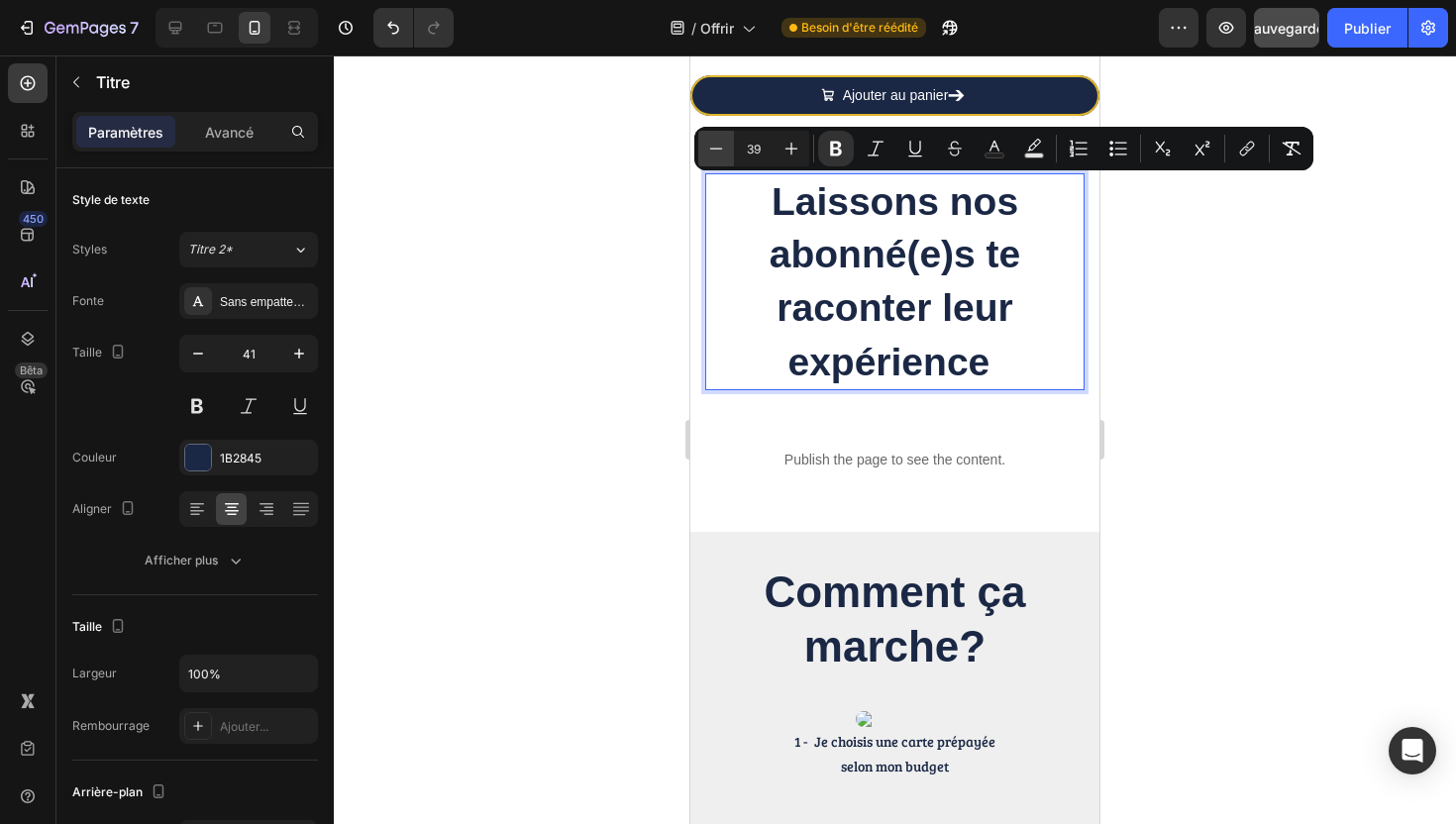 click 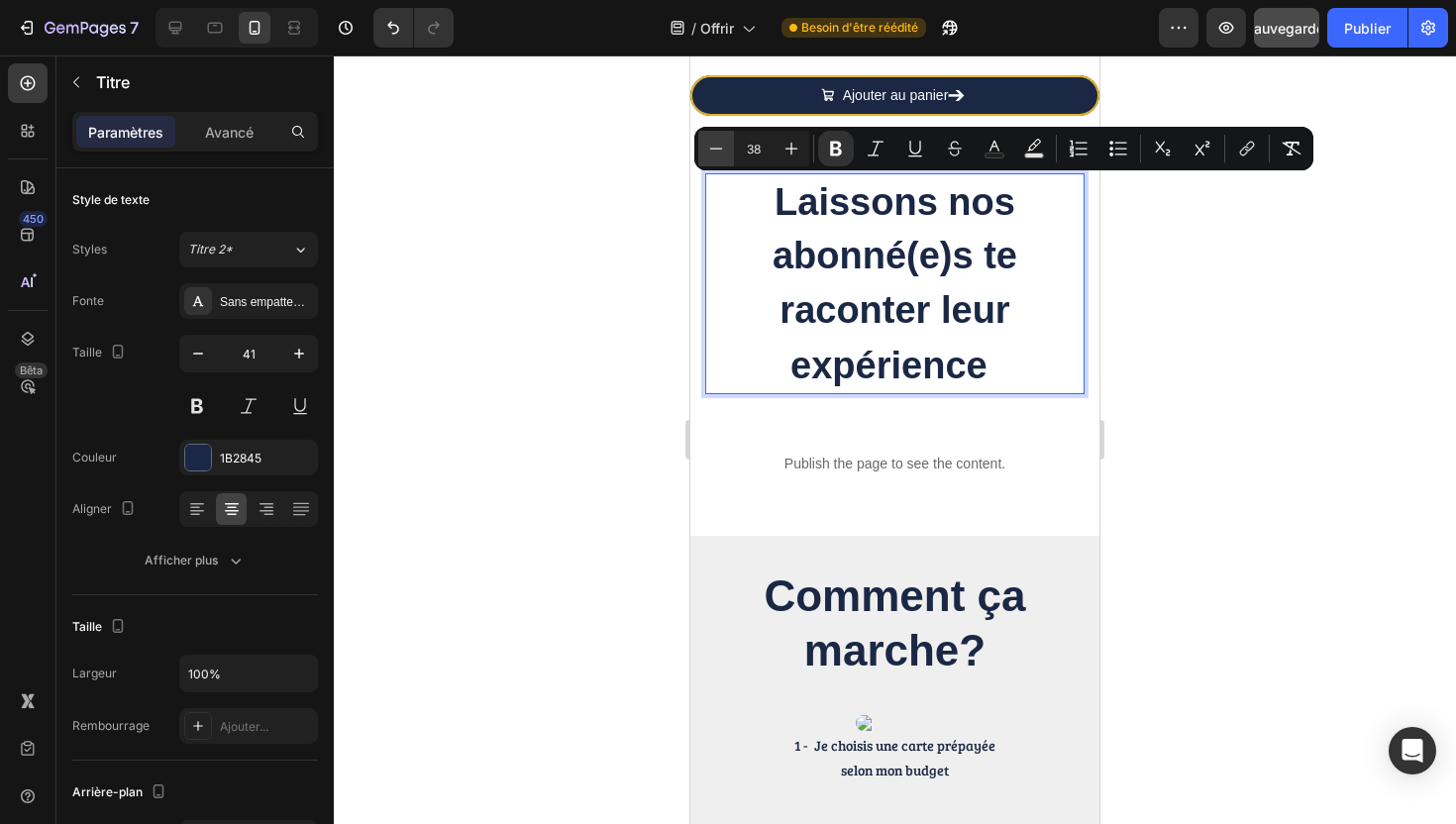 click 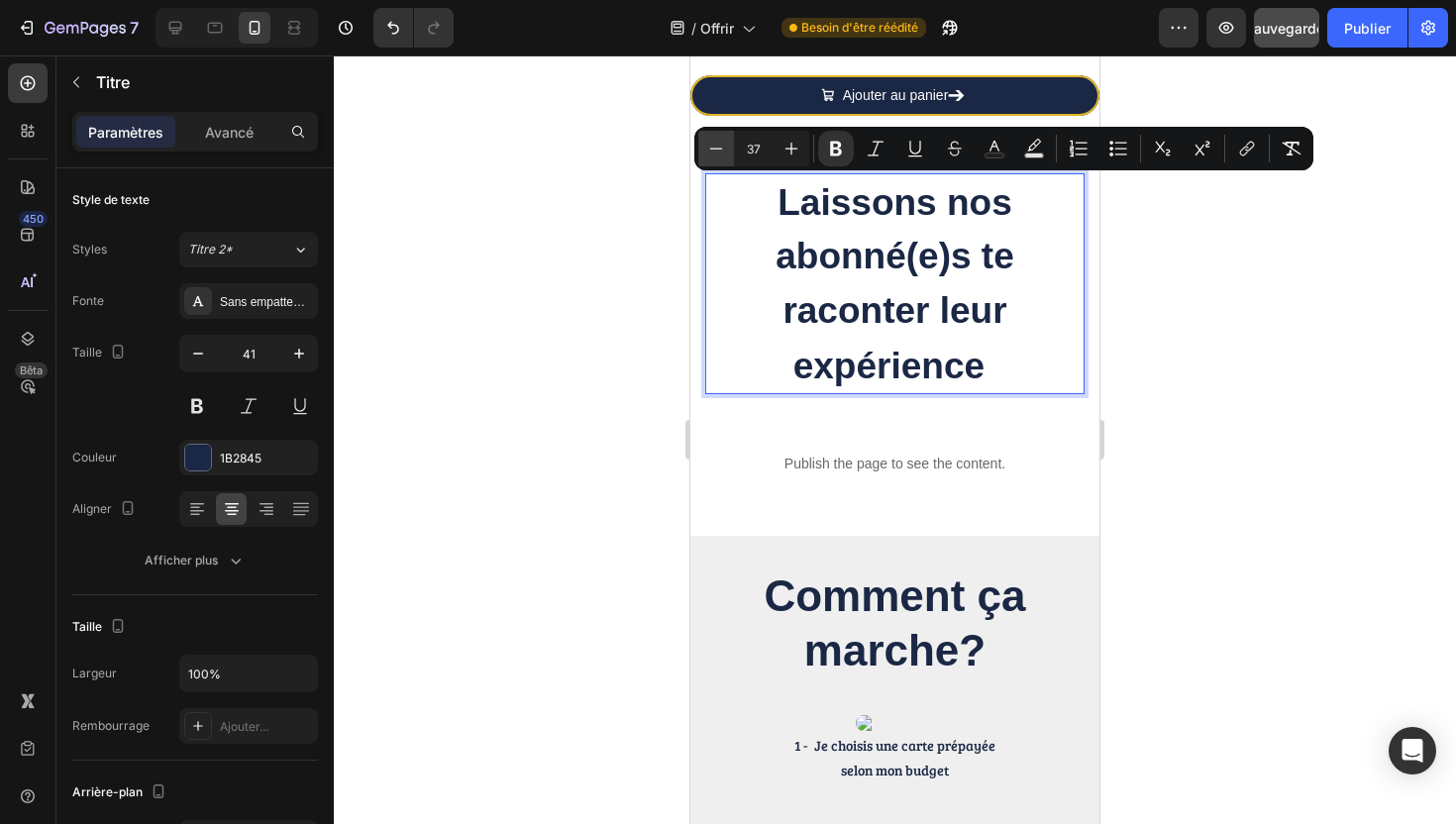 click 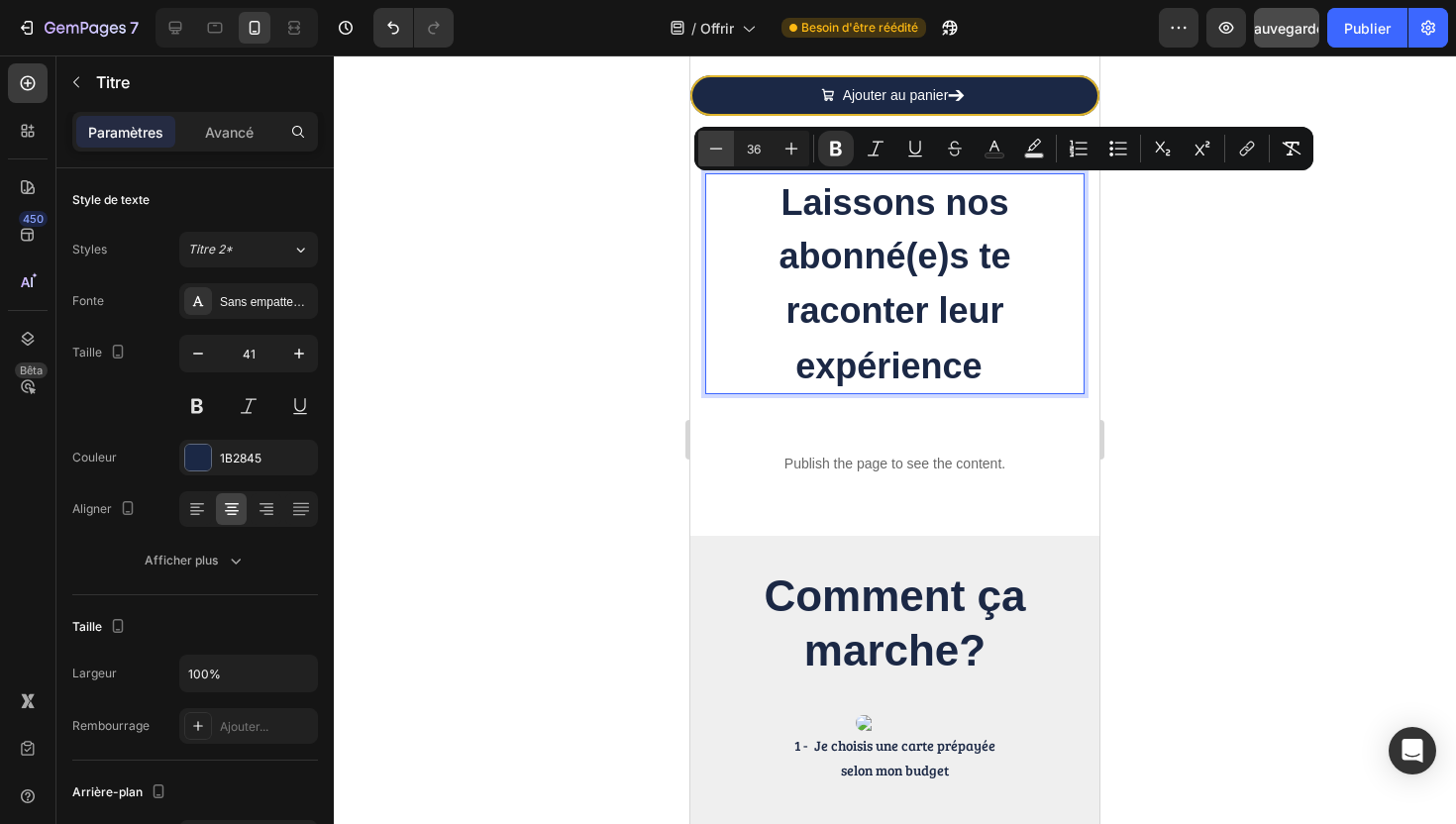 click 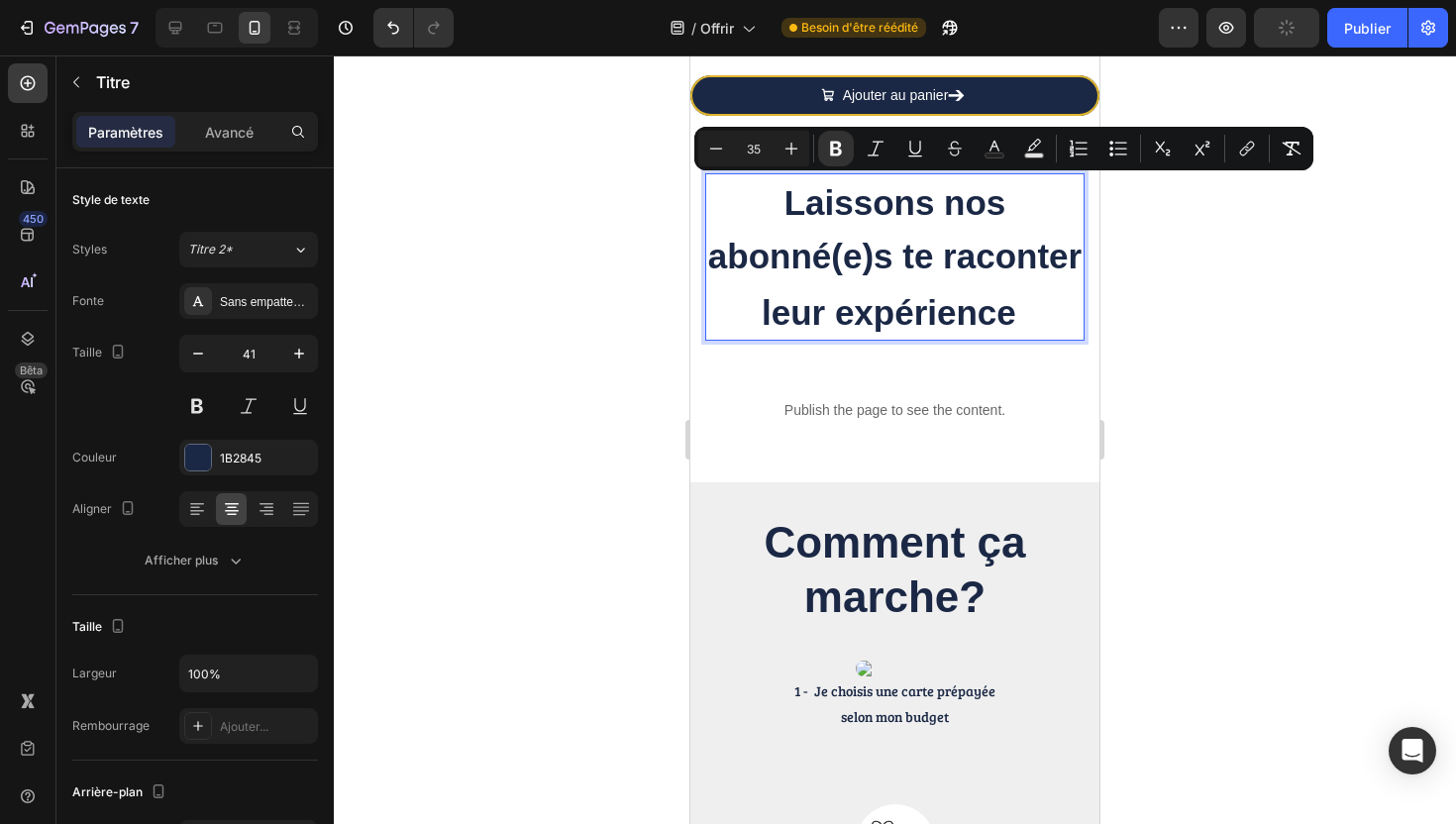 click 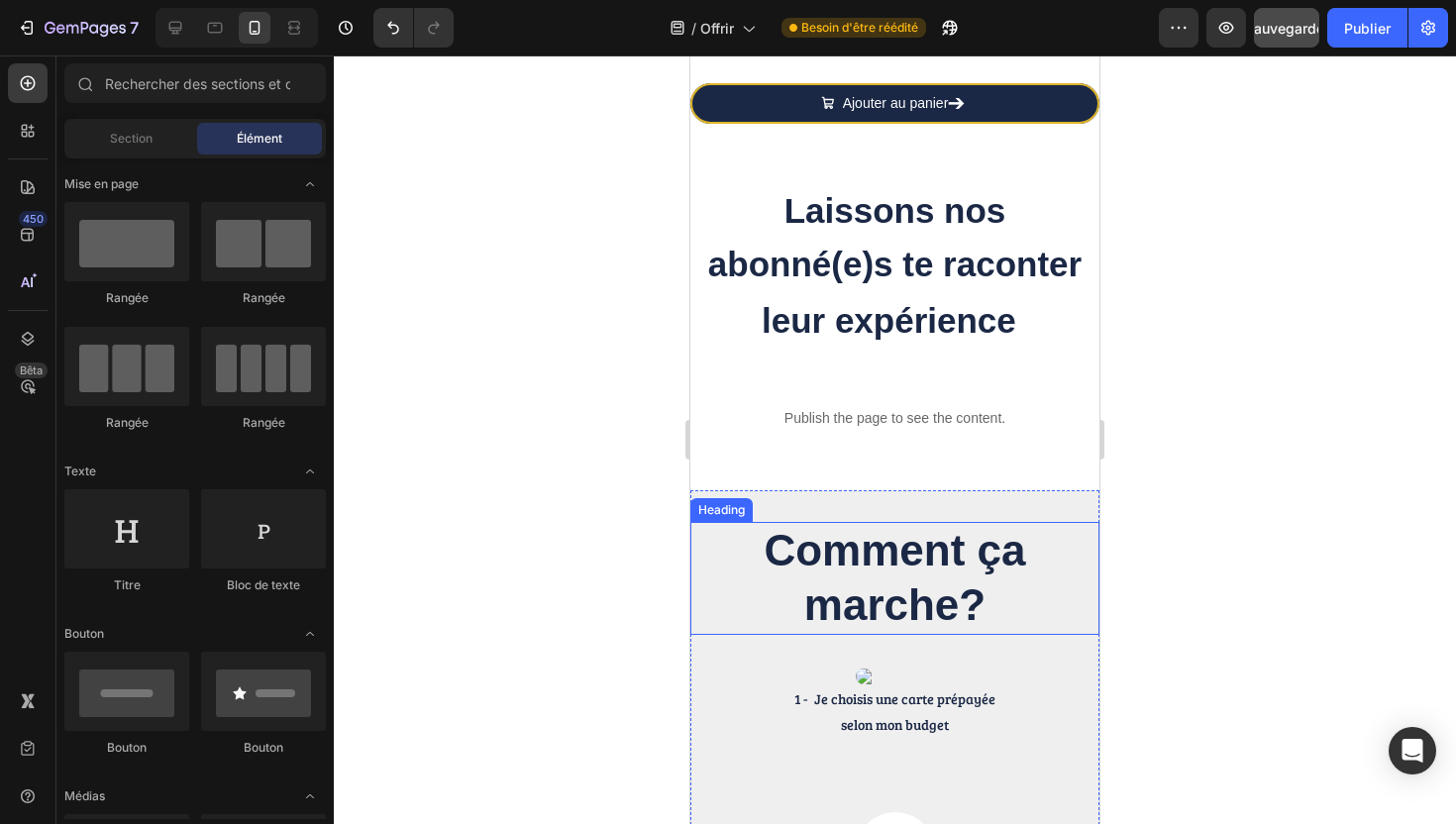 scroll, scrollTop: 1259, scrollLeft: 0, axis: vertical 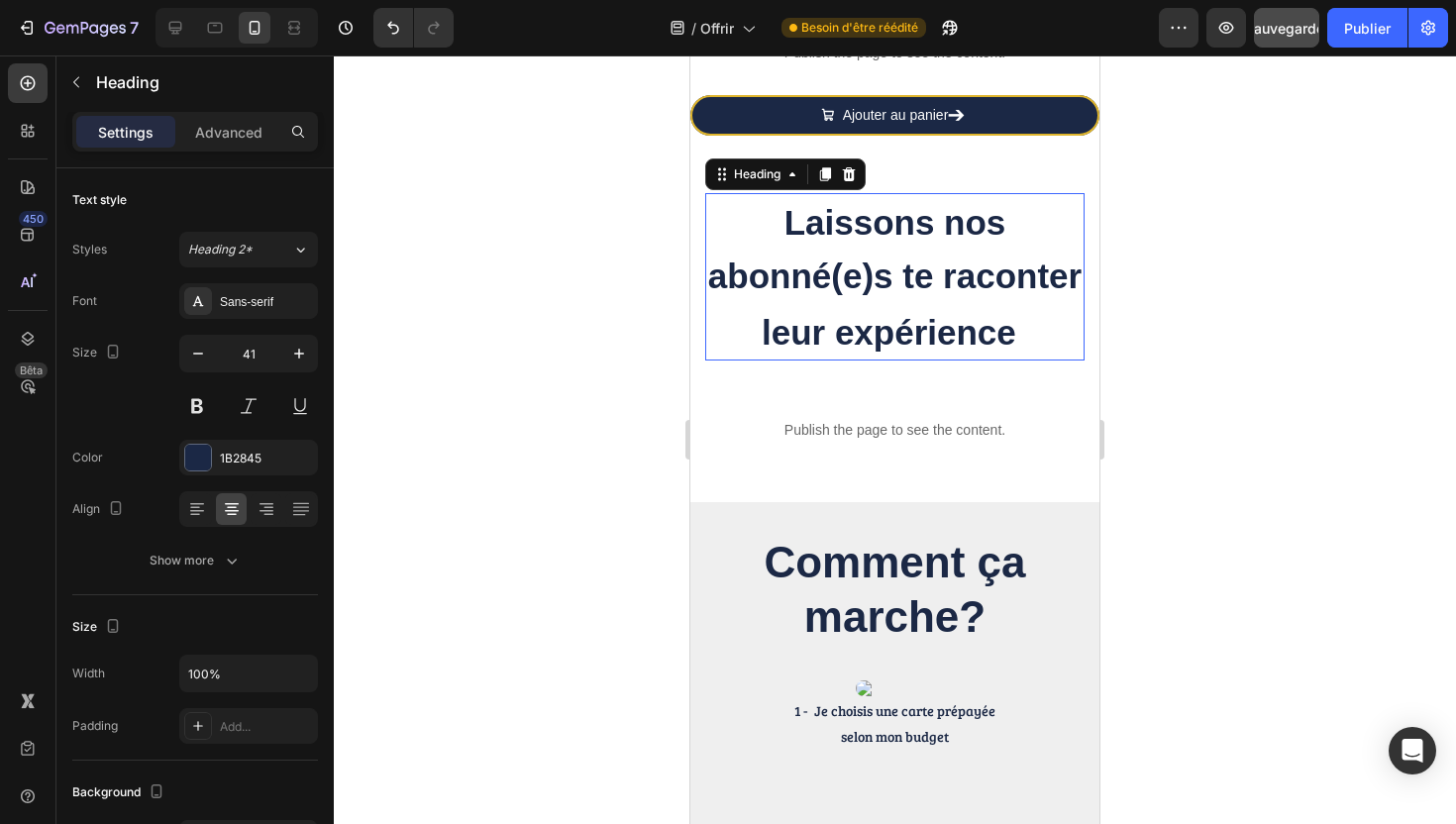 click on "Laissons nos abonné(e)s te raconter leur expérience" at bounding box center [894, 277] 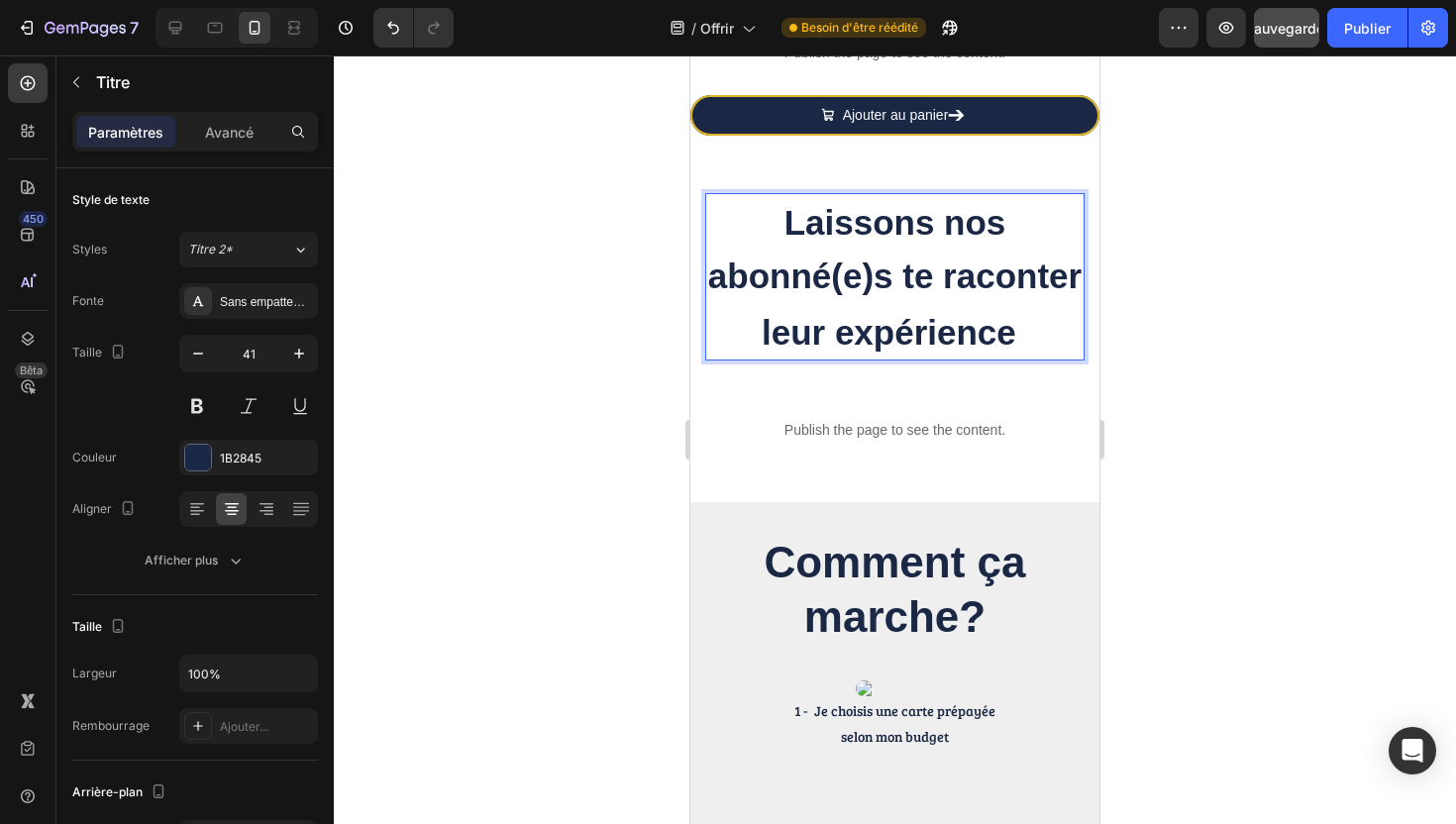 click on "Laissons nos abonné(e)s te raconter leur expérience" at bounding box center [894, 277] 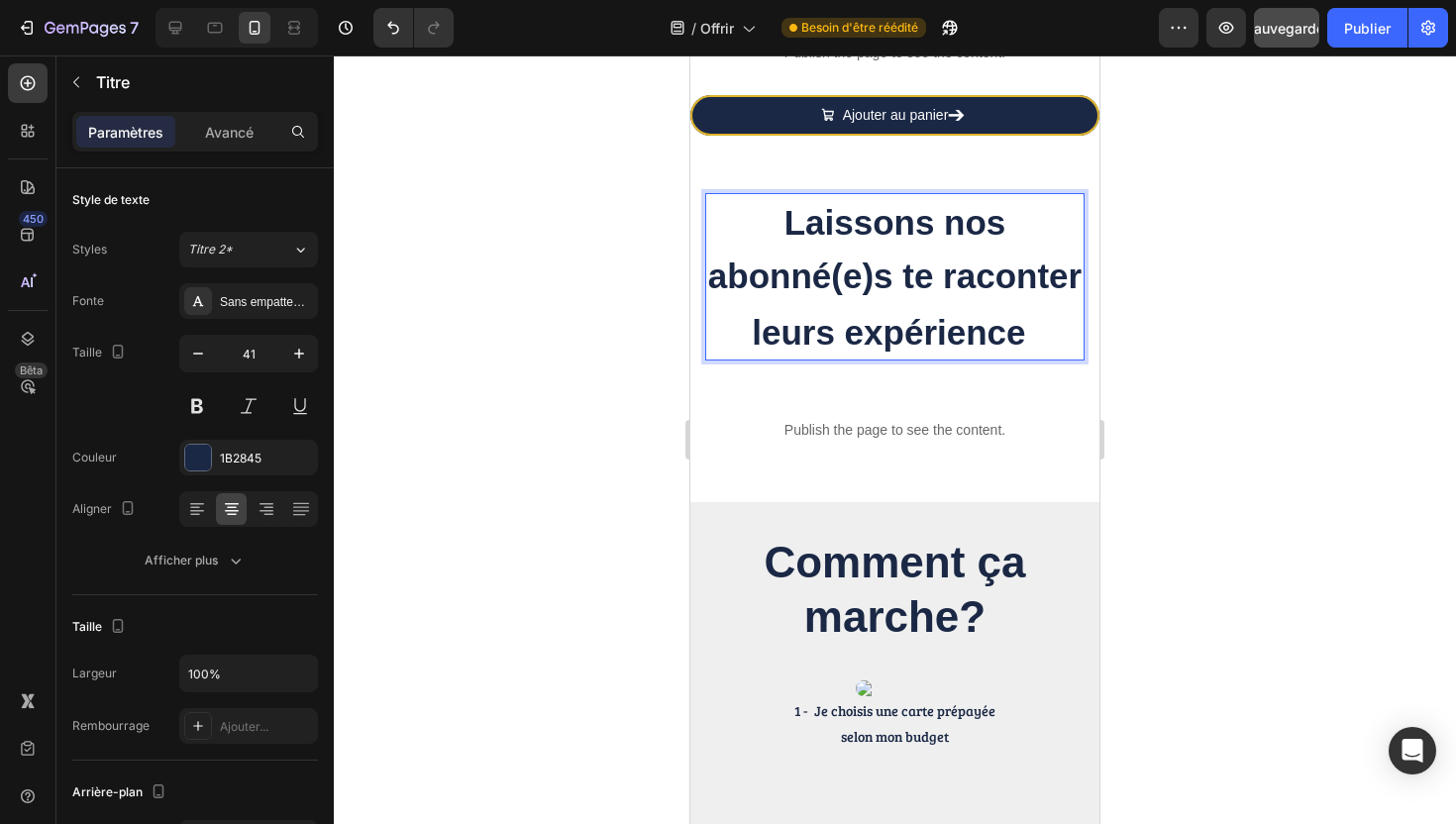 click at bounding box center [1032, 329] 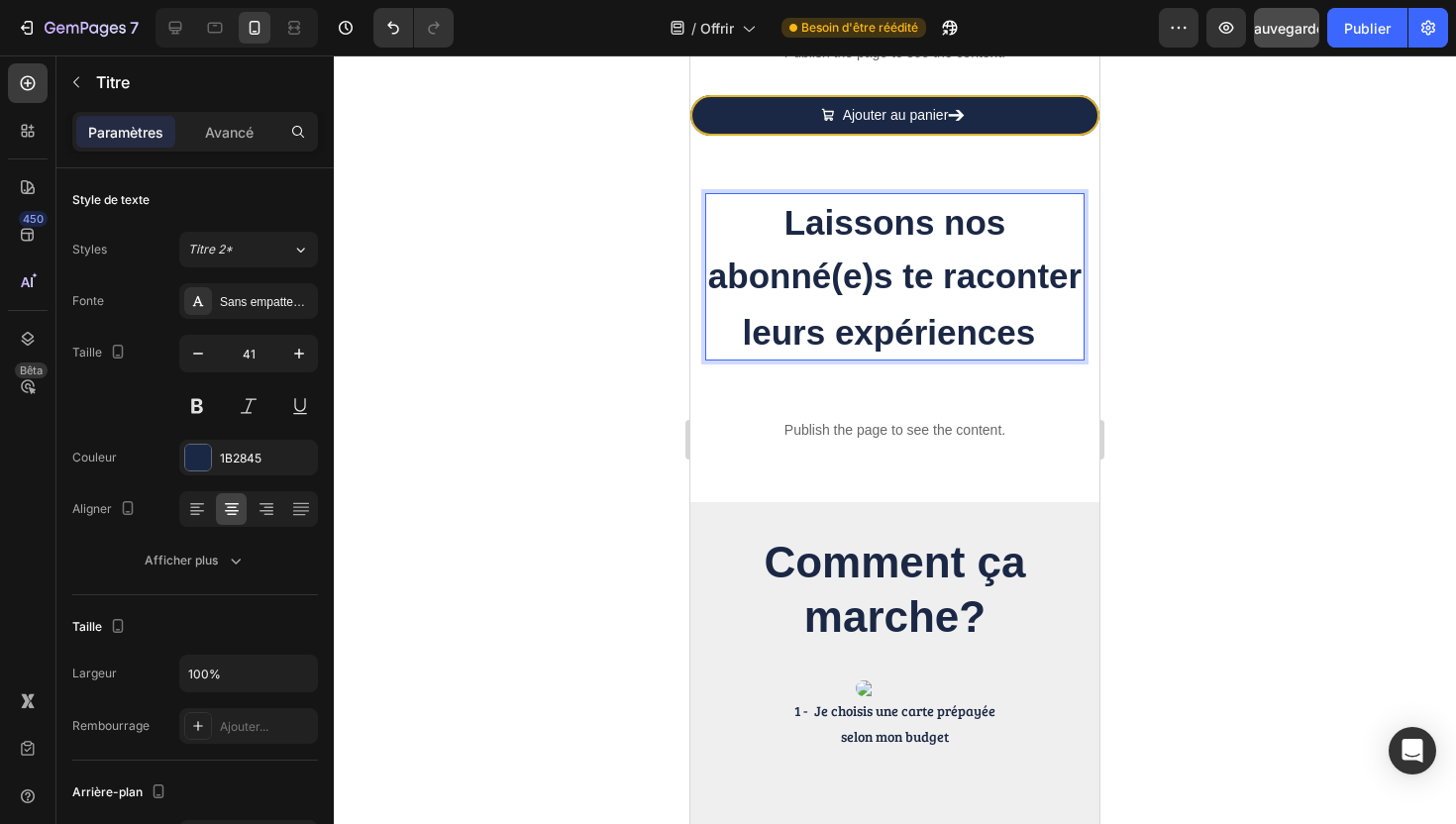 click 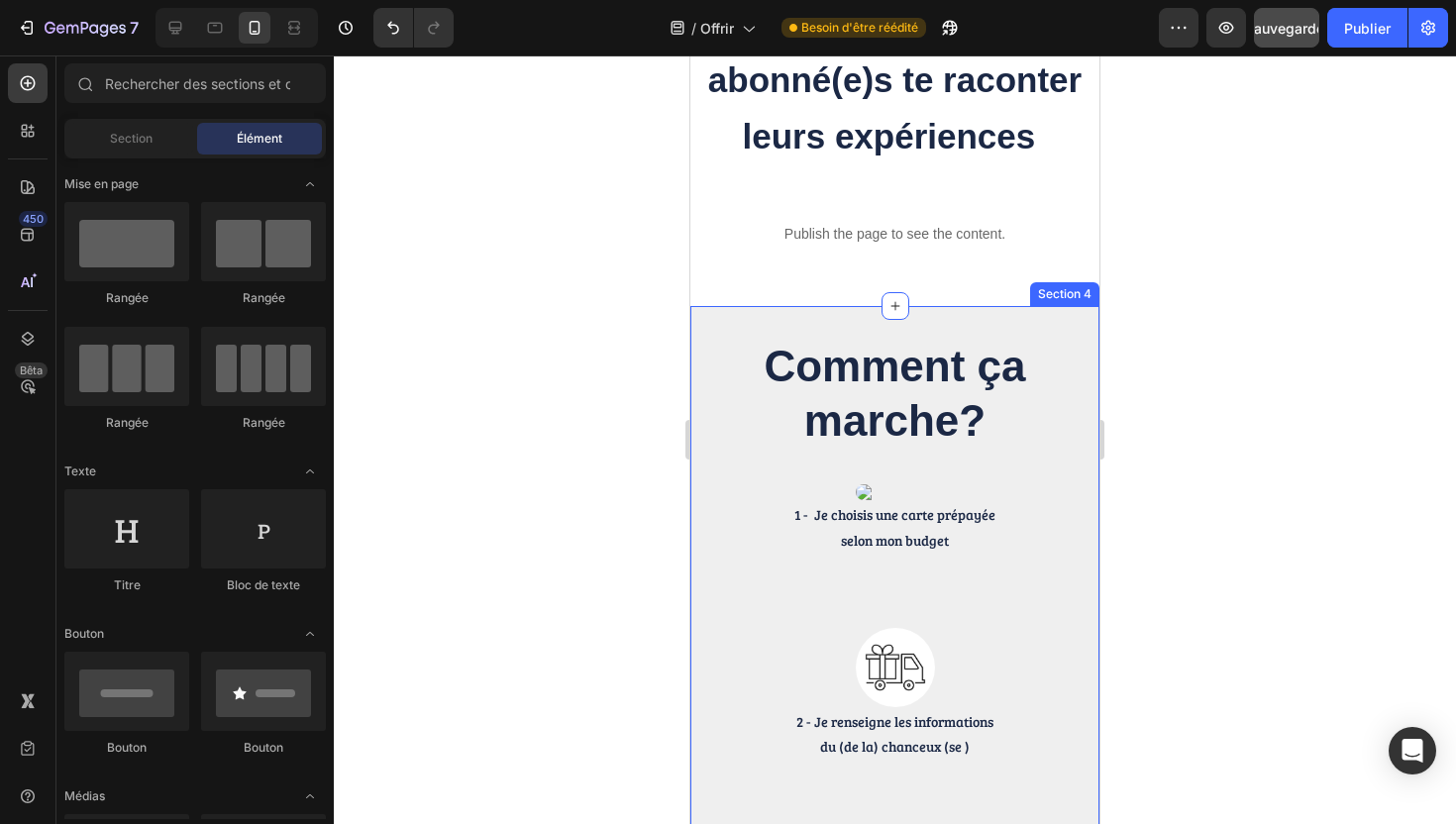 scroll, scrollTop: 1478, scrollLeft: 0, axis: vertical 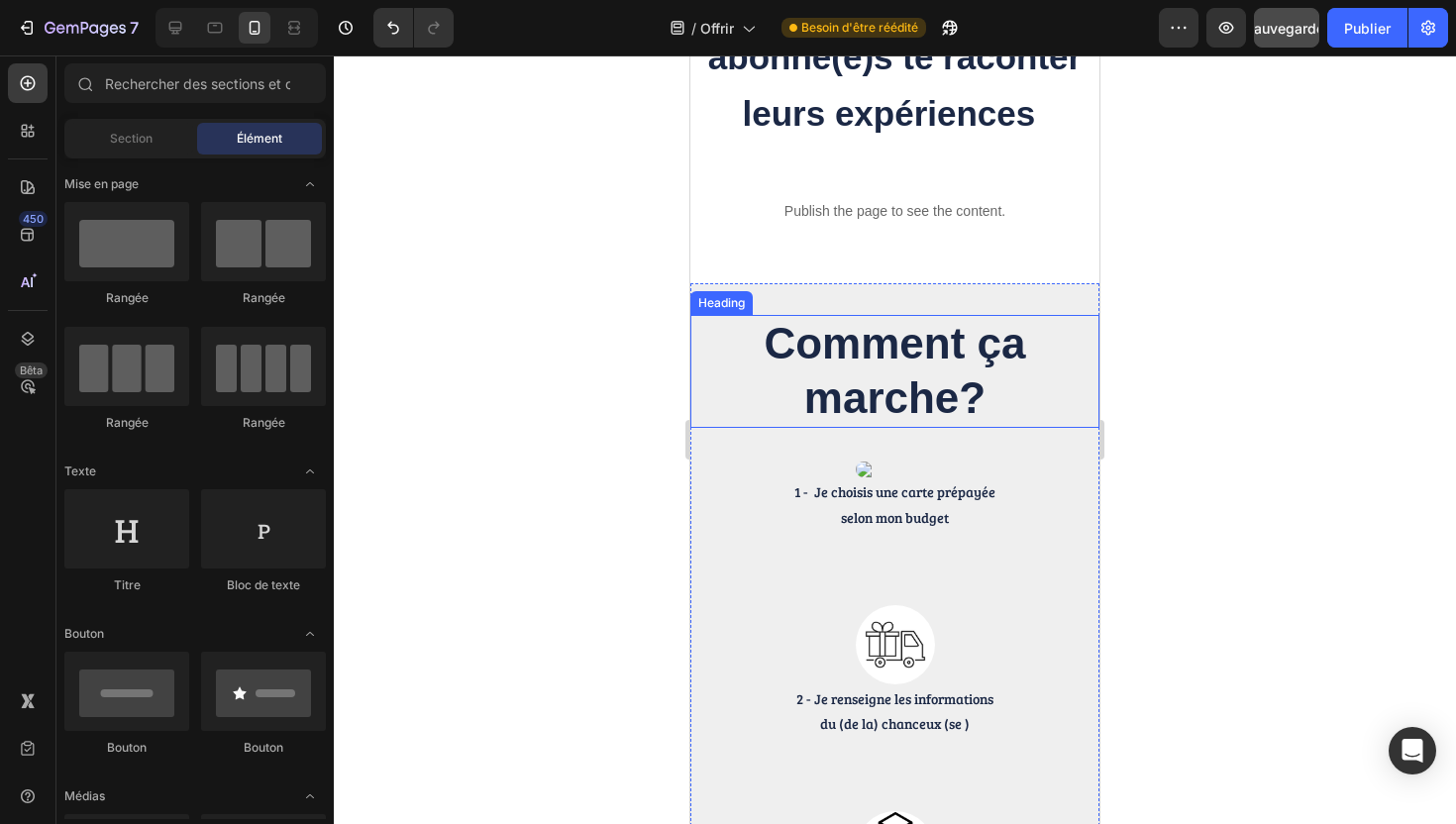 click on "Comment ça marche?" at bounding box center [894, 370] 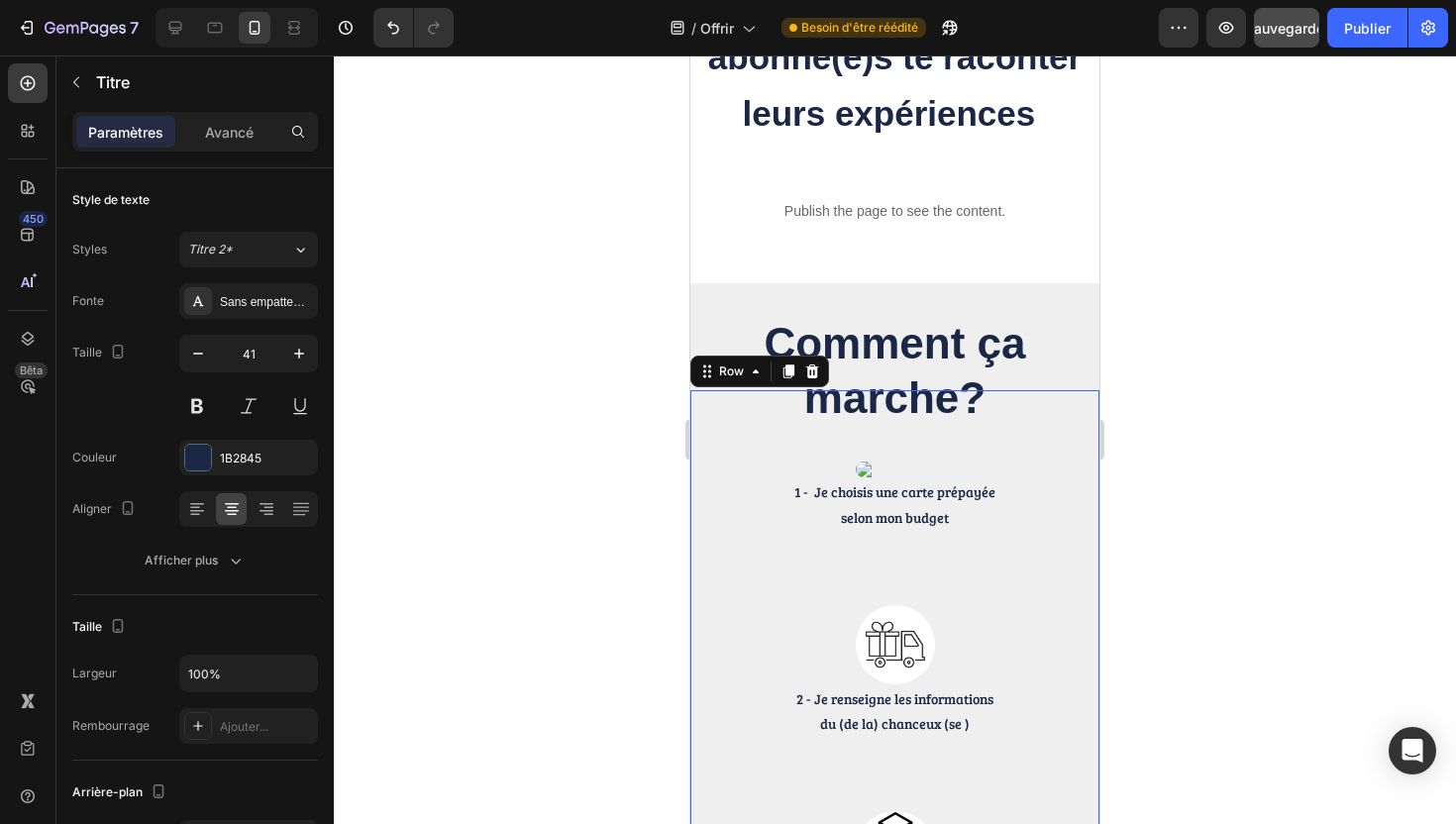 click on "Image 1 -  Je choisis une carte prépayée  selon mon budget Text Block" at bounding box center (894, 461) 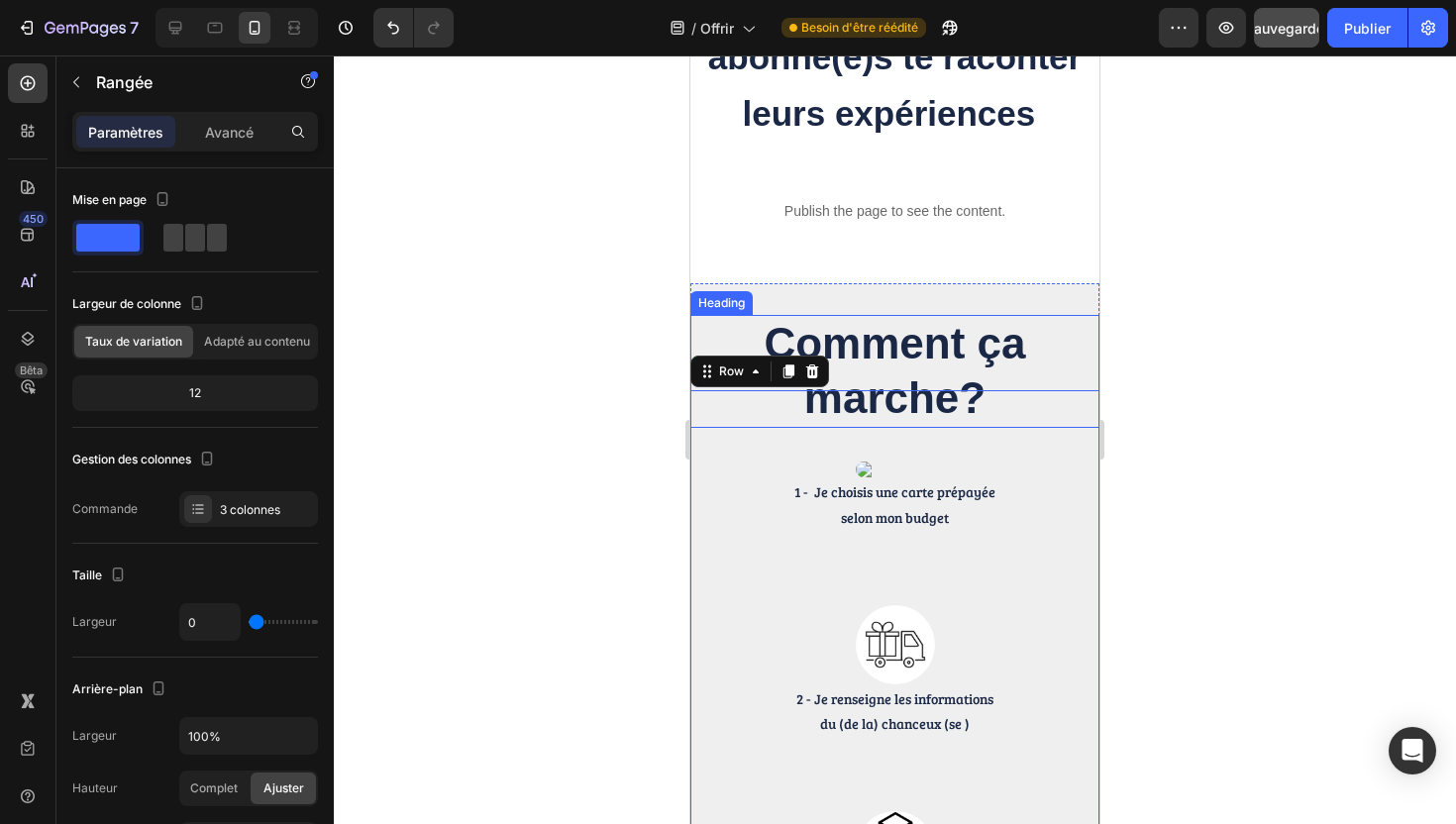 click on "Comment ça marche?" at bounding box center (894, 371) 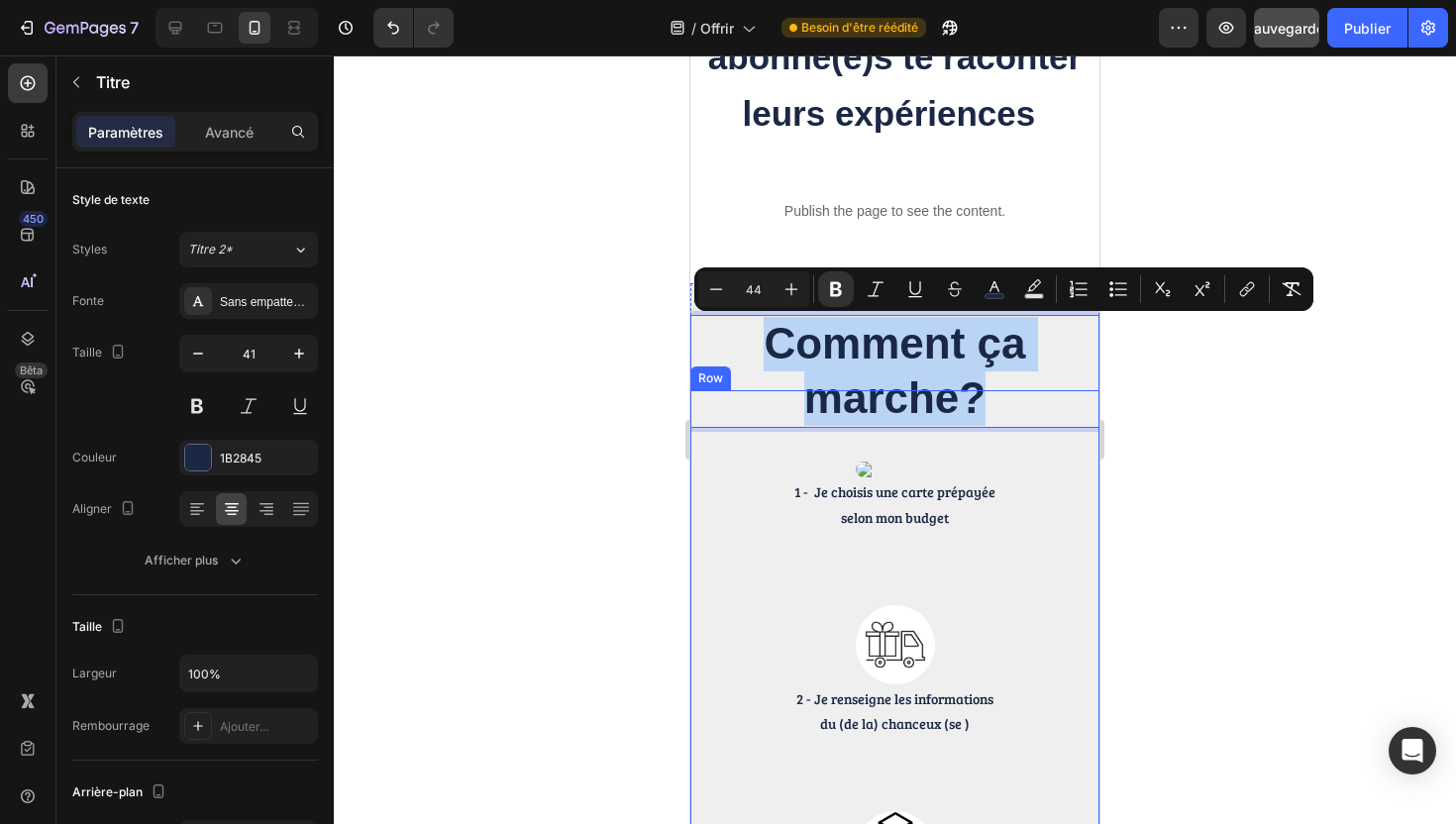 drag, startPoint x: 768, startPoint y: 342, endPoint x: 989, endPoint y: 400, distance: 228.4841 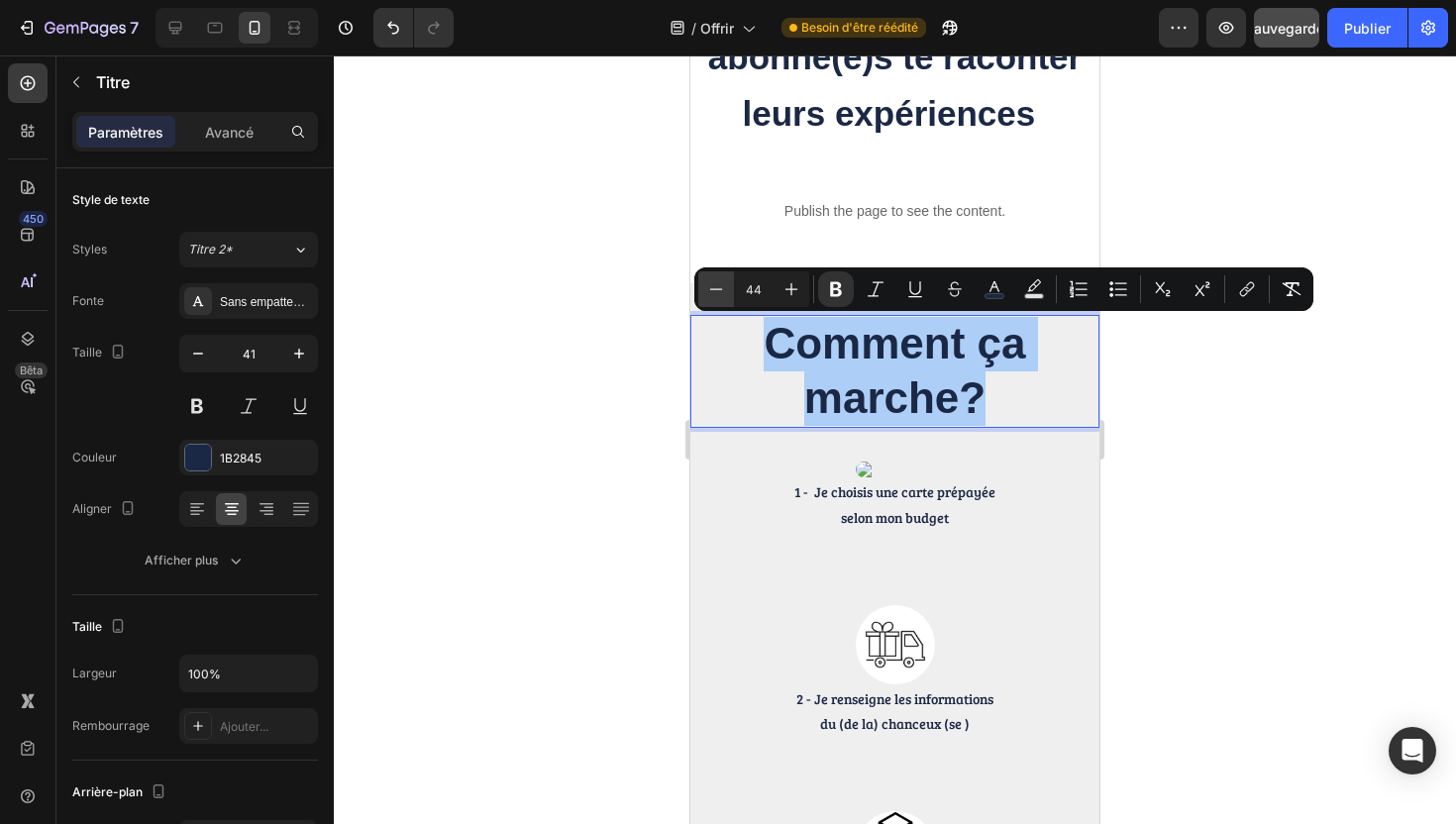 click 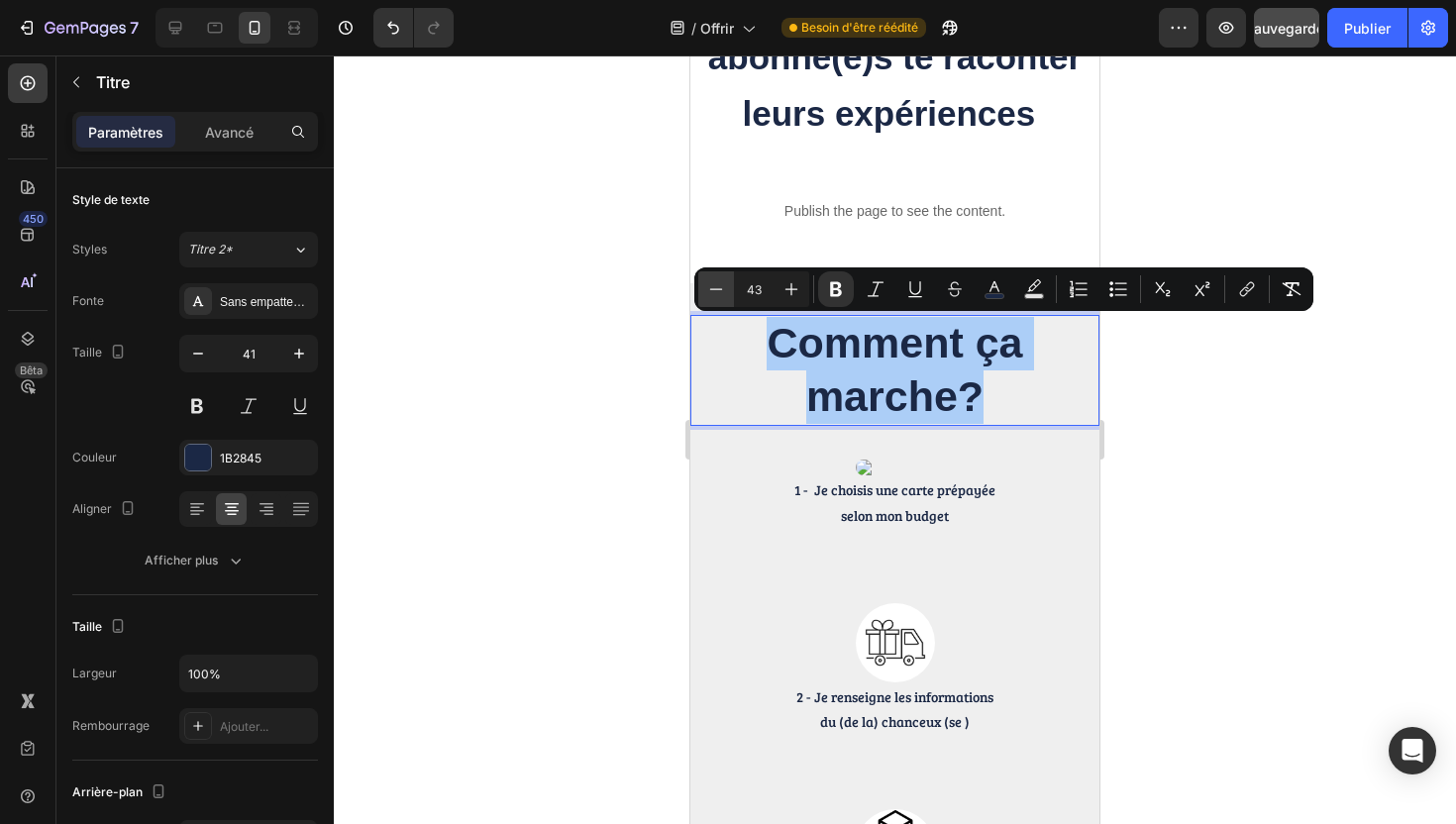 click 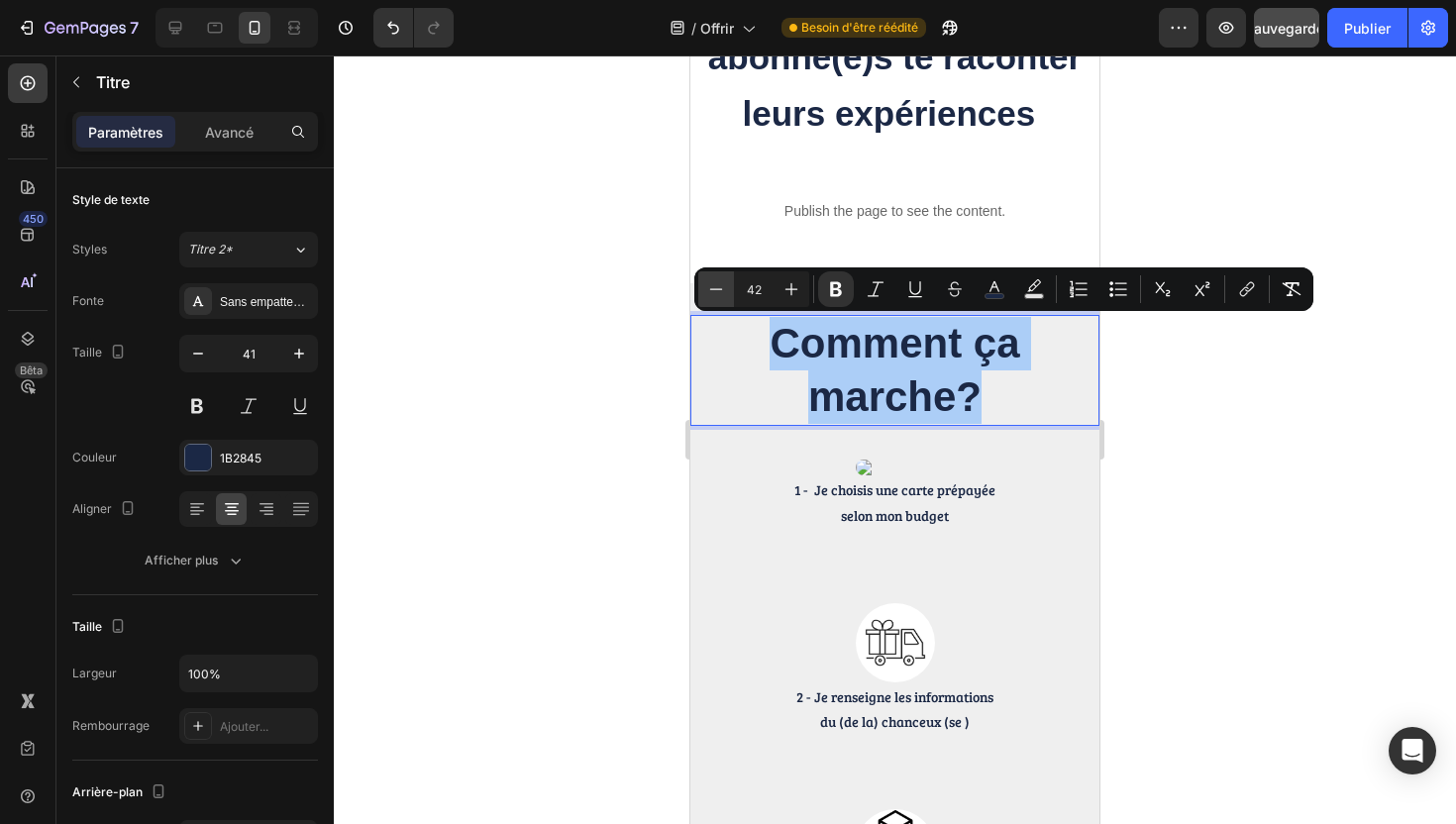 click 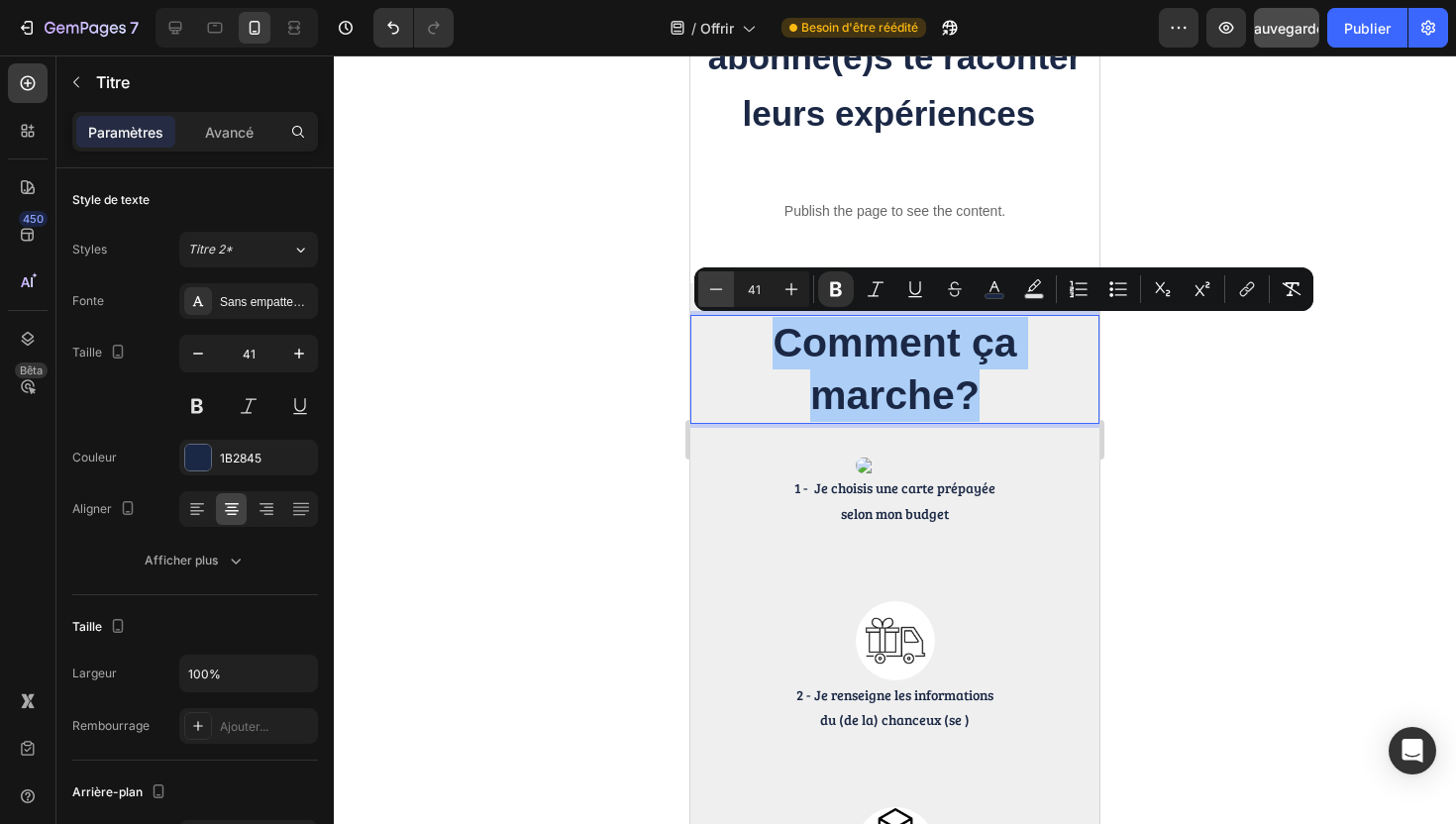 click 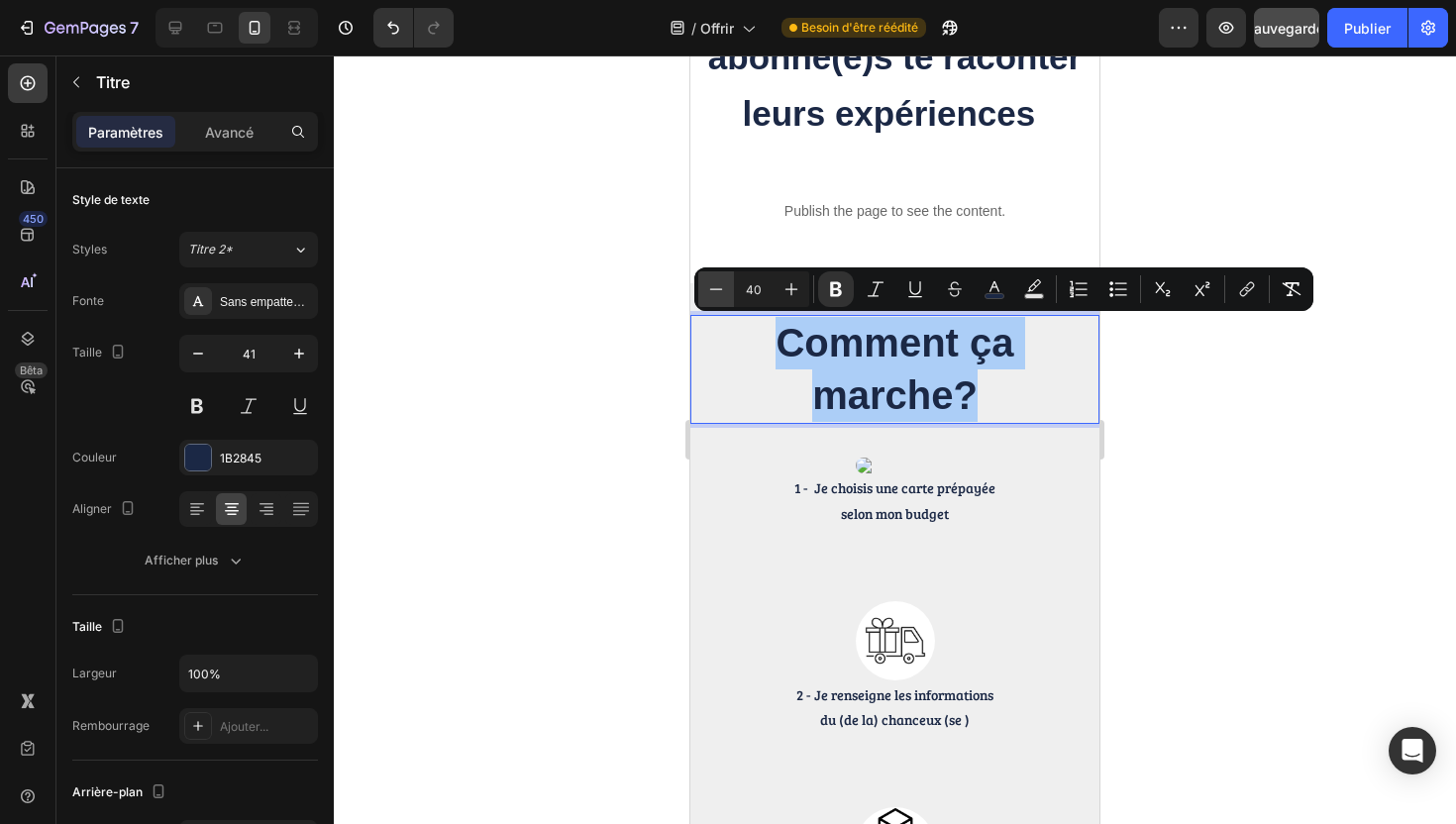 click 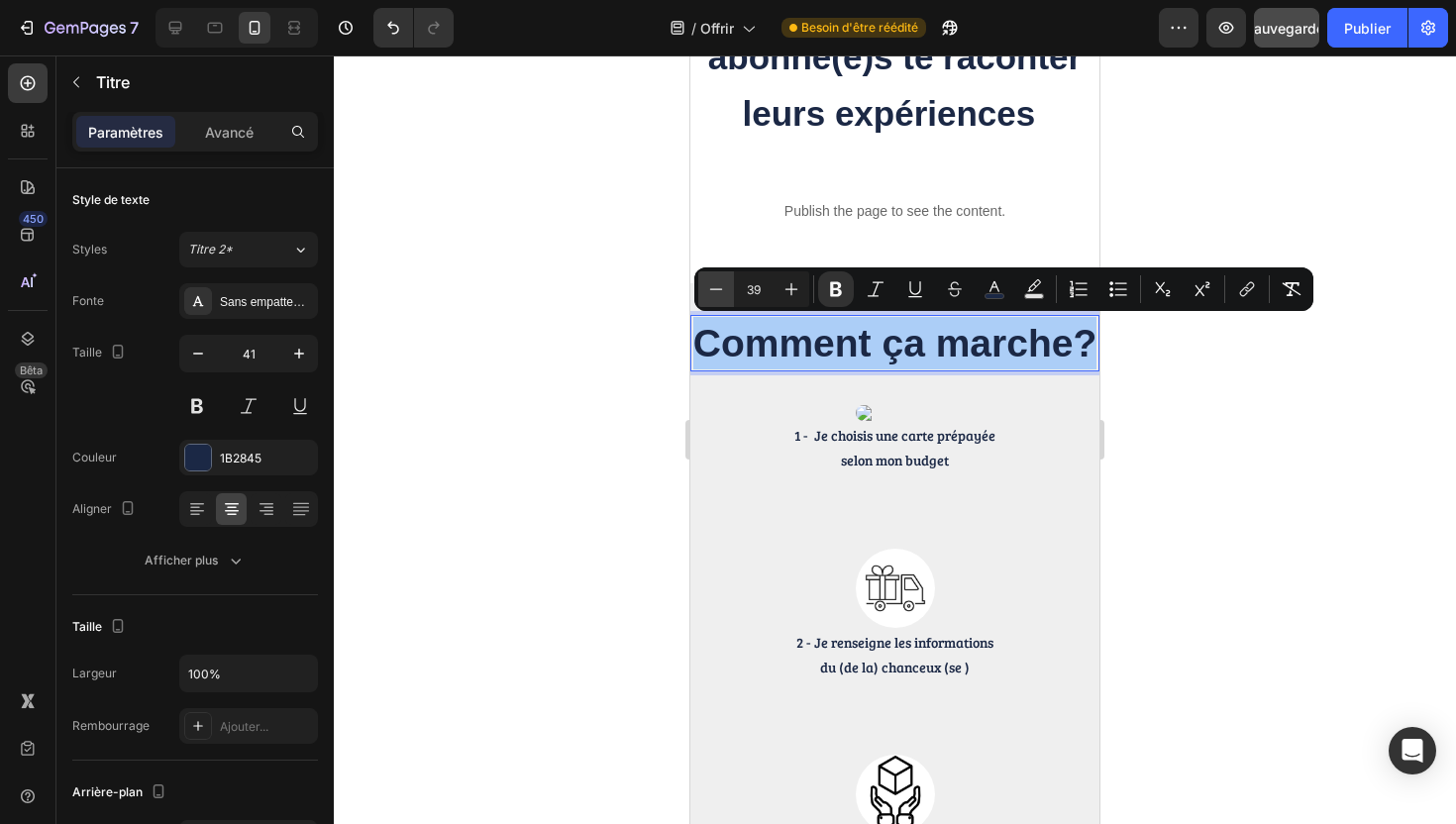 click 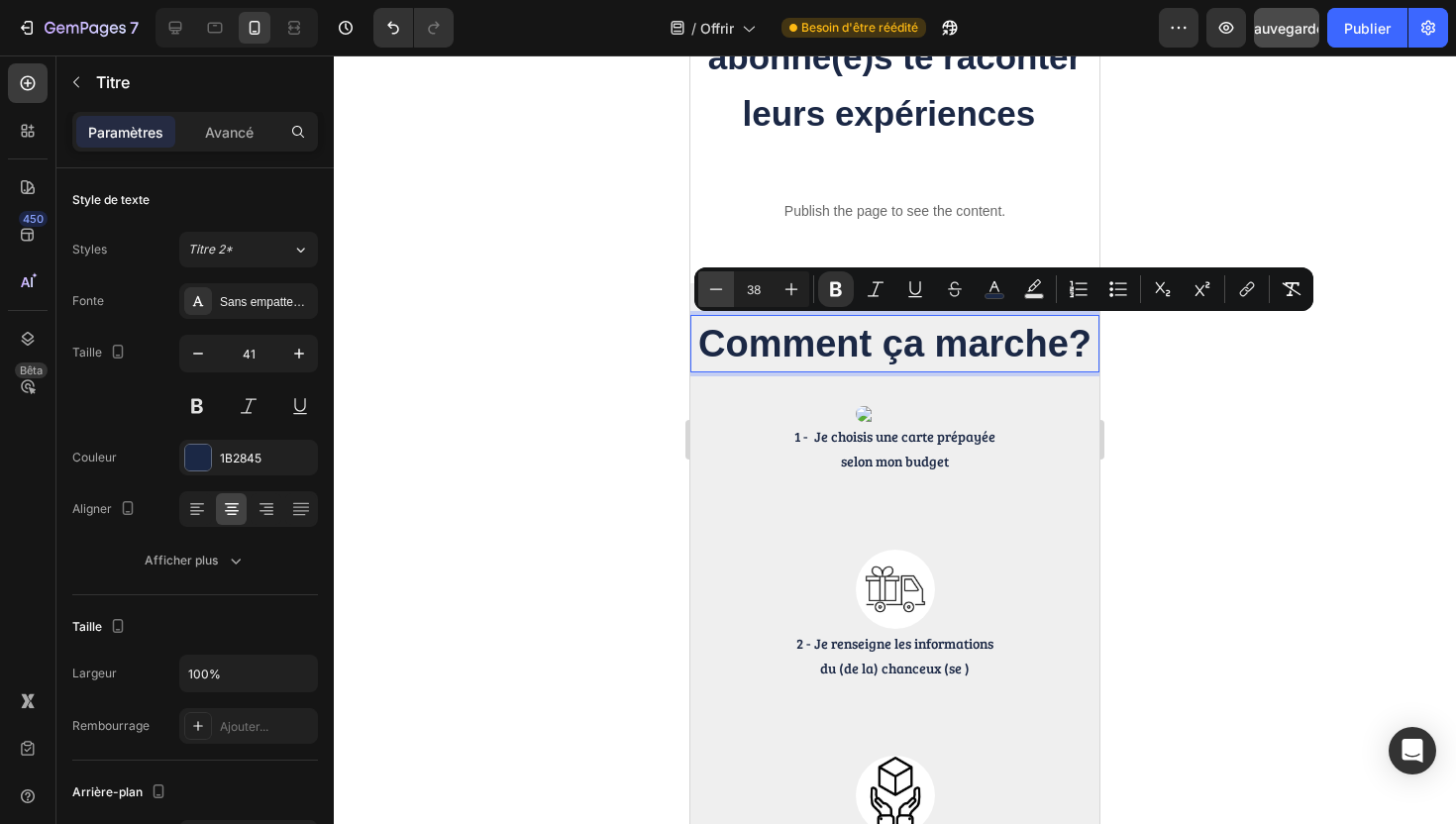 click 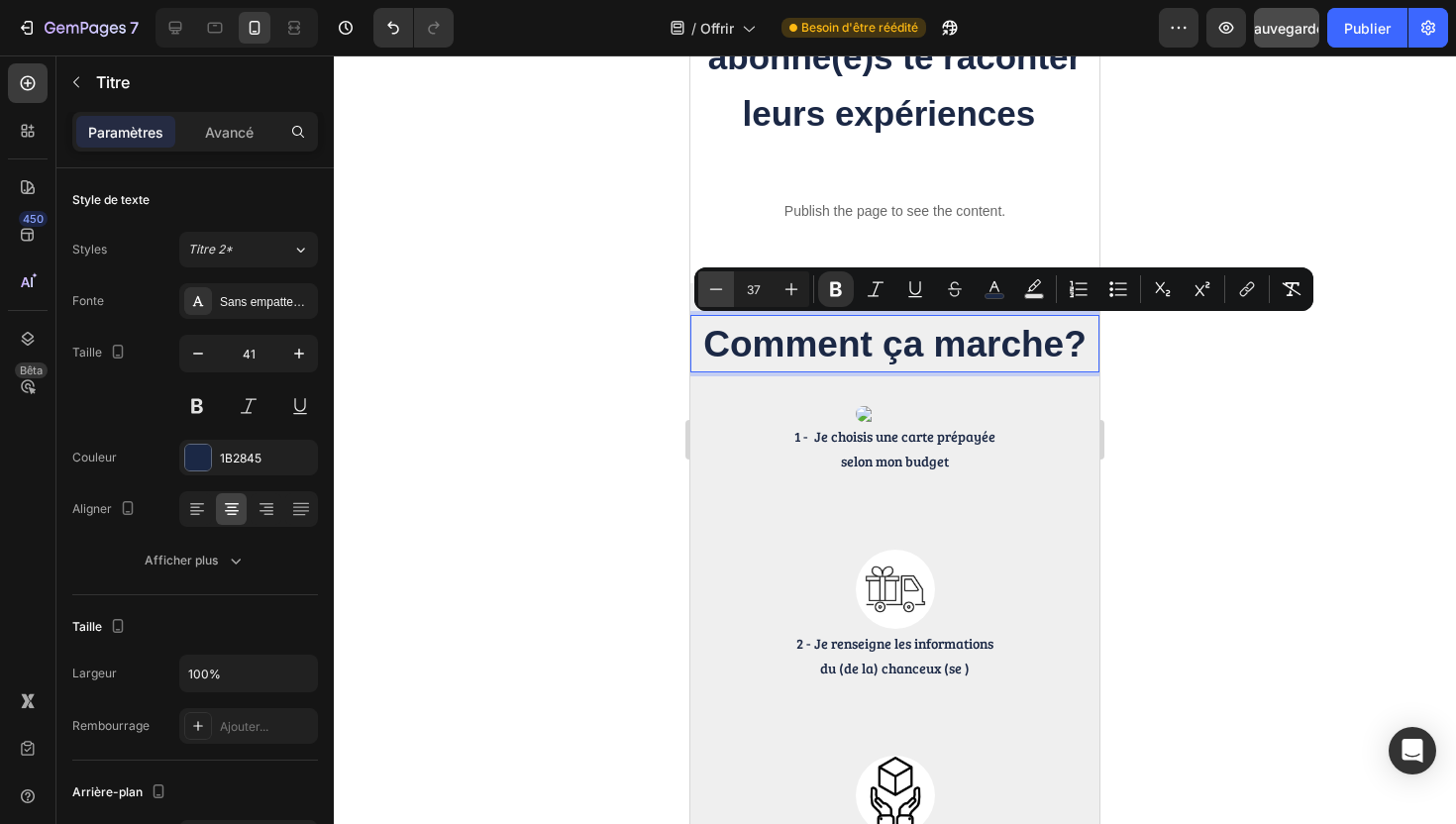 click 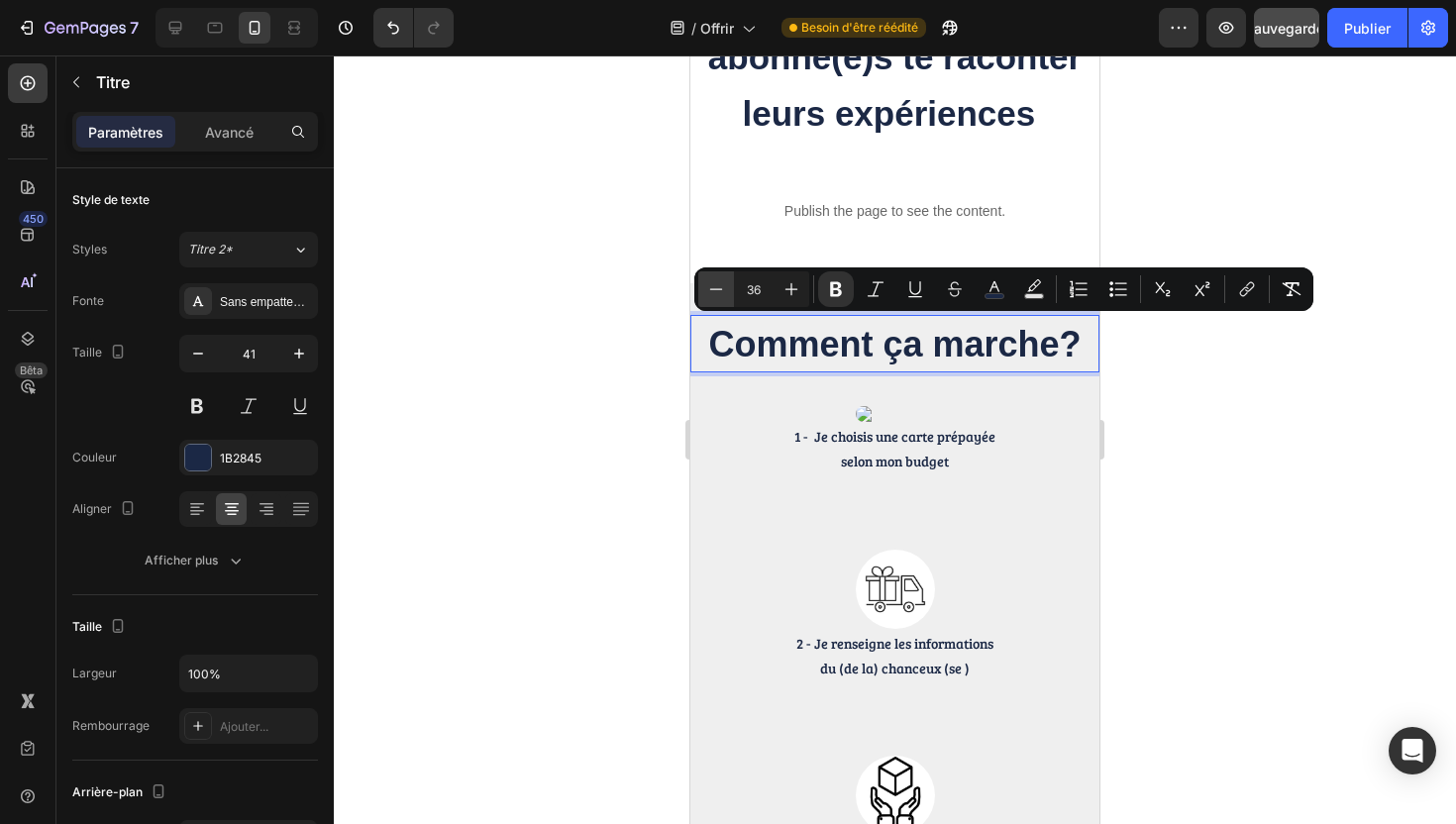 click 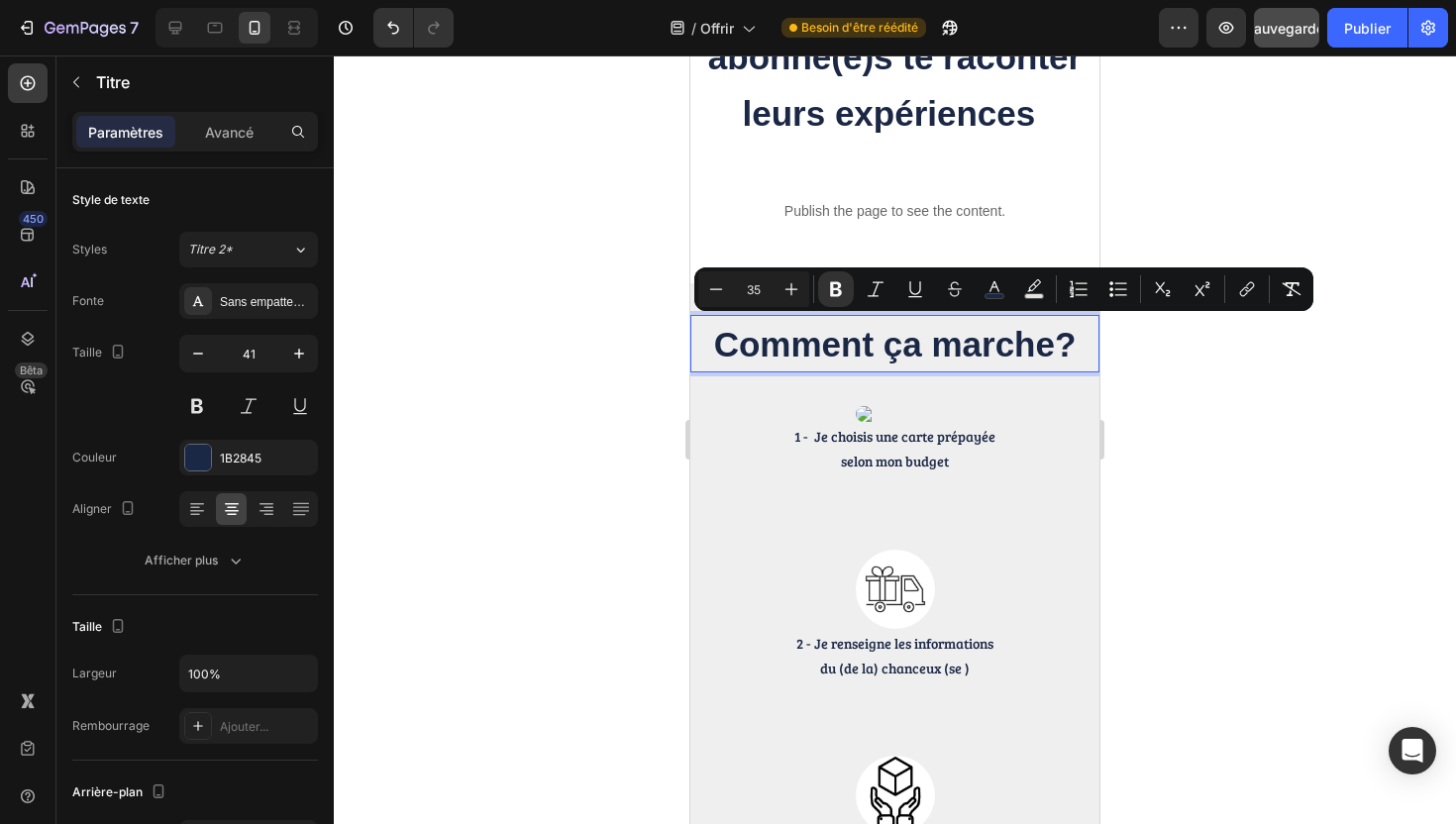 click 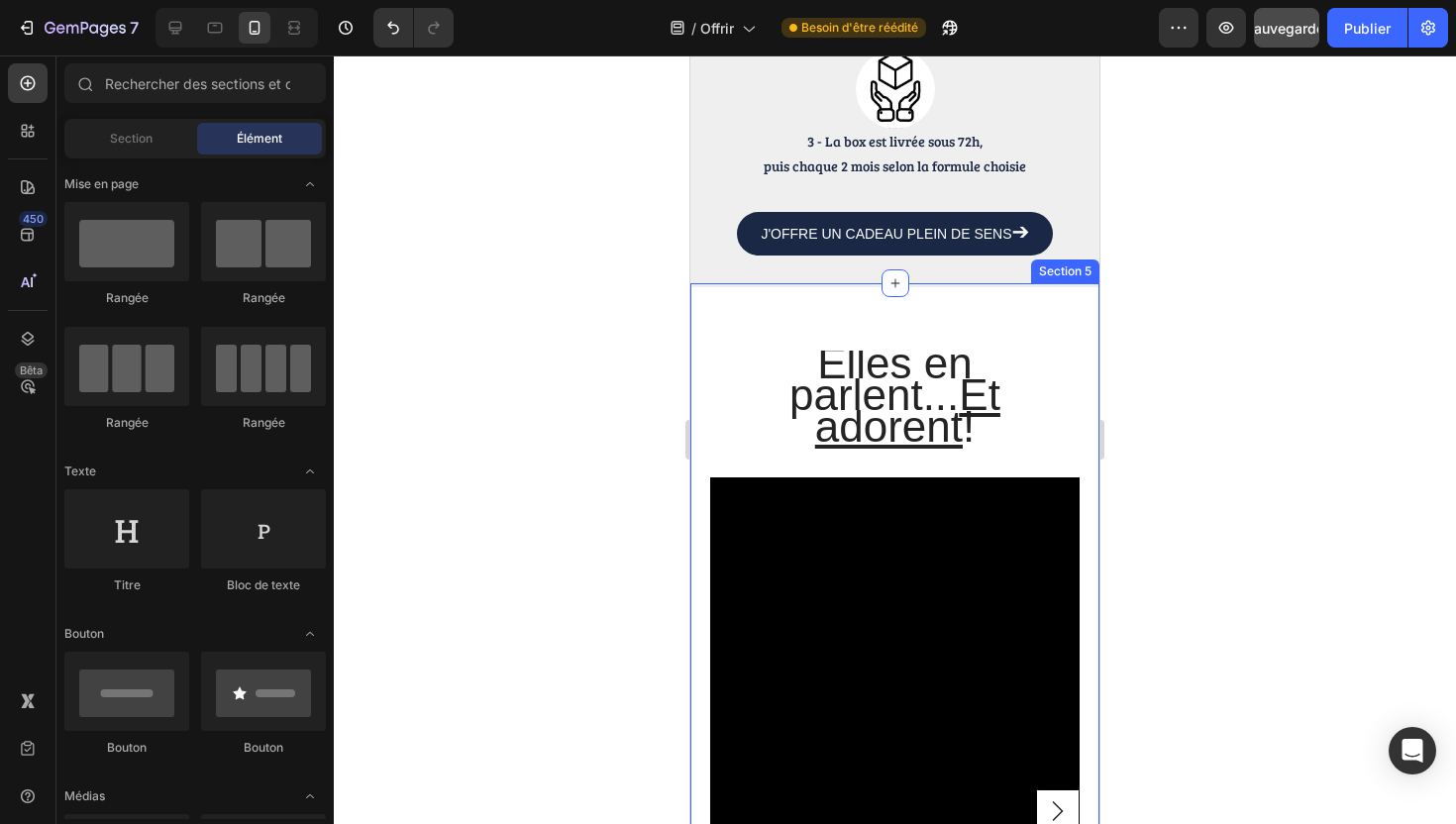 scroll, scrollTop: 2196, scrollLeft: 0, axis: vertical 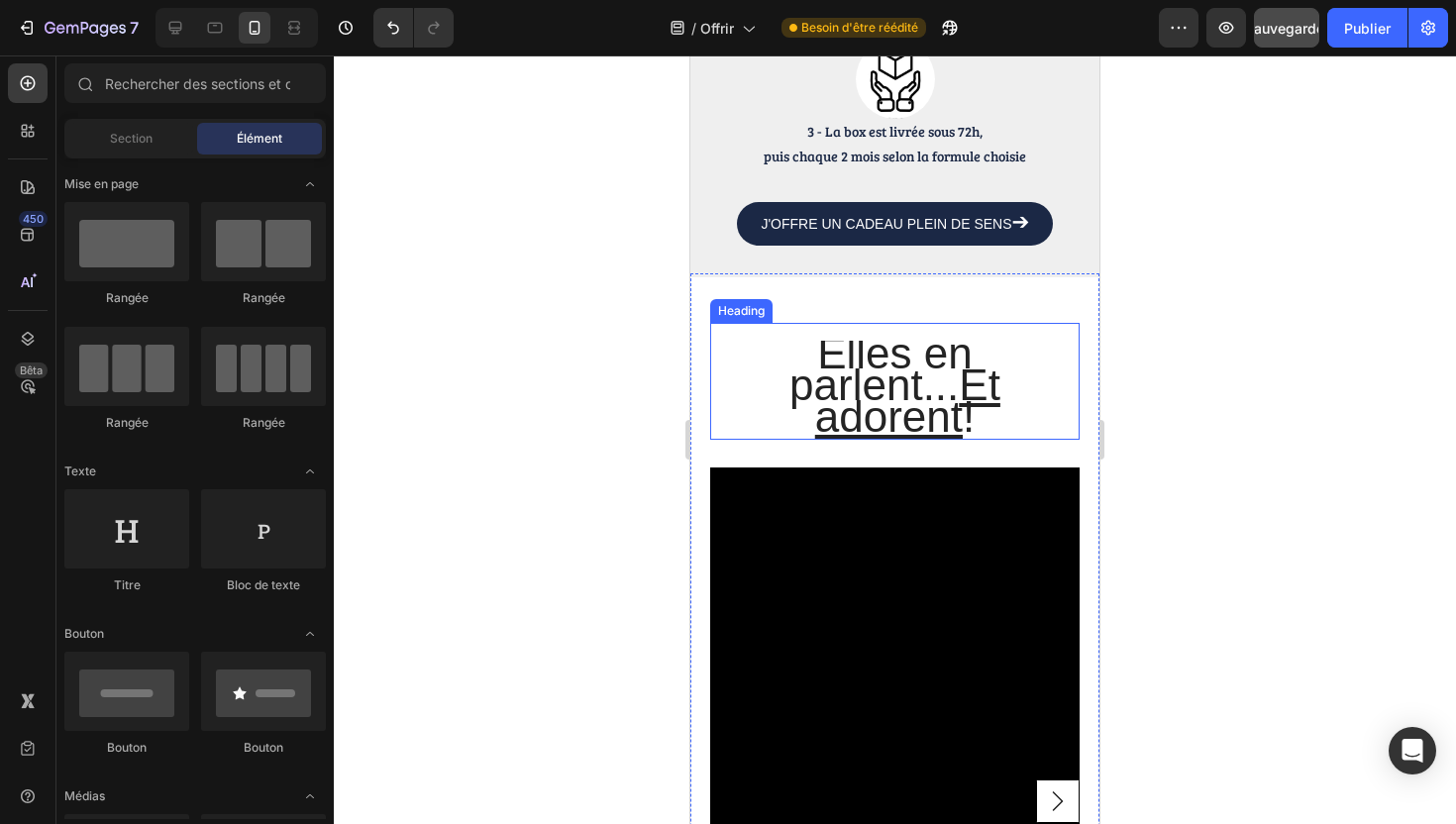 click on "Et adorent" at bounding box center (907, 400) 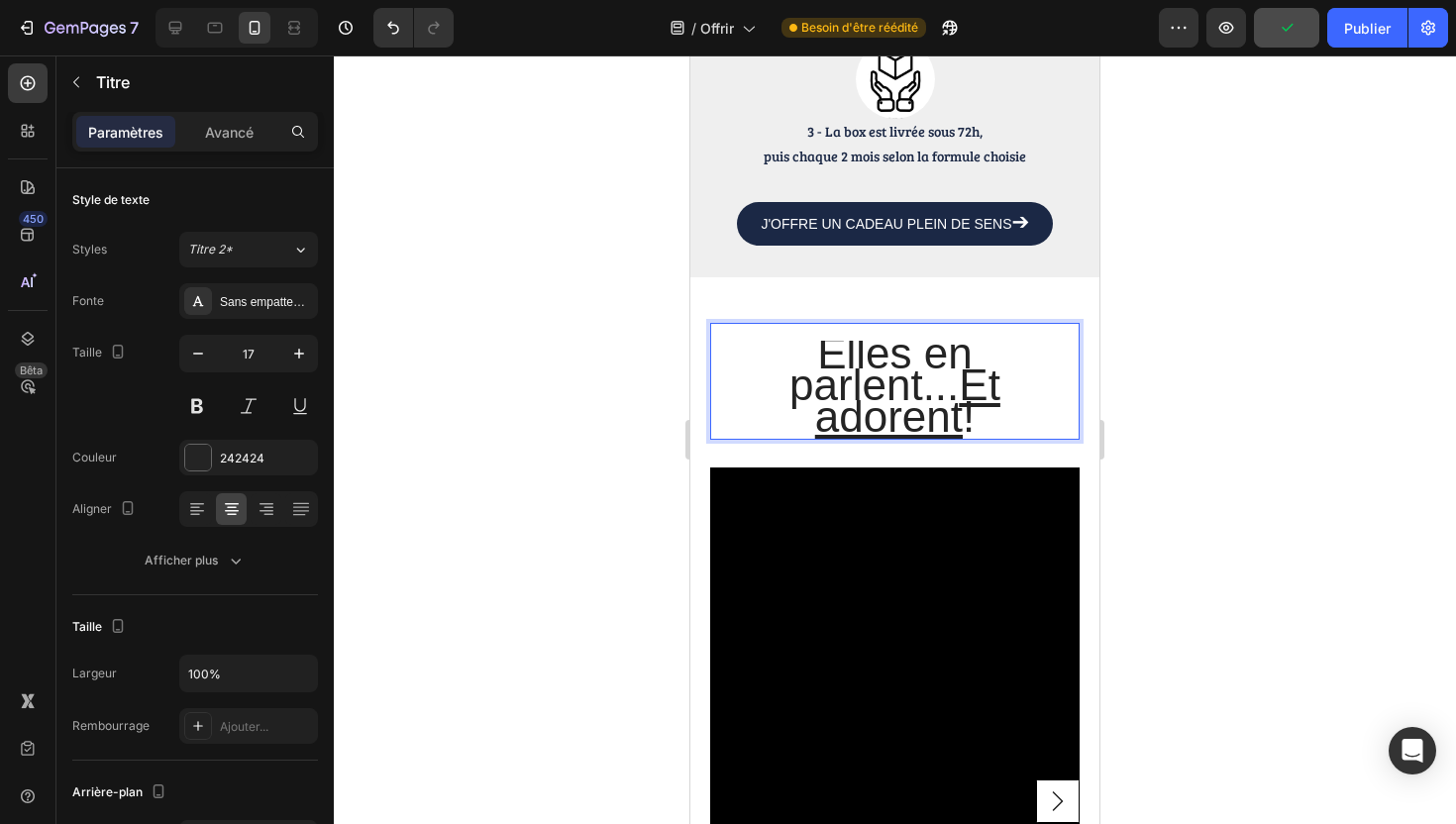 drag, startPoint x: 731, startPoint y: 350, endPoint x: 1012, endPoint y: 392, distance: 284.12145 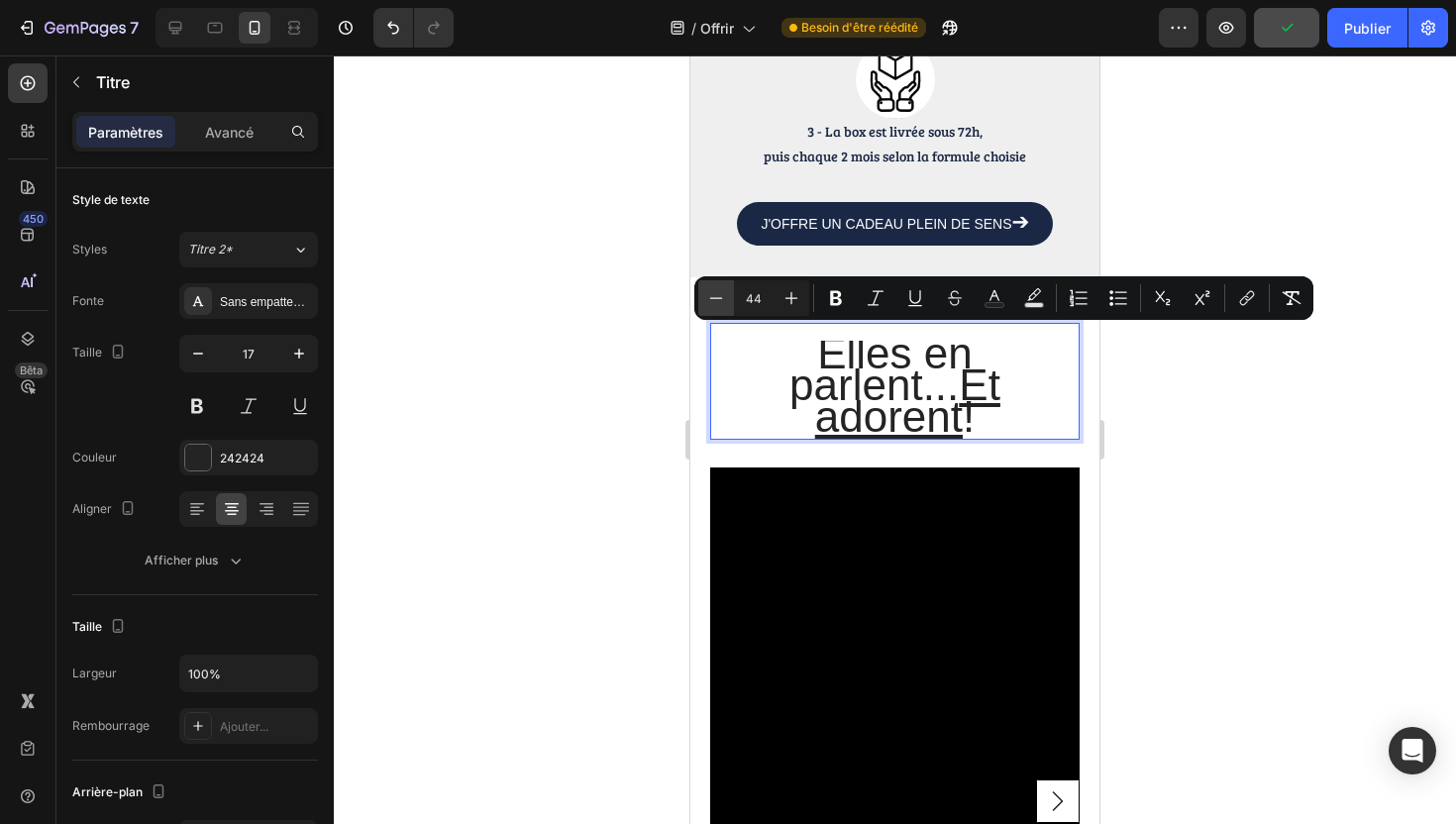 click 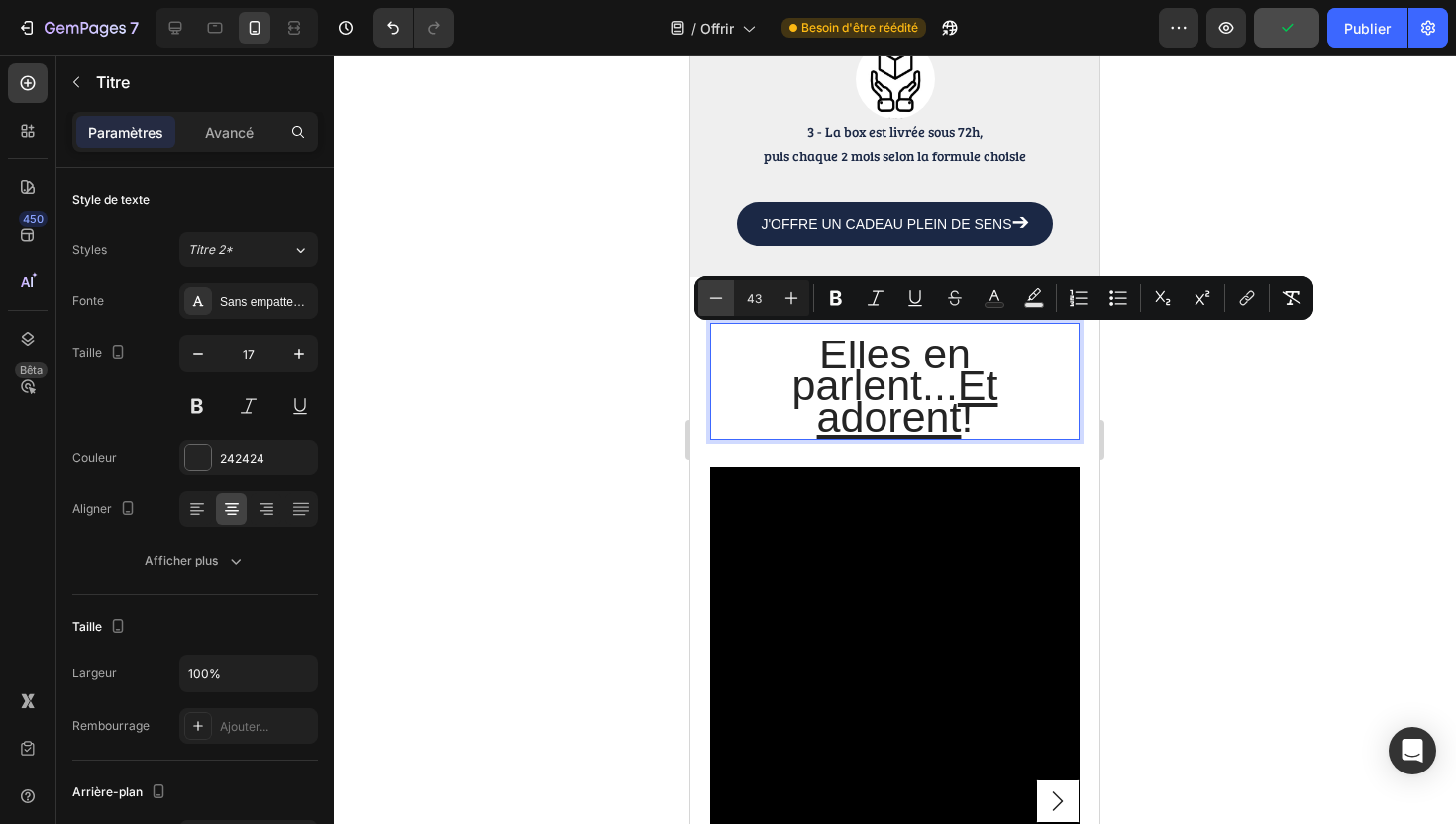 click 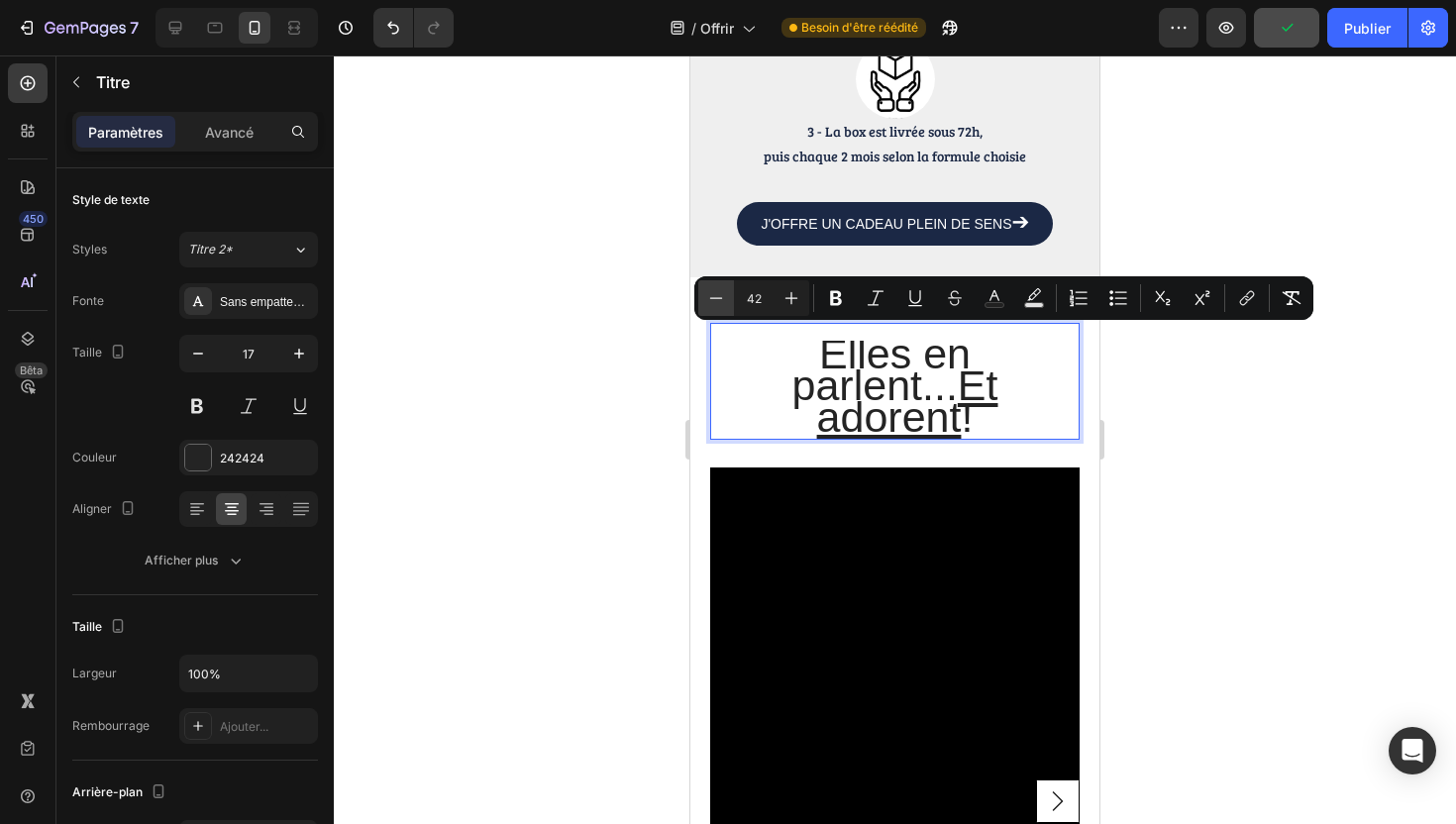 click 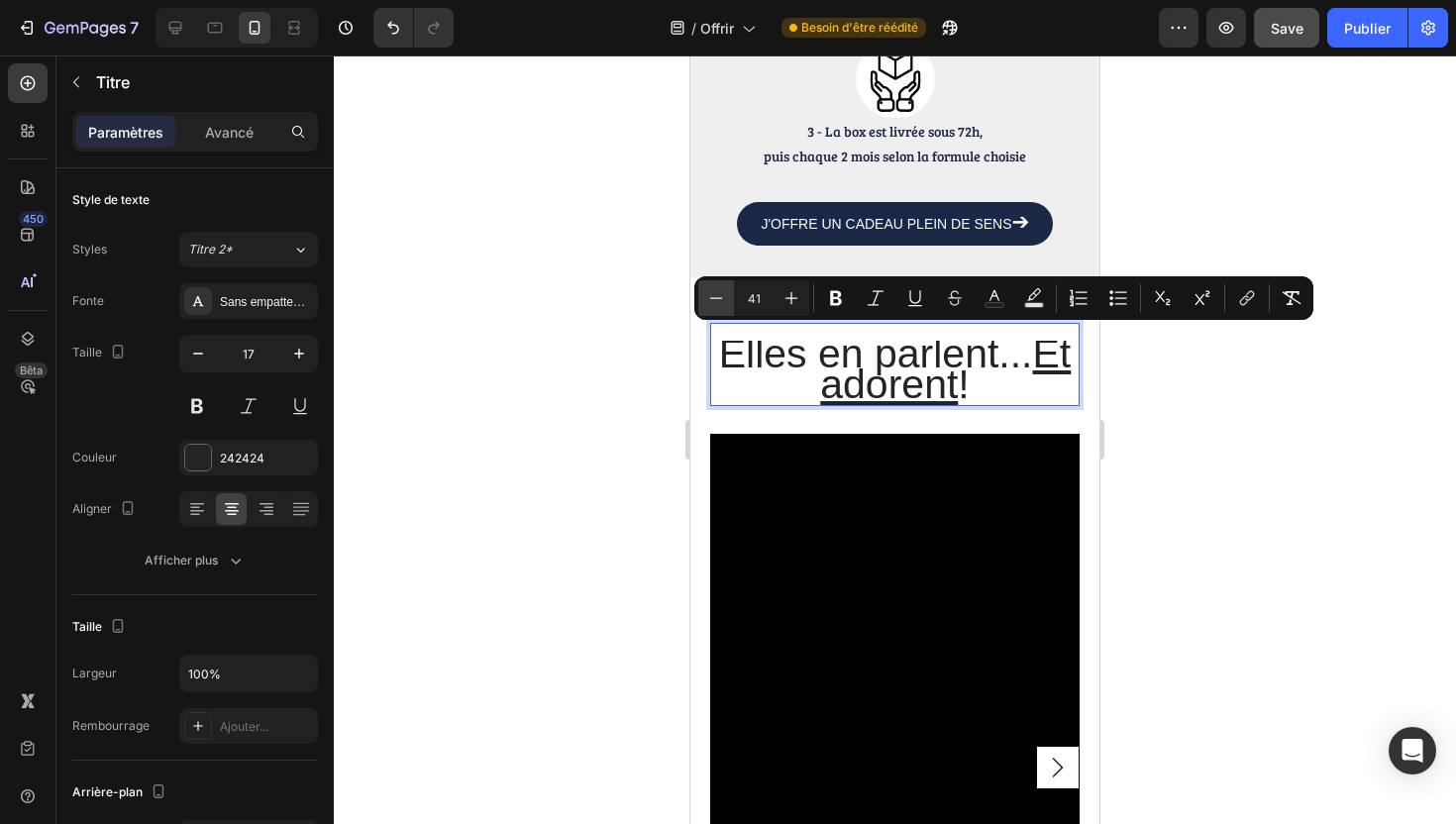 click 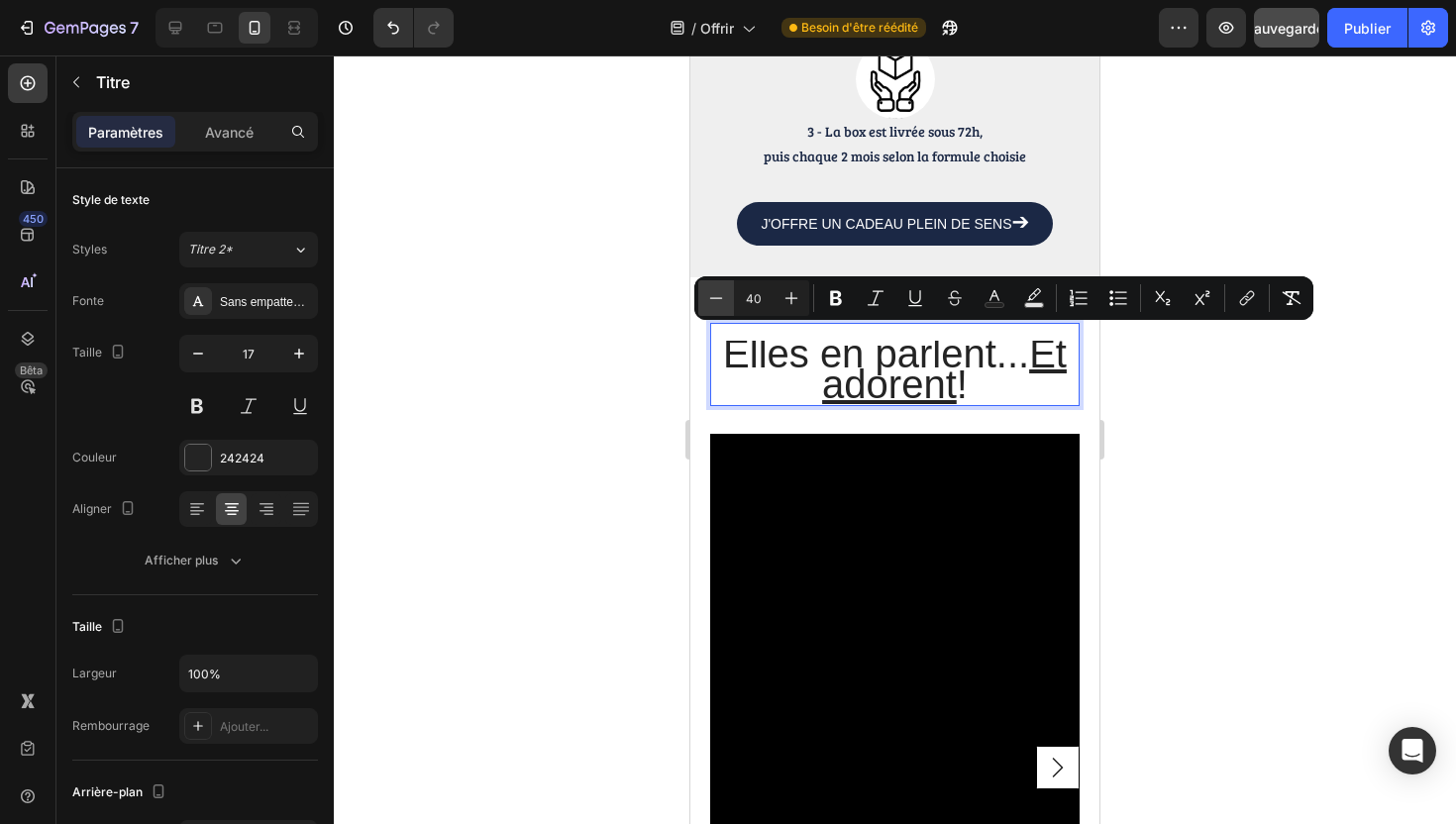 click 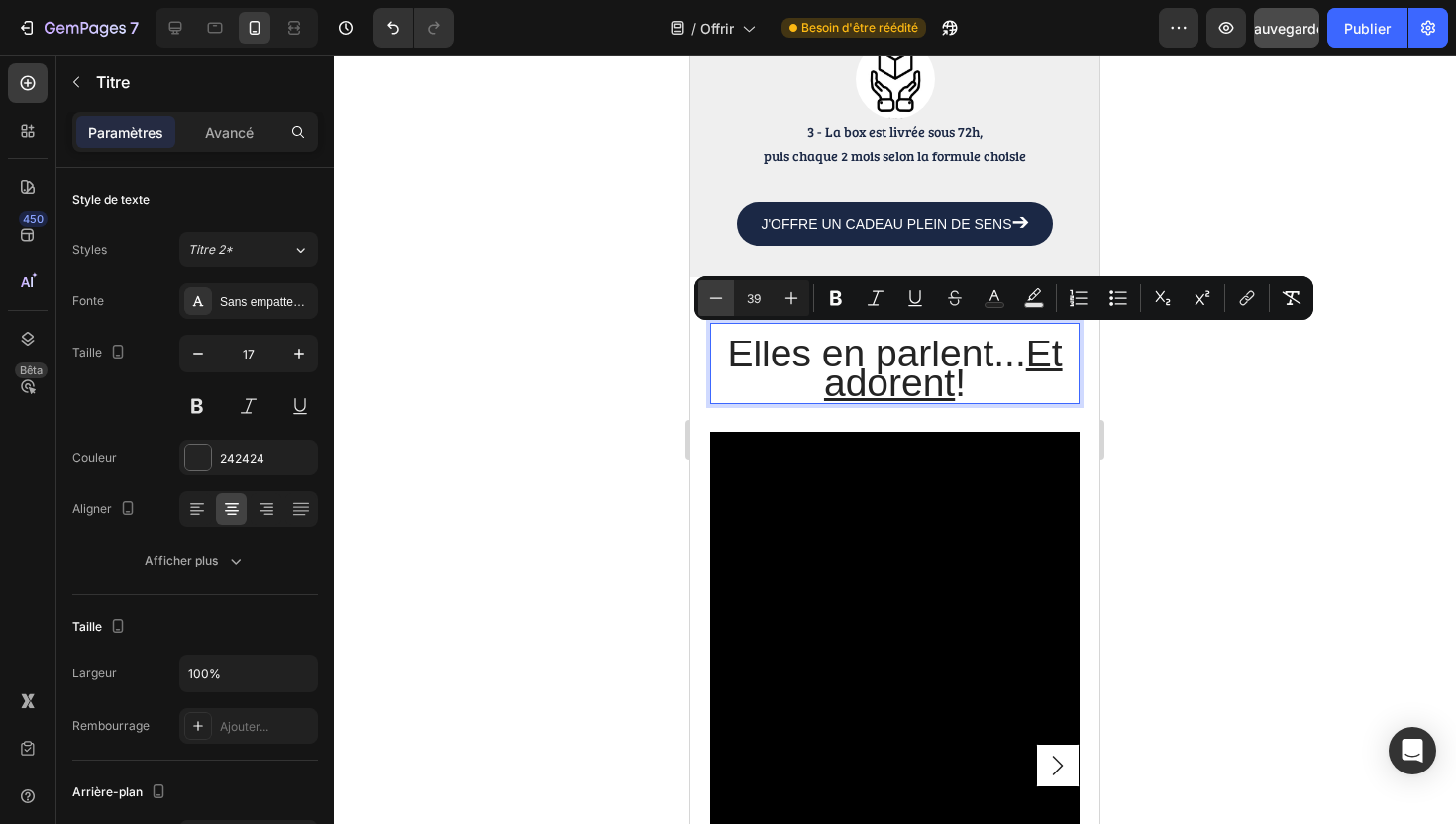 click 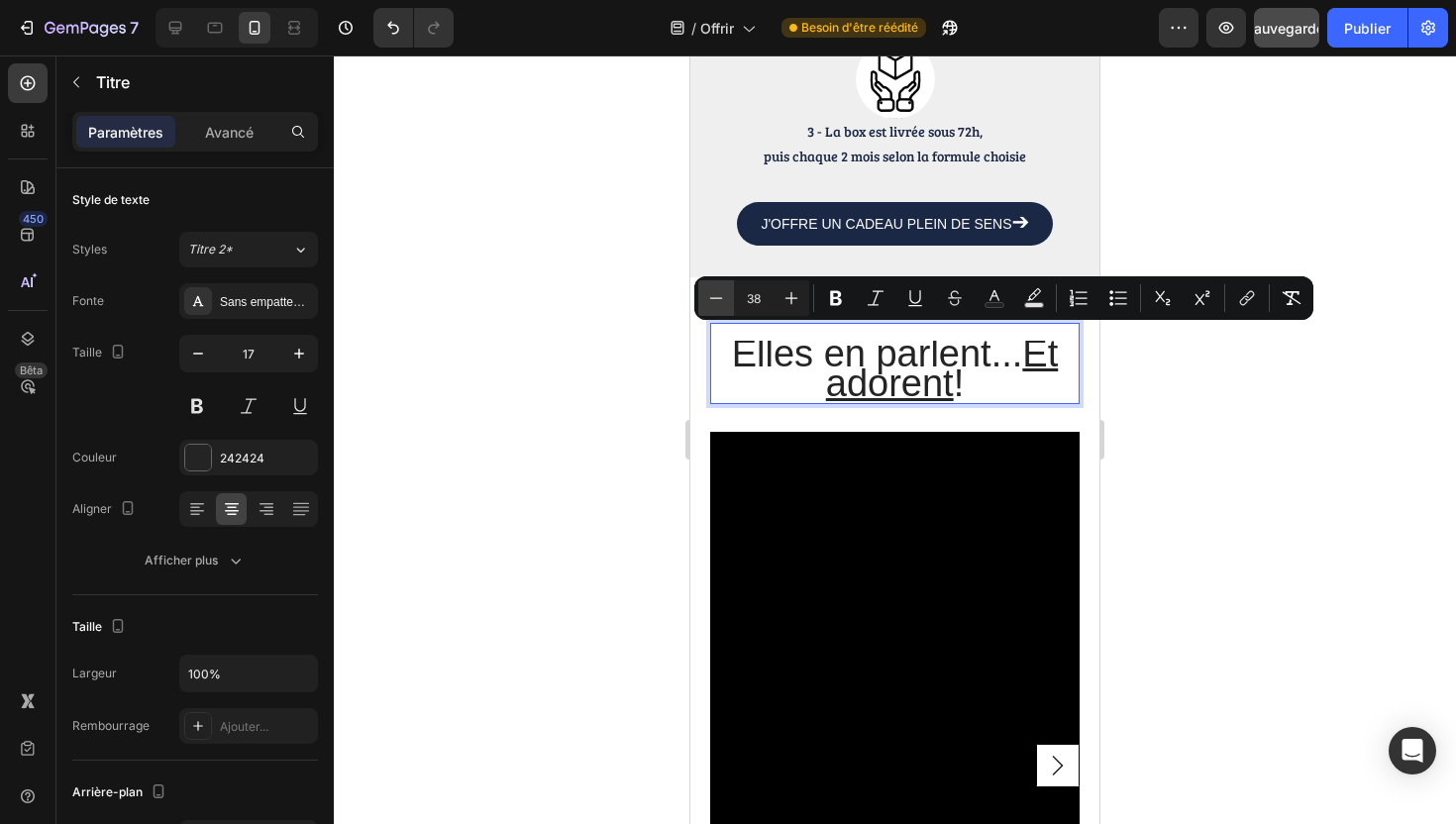 click 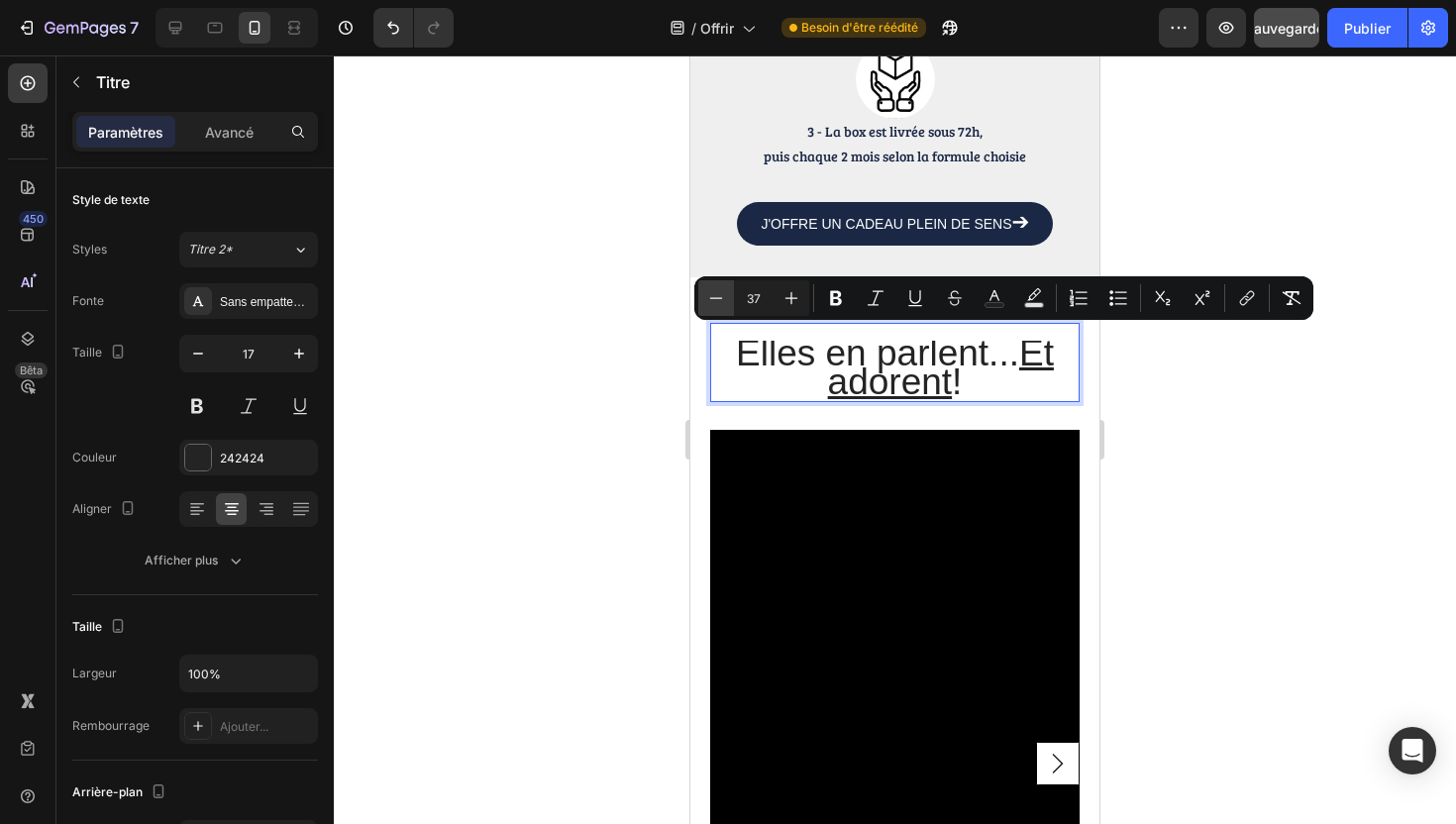 click 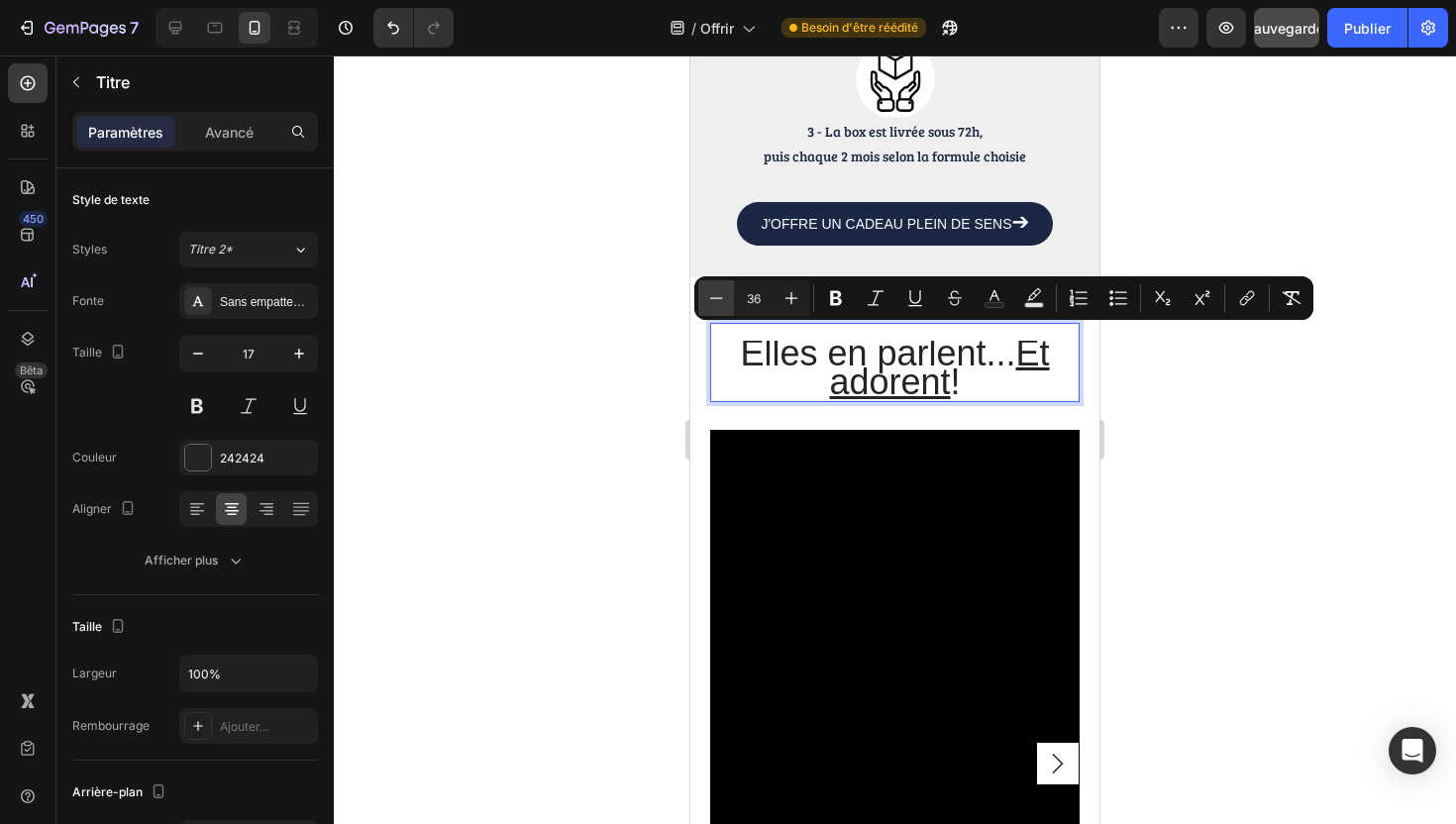 click 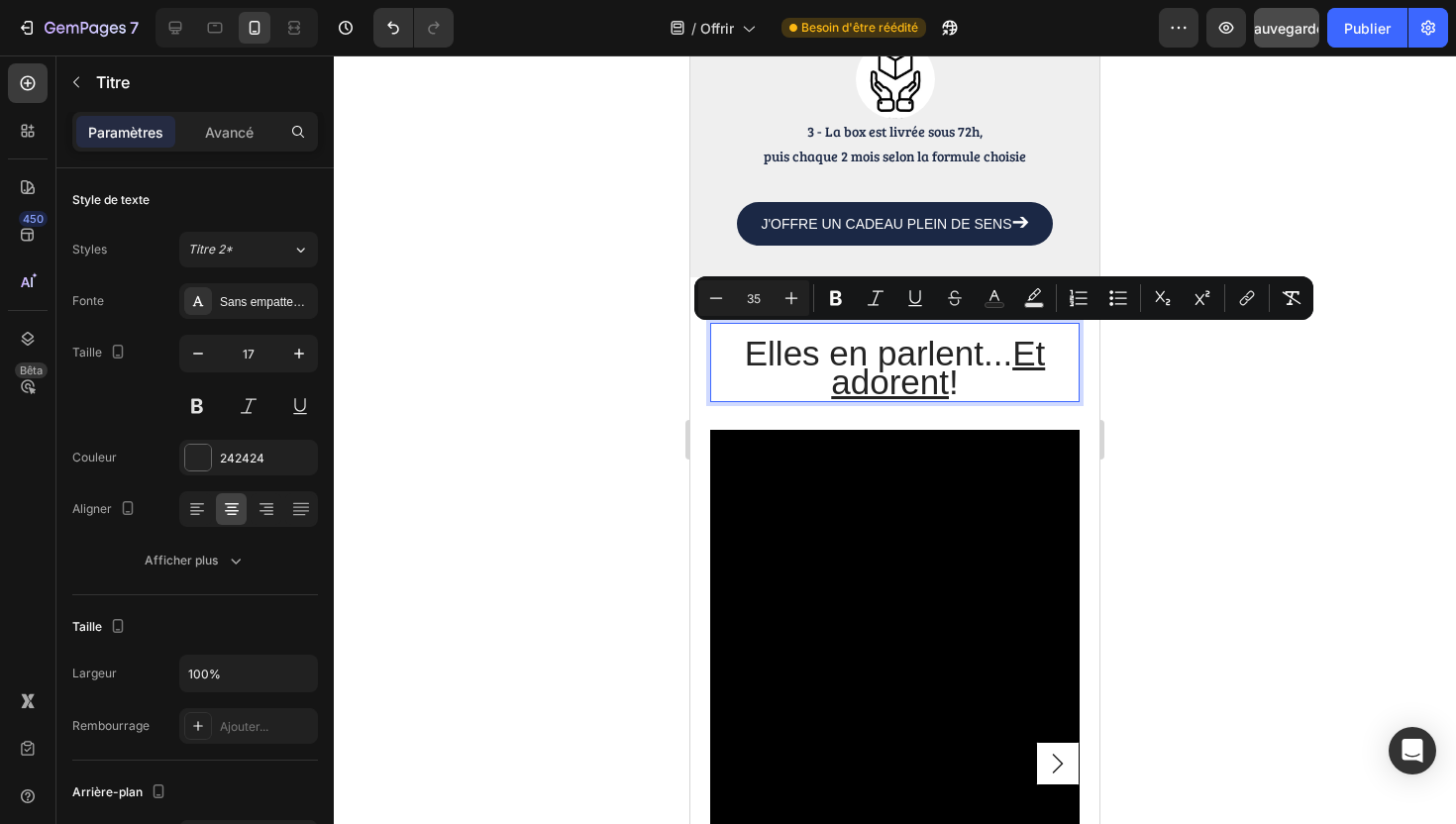 click 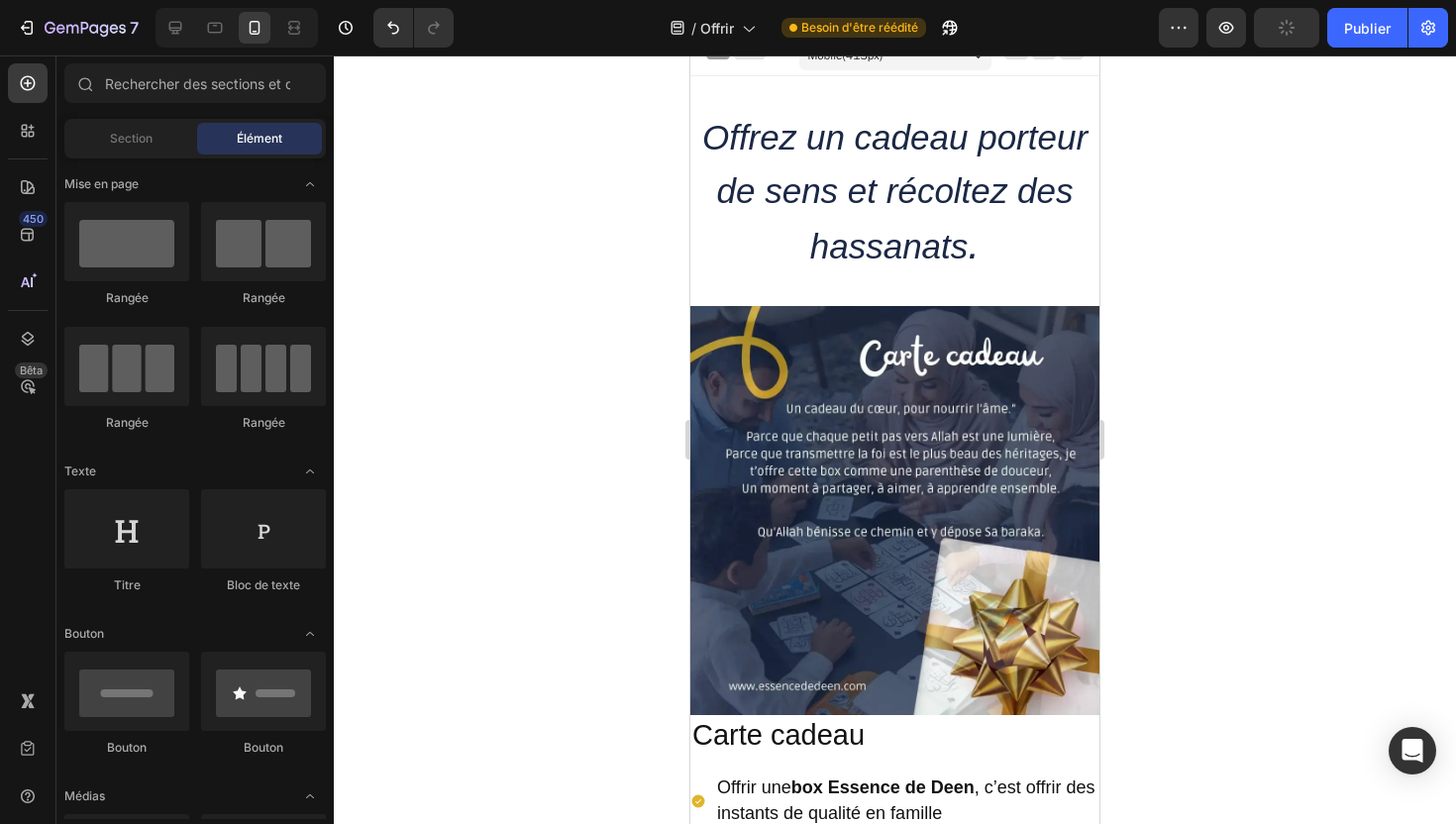 scroll, scrollTop: 0, scrollLeft: 0, axis: both 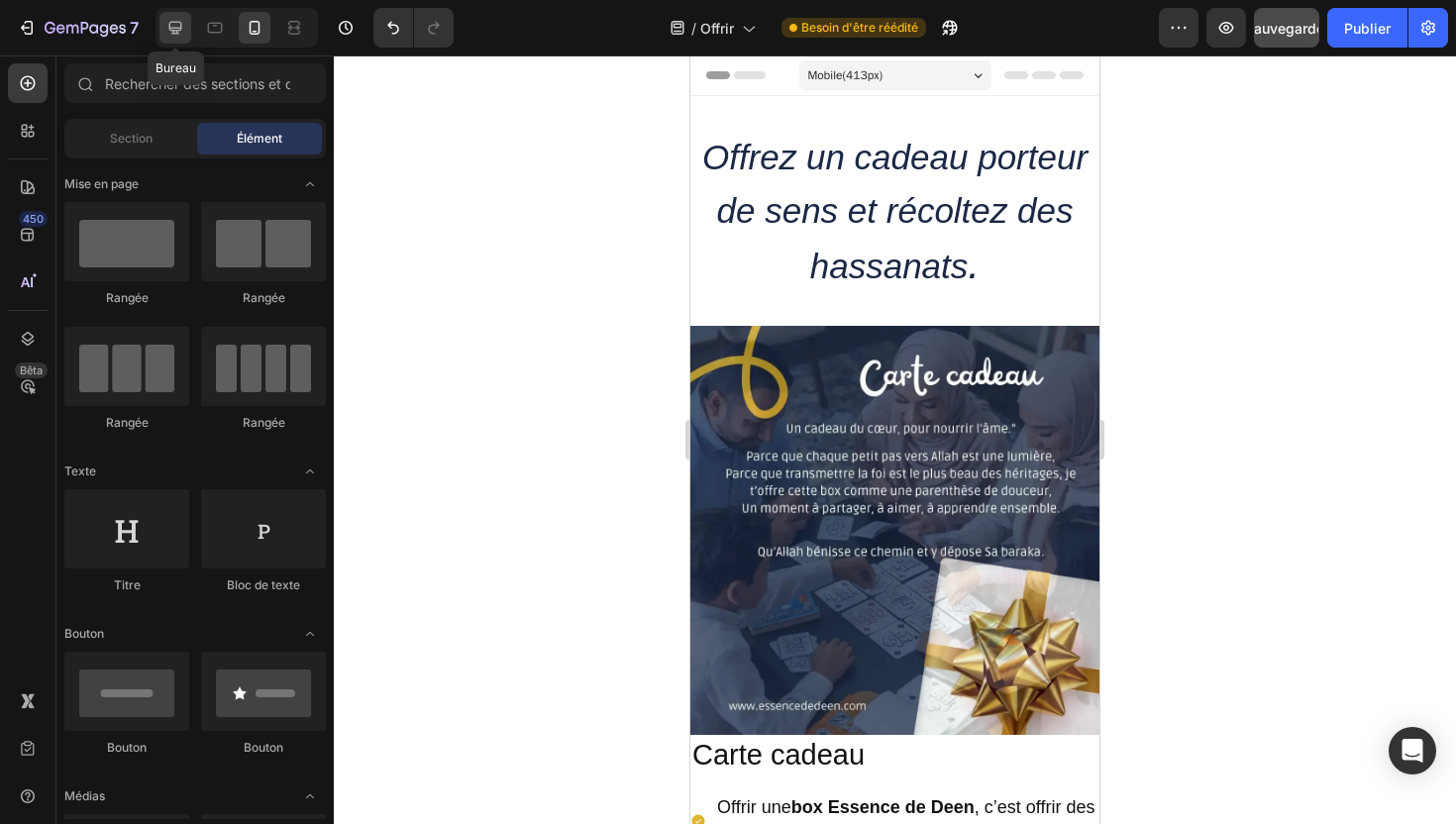click 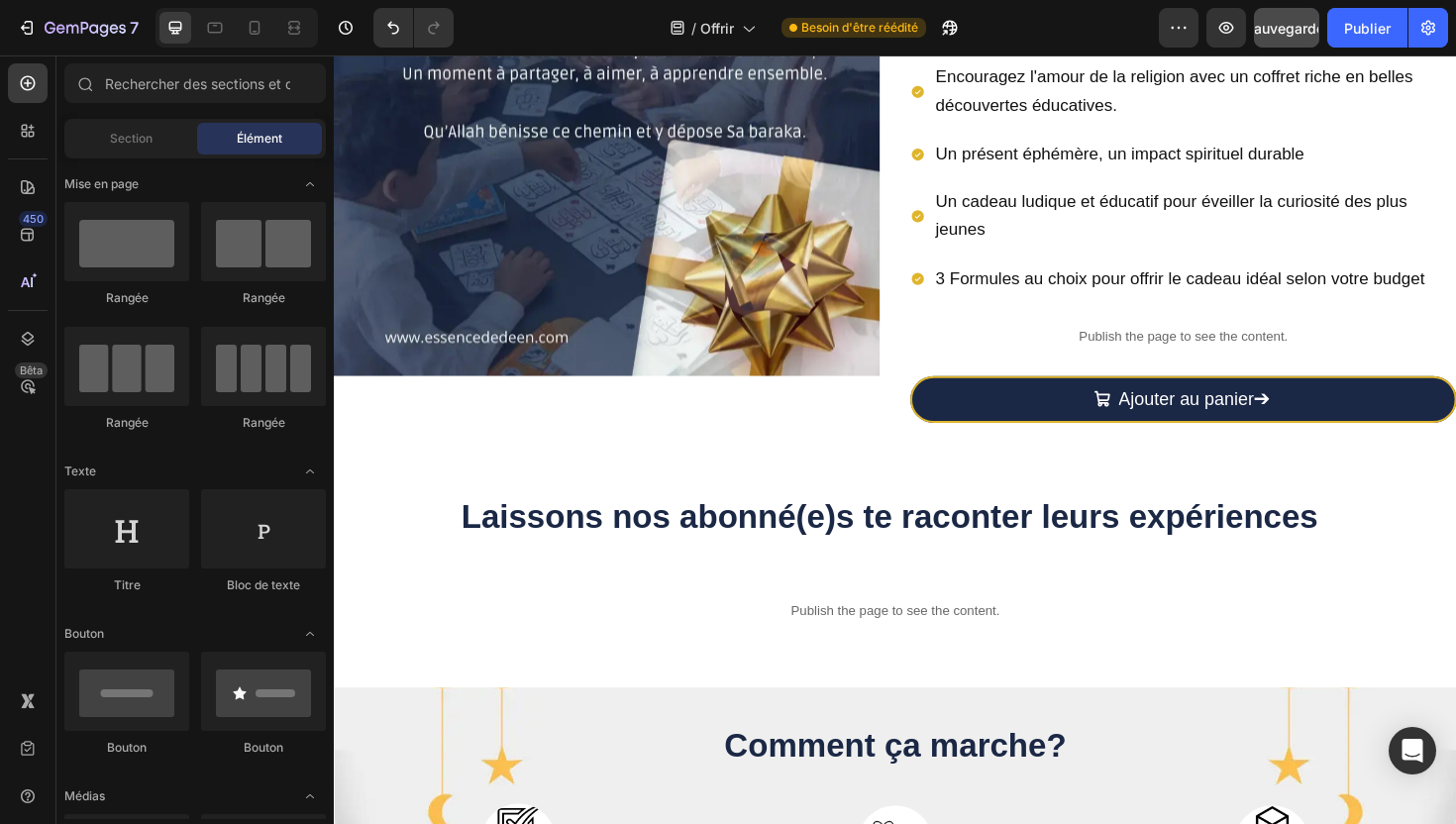 scroll, scrollTop: 247, scrollLeft: 0, axis: vertical 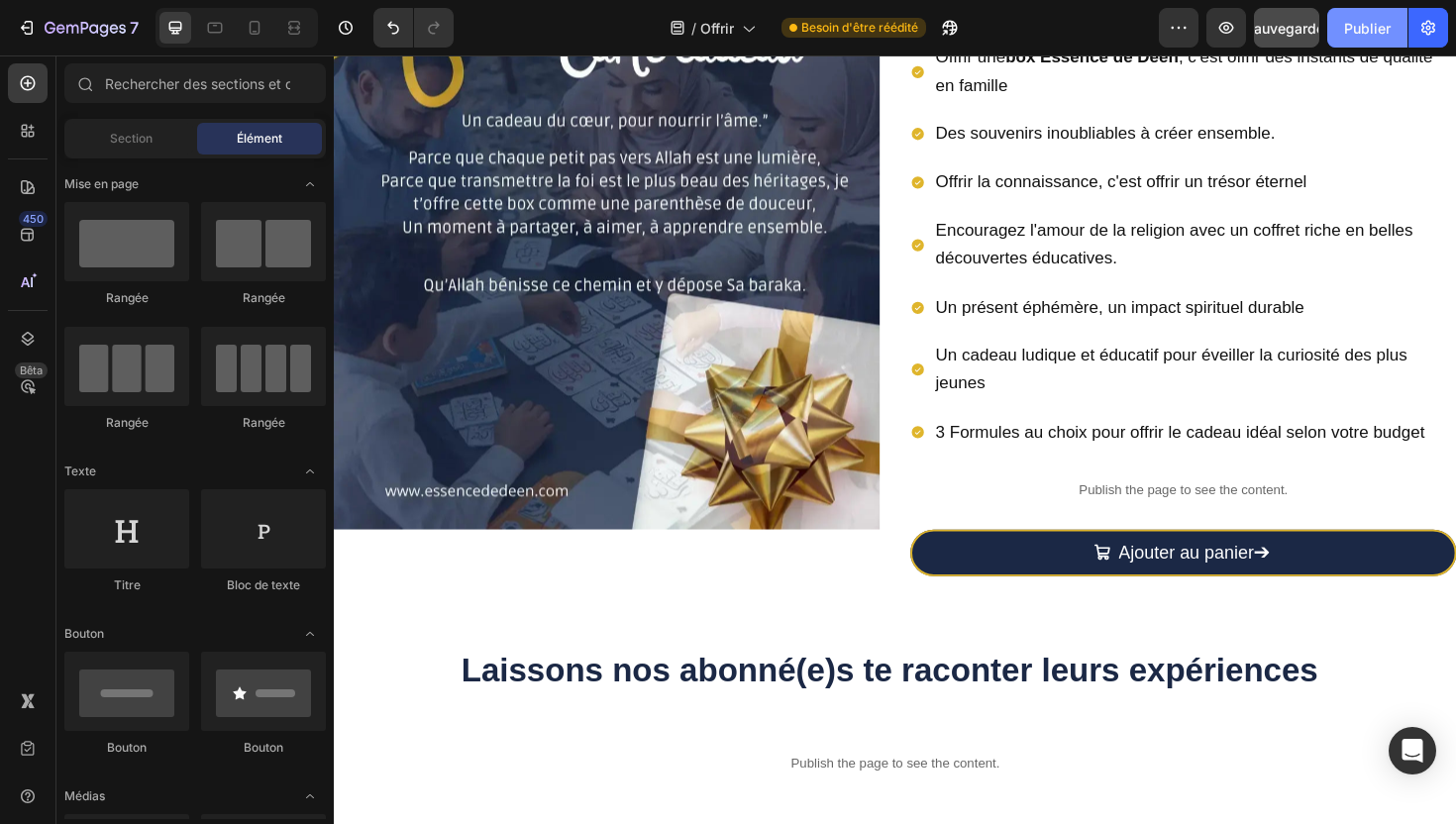 click on "Publier" at bounding box center (1367, 28) 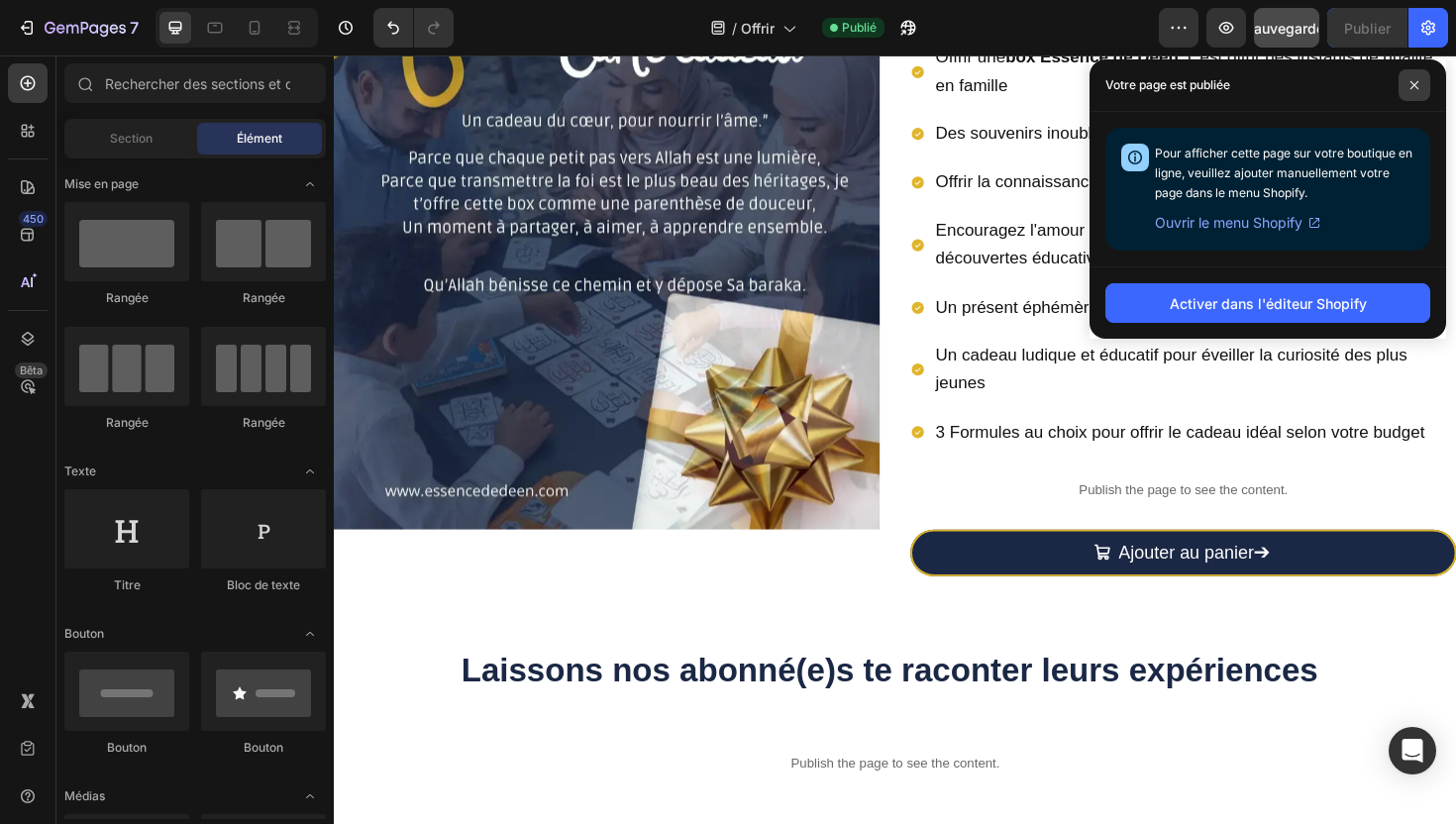 click 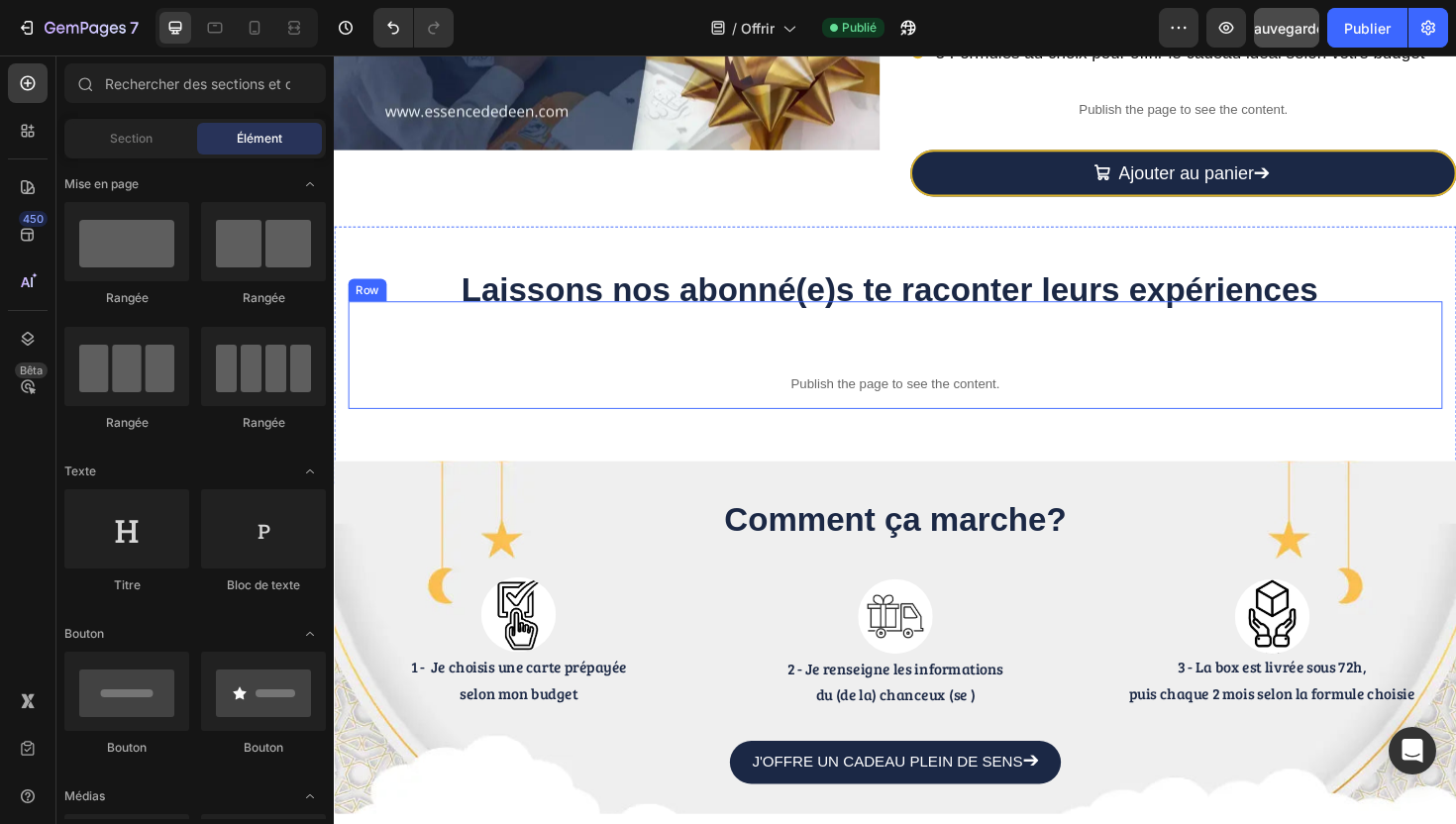 scroll, scrollTop: 16, scrollLeft: 0, axis: vertical 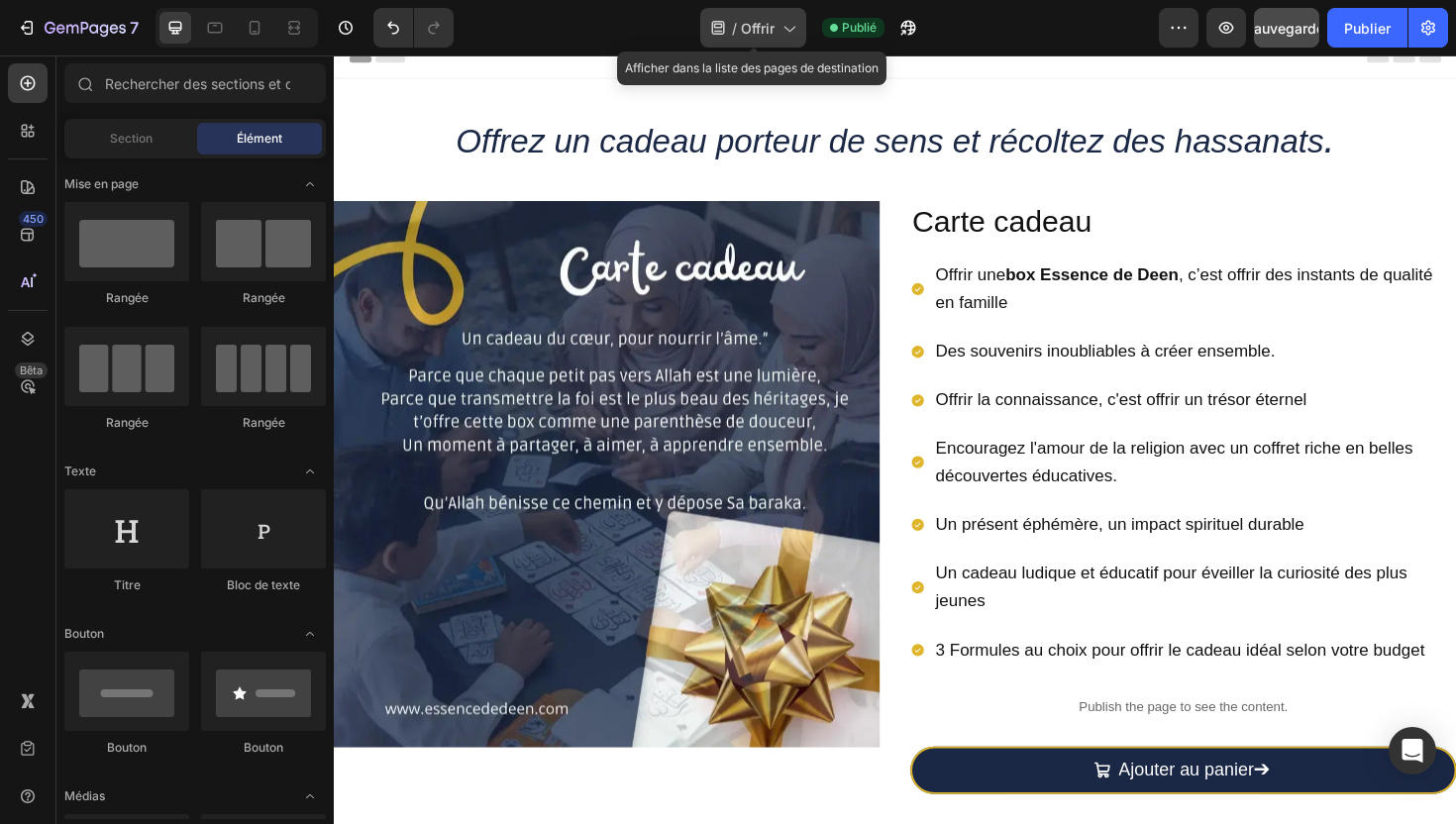 click 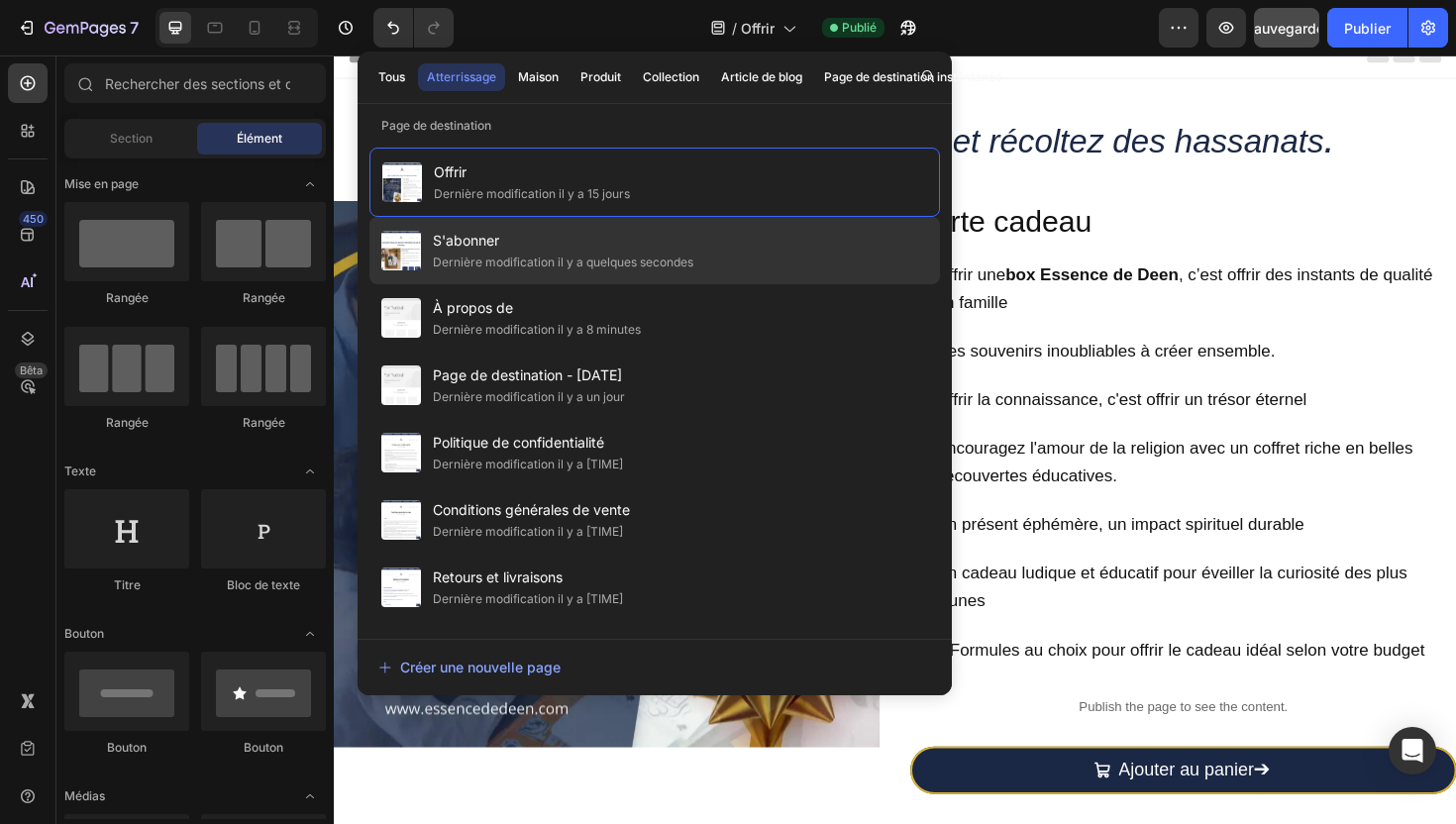 click on "Dernière modification il y a quelques secondes" 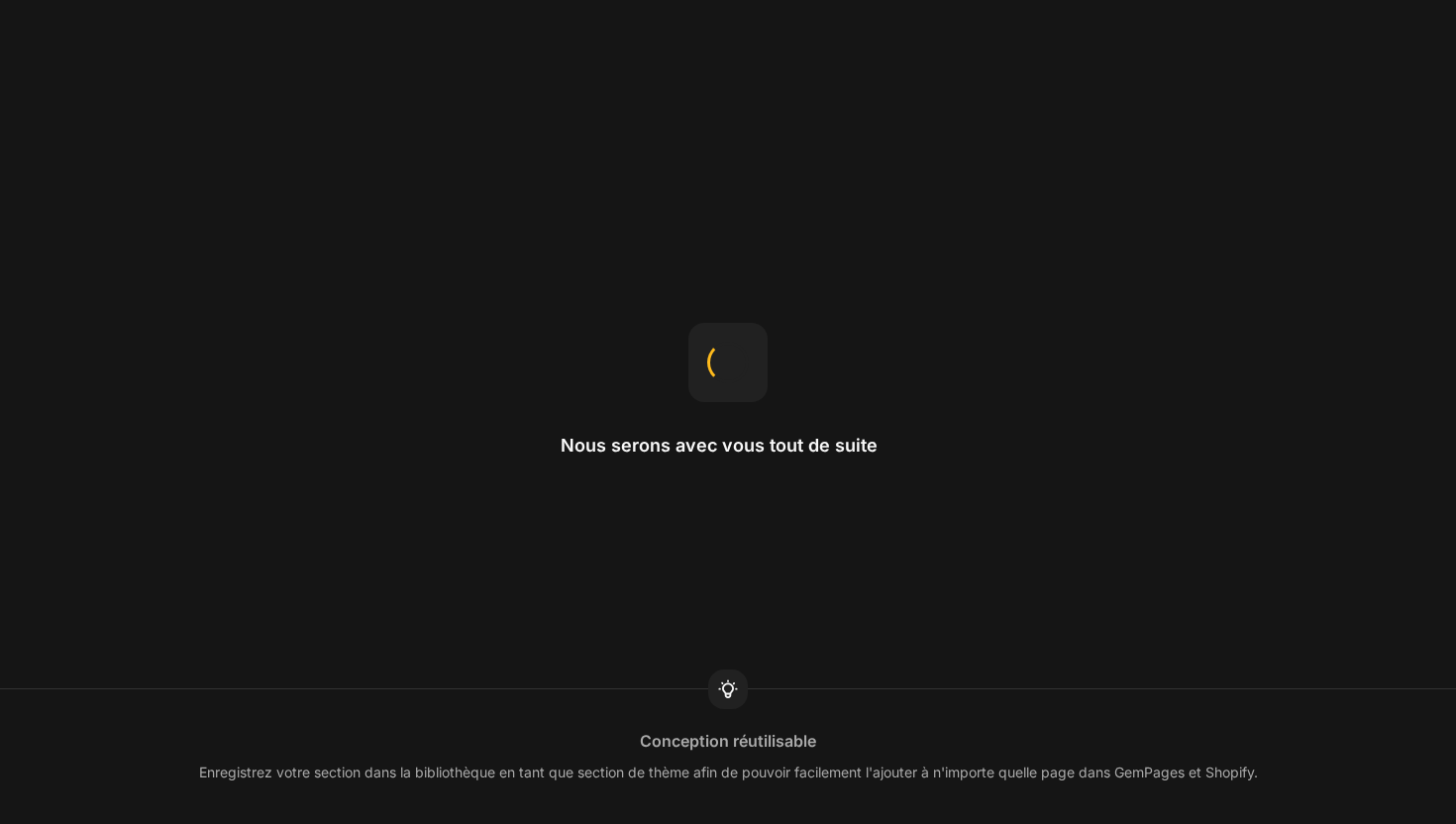 scroll, scrollTop: 0, scrollLeft: 0, axis: both 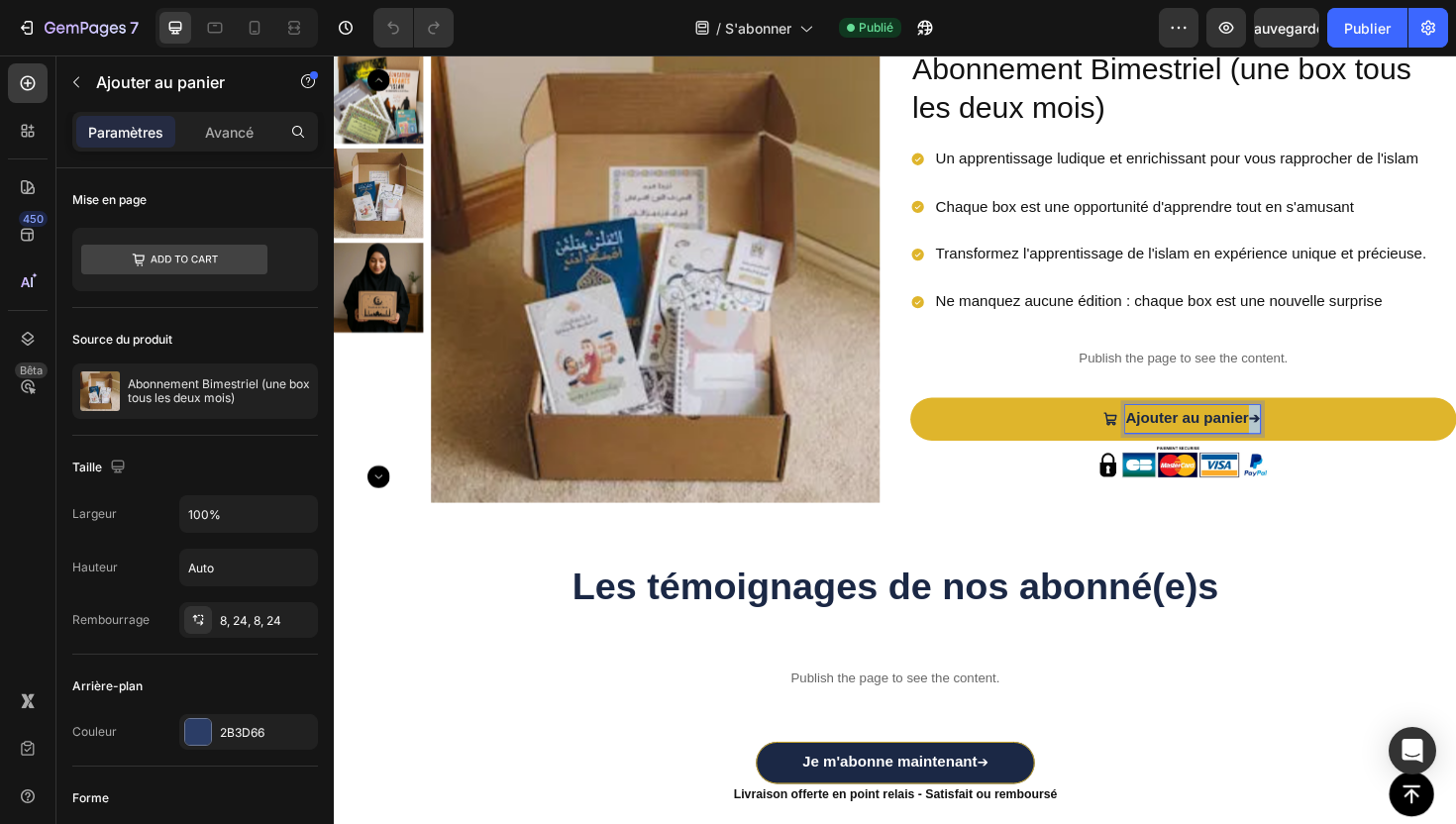 drag, startPoint x: 1307, startPoint y: 441, endPoint x: 1331, endPoint y: 441, distance: 24 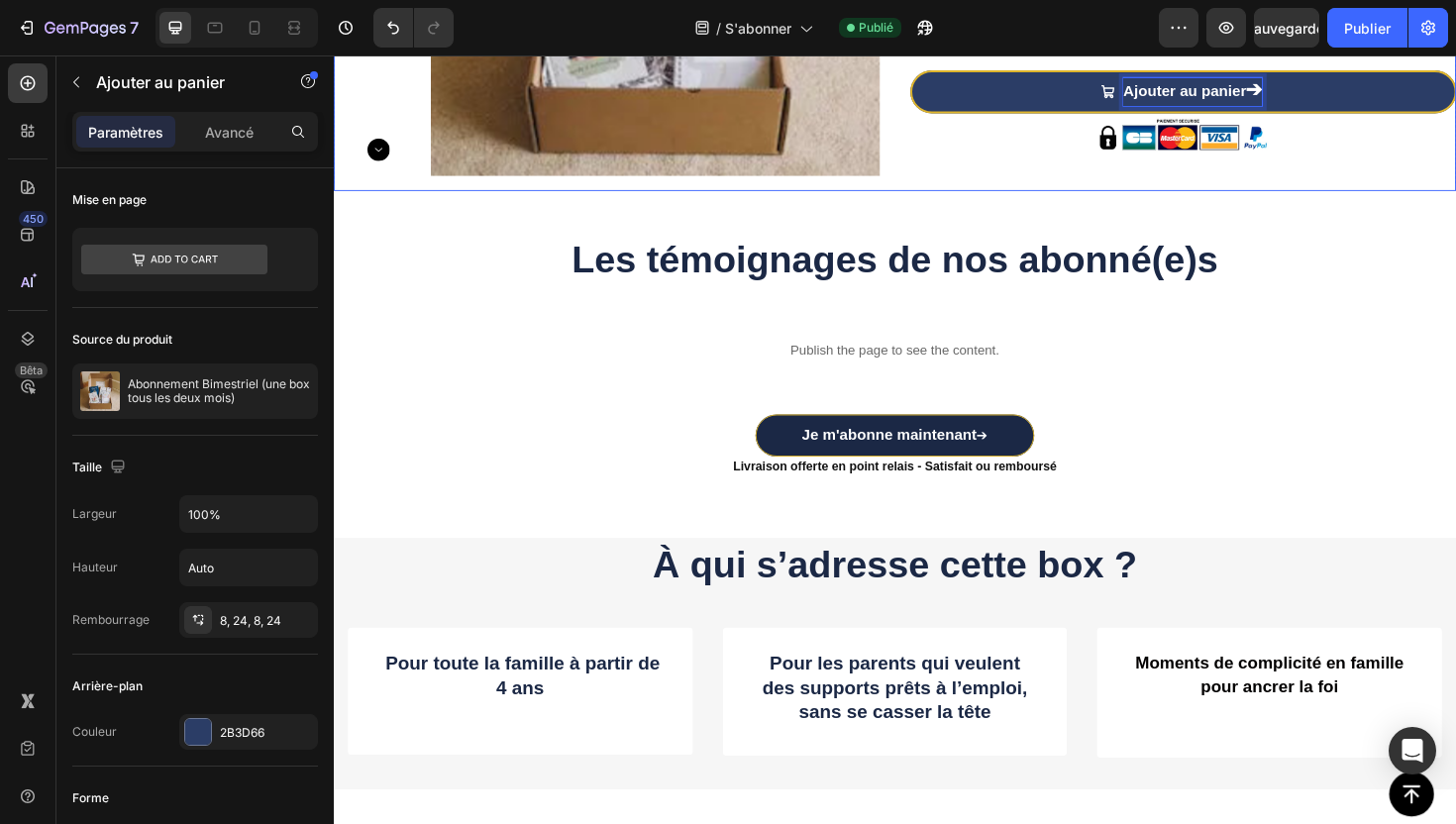 scroll, scrollTop: 626, scrollLeft: 0, axis: vertical 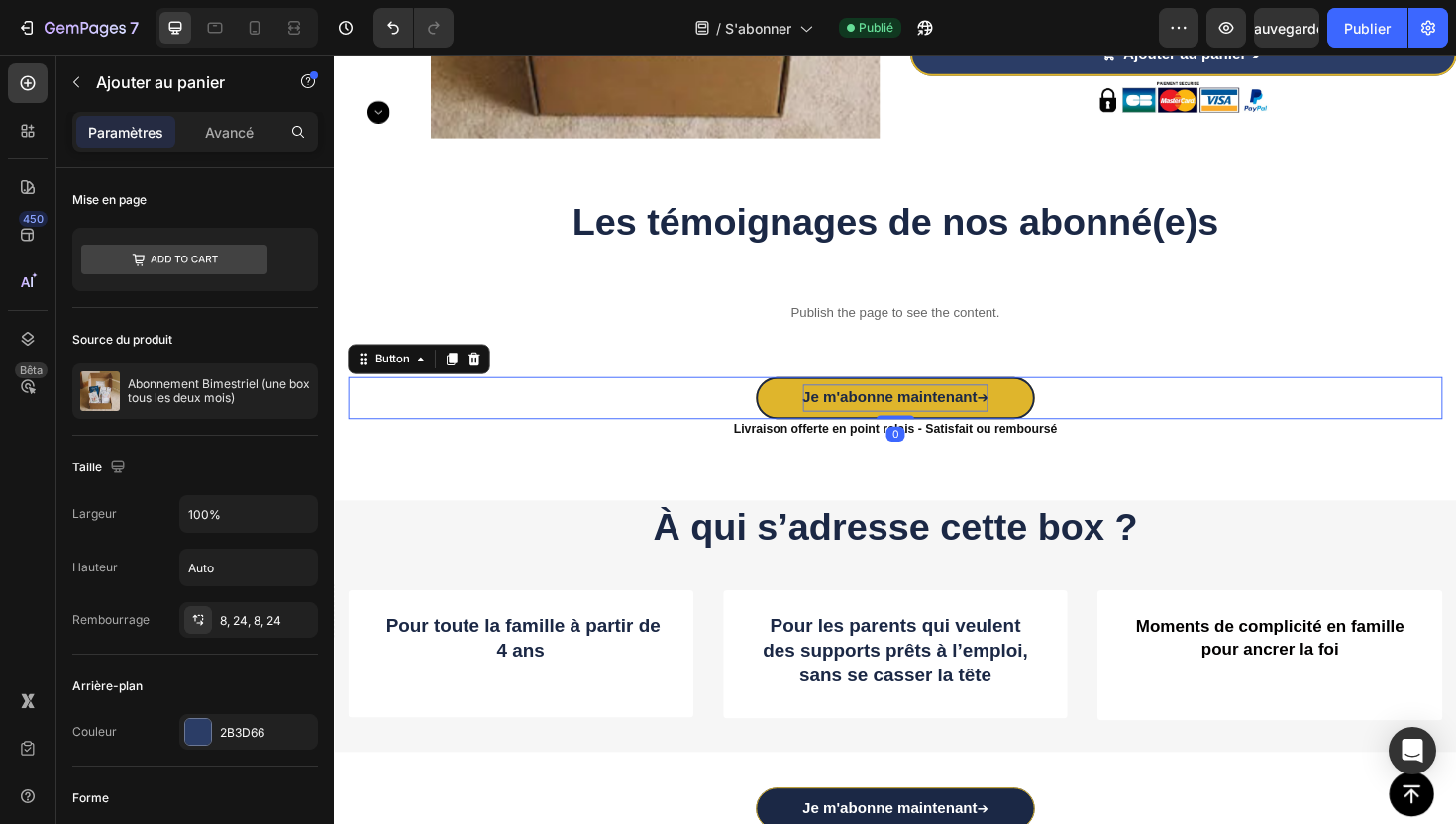 click on "Je m'abonne maintenant    ➔" at bounding box center [928, 419] 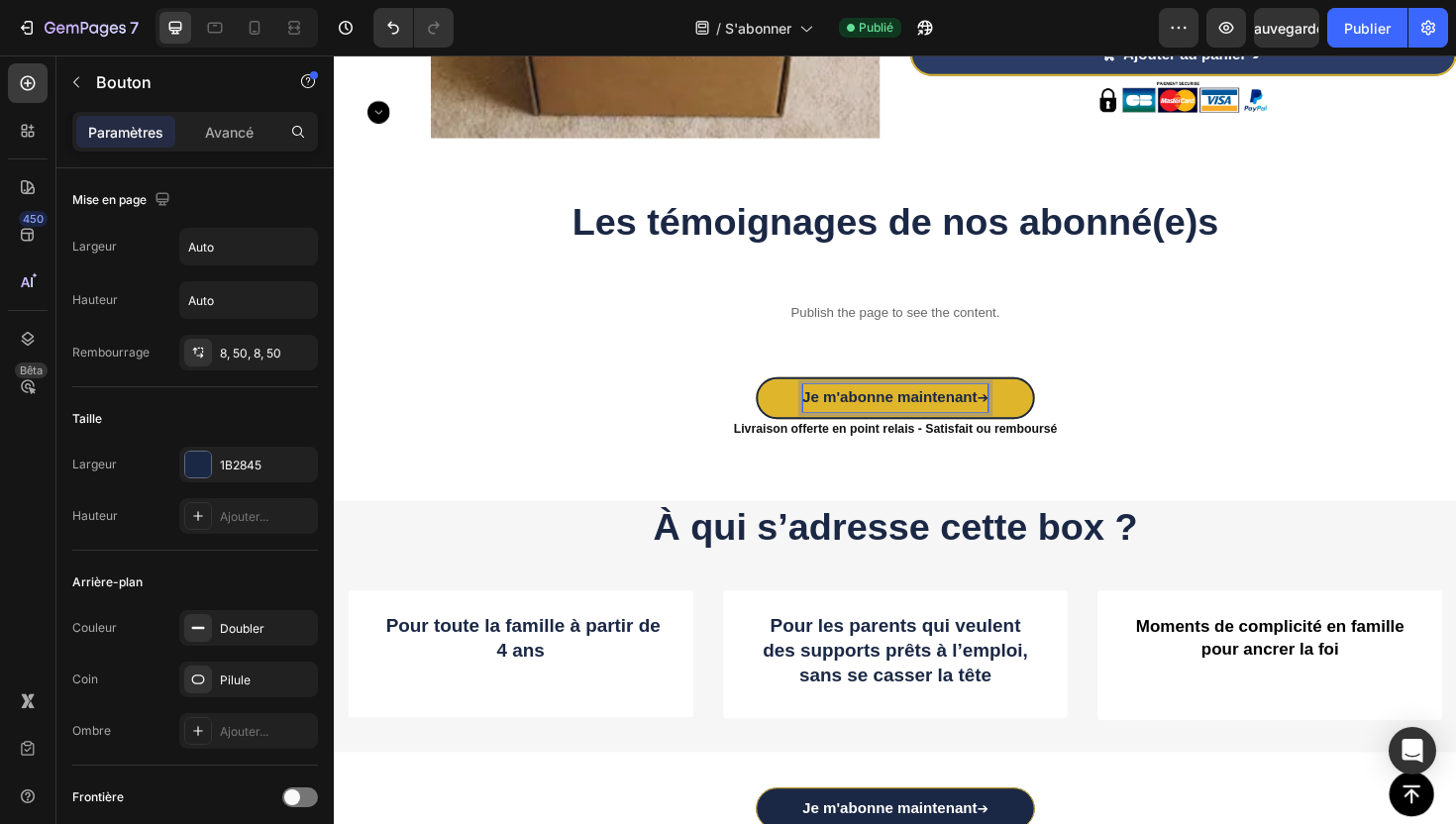 click on "Je m'abonne maintenant  ➔" at bounding box center [928, 419] 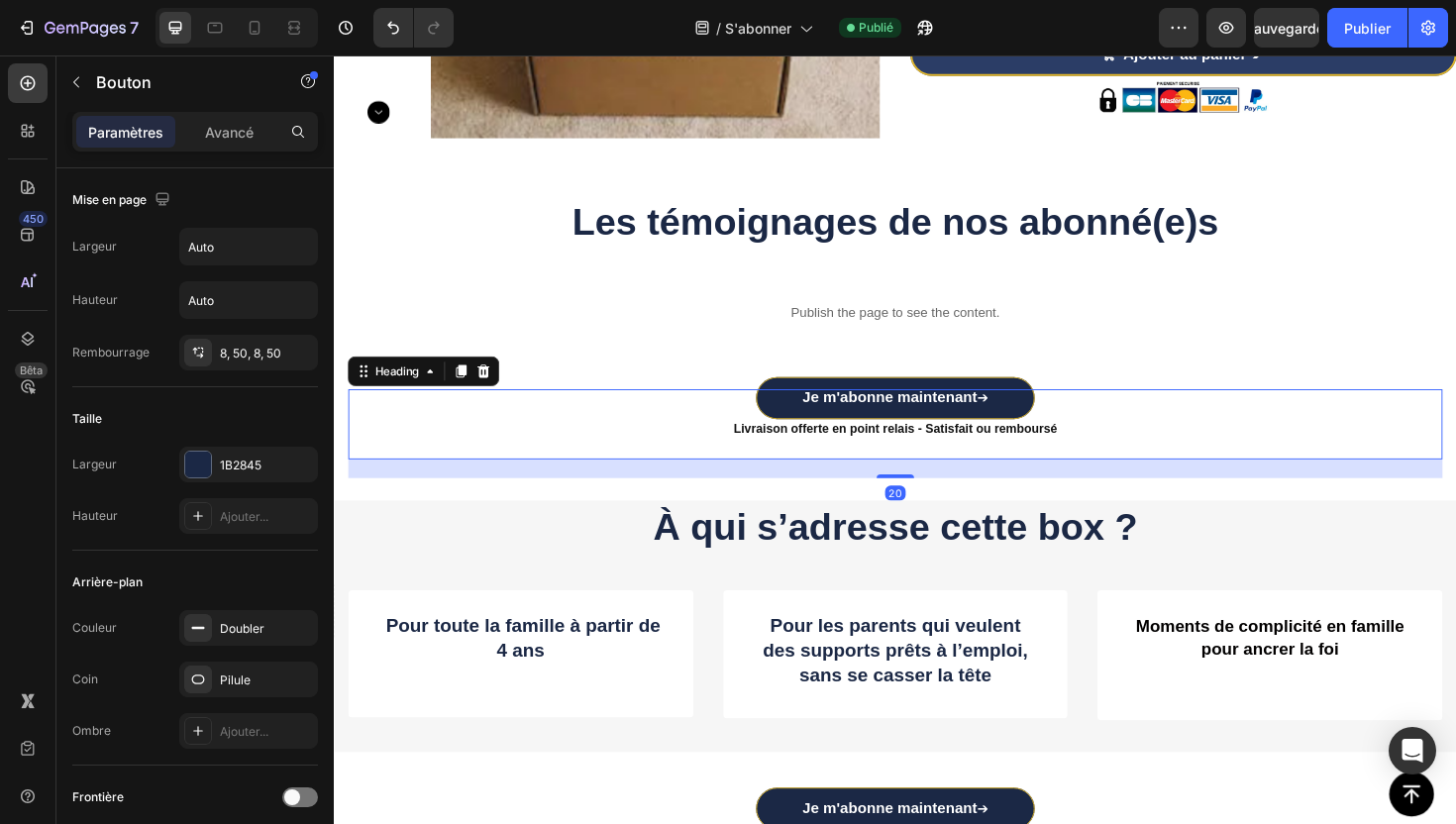 click on "Livraison offerte en point relais - Satisfait ou remboursé" at bounding box center (928, 446) 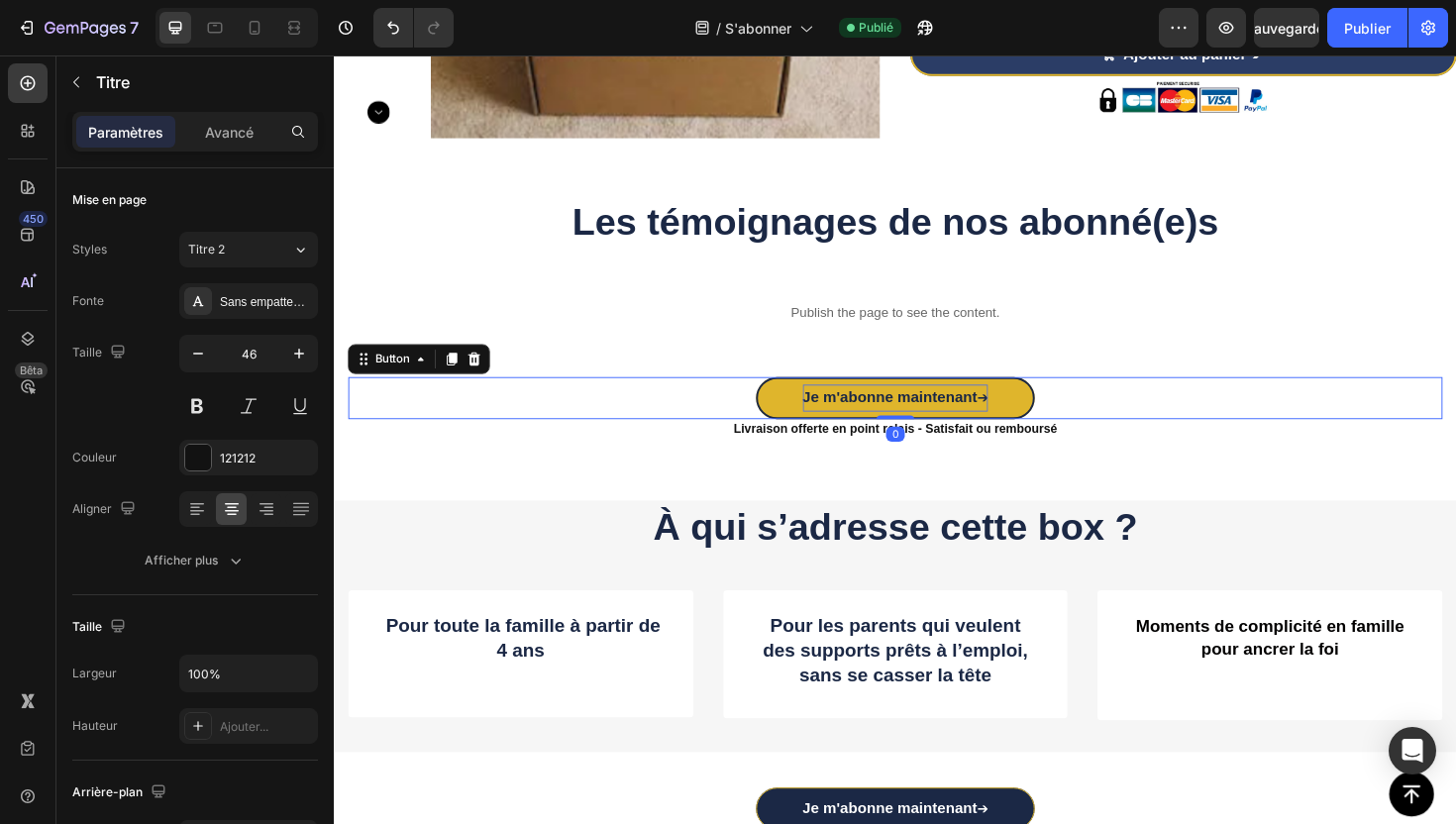 click on "Je m'abonne maintenant  ➔" at bounding box center (928, 419) 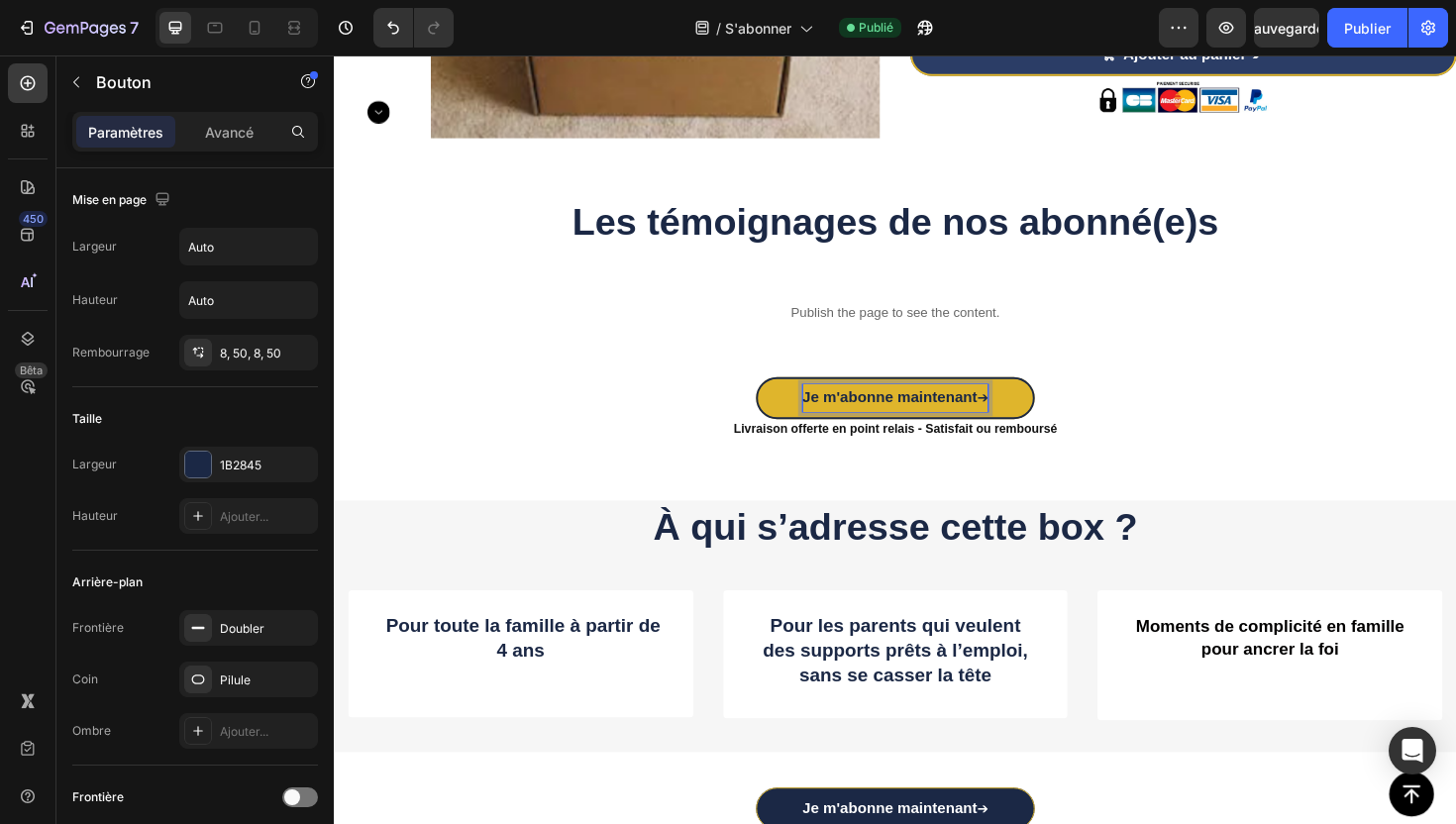 click on "Je m'abonne maintenant  ➔" at bounding box center (928, 419) 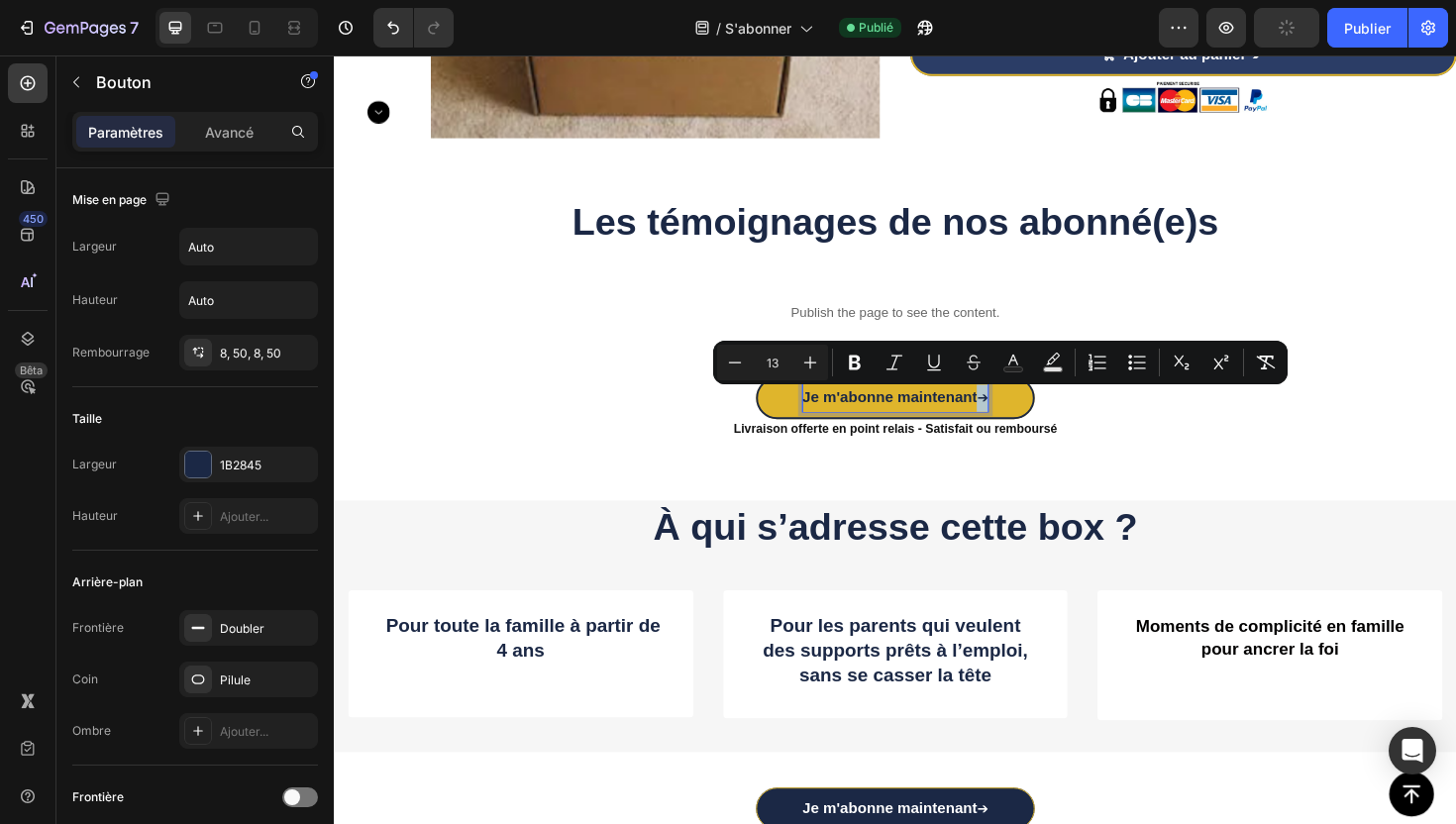 drag, startPoint x: 1018, startPoint y: 408, endPoint x: 1042, endPoint y: 408, distance: 24 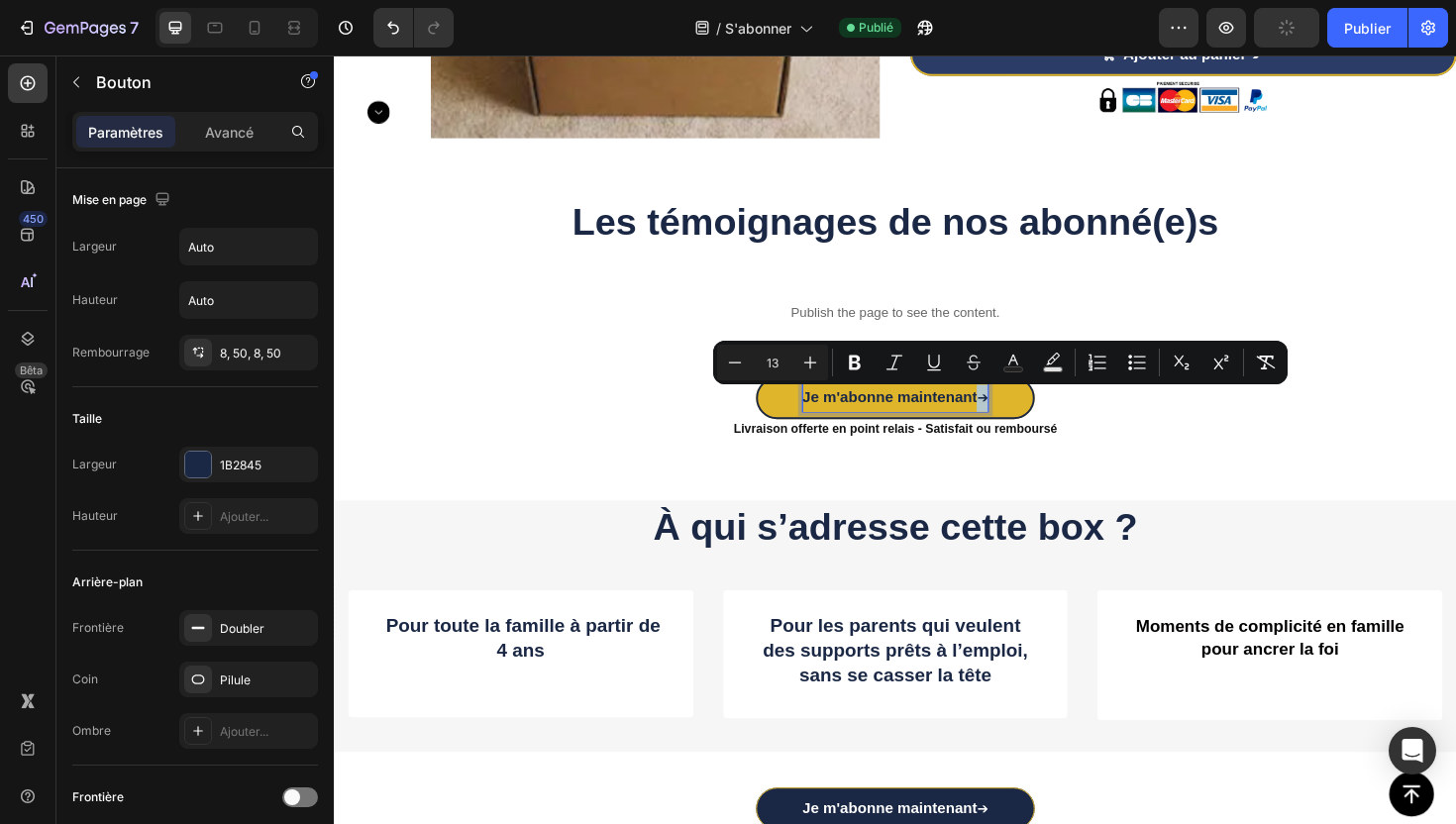click on "Je m'abonne maintenant  ➔" at bounding box center [928, 419] 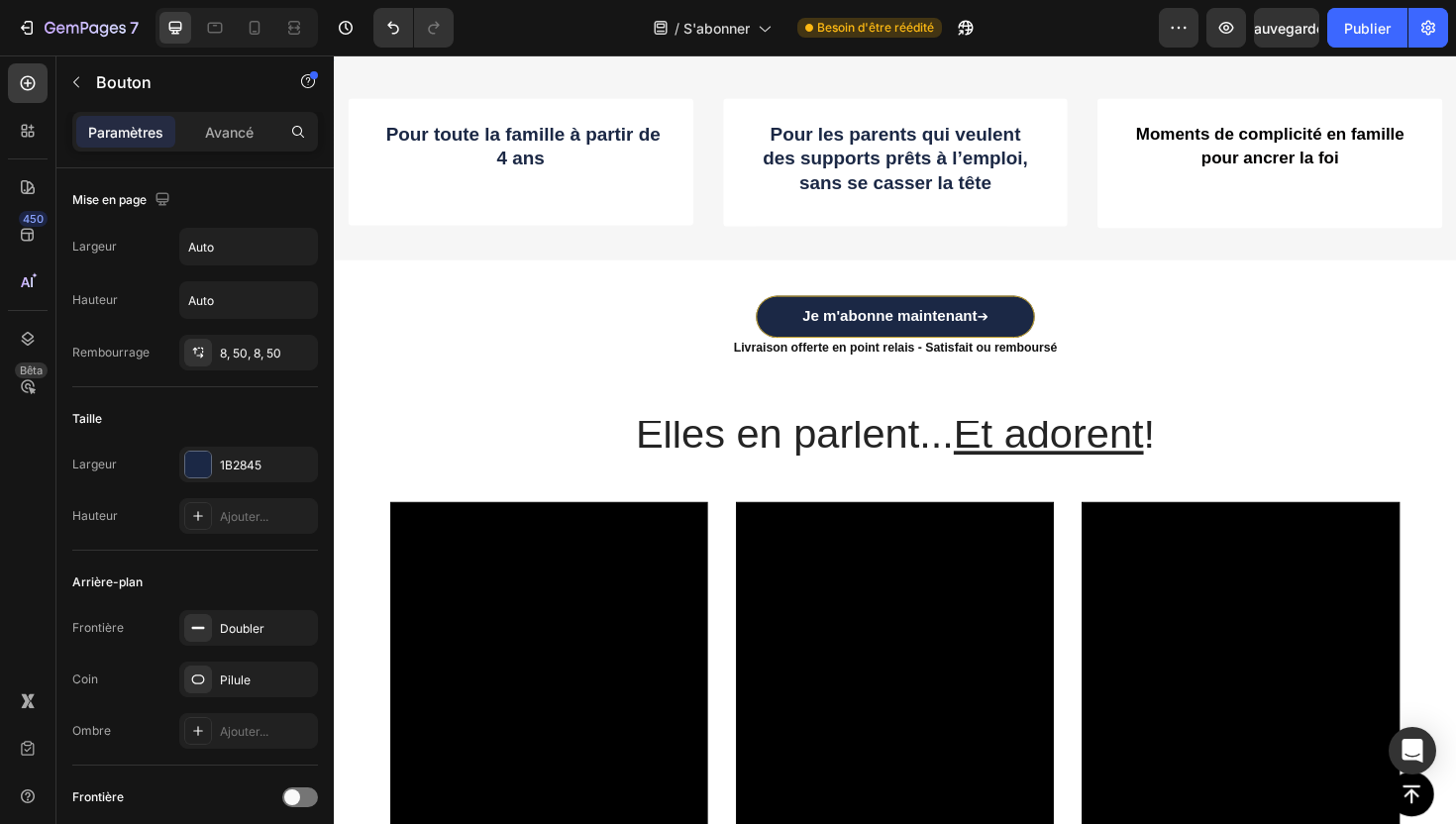 scroll, scrollTop: 1211, scrollLeft: 0, axis: vertical 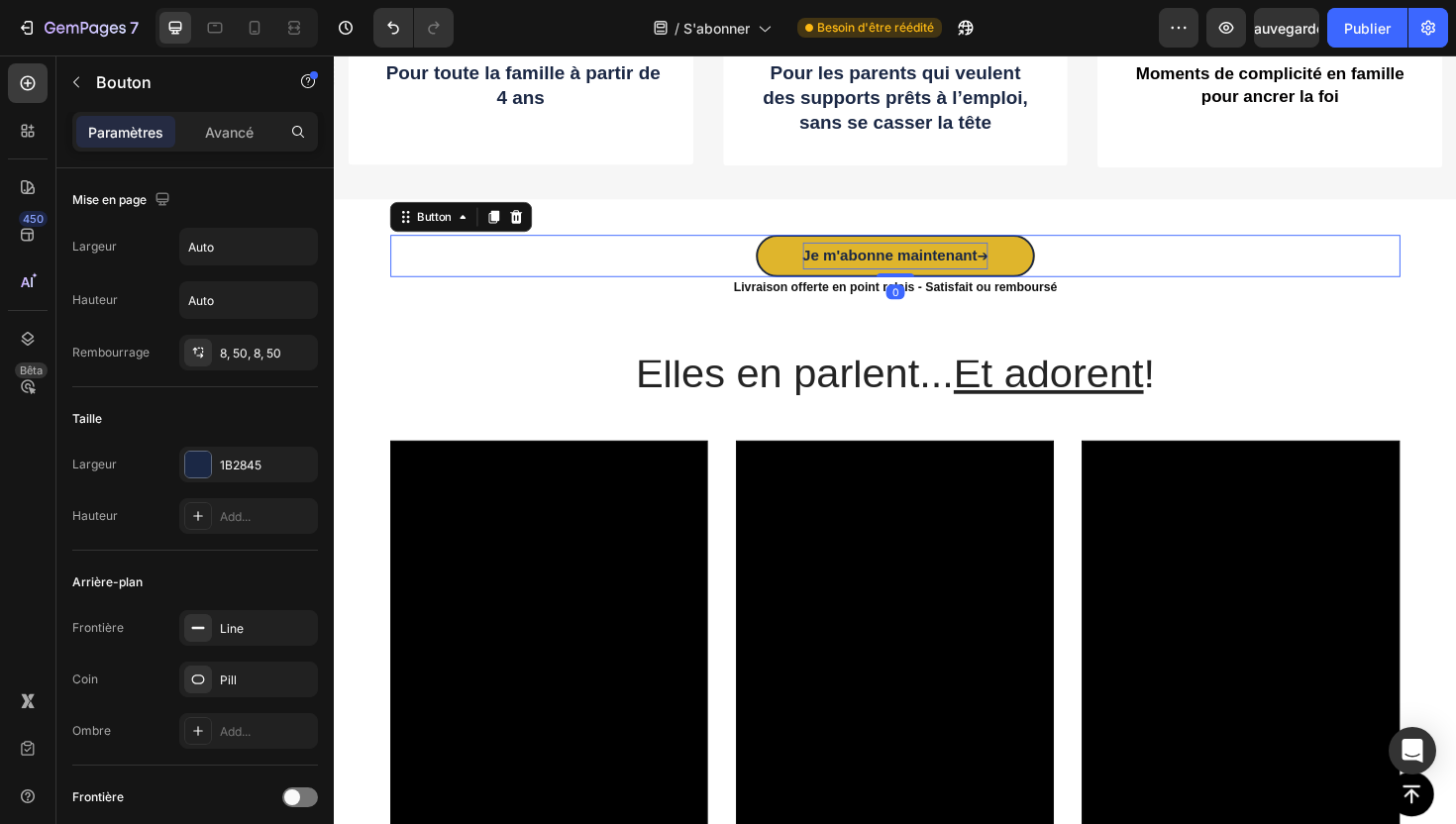 click on "Je m'abonne maintenant    ➔" at bounding box center (928, 268) 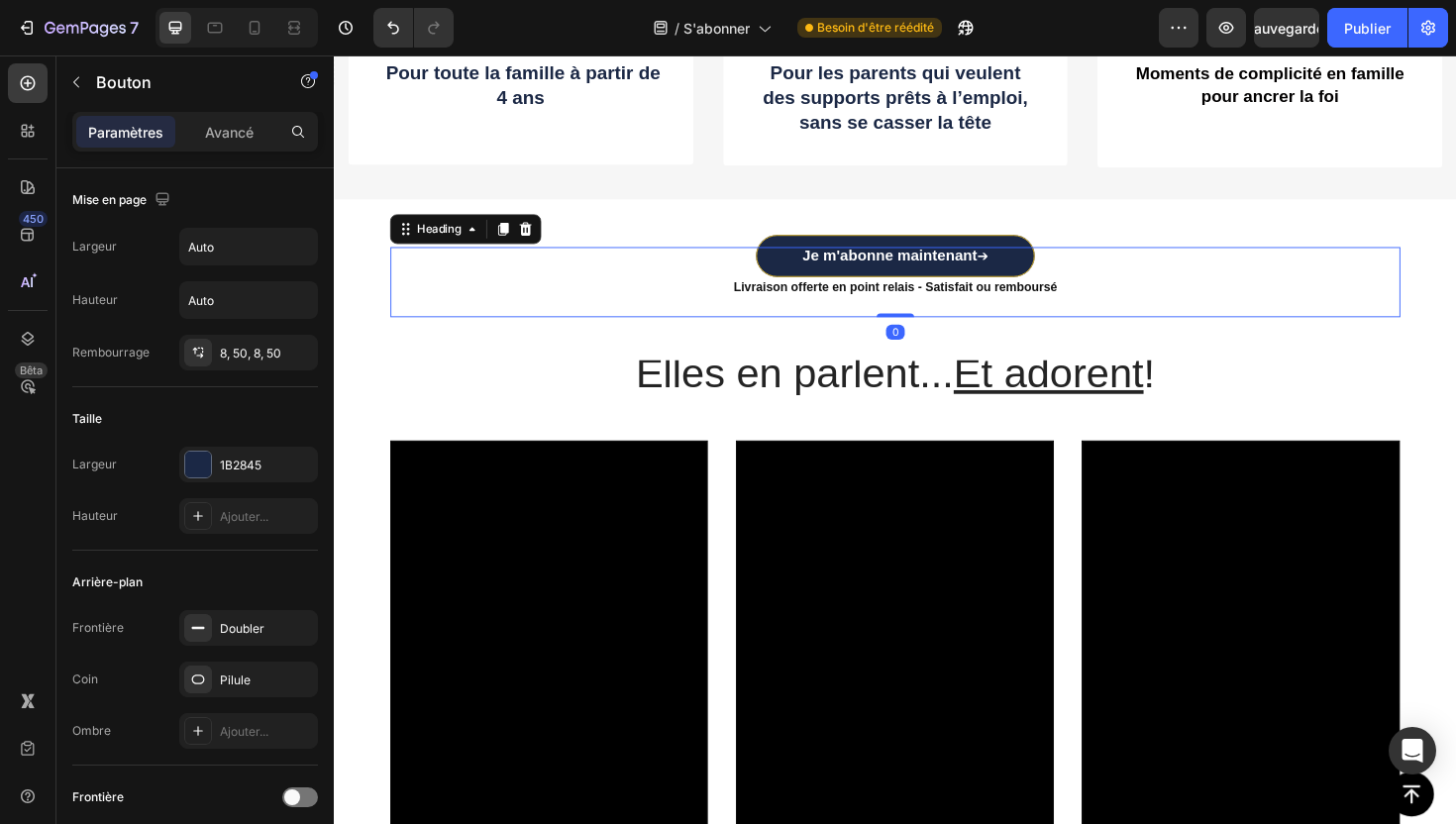 click on "Livraison offerte en point relais - Satisfait ou remboursé" at bounding box center [928, 295] 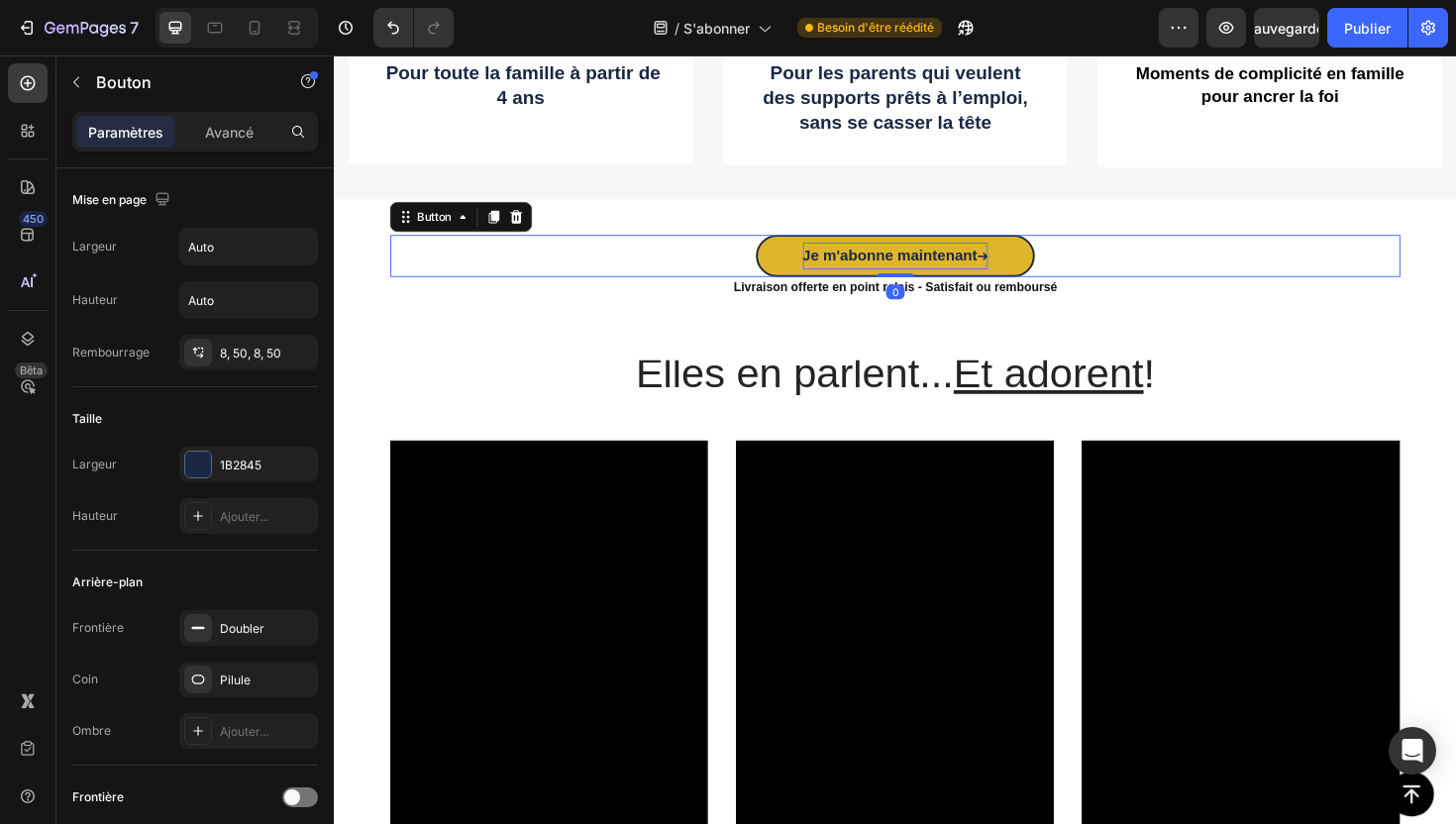 click on "Je m'abonne maintenant    ➔" at bounding box center (928, 268) 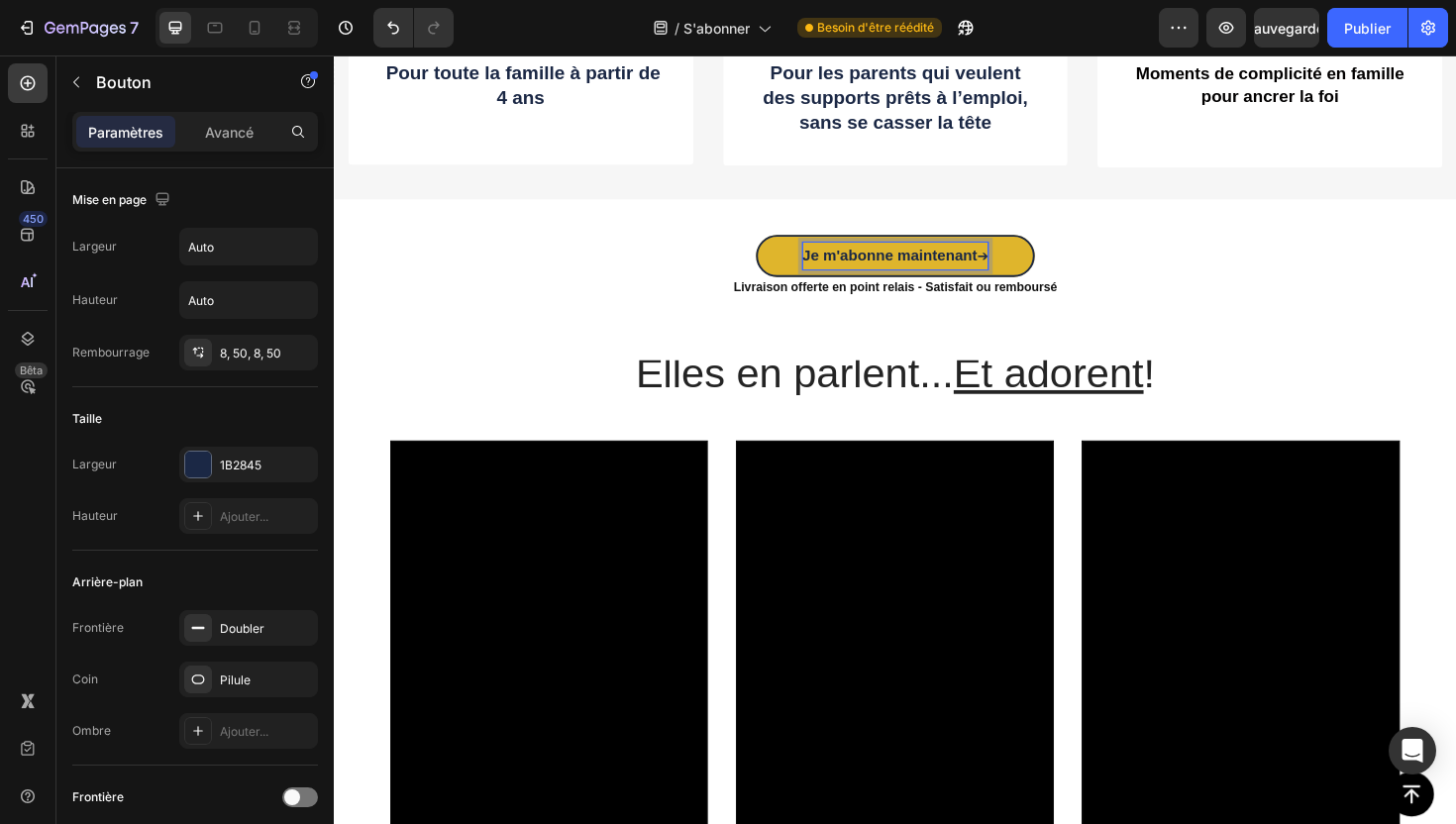 click on "Je m'abonne maintenant  ➔" at bounding box center (928, 268) 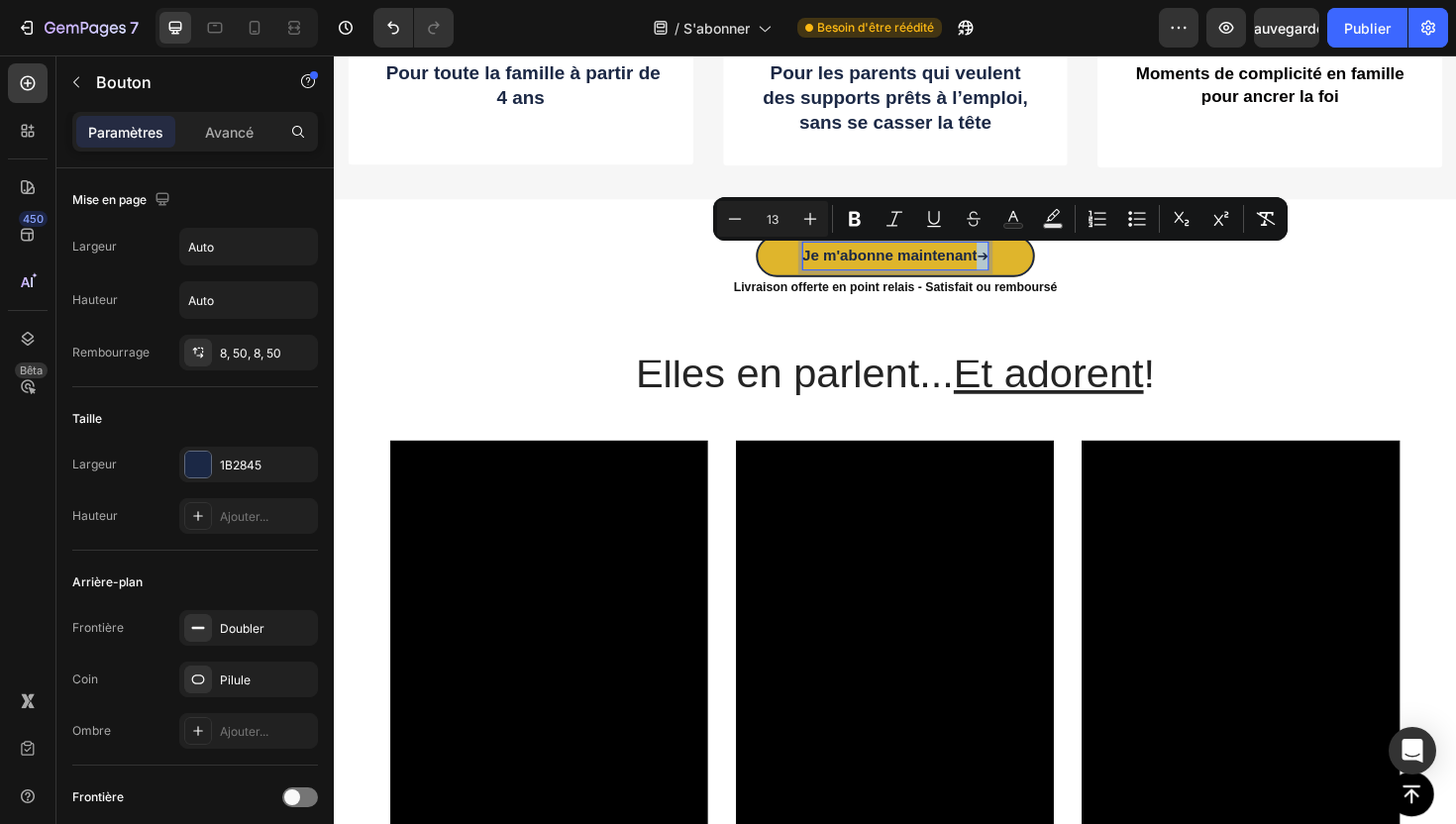 drag, startPoint x: 1017, startPoint y: 255, endPoint x: 1043, endPoint y: 255, distance: 26 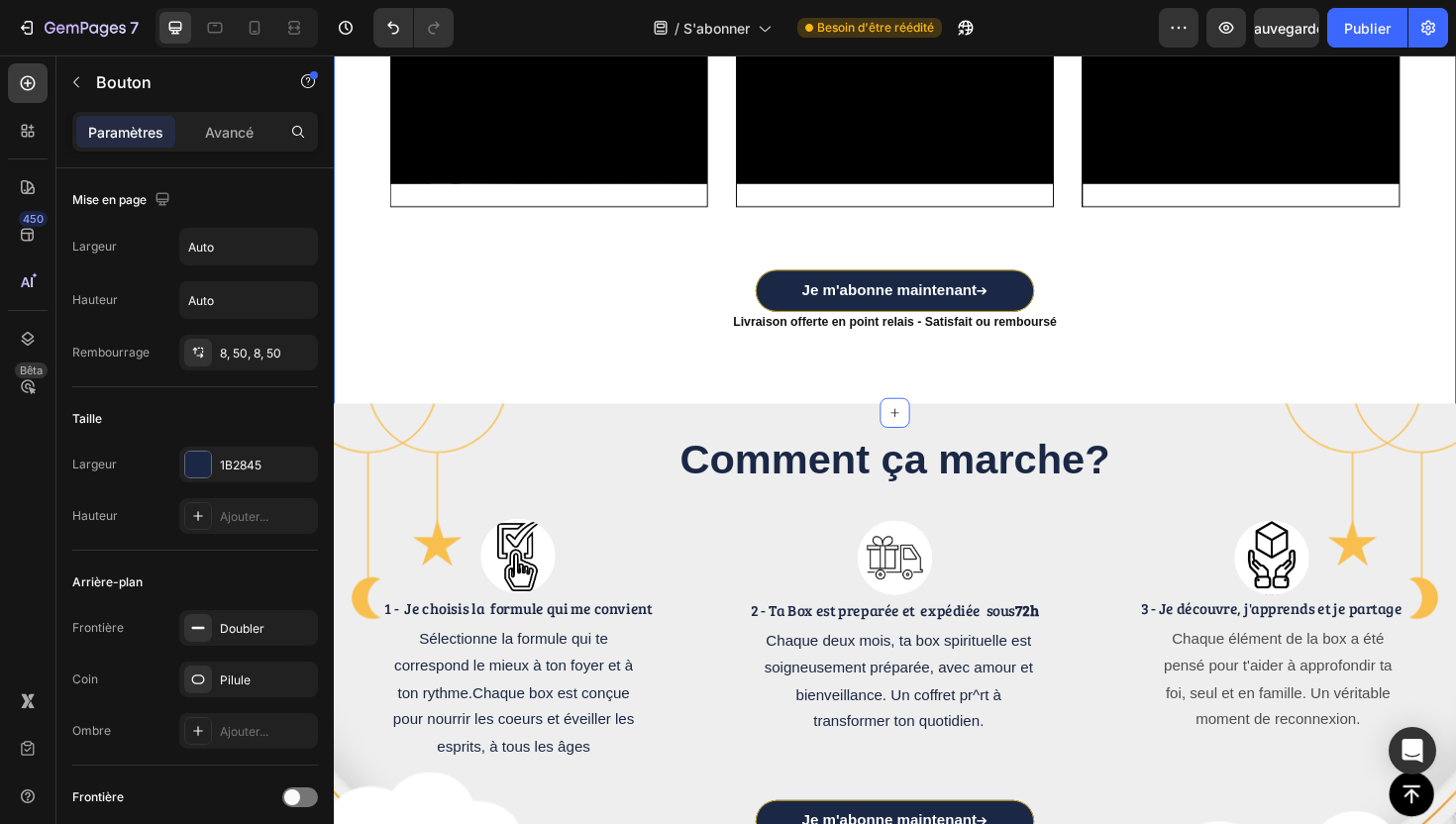 scroll, scrollTop: 1994, scrollLeft: 0, axis: vertical 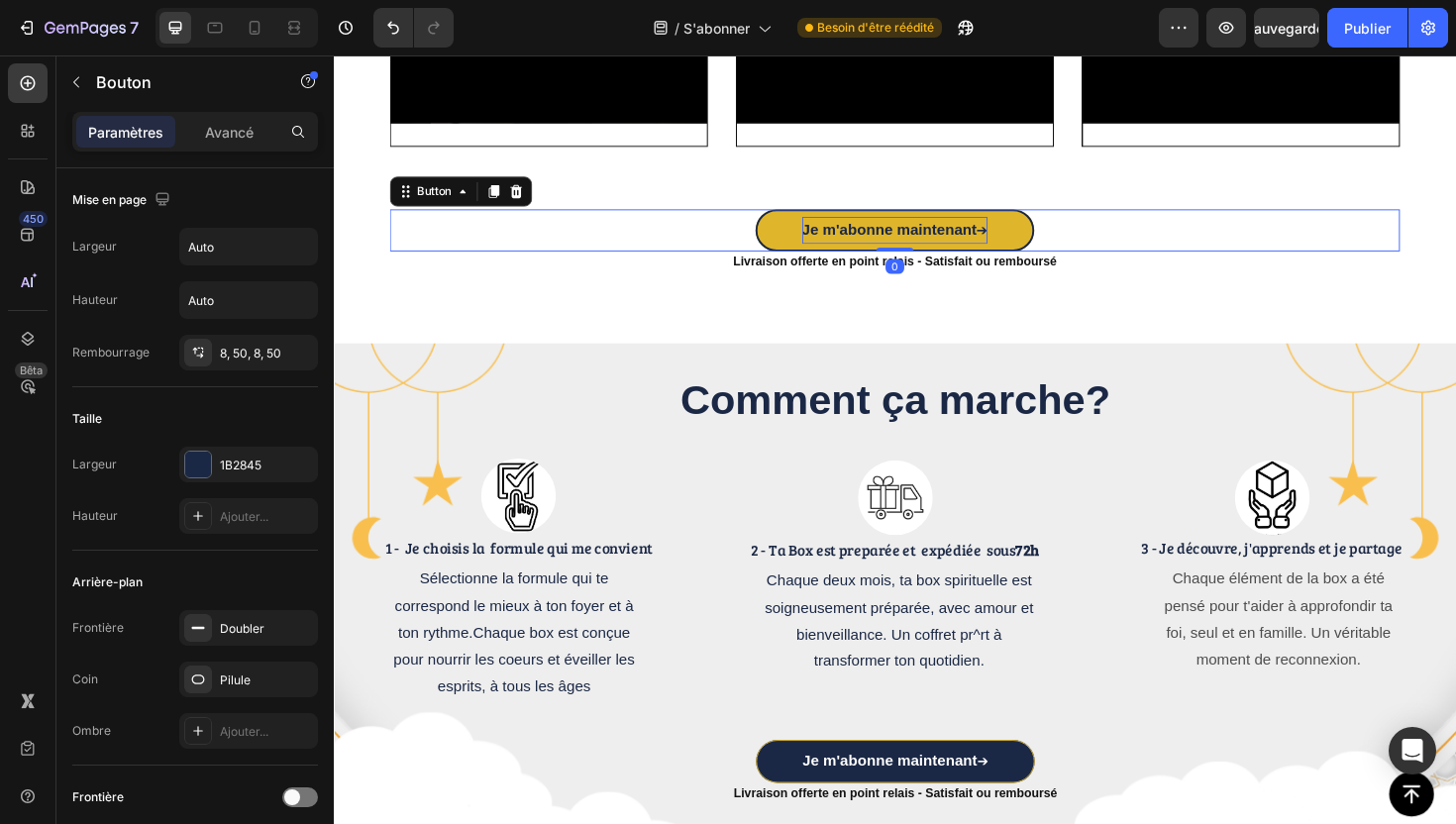 click on "Je m'abonne maintenant    ➔" at bounding box center [928, 242] 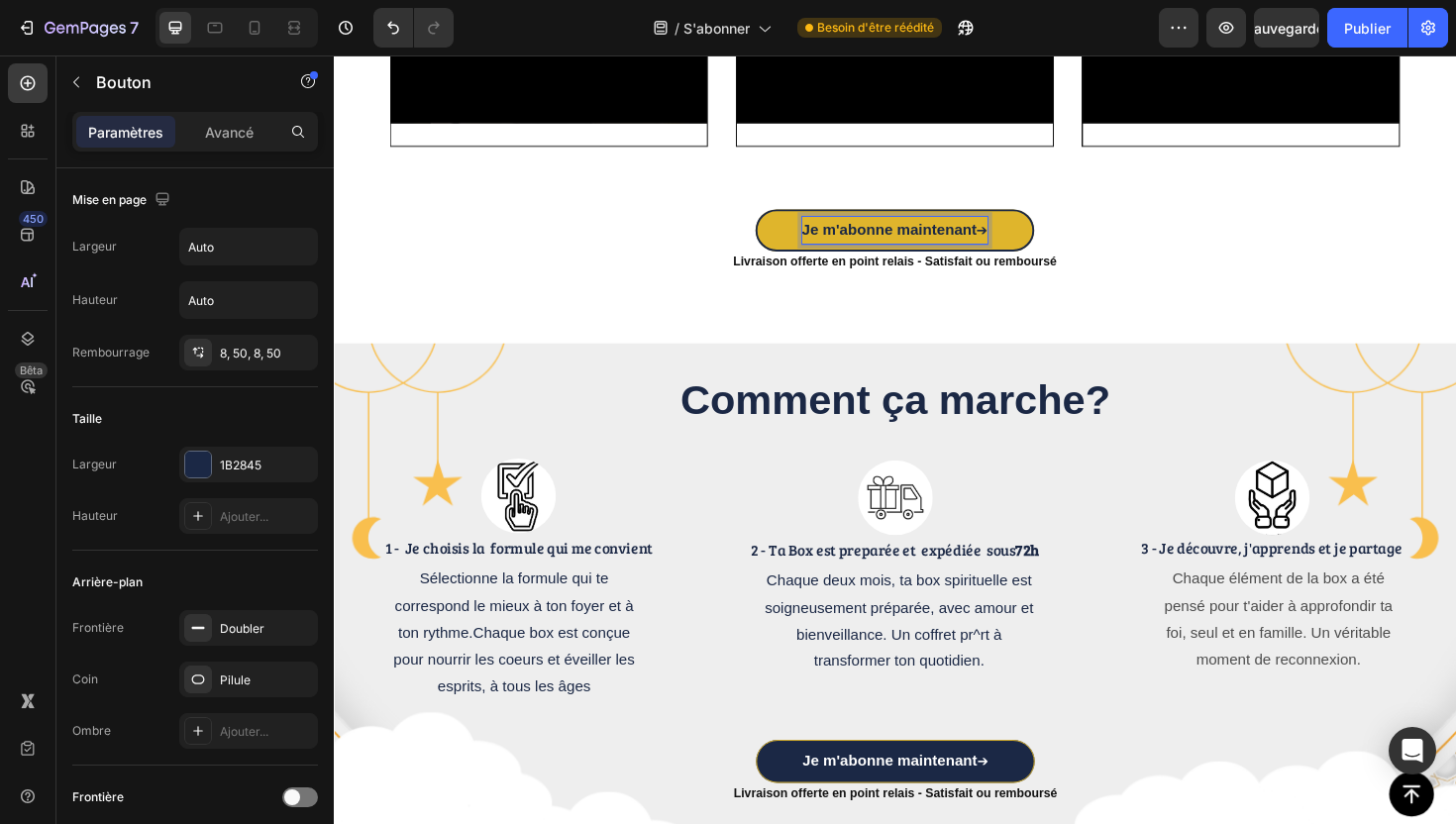 click on "Je m'abonne maintenant  ➔" at bounding box center [928, 242] 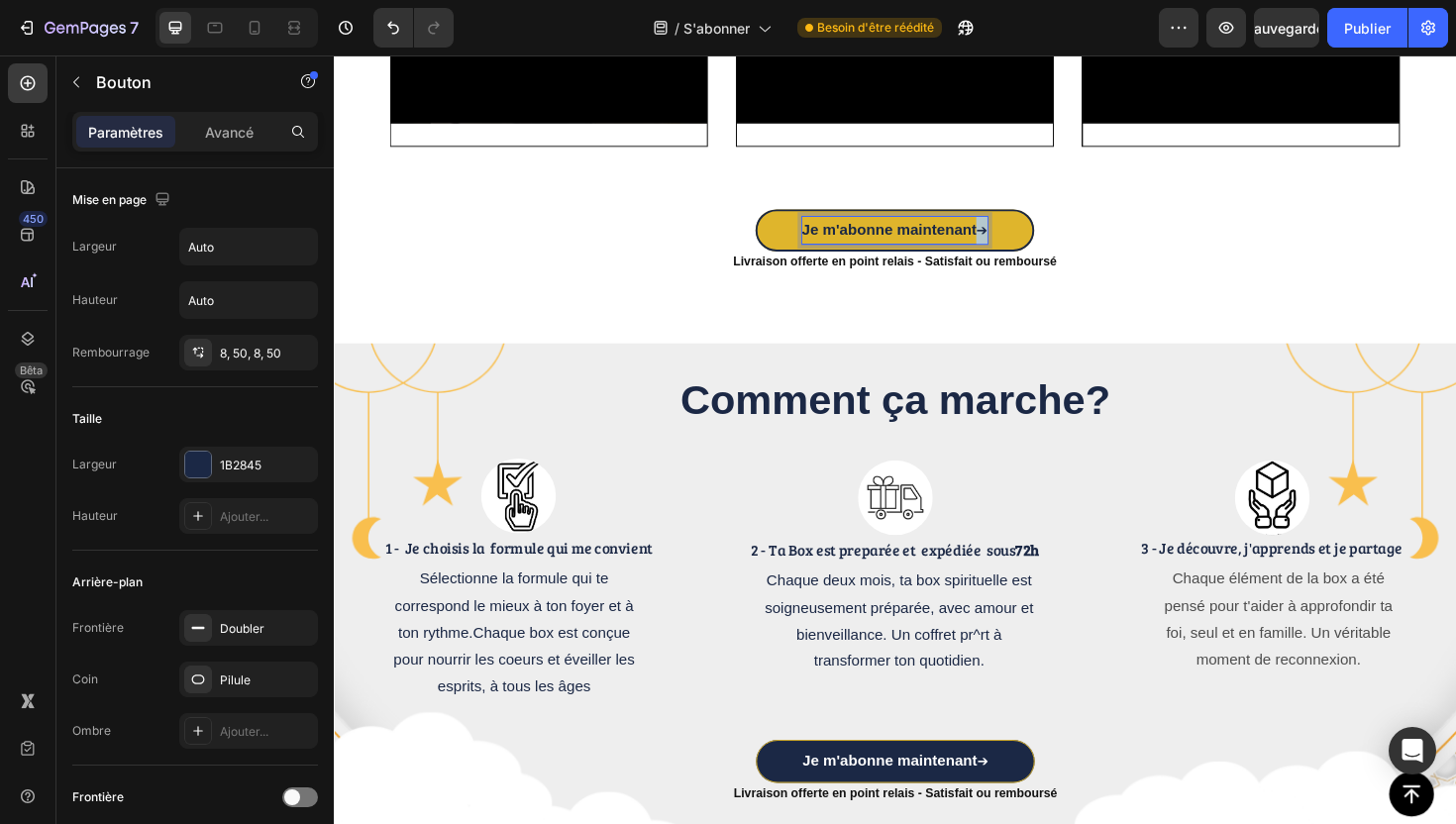 drag, startPoint x: 1019, startPoint y: 227, endPoint x: 1043, endPoint y: 227, distance: 24 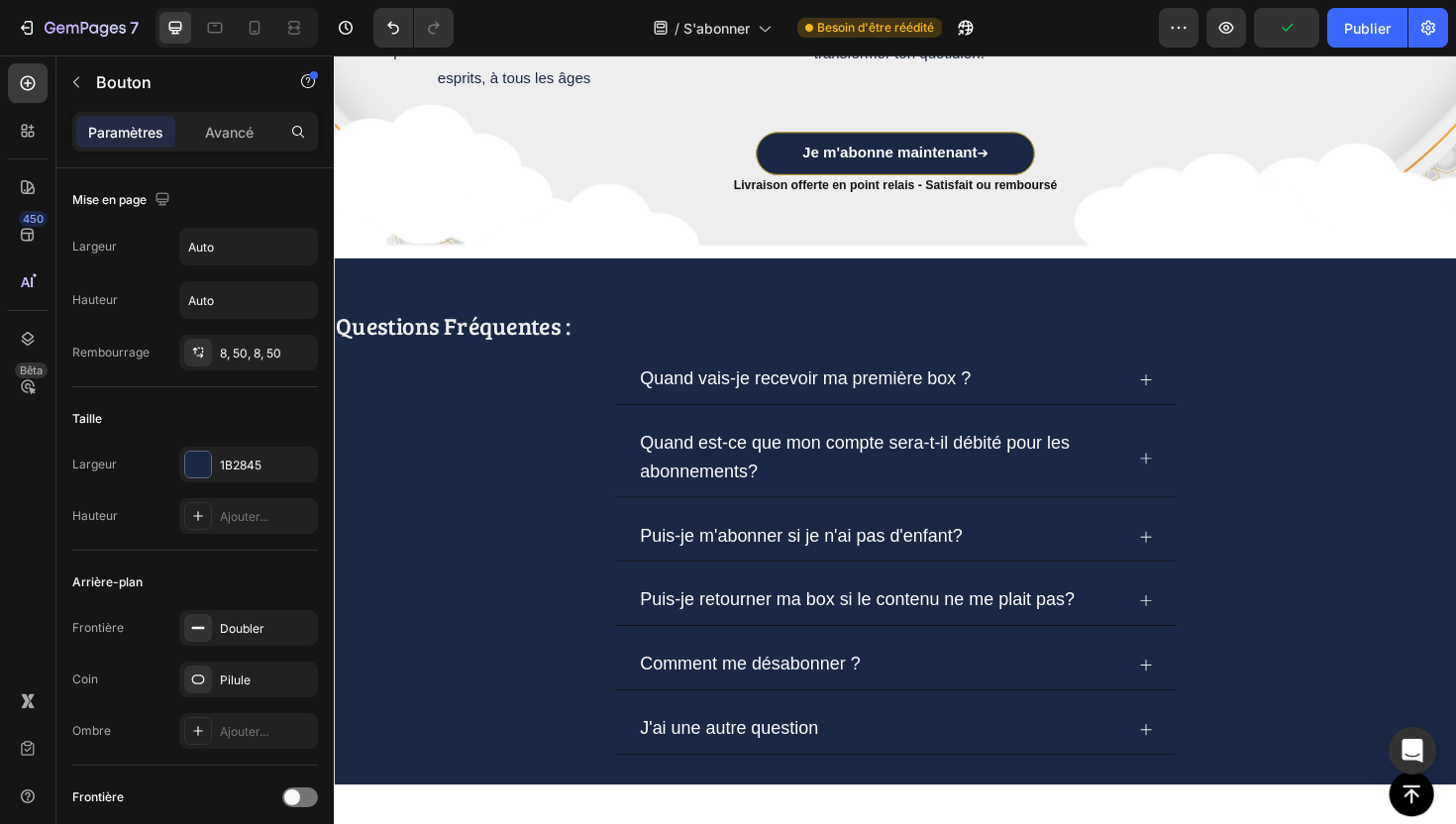 scroll, scrollTop: 2634, scrollLeft: 0, axis: vertical 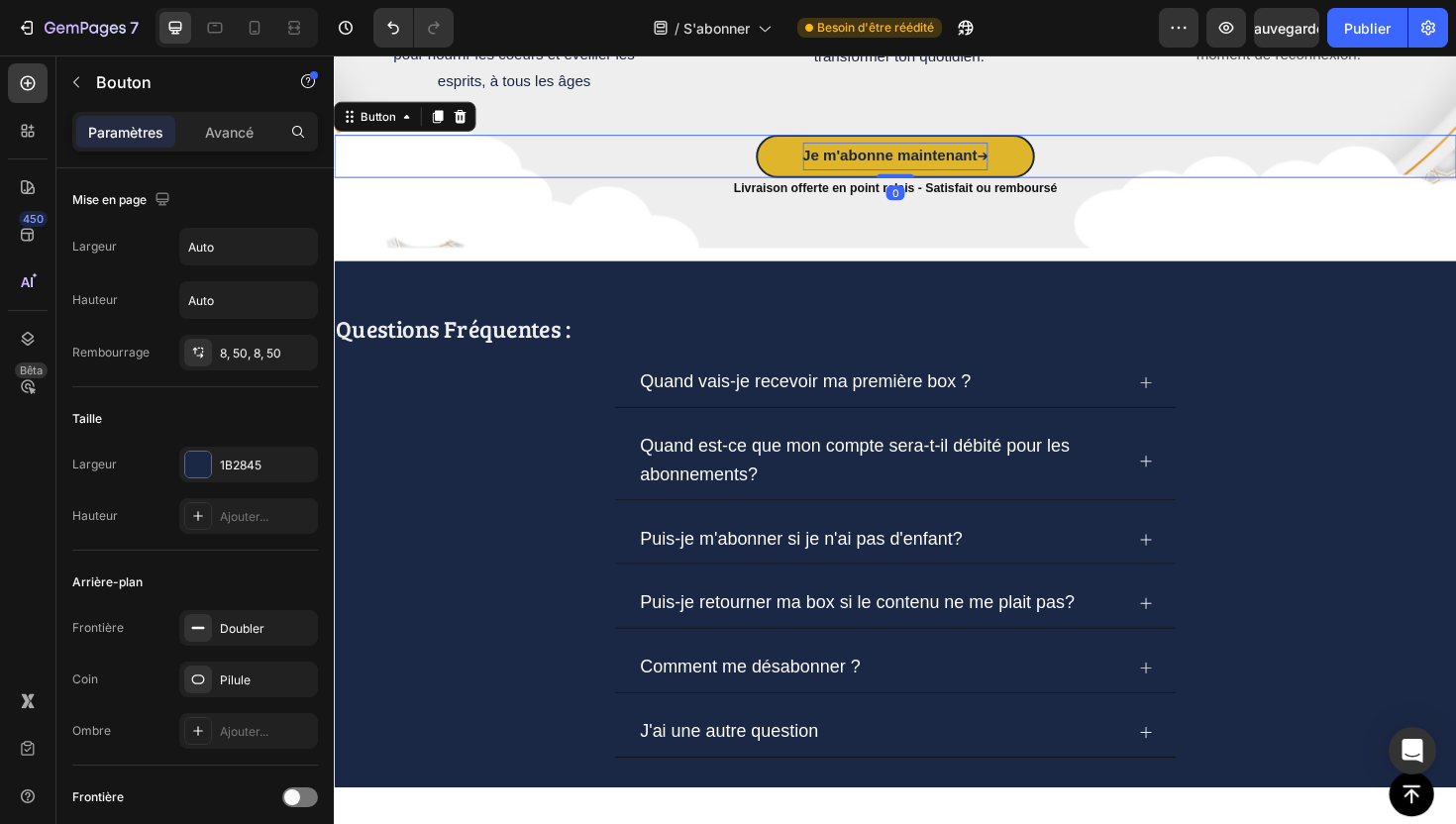 click on "Je m'abonne maintenant    ➔" at bounding box center (928, 162) 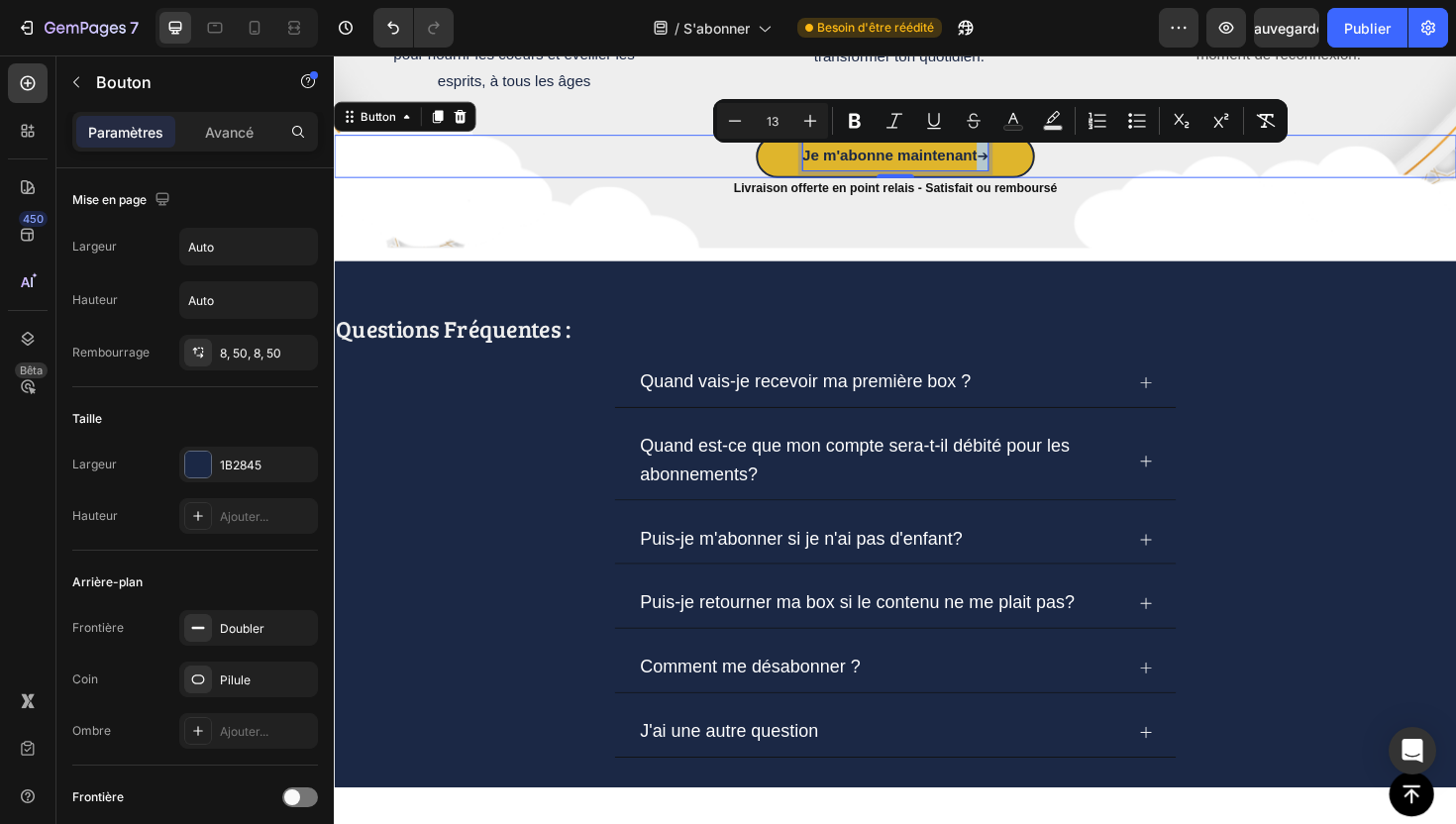 drag, startPoint x: 1021, startPoint y: 150, endPoint x: 1040, endPoint y: 152, distance: 19.104973 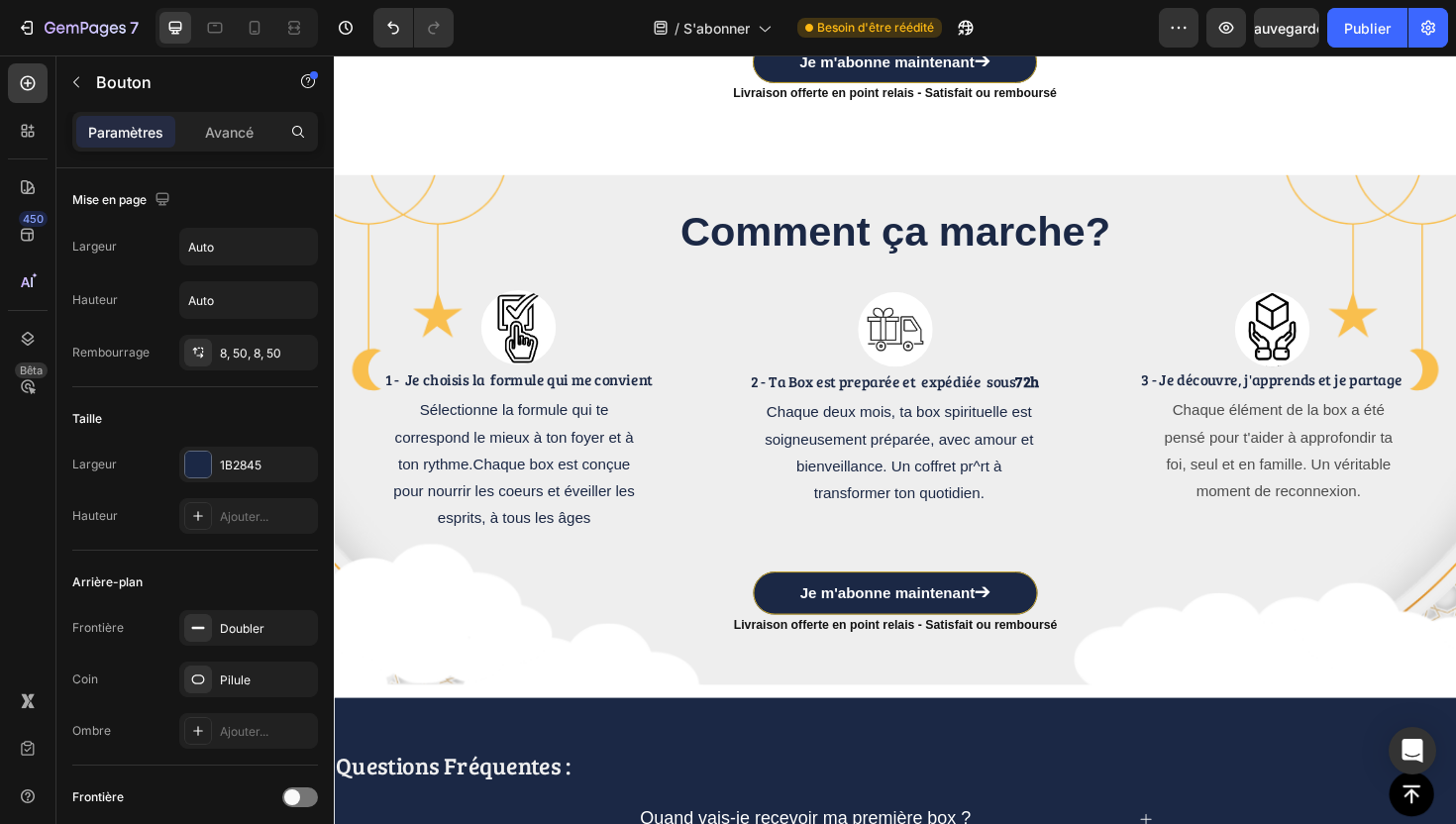 scroll, scrollTop: 2166, scrollLeft: 0, axis: vertical 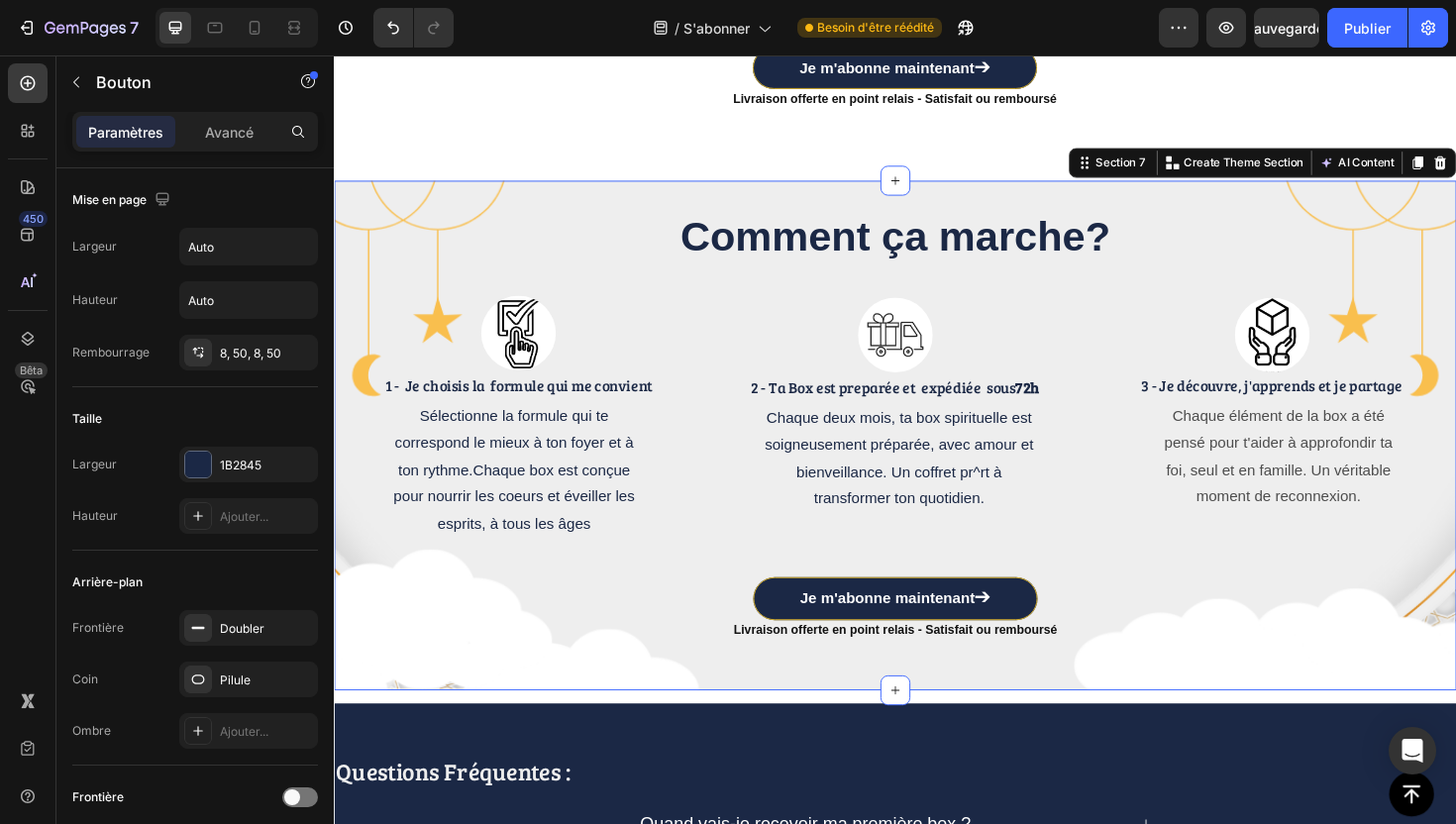 click on "Comment ça marche? Heading Image 1 -  Je choisis la  formule qui me convient Text Block Sélectionne la formule qui te correspond le mieux à ton foyer et à ton rythme.Chaque box est conçue pour nourrir les coeurs et éveiller les esprits, à tous les âges Text Block Image 2 - Ta Box est preparée et  expédiée  sous   72h Text Block Chaque deux mois, ta box spirituelle est soigneusement préparée, avec amour et bienveillance. Un coffret pr^rt à transformer ton quotidien. Text Block Image 3 - Je découvre, j'apprends et je partage Text Block Chaque élément de la box a été pensé pour t'aider à approfondir ta foi, seul et en famille. Un véritable moment de reconnexion. Text Block Row Je m'abonne maintenant  ➔ Button Livraison offerte en point relais - Satisfait ou remboursé Heading Section 7   Create Theme Section AI Content Write with GemAI What would you like to describe here? Tone and Voice Persuasive Product Getting products... Show more Generate" at bounding box center (928, 458) 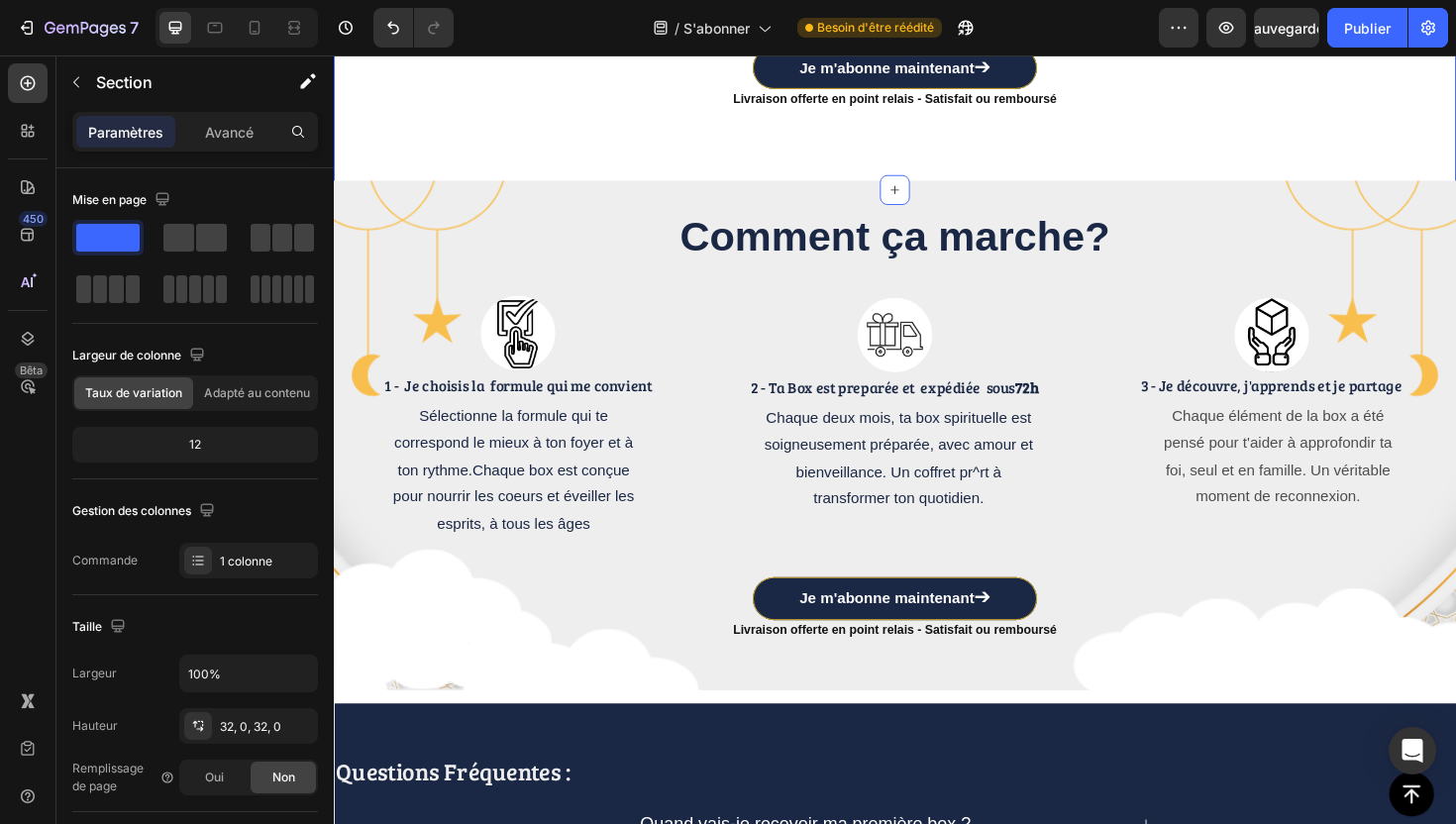 click on "Je m'abonne maintenant  ➔ Button Livraison offerte en point relais - Satisfait ou remboursé Heading Row Elles en parlent...  Et adorent  ! Heading Video Row Video Row Video Row Carousel Je m'abonne maintenant  ➔ Button Livraison offerte en point relais - Satisfait ou remboursé Heading Row Section 6   Create Theme Section AI Content Write with GemAI What would you like to describe here? Tone and Voice Persuasive Product Getting products... Show more Generate" at bounding box center [928, -284] 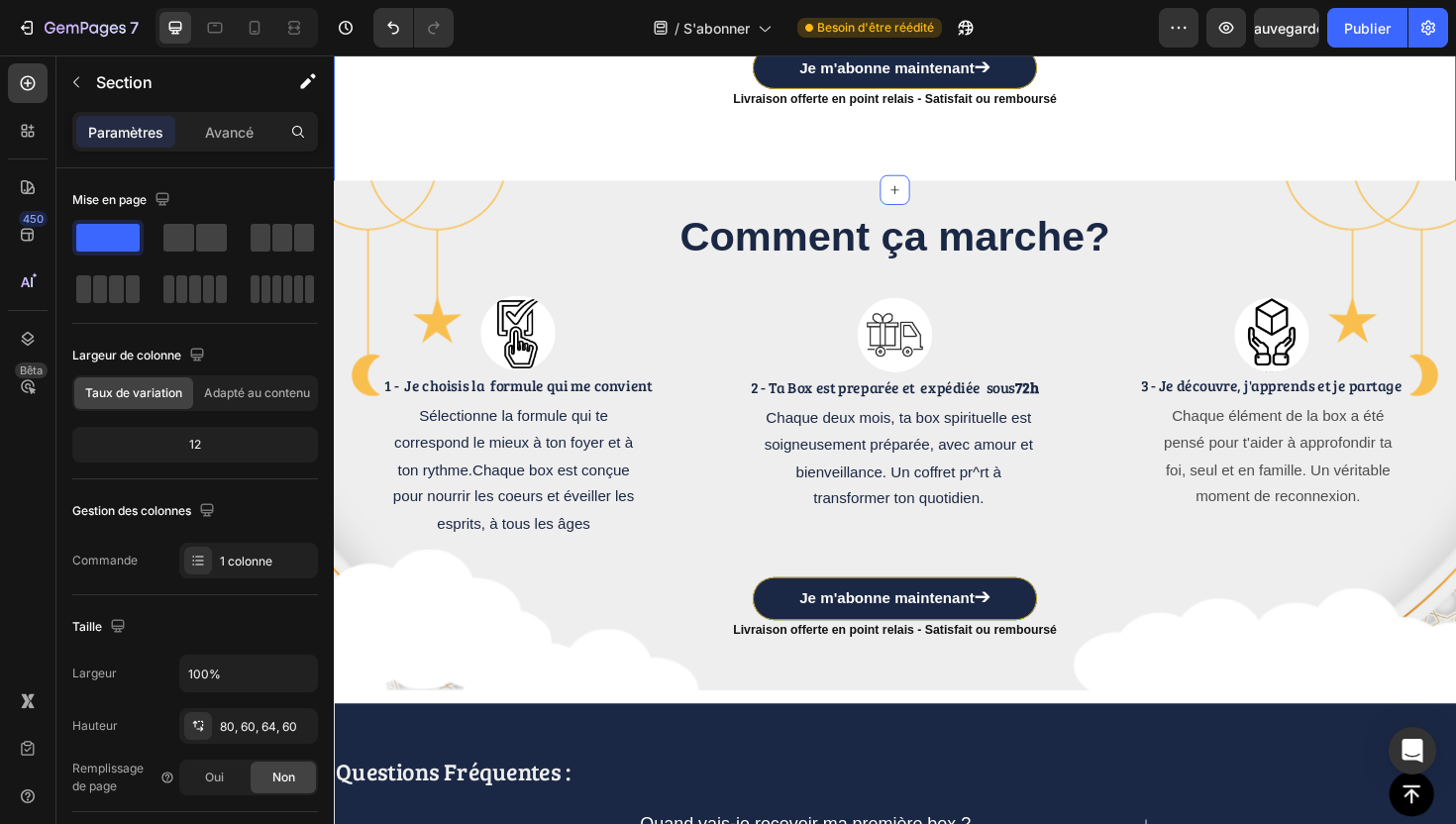 click on "Je m'abonne maintenant  ➔ Button Livraison offerte en point relais - Satisfait ou remboursé Heading Row Elles en parlent...  Et adorent  ! Heading Video Row Video Row Video Row Carousel Je m'abonne maintenant  ➔ Button Livraison offerte en point relais - Satisfait ou remboursé Heading Row Section 6   Create Theme Section AI Content Write with GemAI What would you like to describe here? Tone and Voice Persuasive Product Bimestriel - Annuel (6 Box) Show more Generate" at bounding box center (928, -284) 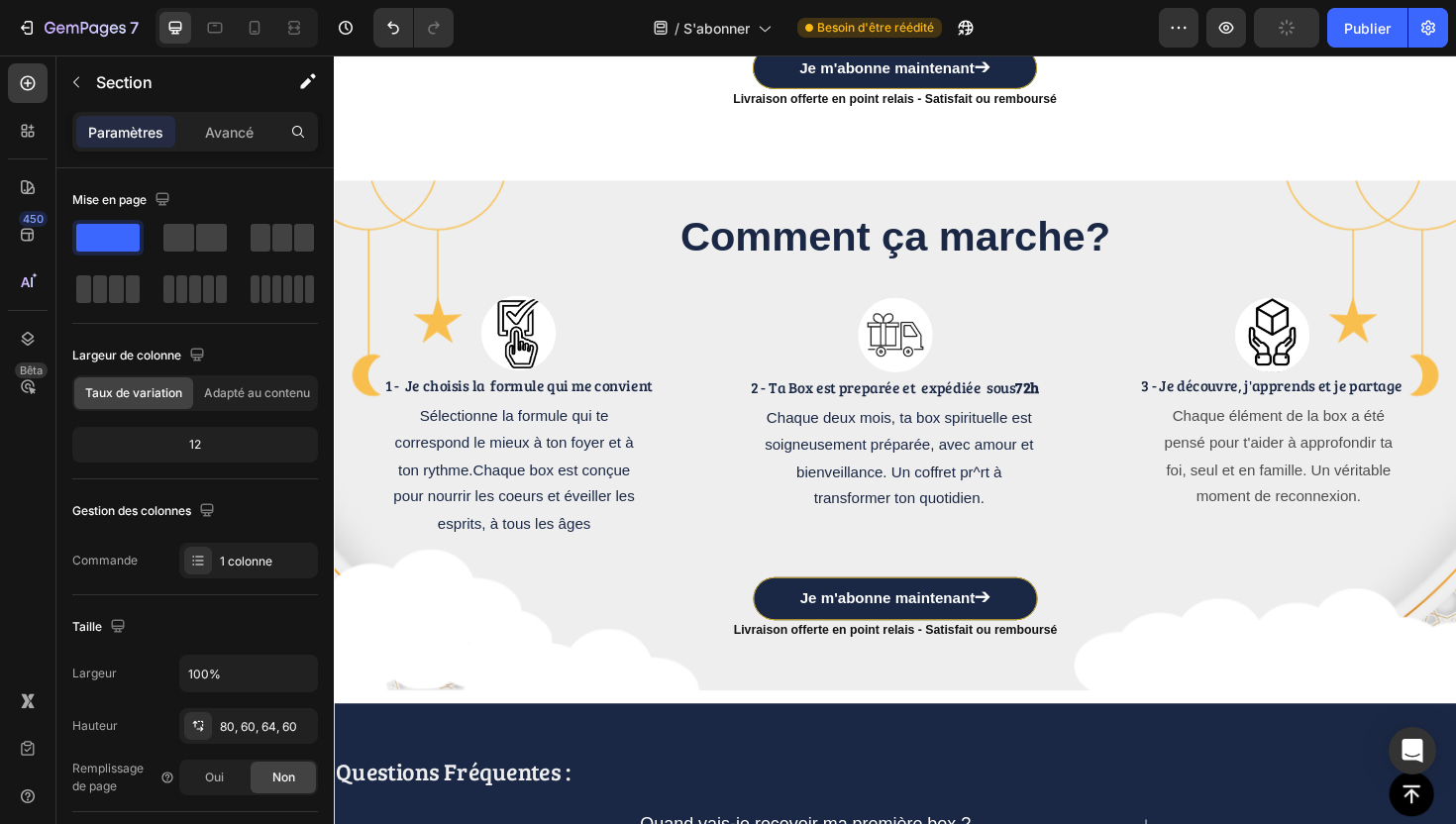click on "Button Sticky Je m'abonne maintenant  ➔ Button Livraison offerte en point relais - Satisfait ou remboursé Heading Row Elles en parlent...  Et adorent  ! Heading Video Row Video Row Video Row Carousel Je m'abonne maintenant  ➔ Button Livraison offerte en point relais - Satisfait ou remboursé Heading Row Section 6 Comment ça marche? Heading Image 1 -  Je choisis la  formule qui me convient Text Block Sélectionne la formule qui te correspond le mieux à ton foyer et à ton rythme.Chaque box est conçue pour nourrir les coeurs et éveiller les esprits, à tous les âges Text Block Image 2 - Ta Box est preparée et  expédiée  sous   72h Text Block Chaque deux mois, ta box spirituelle est soigneusement préparée, avec amour et bienveillance. Un coffret pr^rt à transformer ton quotidien. Text Block Image 3 - Je découvre, j'apprends et je partage Text Block Text Block Row Je m'abonne maintenant  ➔ Button Livraison offerte en point relais - Satisfait ou remboursé Heading Section 7" at bounding box center [928, -38] 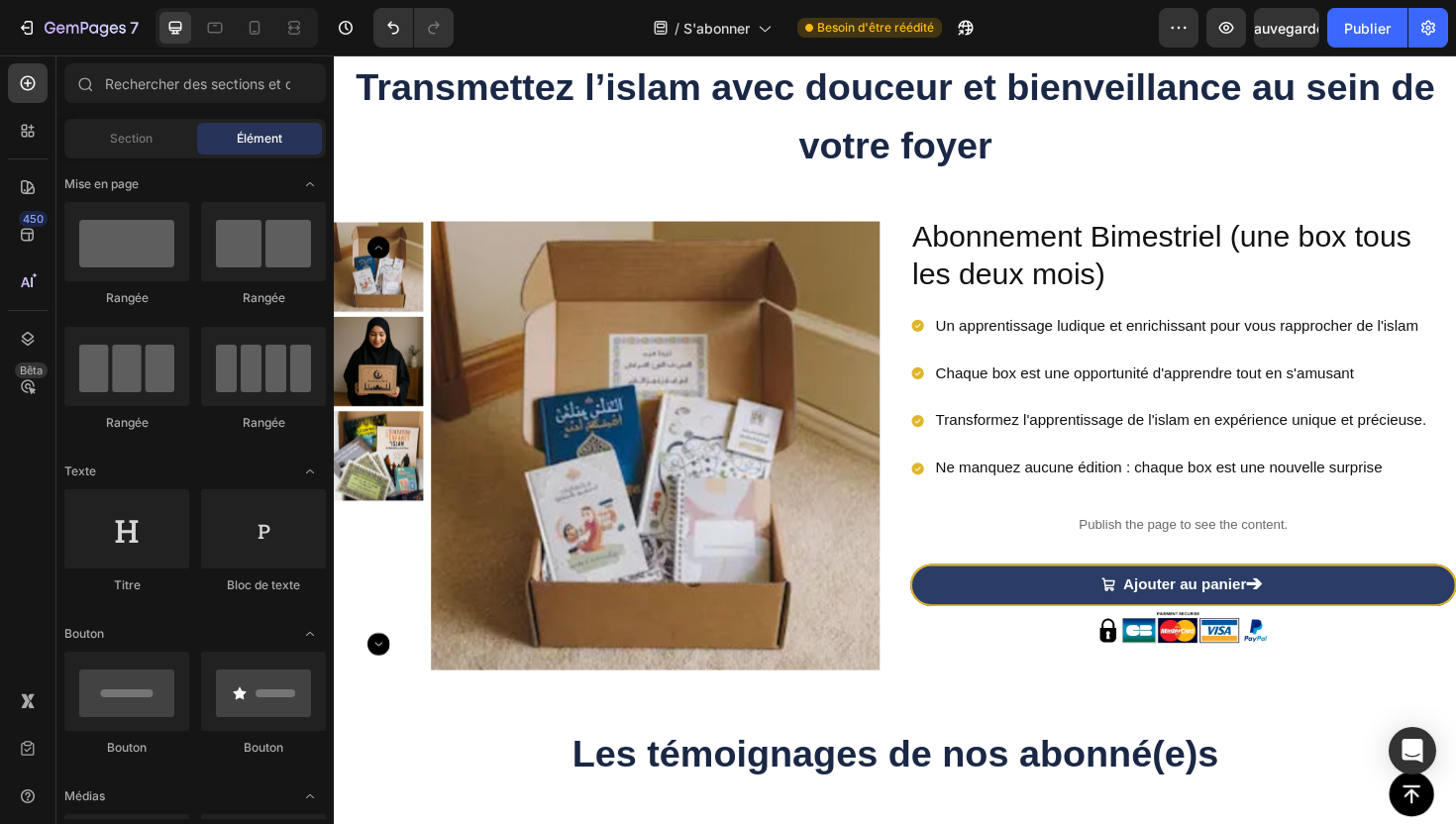 scroll, scrollTop: 0, scrollLeft: 0, axis: both 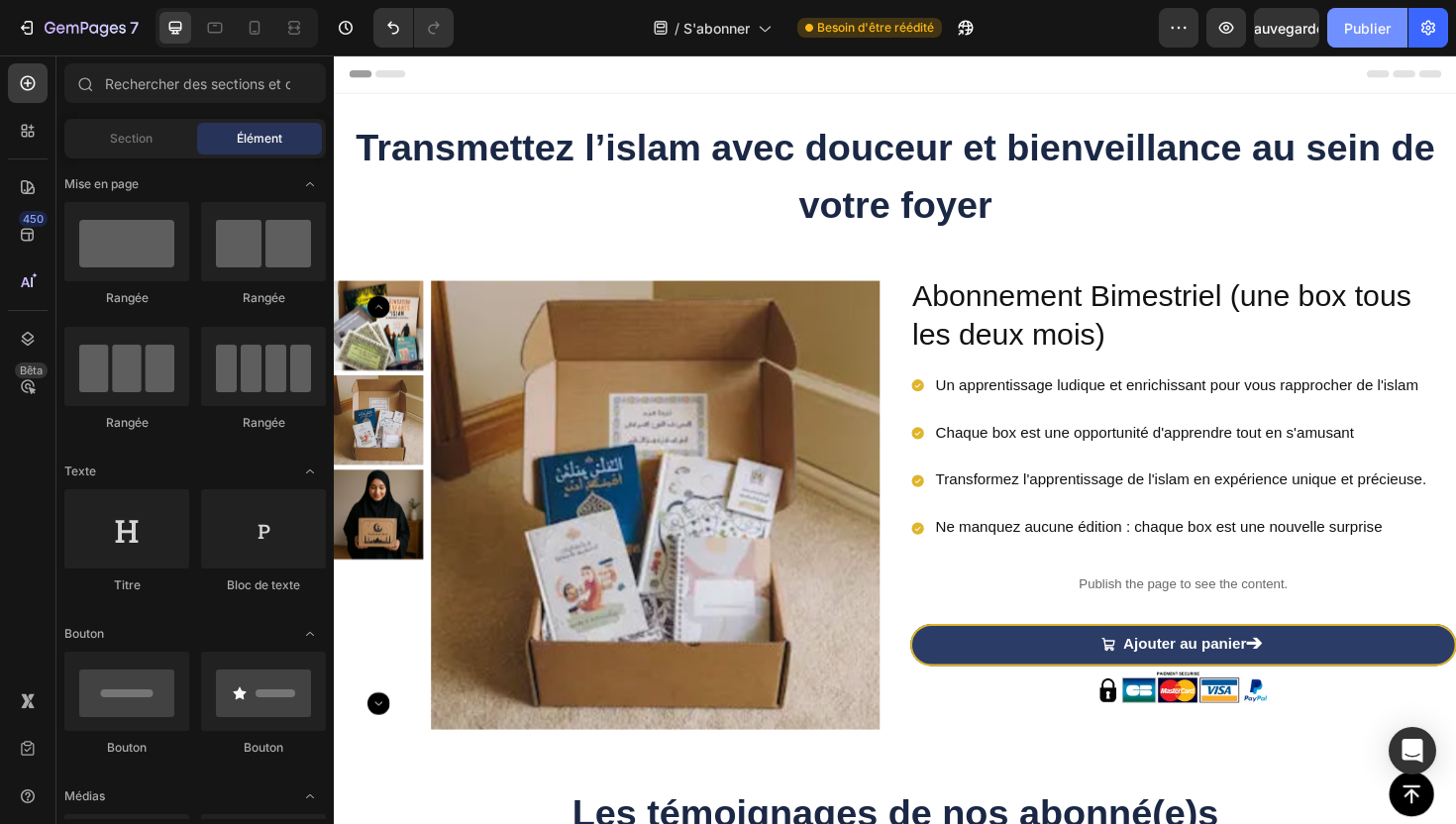 click on "Publier" at bounding box center [1367, 28] 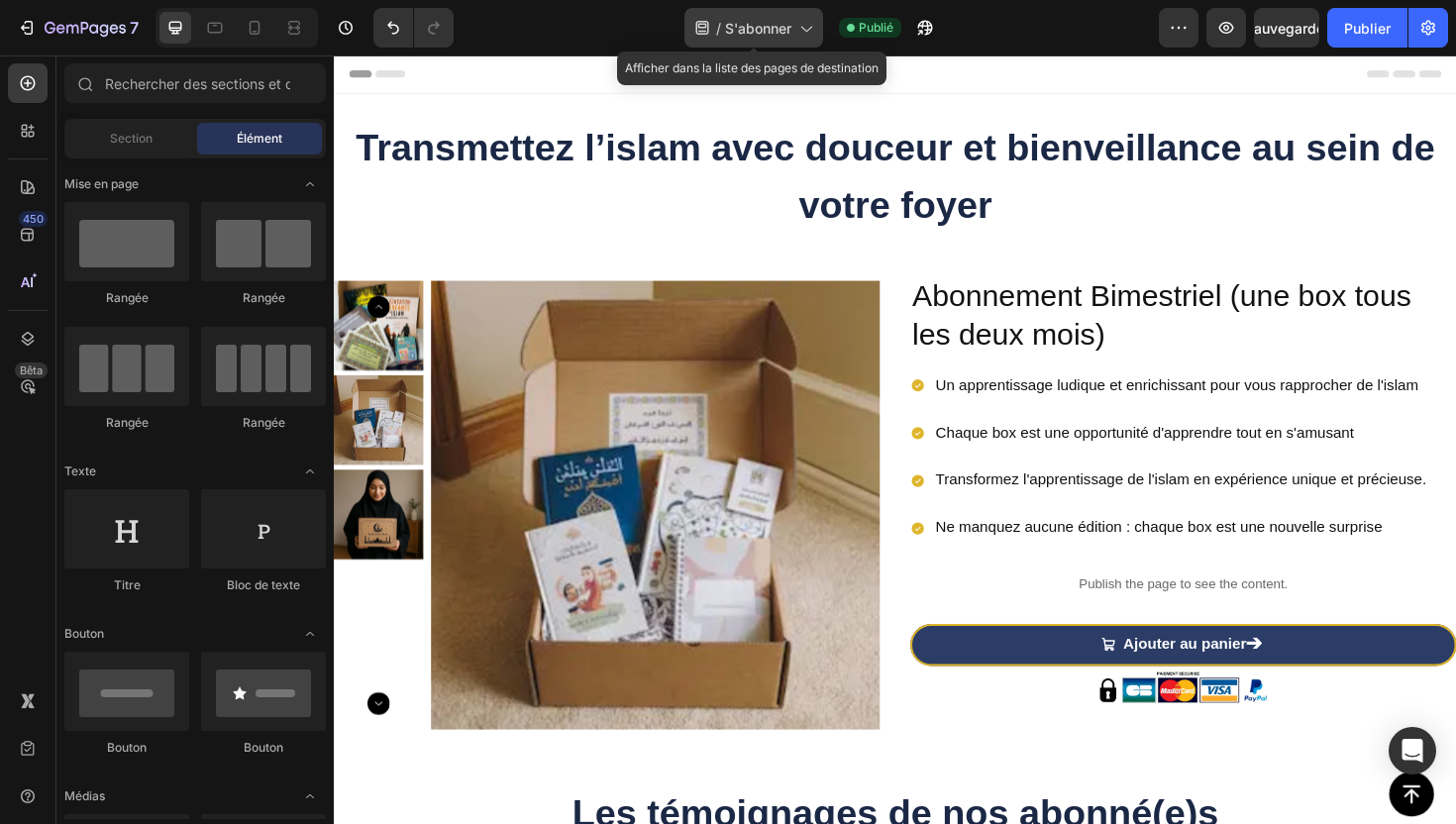 click on "/ S'abonner" 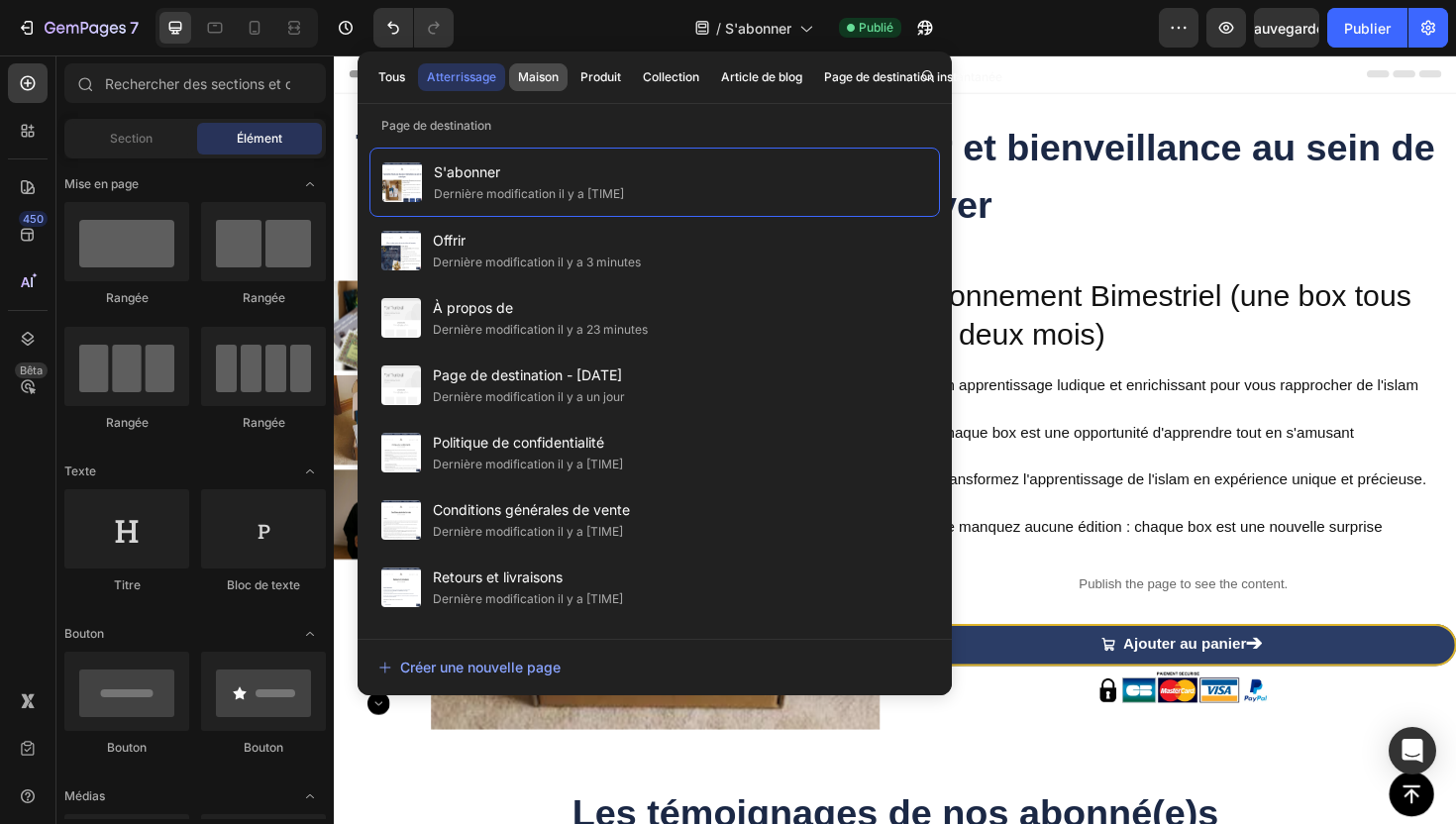 click on "Maison" at bounding box center [538, 76] 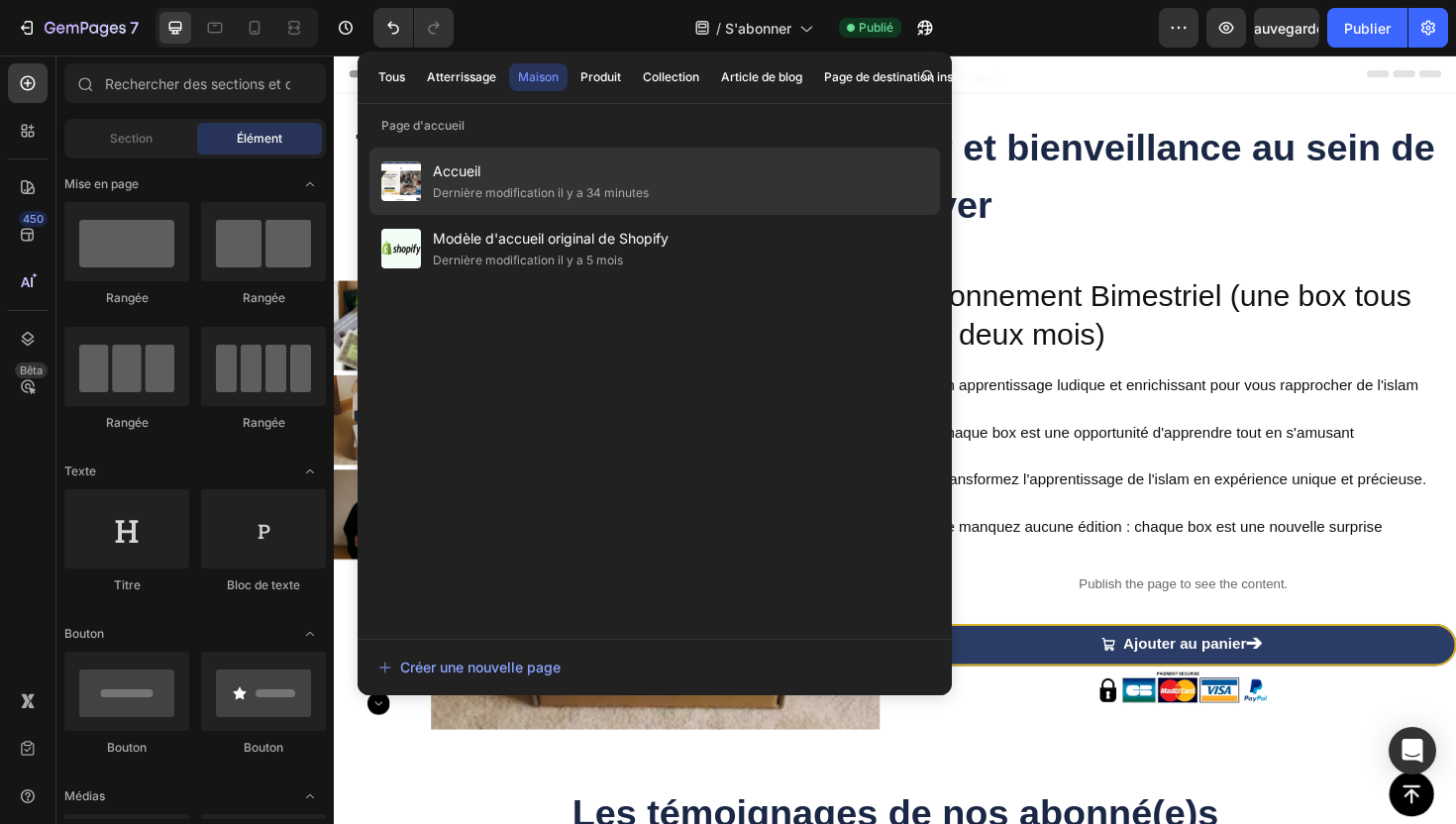 click on "Accueil" at bounding box center [541, 171] 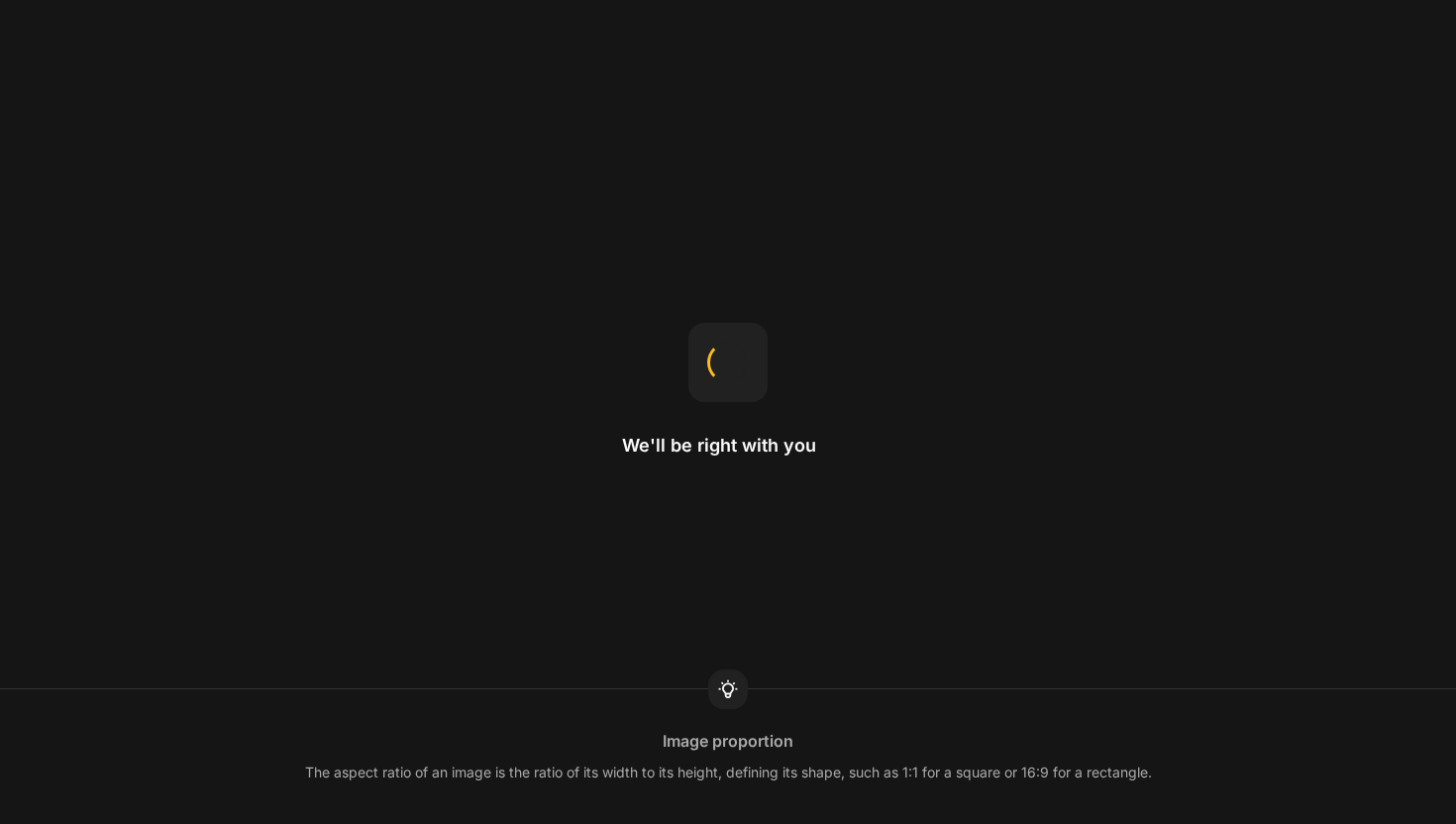 scroll, scrollTop: 0, scrollLeft: 0, axis: both 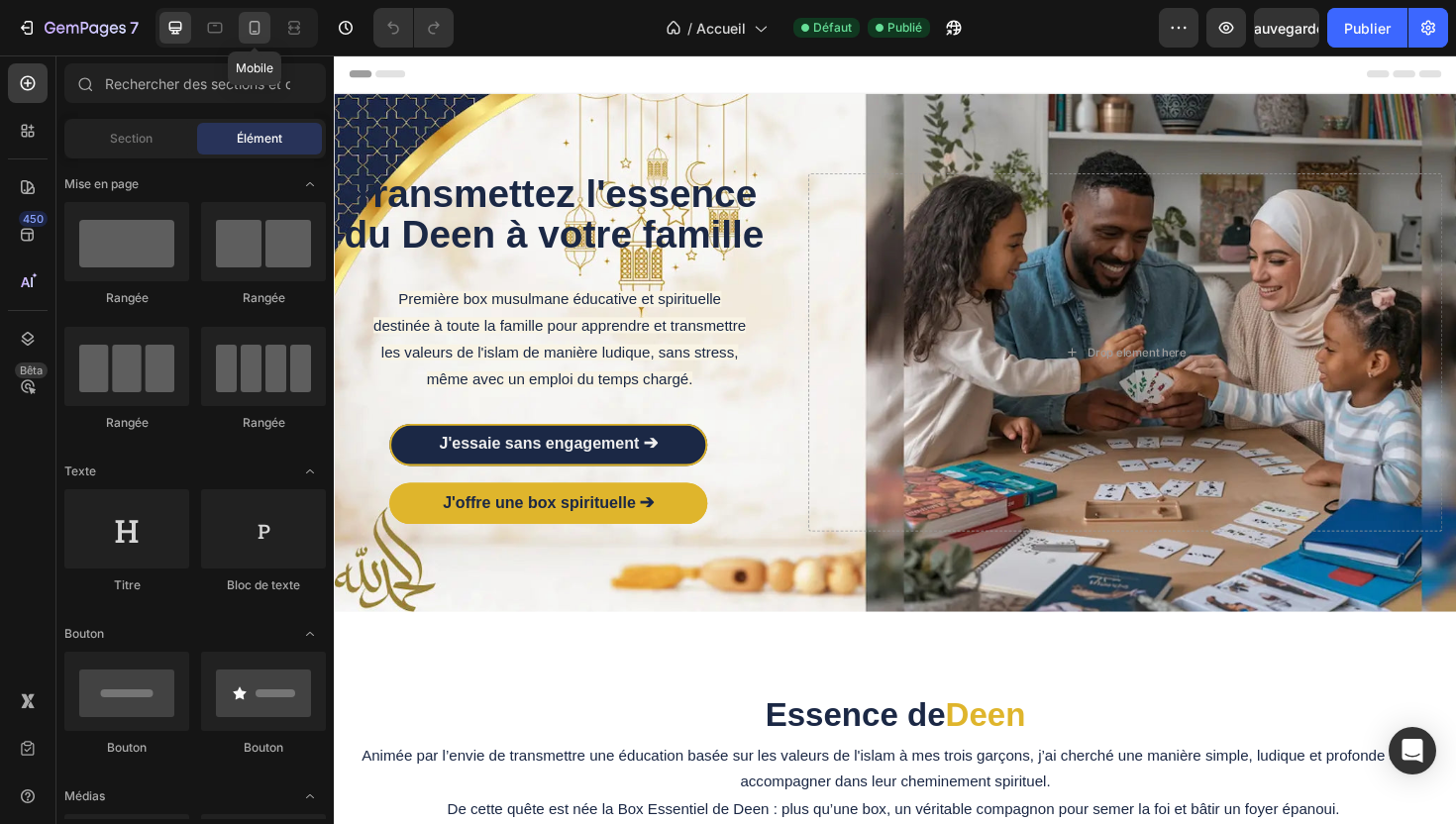 click 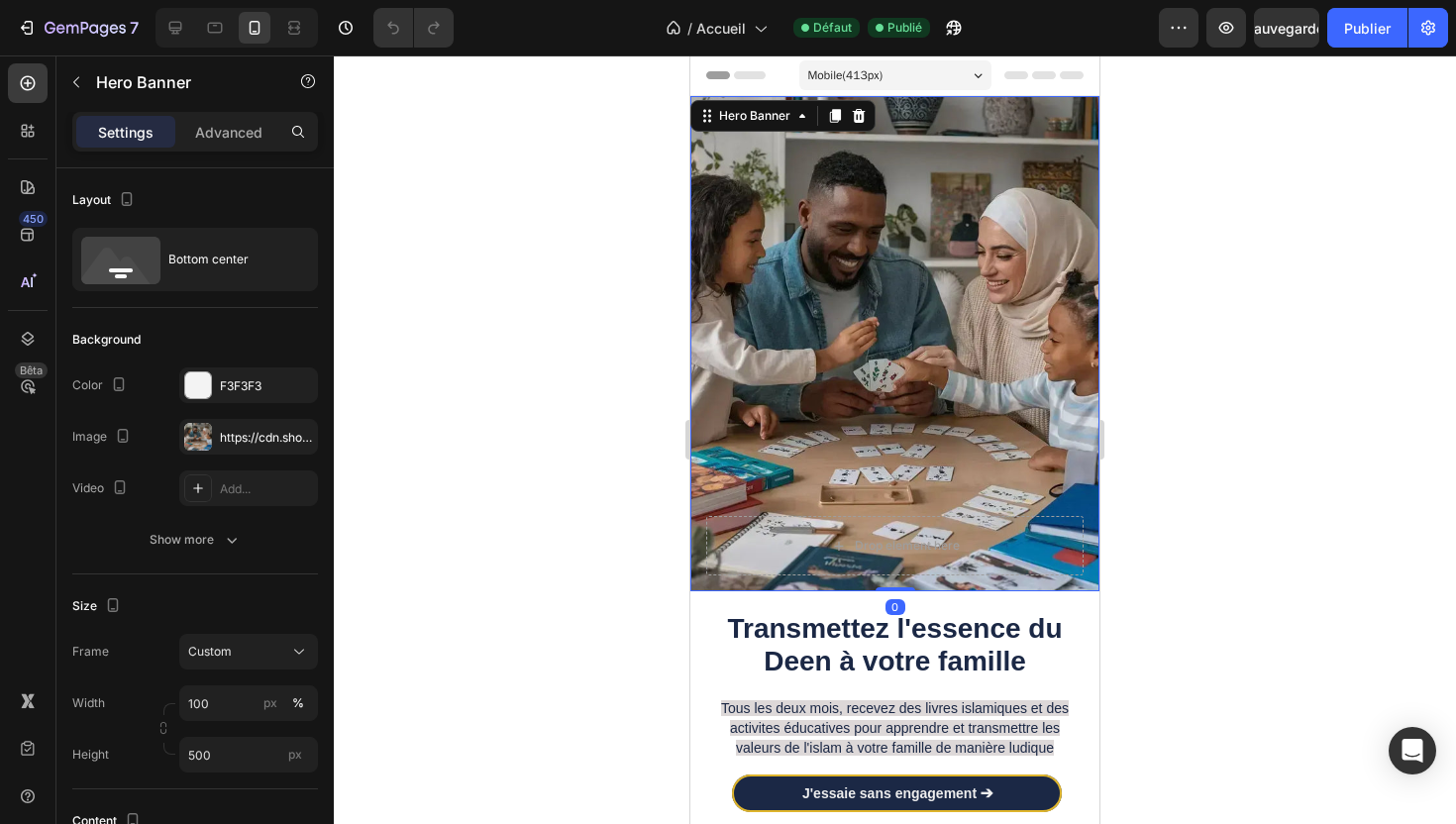 click at bounding box center (894, 344) 